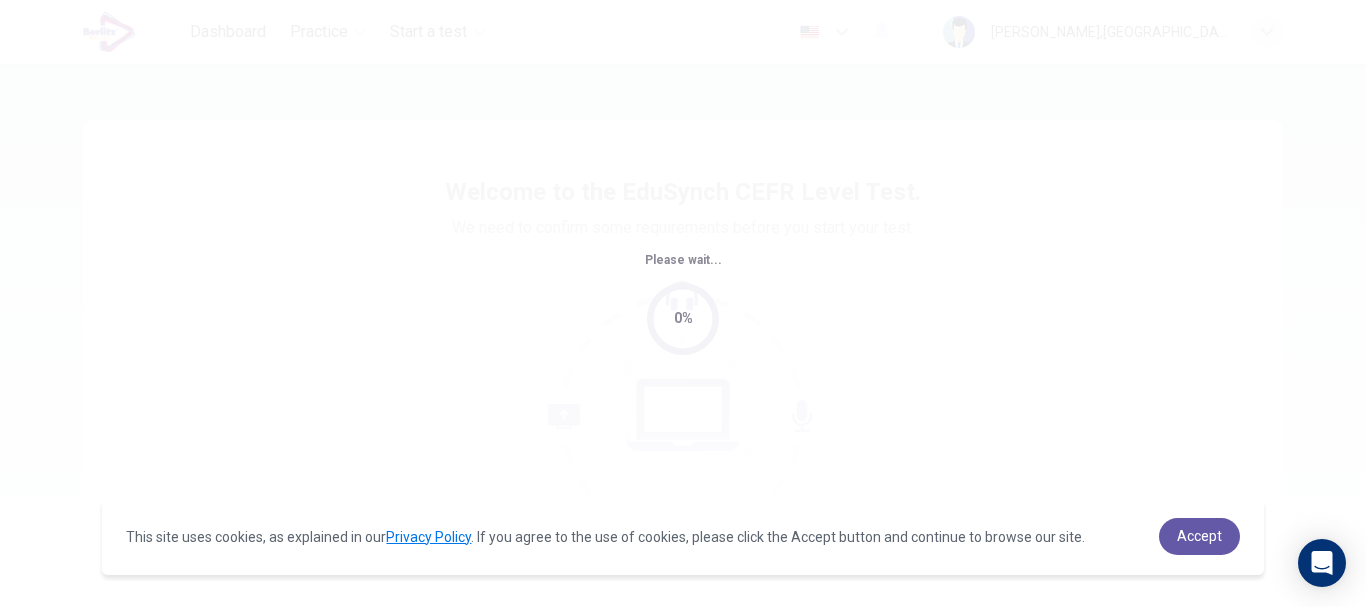 click on "Accept" at bounding box center (1199, 536) 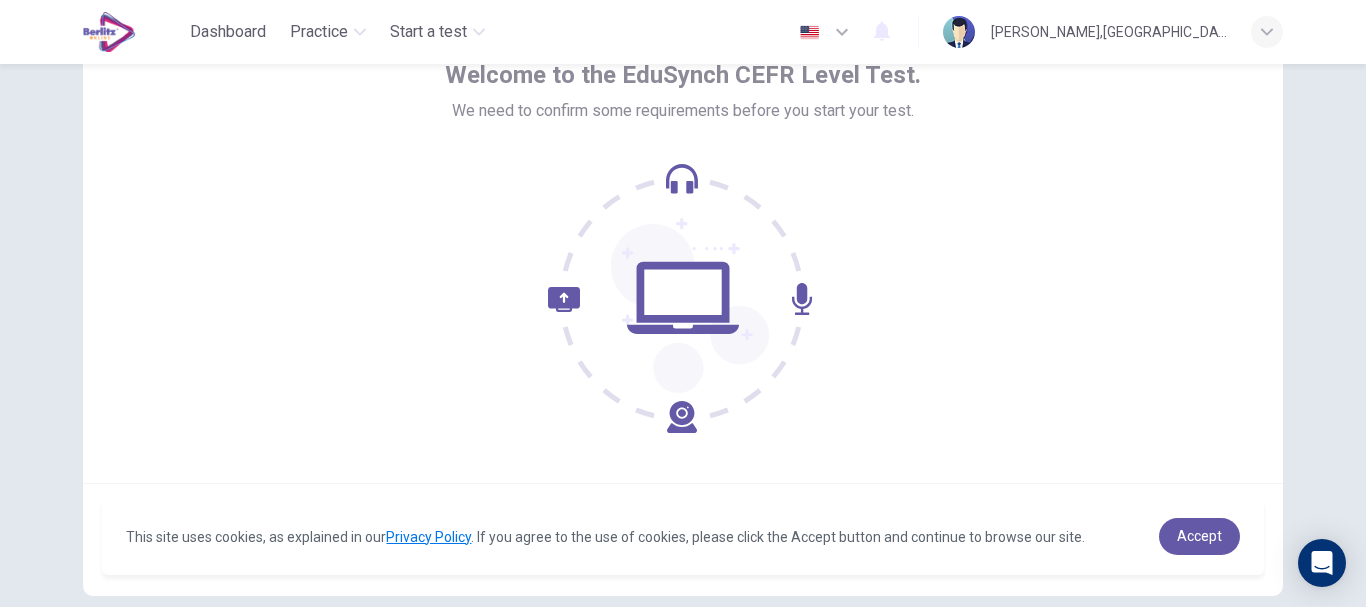scroll, scrollTop: 148, scrollLeft: 0, axis: vertical 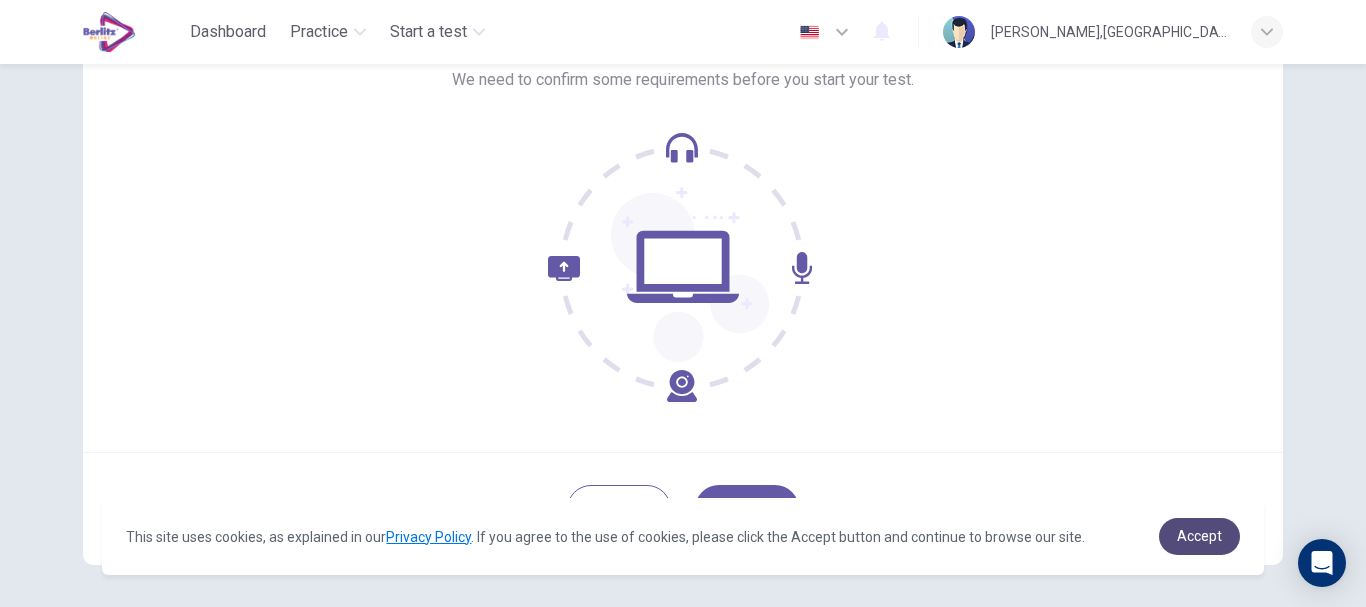 click on "Accept" at bounding box center (1199, 536) 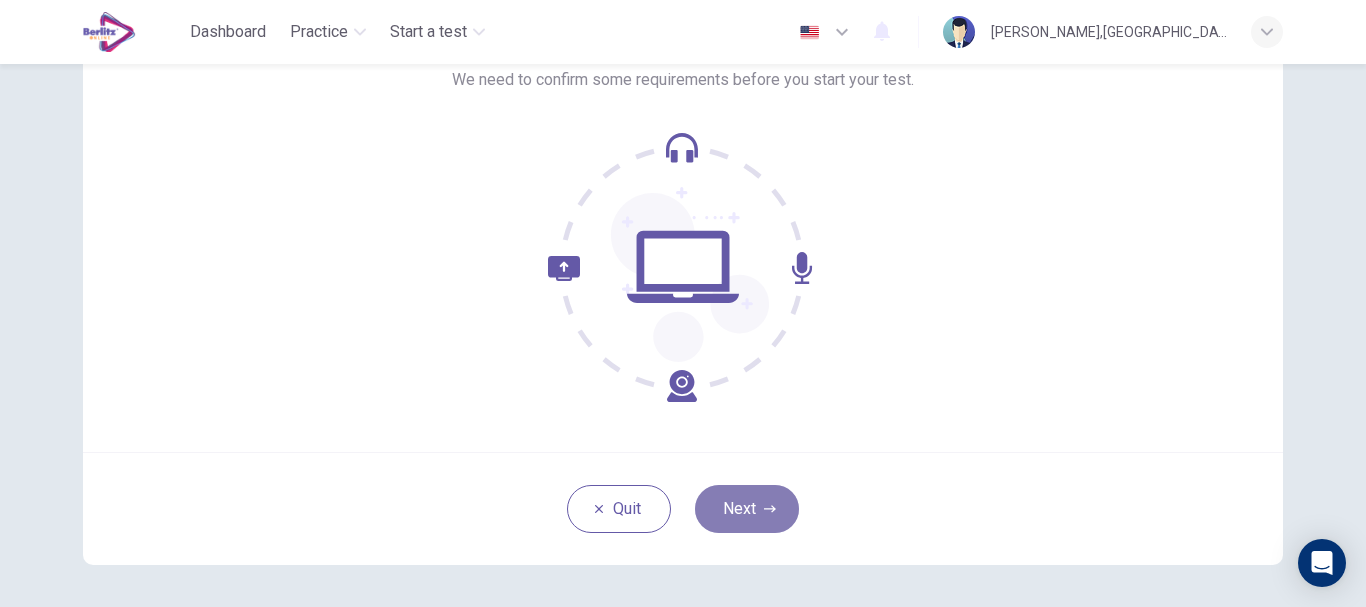 click on "Next" at bounding box center (747, 509) 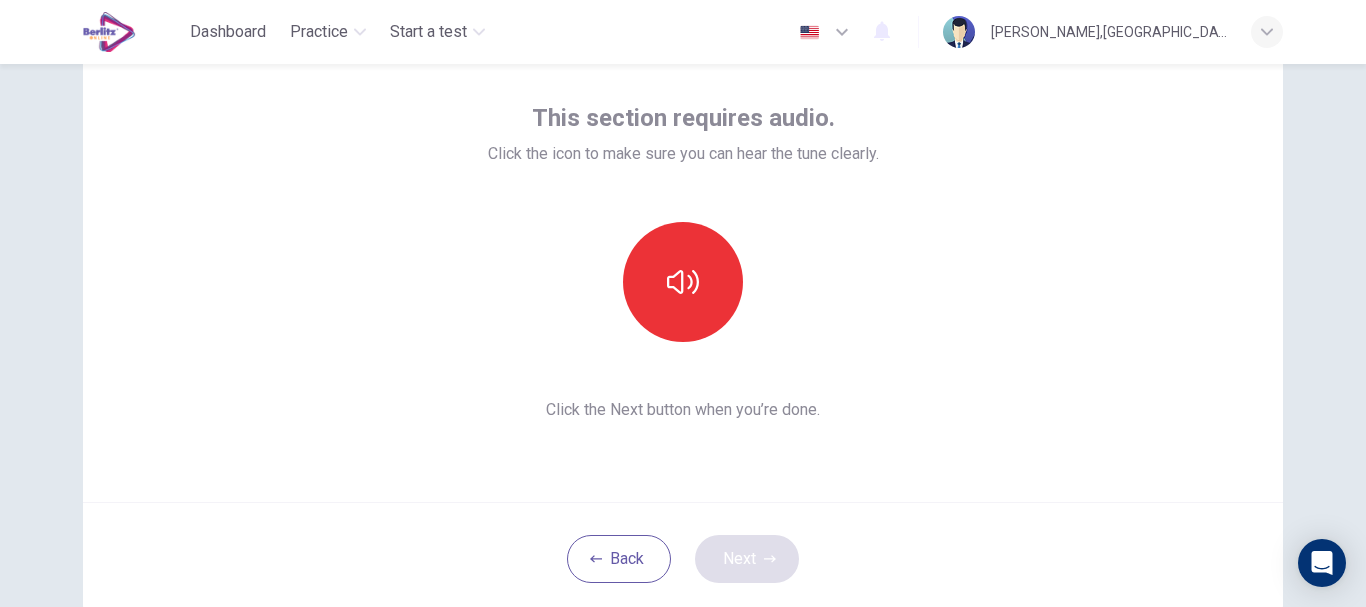scroll, scrollTop: 75, scrollLeft: 0, axis: vertical 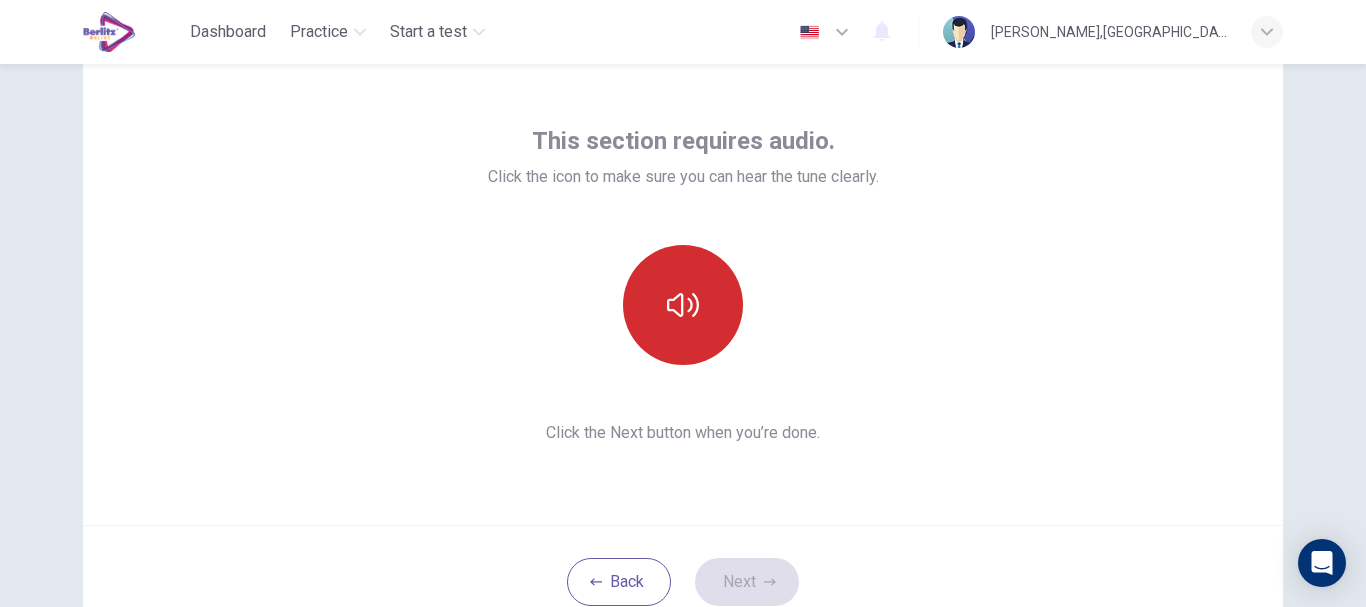 click 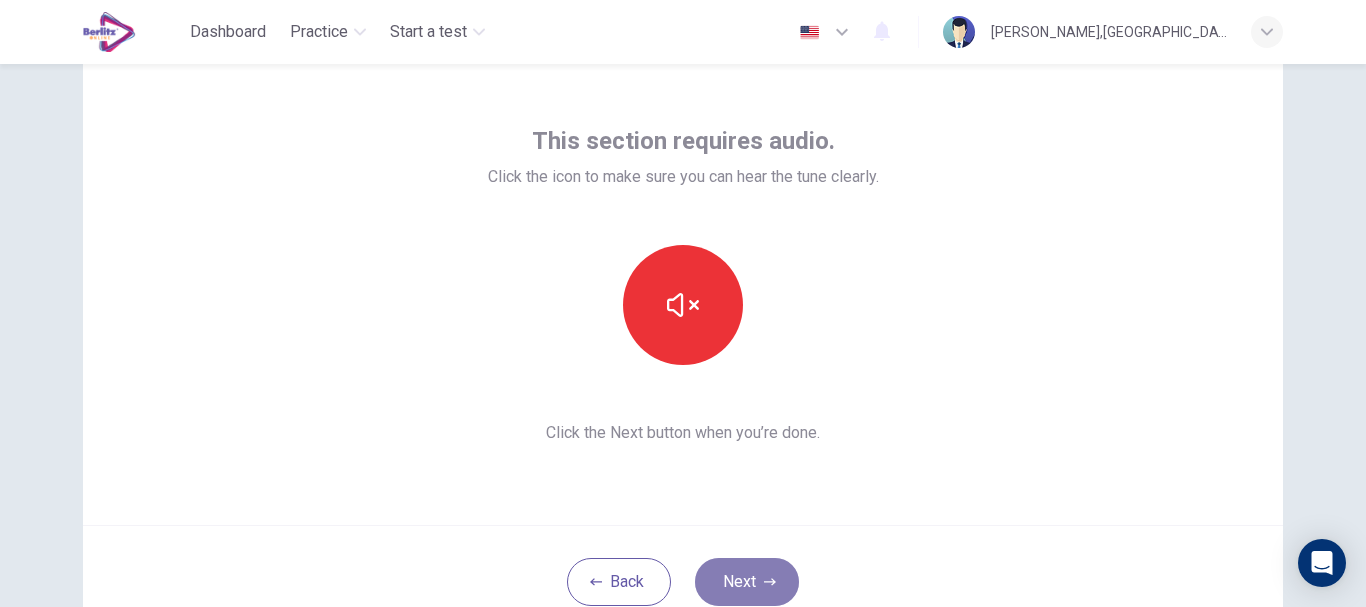 click on "Next" at bounding box center (747, 582) 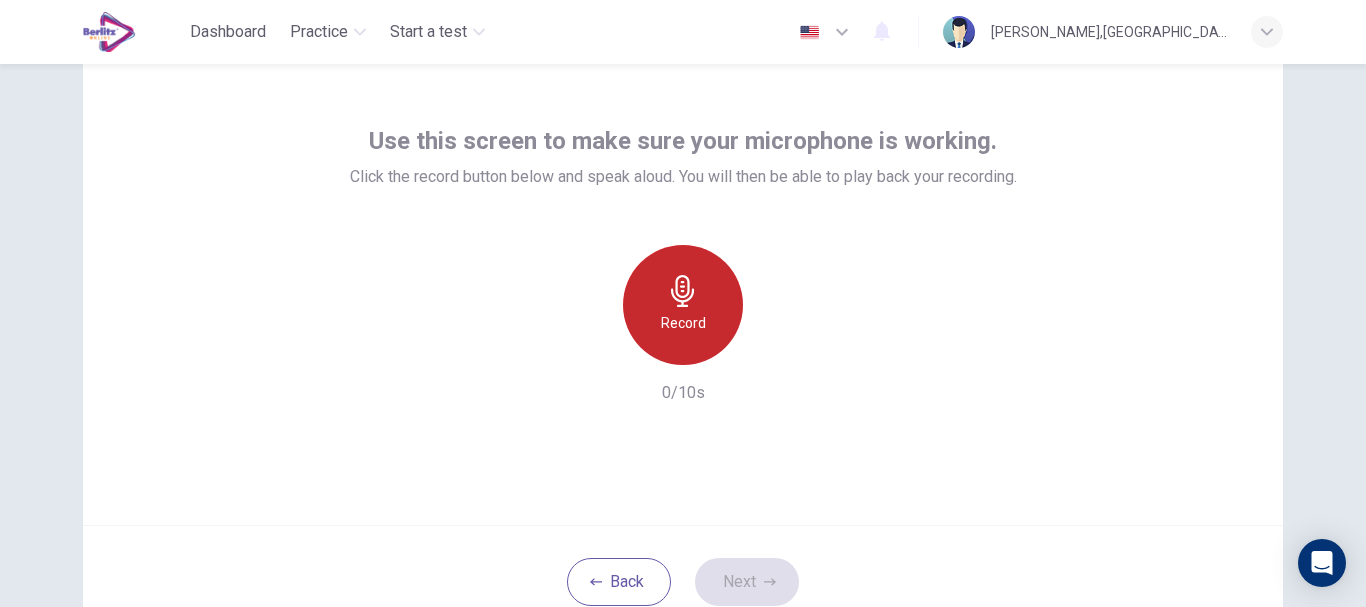 click 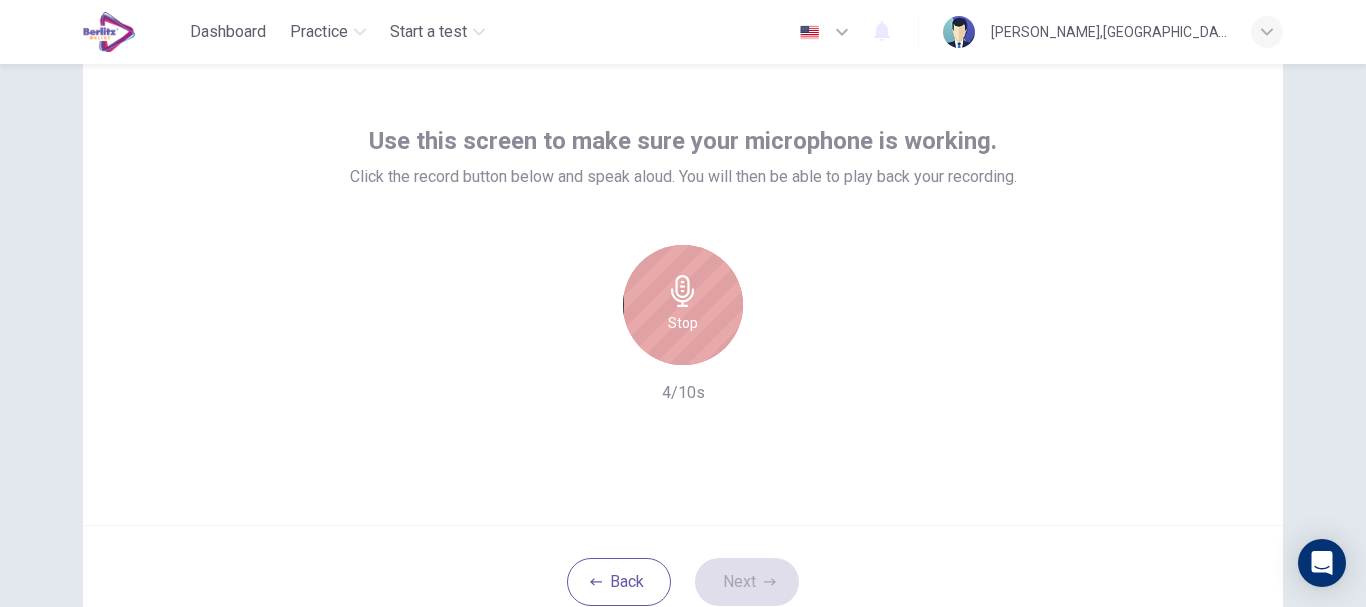 click 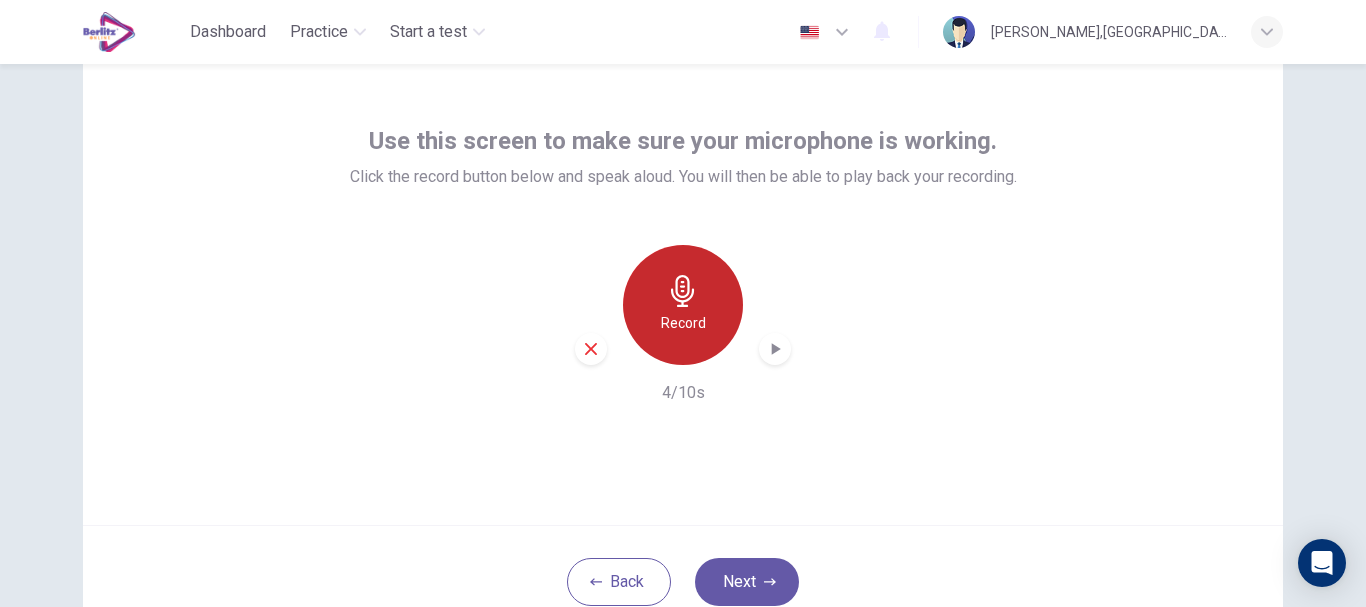 click 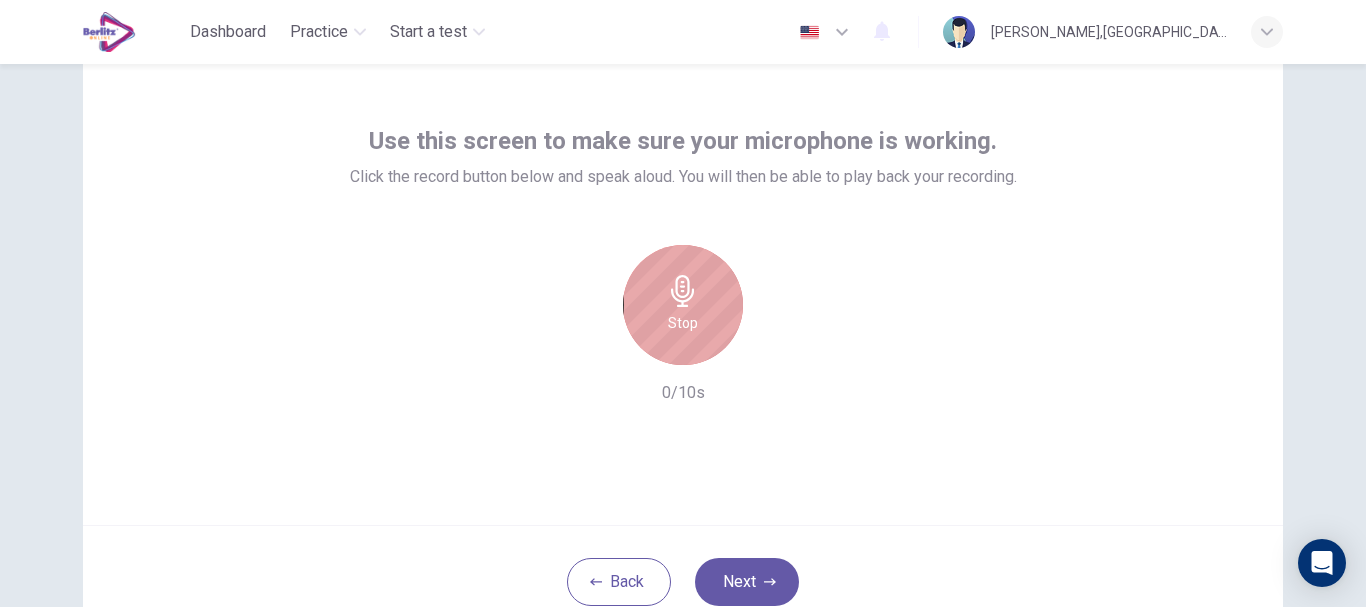 click 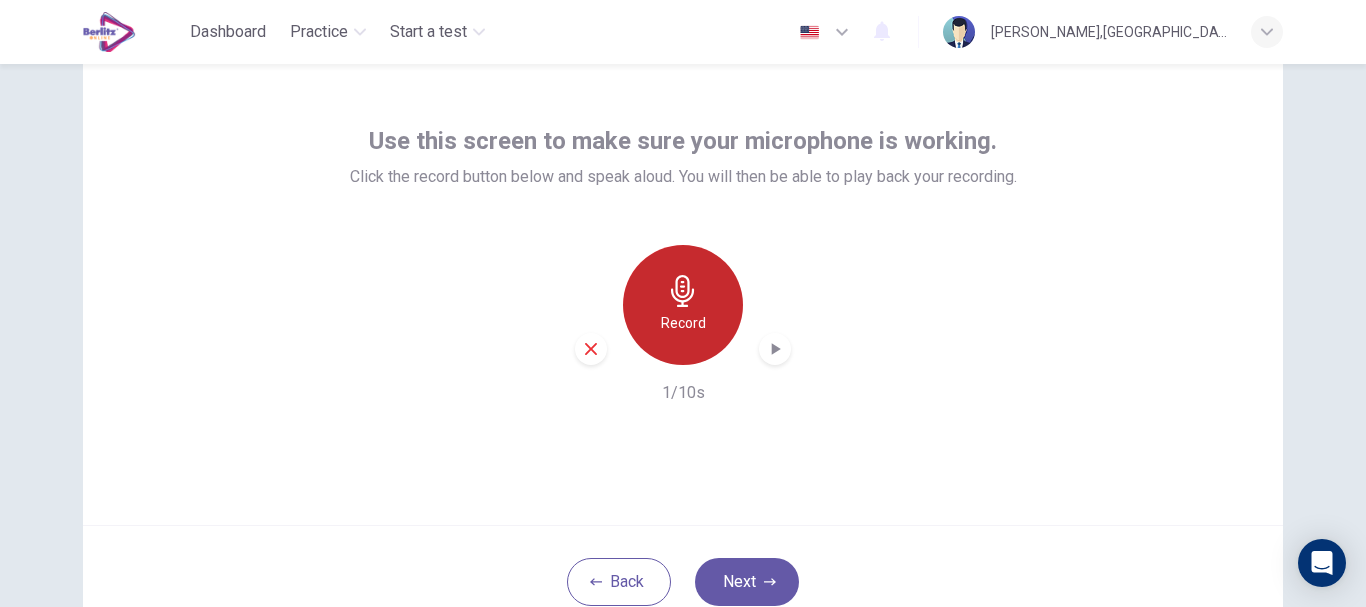 click on "Record" at bounding box center [683, 323] 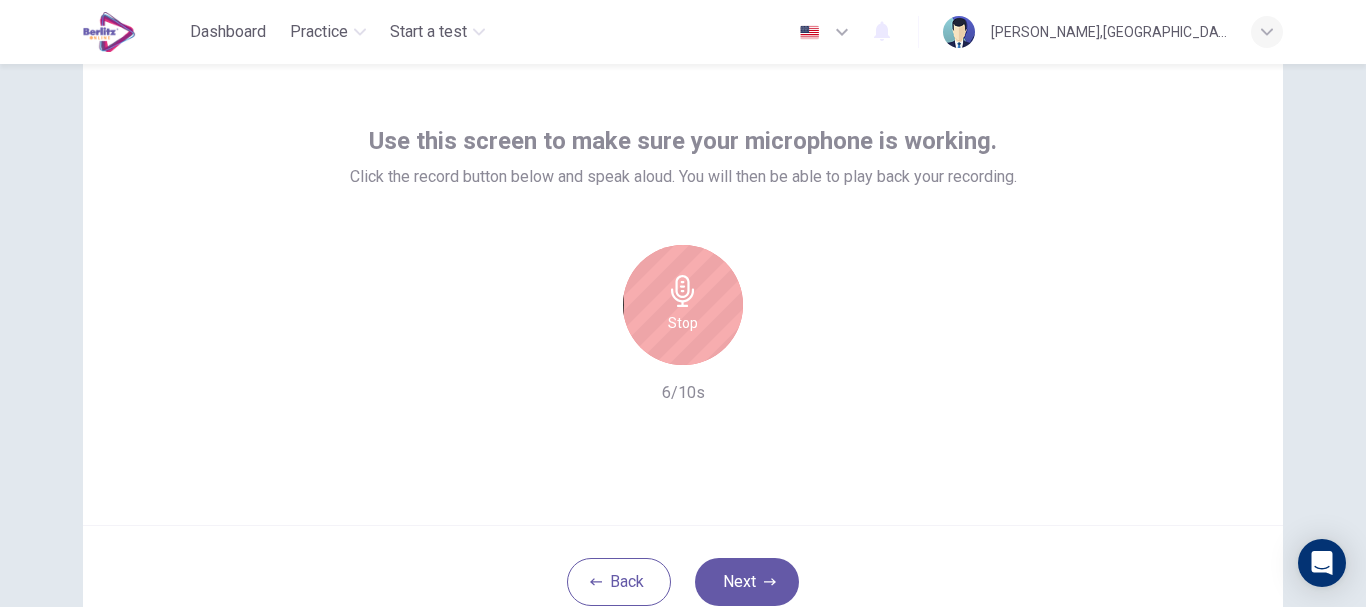 click on "Stop" at bounding box center [683, 305] 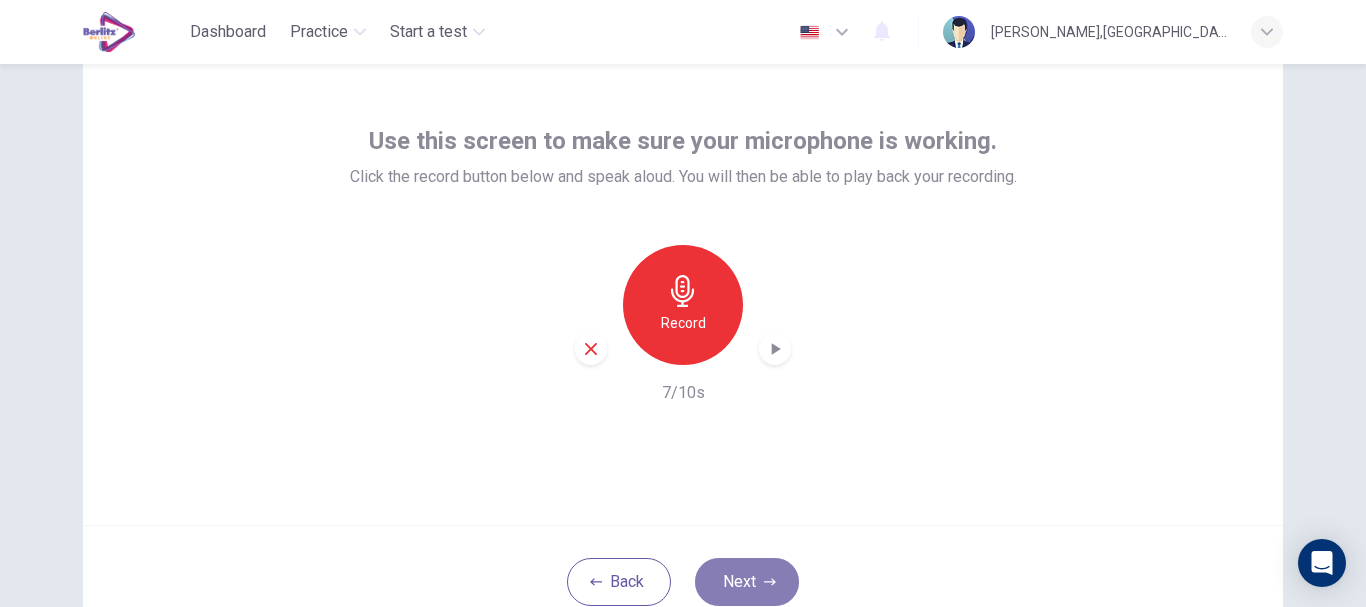 click on "Next" at bounding box center [747, 582] 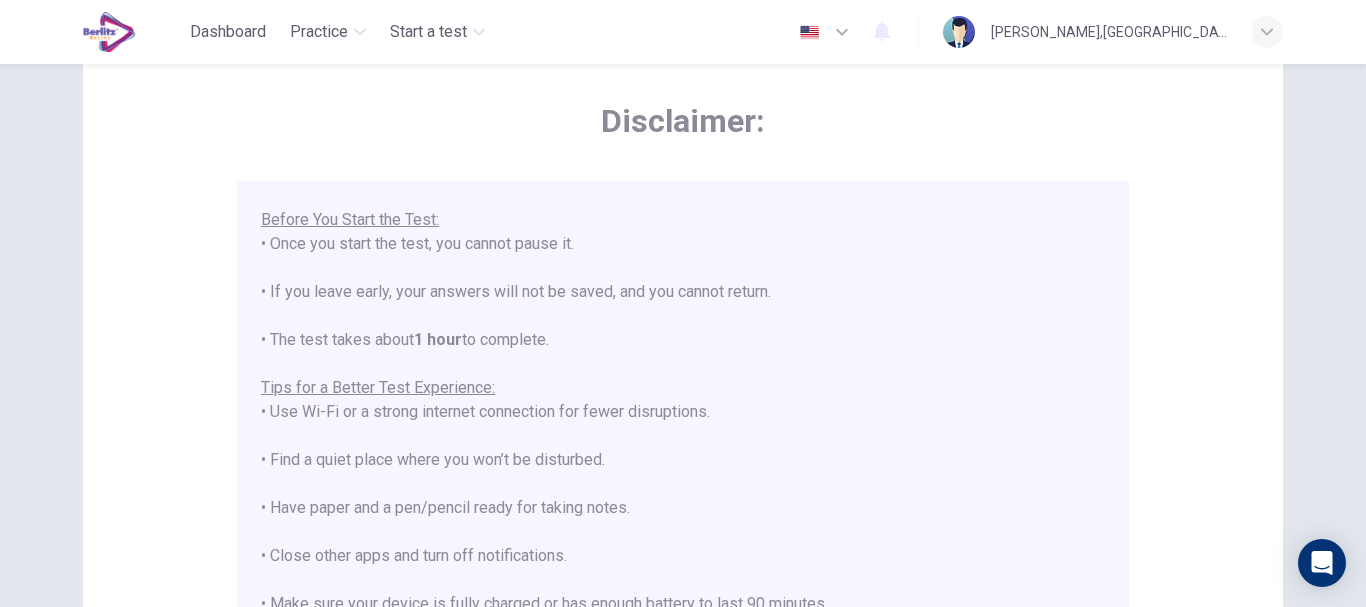 scroll, scrollTop: 191, scrollLeft: 0, axis: vertical 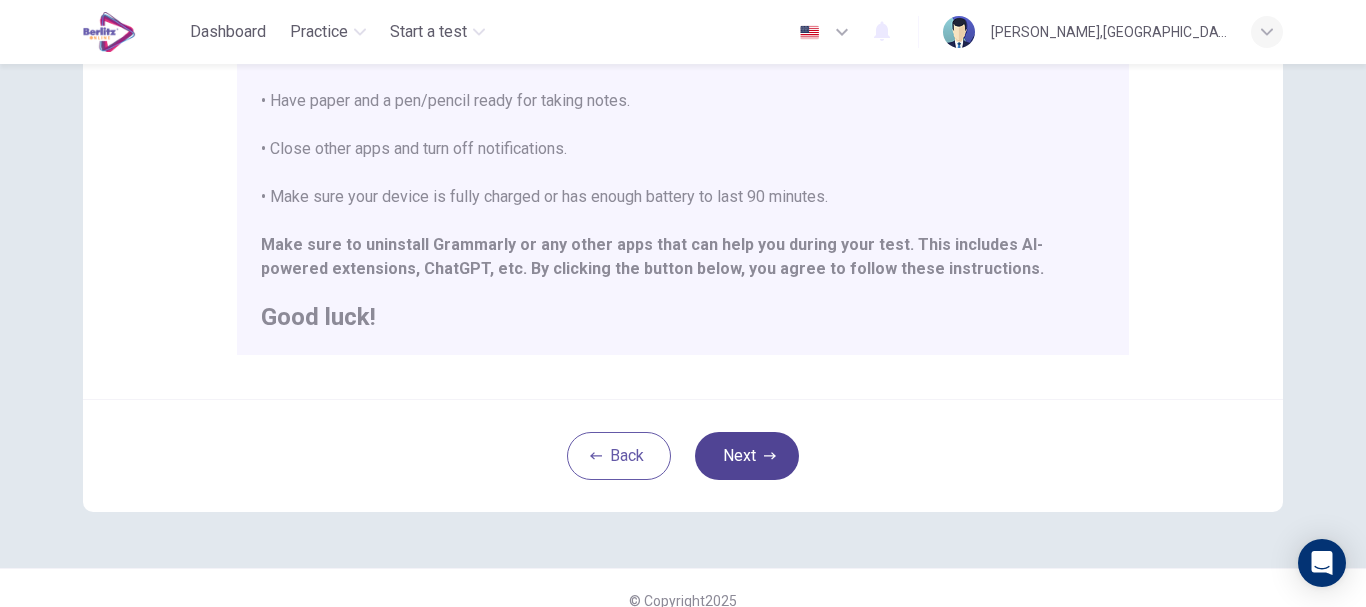 click on "Next" at bounding box center [747, 456] 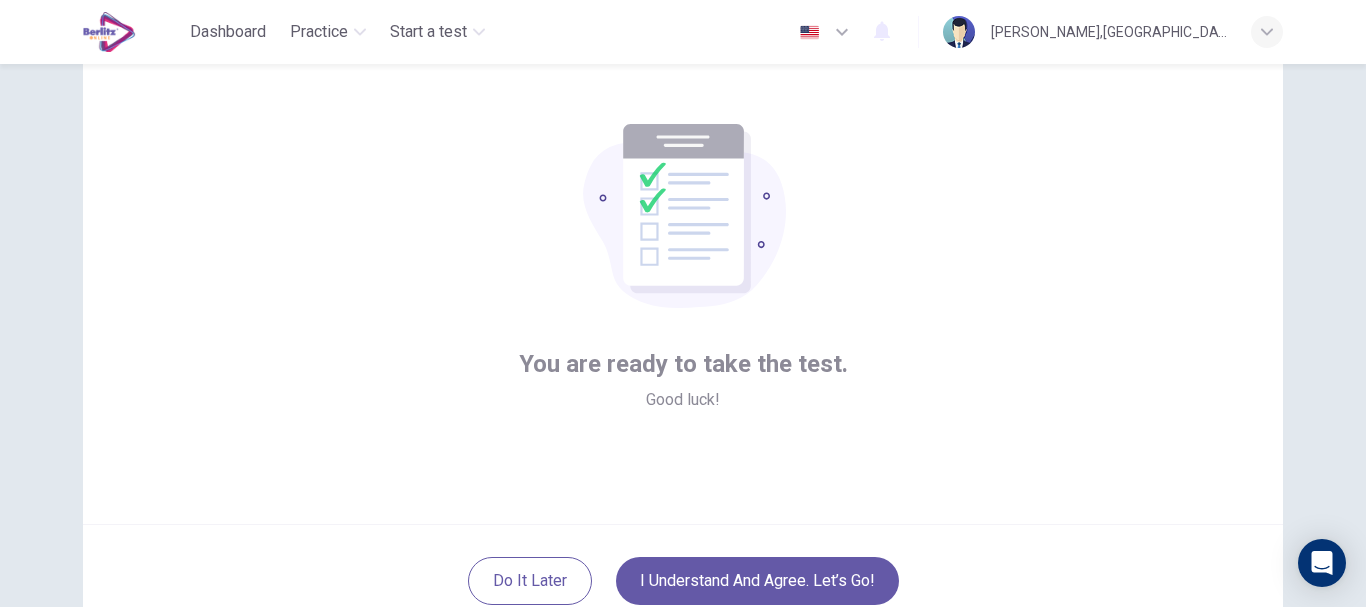 scroll, scrollTop: 226, scrollLeft: 0, axis: vertical 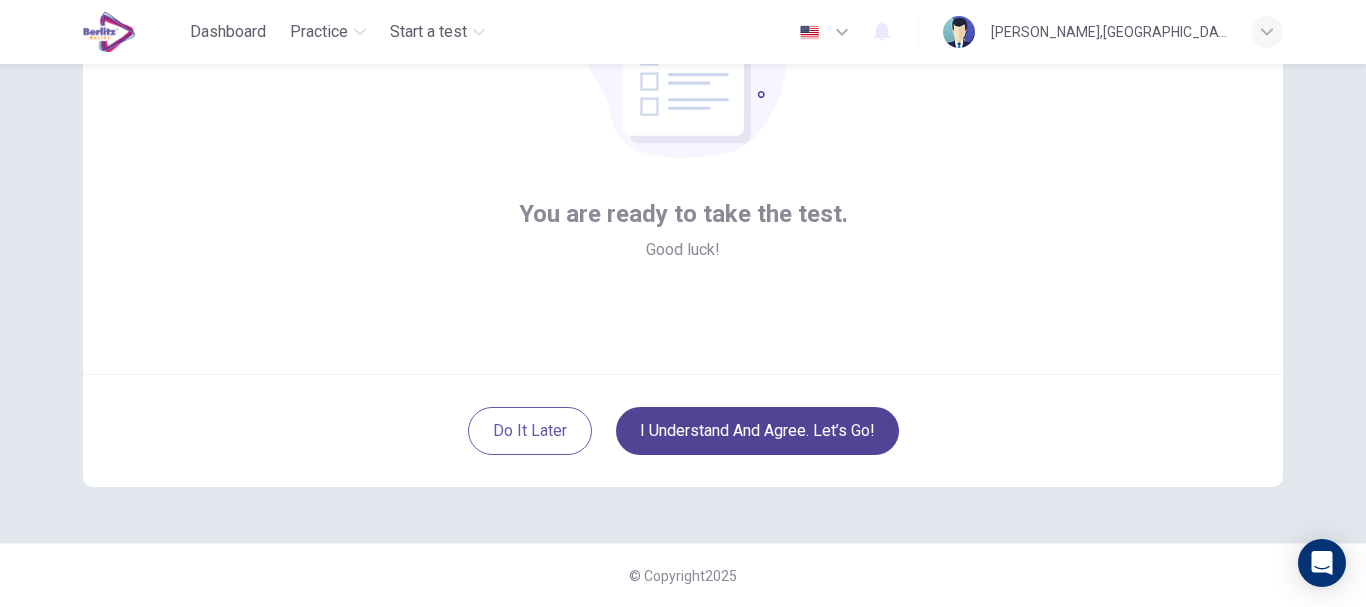 click on "I understand and agree. Let’s go!" at bounding box center (757, 431) 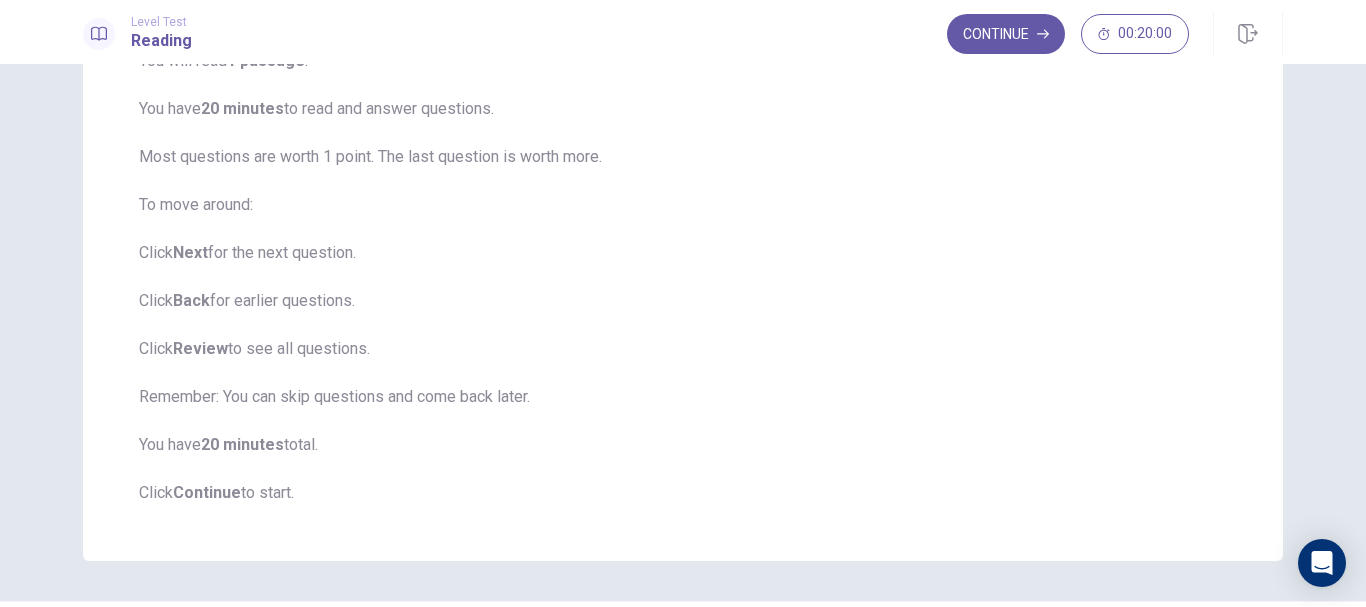 scroll, scrollTop: 249, scrollLeft: 0, axis: vertical 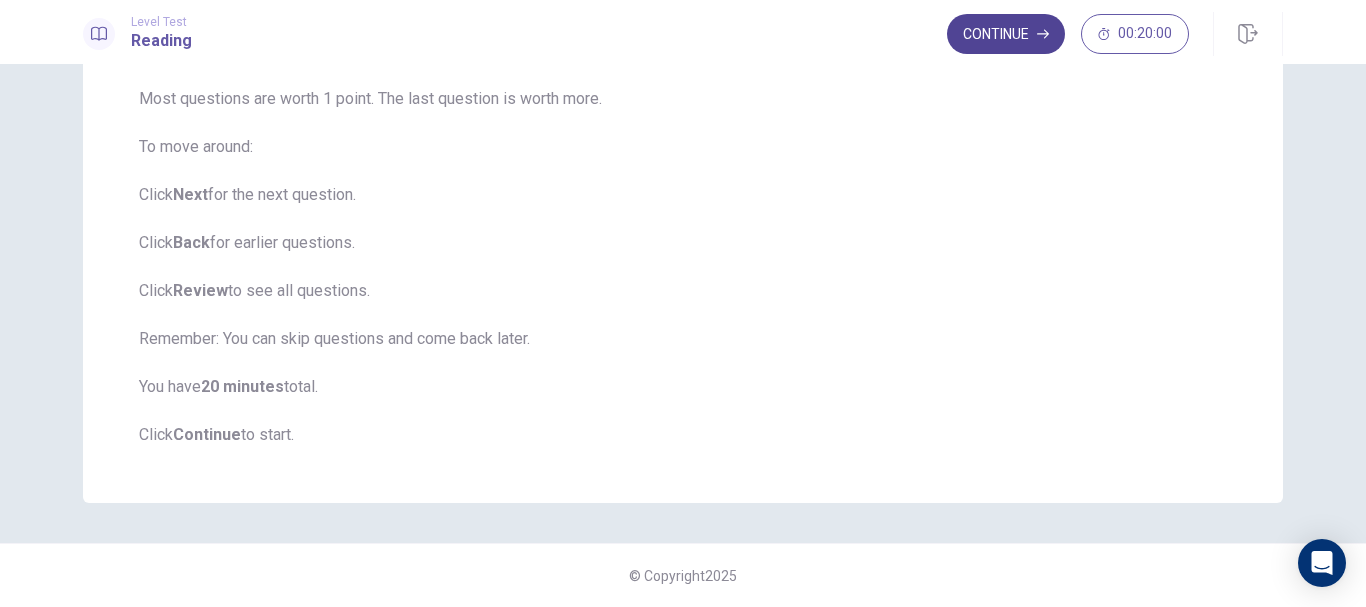 click on "Continue" at bounding box center [1006, 34] 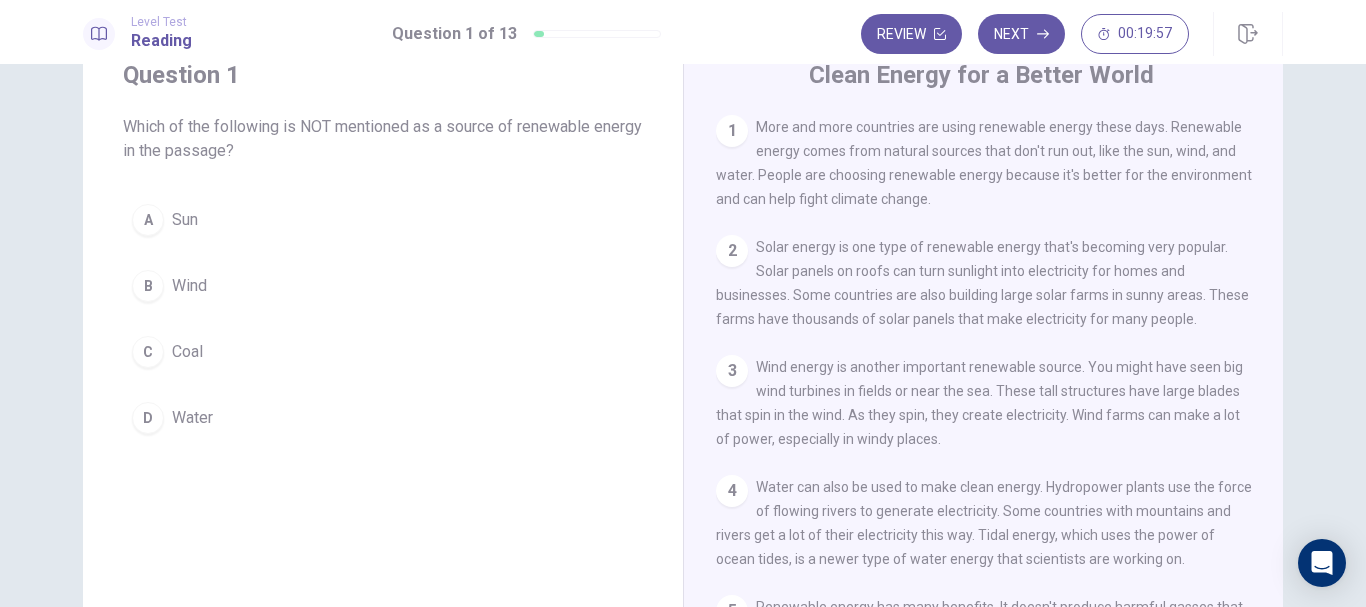 scroll, scrollTop: 0, scrollLeft: 0, axis: both 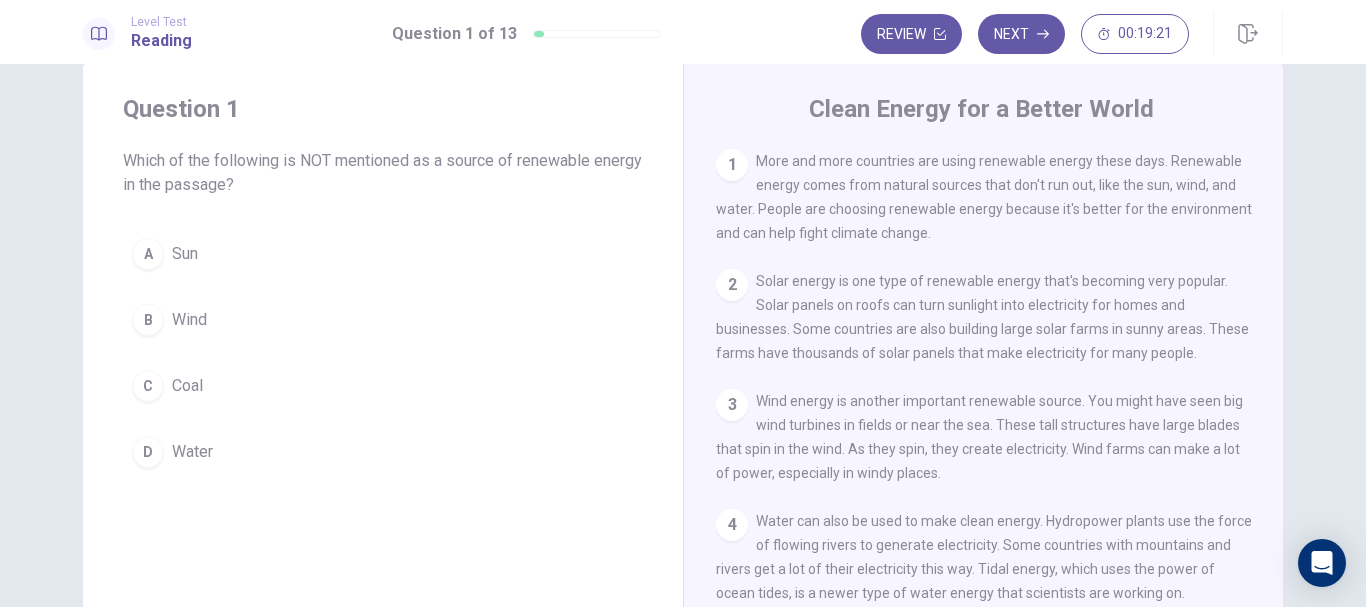 click on "C" at bounding box center (148, 386) 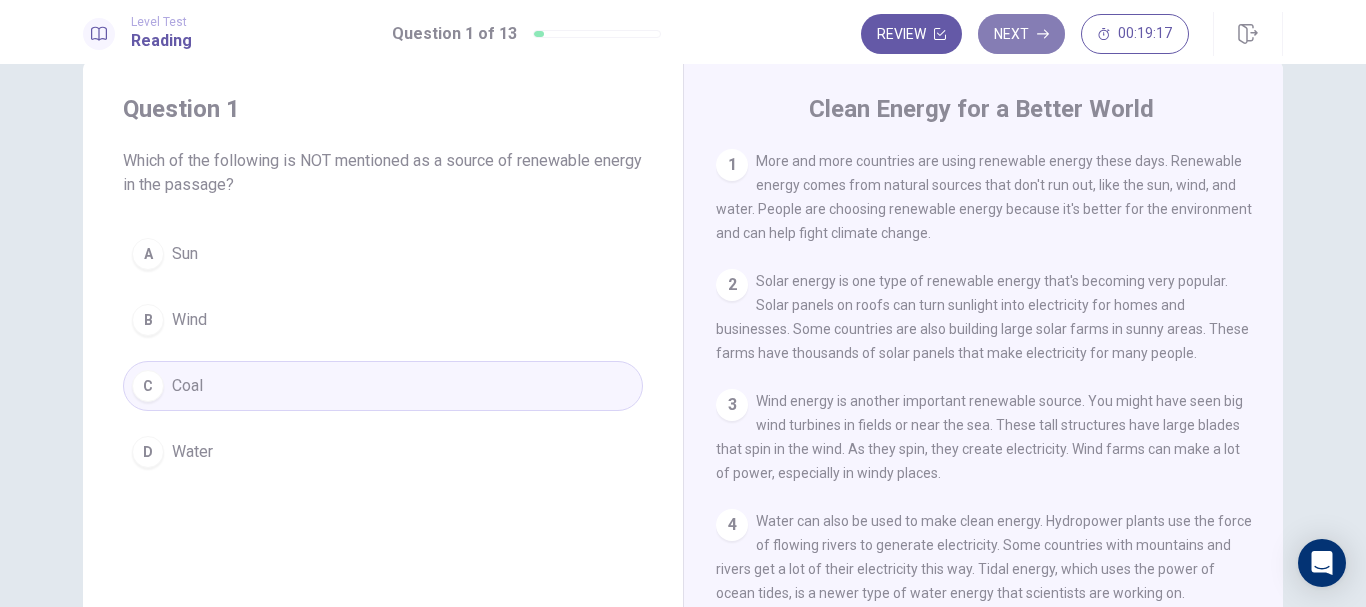 click on "Next" at bounding box center (1021, 34) 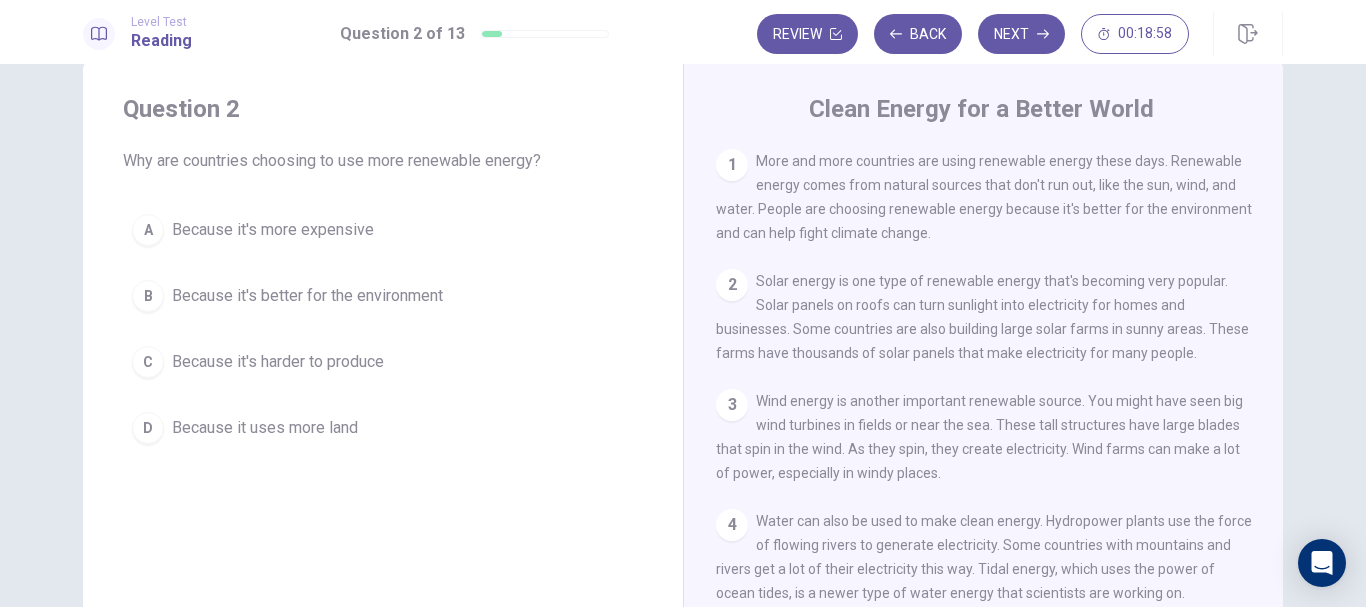 click on "B" at bounding box center [148, 296] 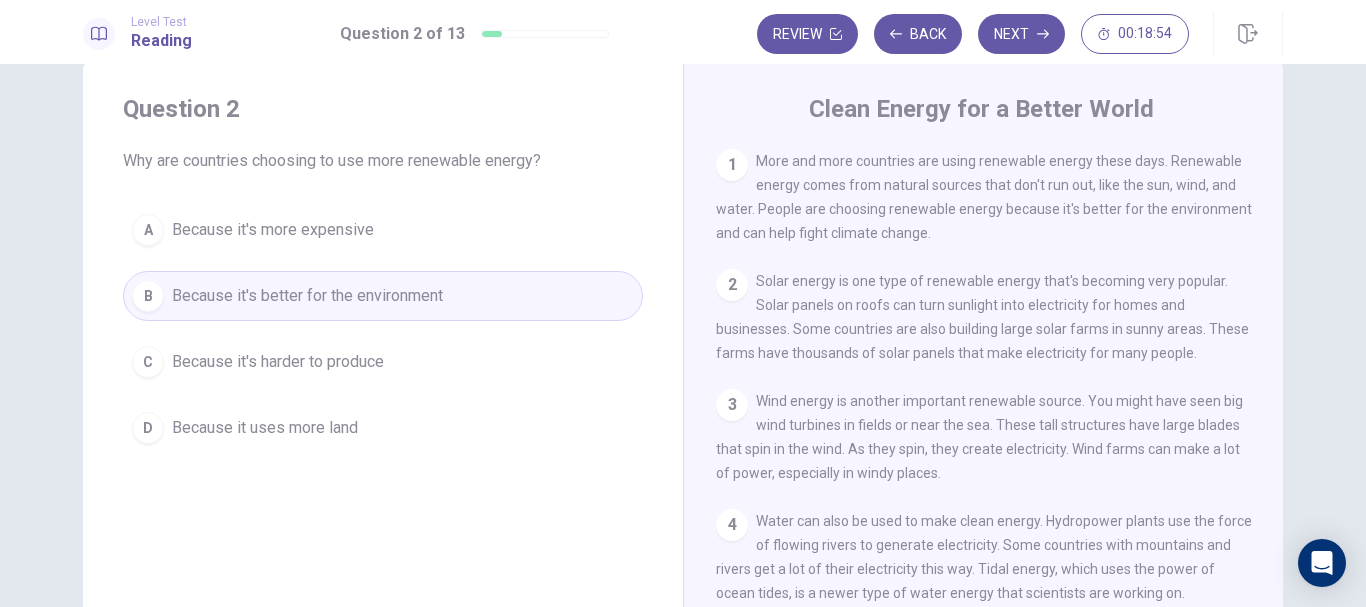 click on "B Because it's better for the environment" at bounding box center (383, 296) 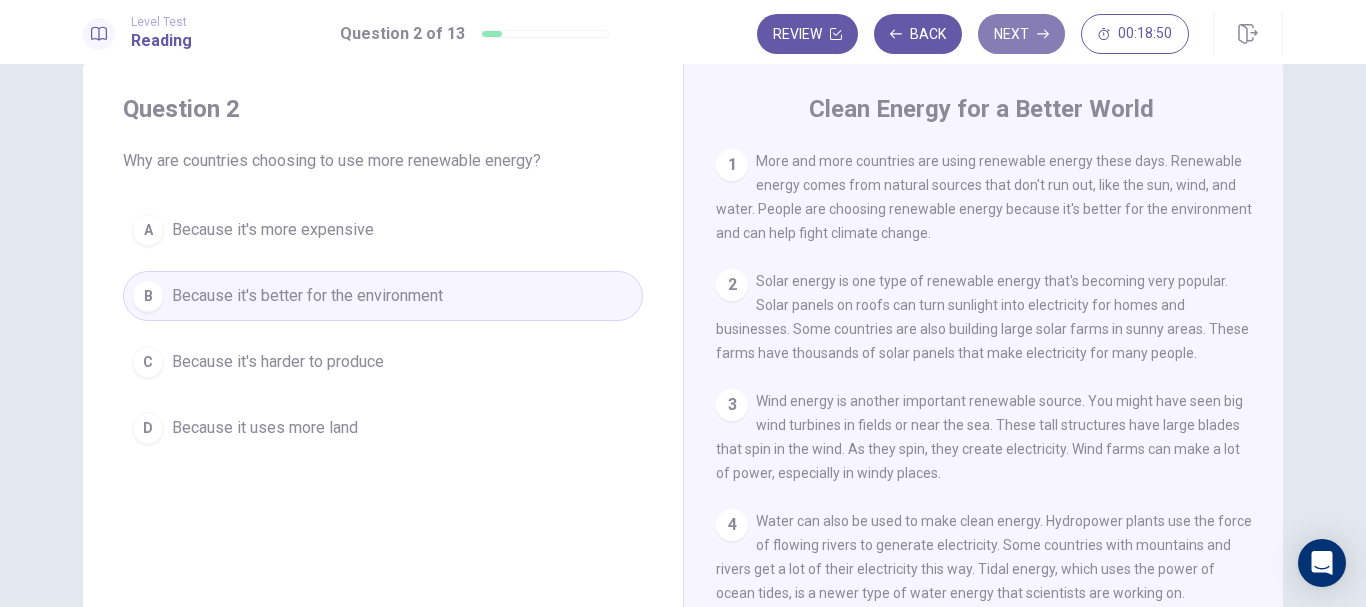 click on "Next" at bounding box center (1021, 34) 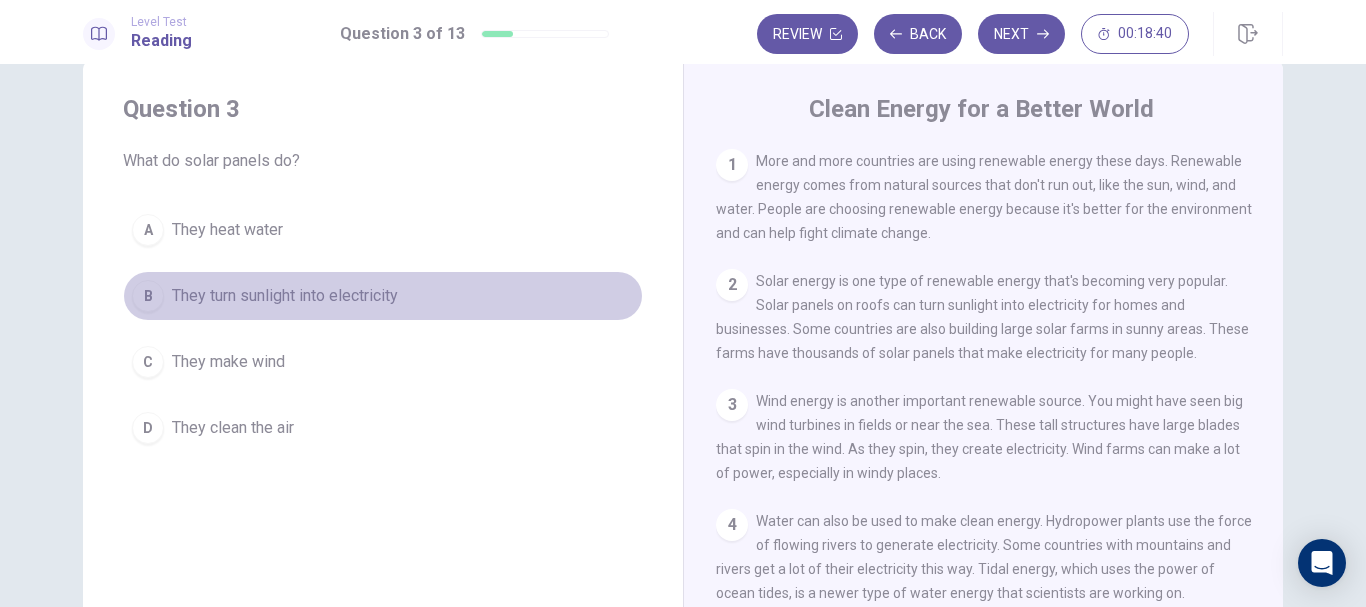 click on "They turn sunlight into electricity" at bounding box center (285, 296) 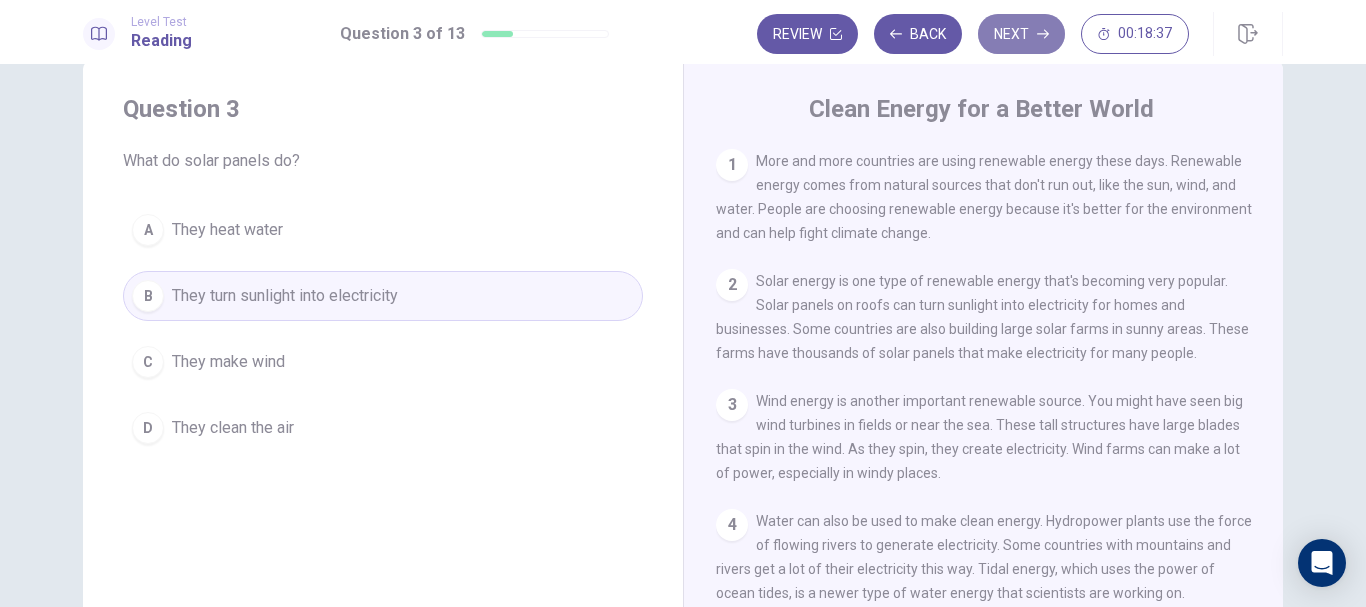 click on "Next" at bounding box center [1021, 34] 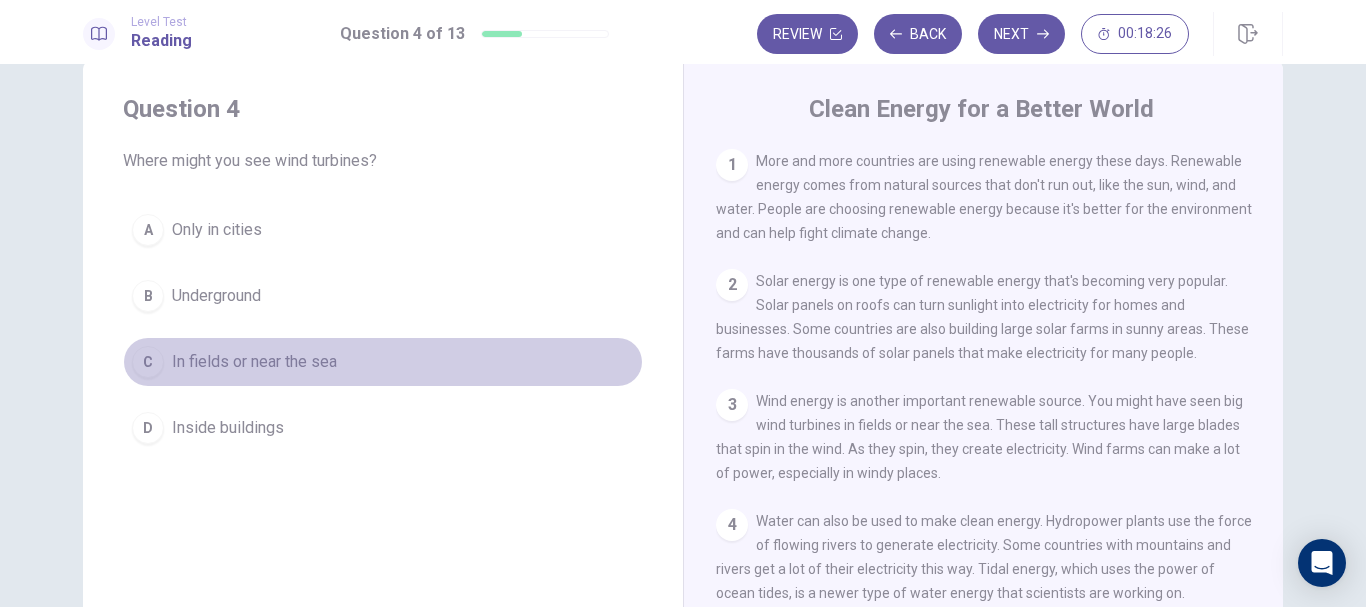 click on "In fields or near the sea" at bounding box center (254, 362) 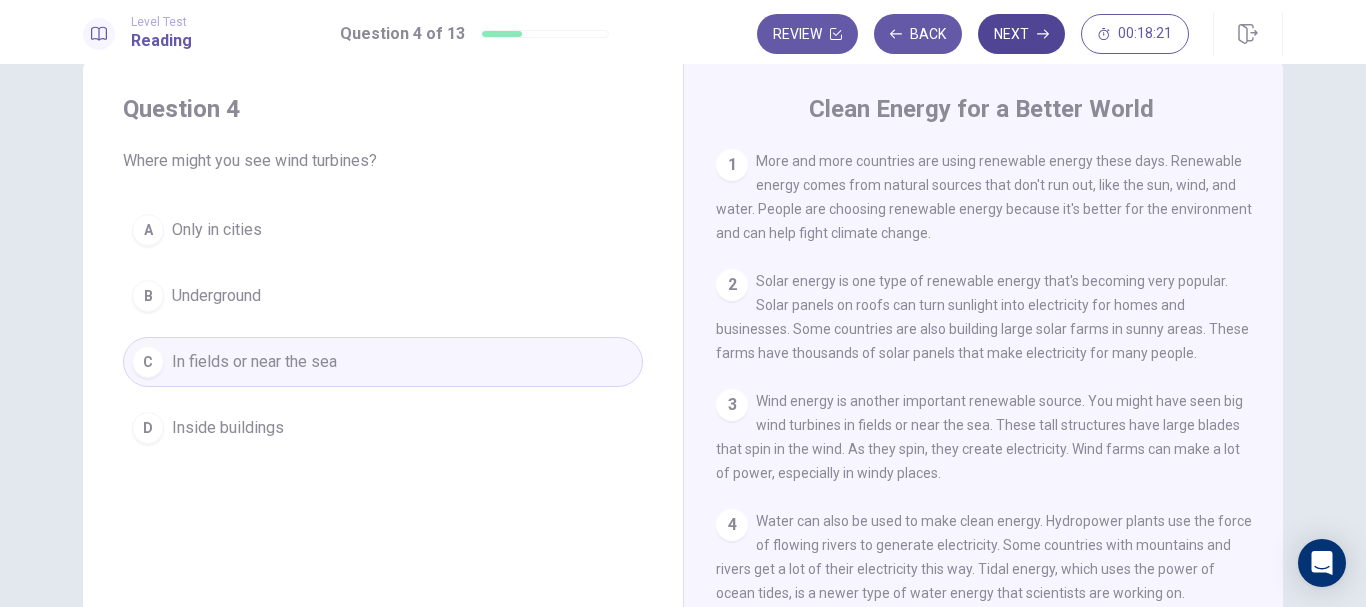 click on "Next" at bounding box center (1021, 34) 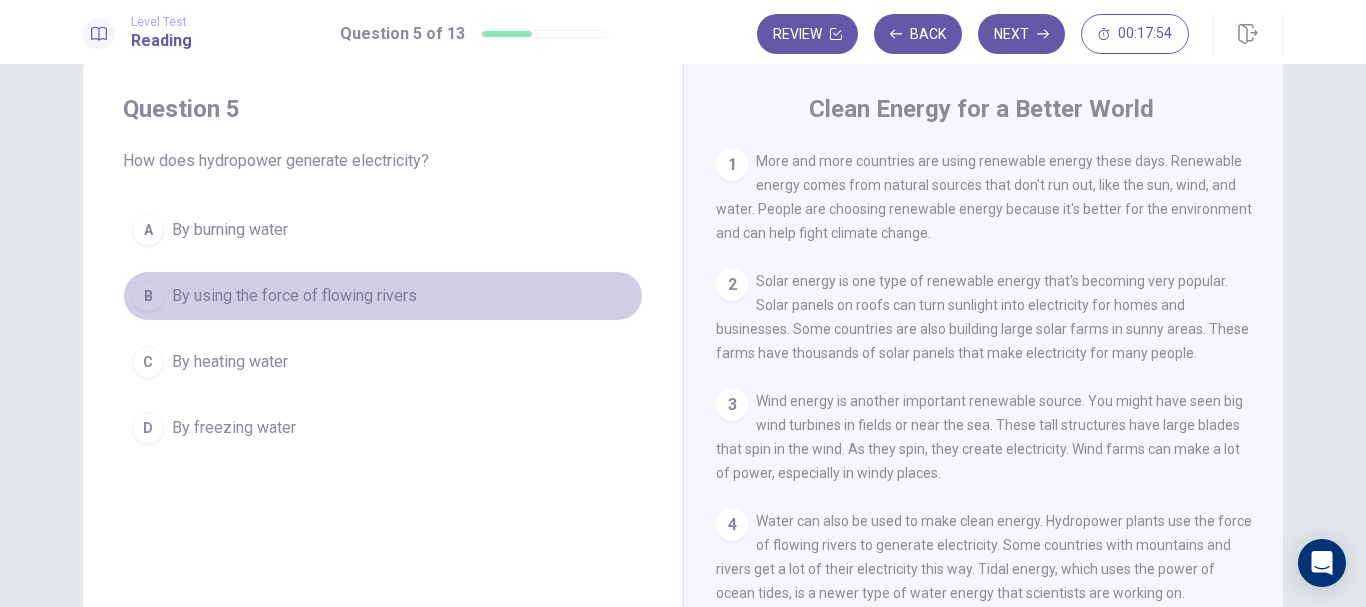 click on "B" at bounding box center (148, 296) 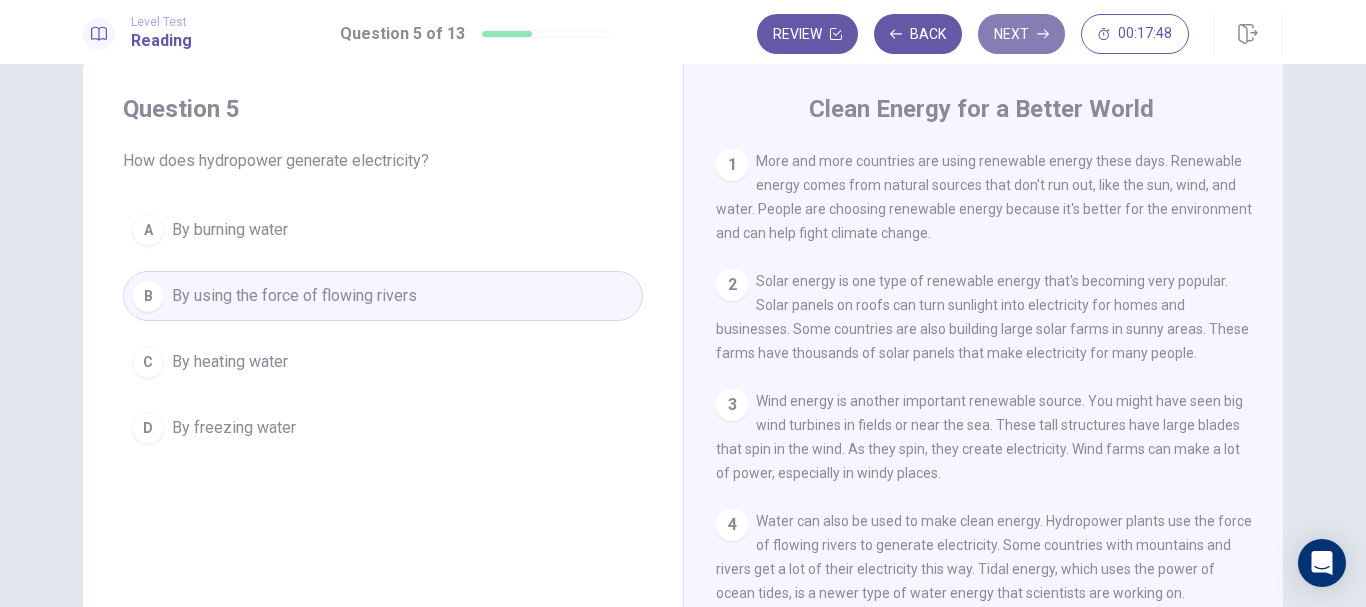 click on "Next" at bounding box center [1021, 34] 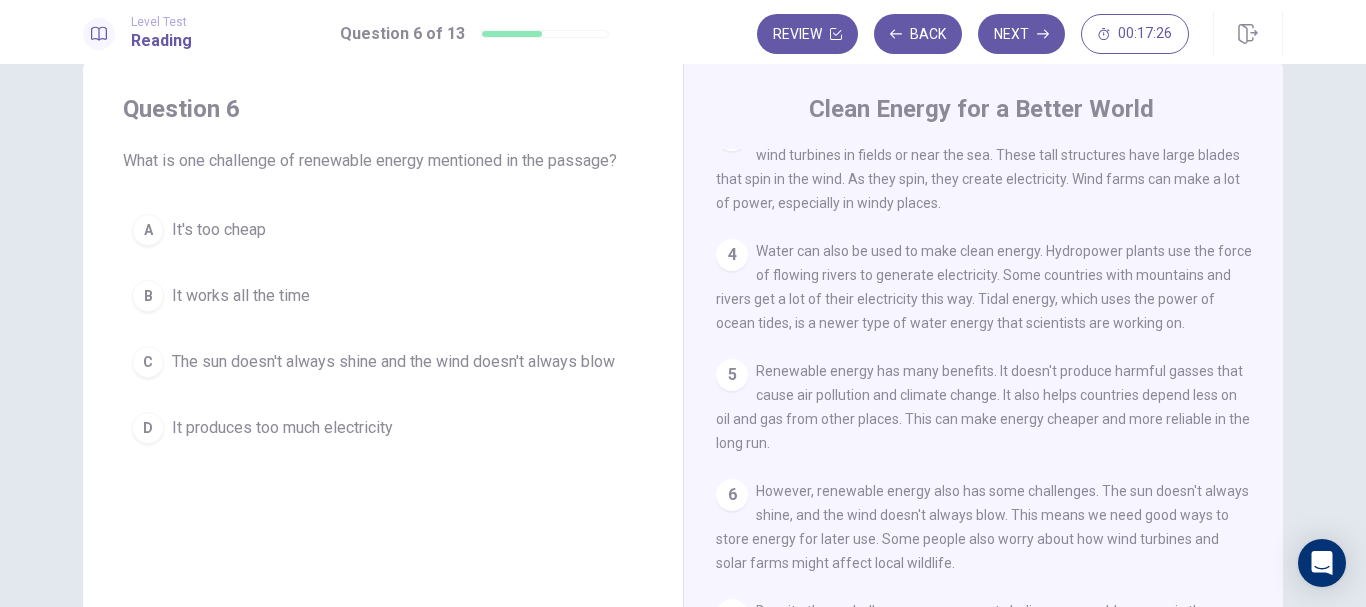scroll, scrollTop: 318, scrollLeft: 0, axis: vertical 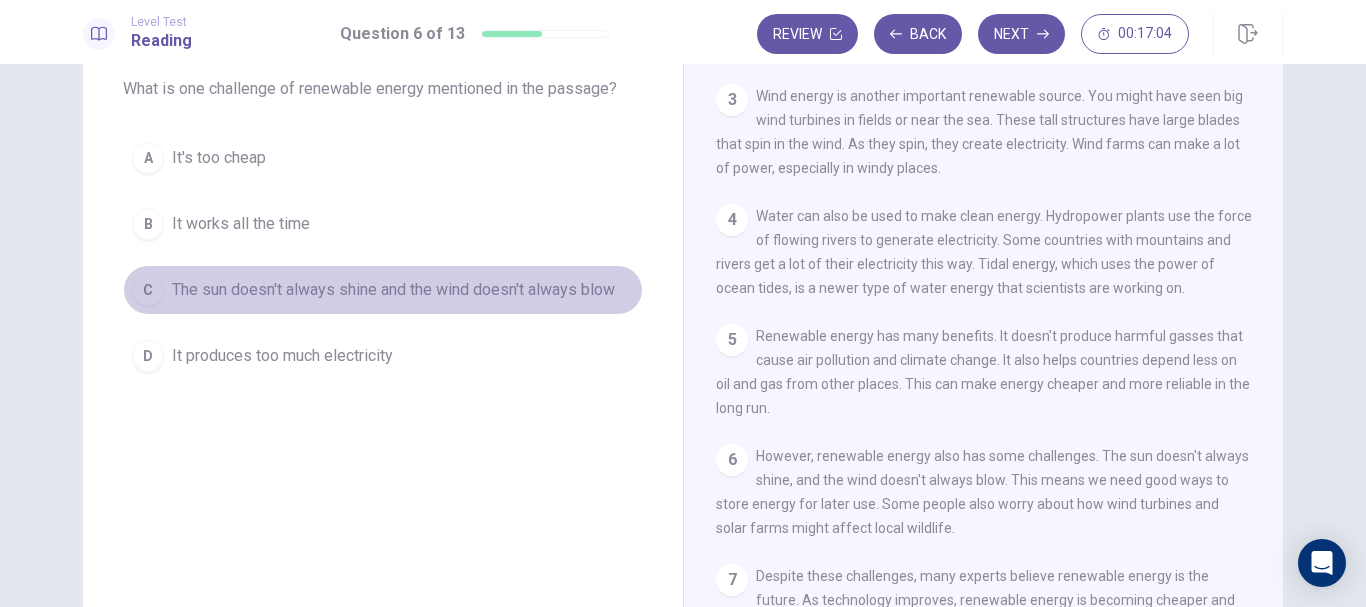 click on "The sun doesn't always shine and the wind doesn't always blow" at bounding box center (393, 290) 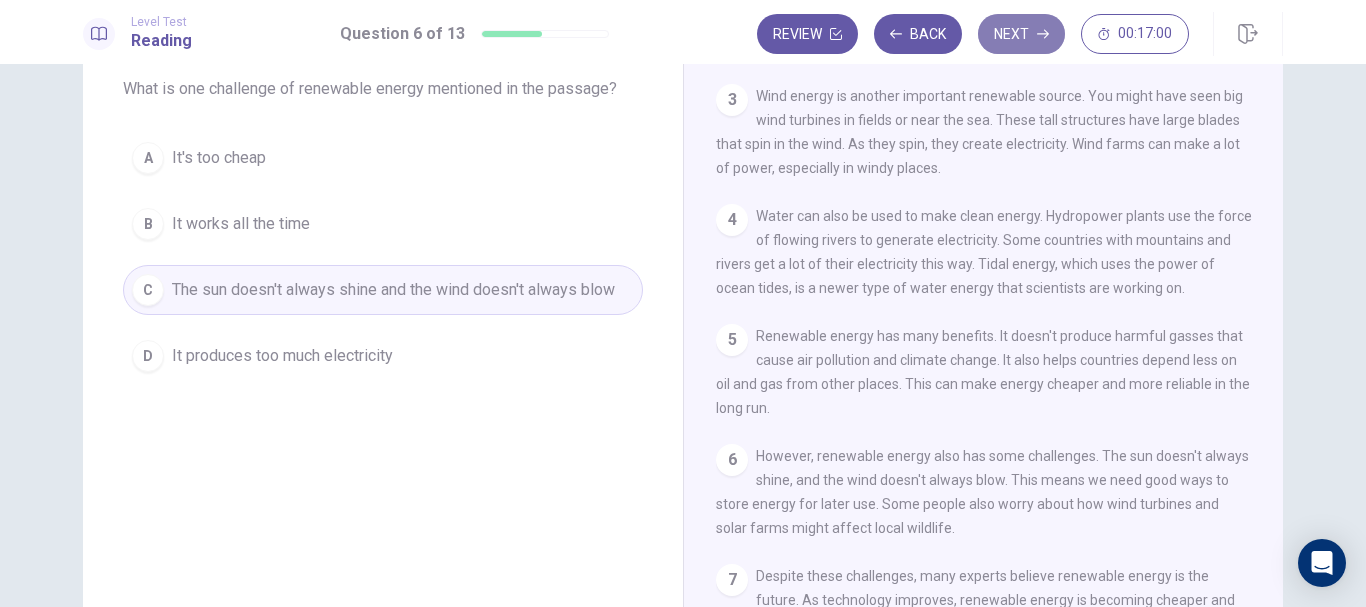 click on "Next" at bounding box center (1021, 34) 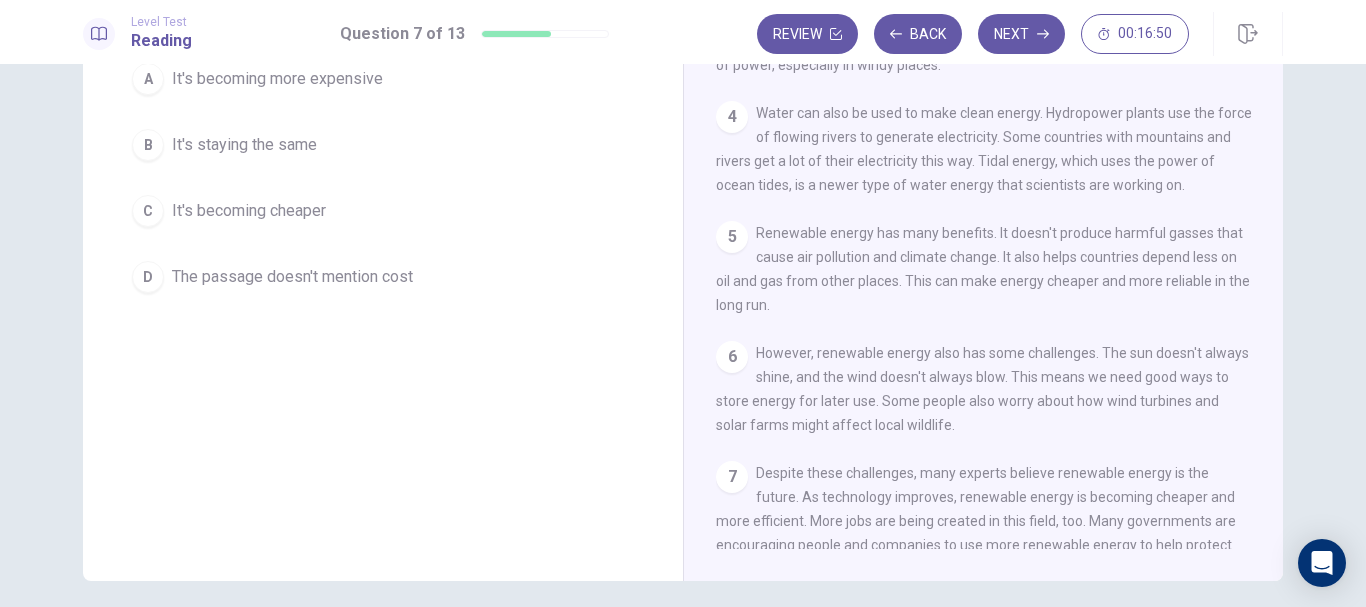 scroll, scrollTop: 296, scrollLeft: 0, axis: vertical 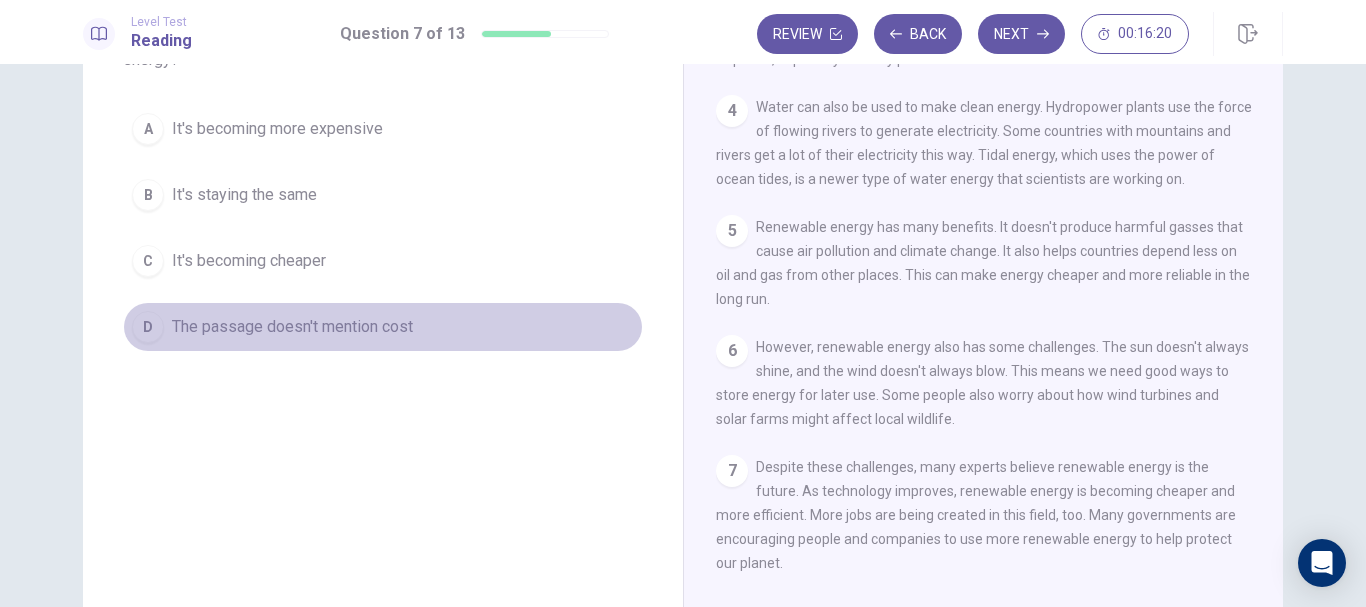 click on "The passage doesn't mention cost" at bounding box center [292, 327] 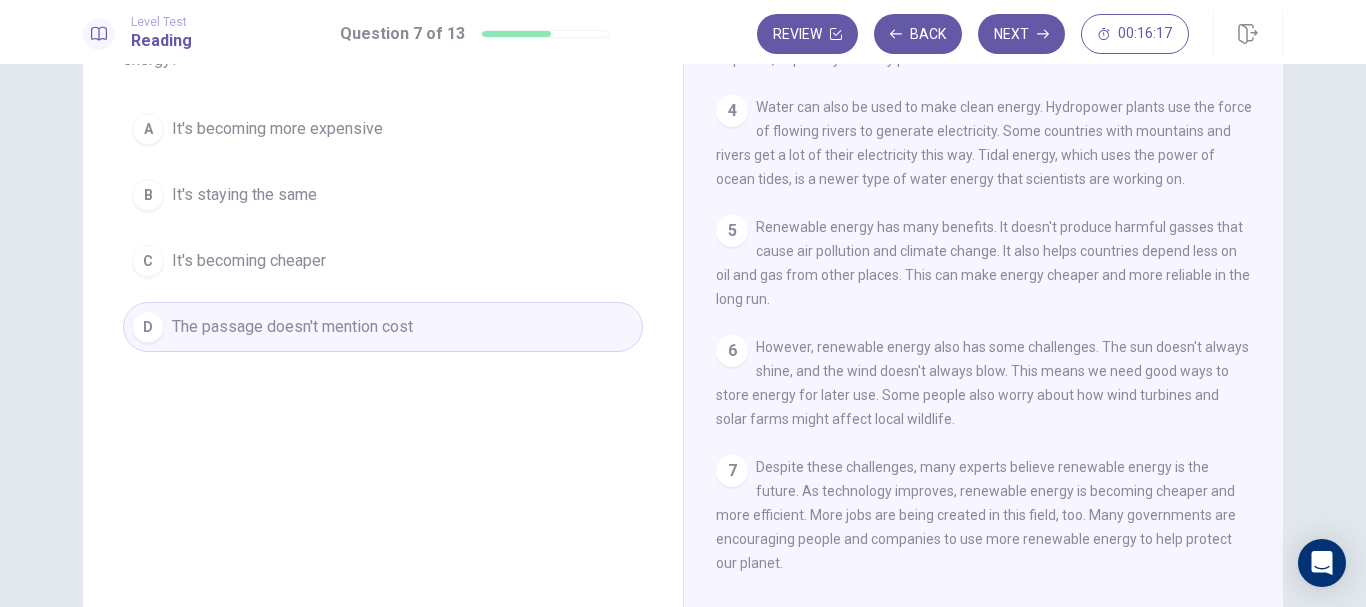 scroll, scrollTop: 296, scrollLeft: 0, axis: vertical 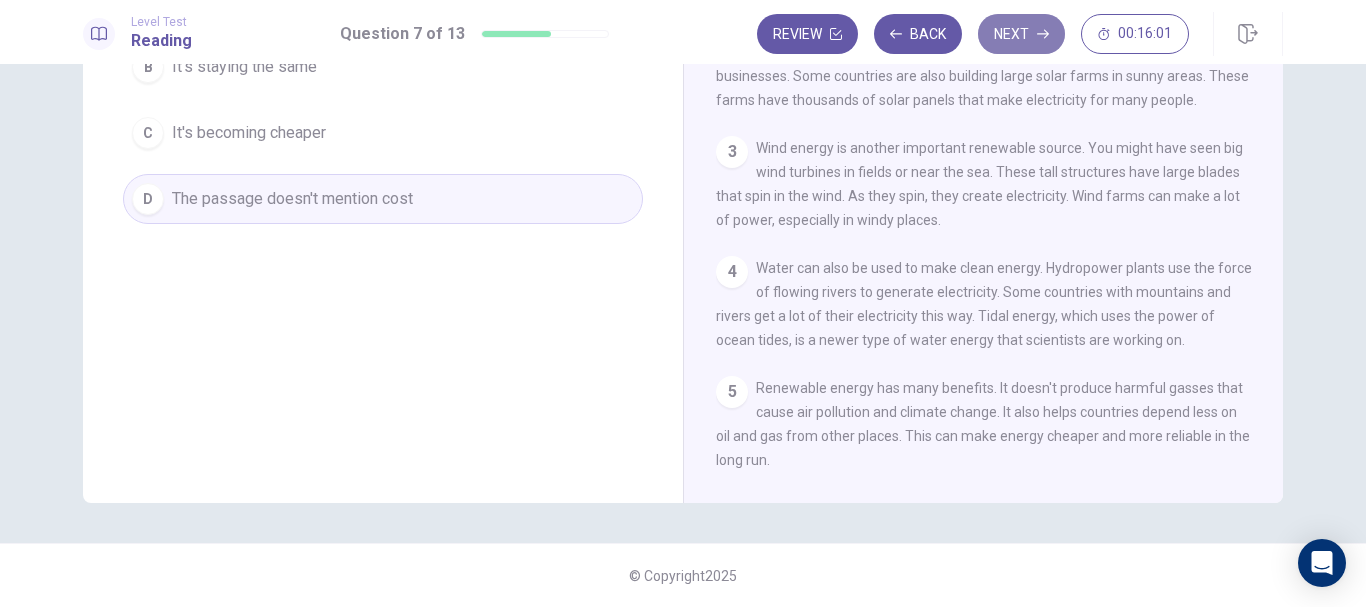 click on "Next" at bounding box center (1021, 34) 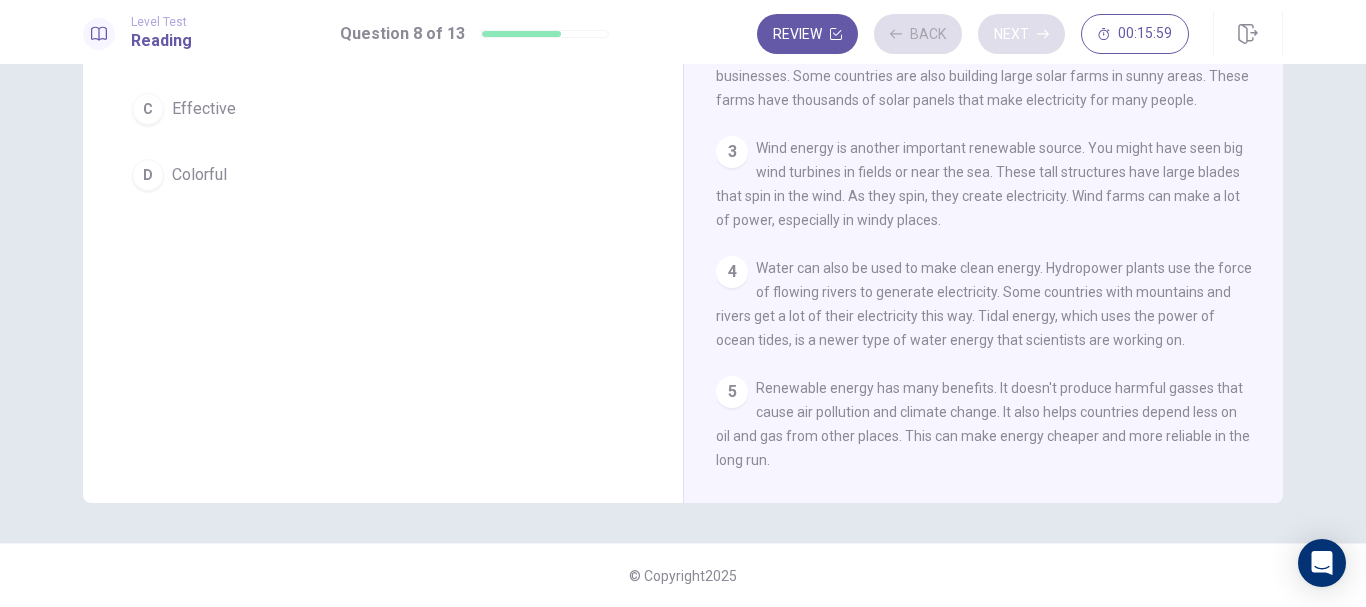 scroll, scrollTop: 272, scrollLeft: 0, axis: vertical 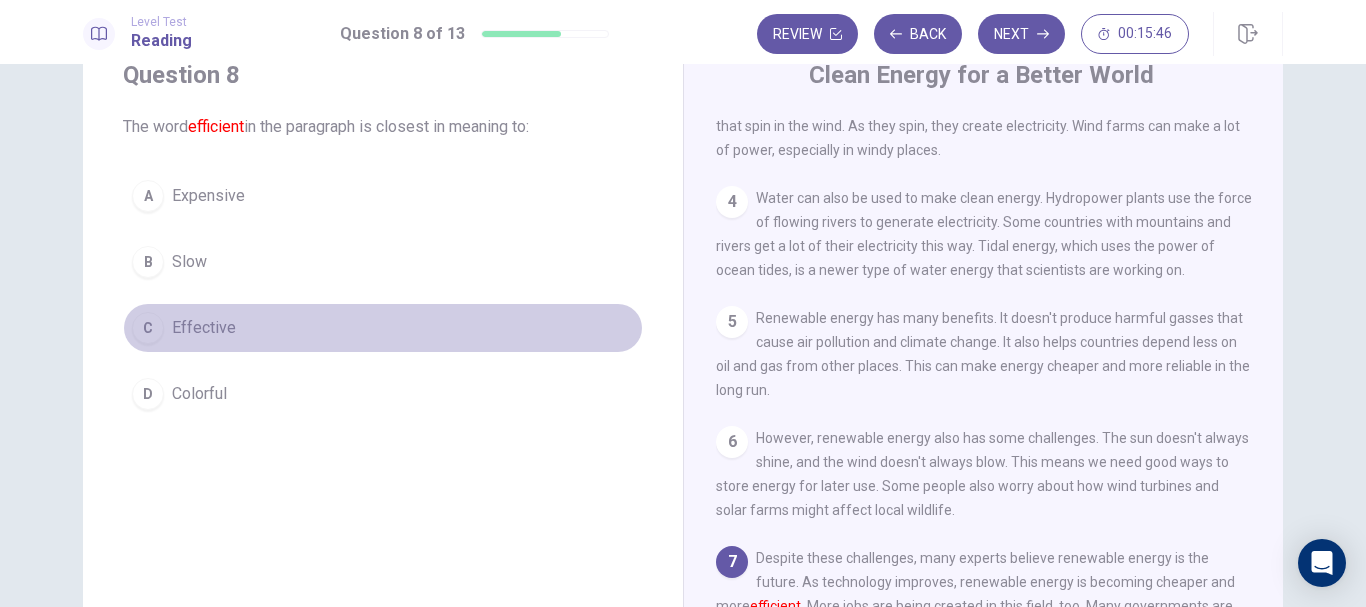 click on "Effective" at bounding box center [204, 328] 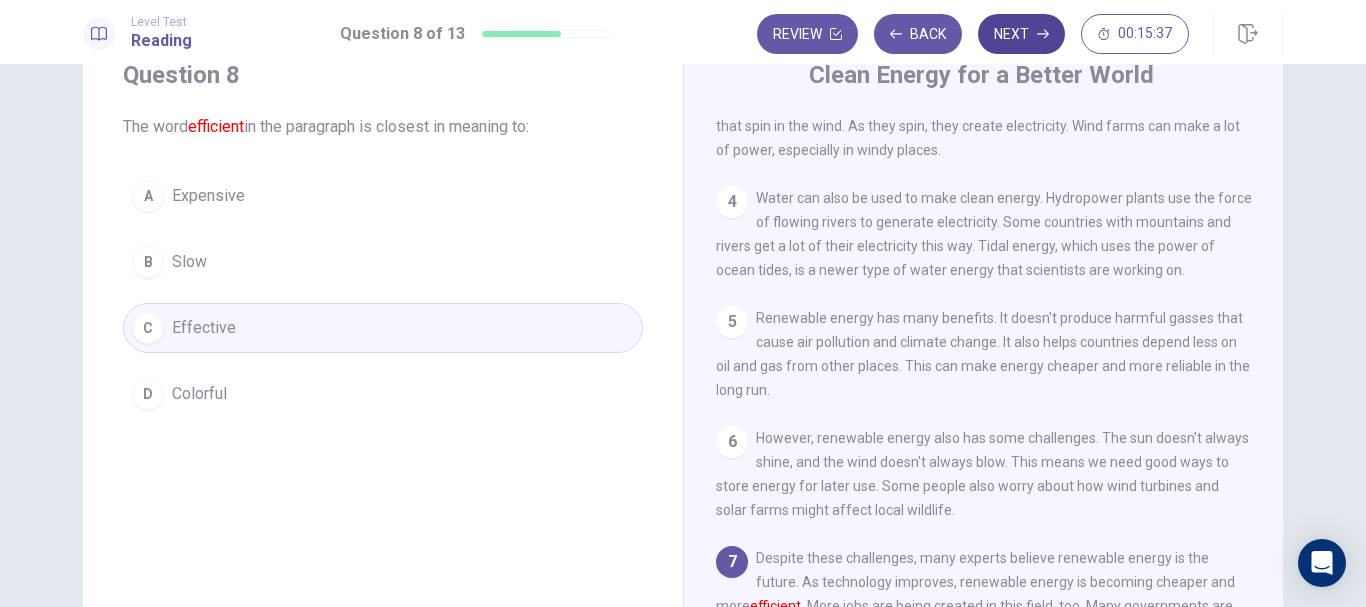 click on "Next" at bounding box center [1021, 34] 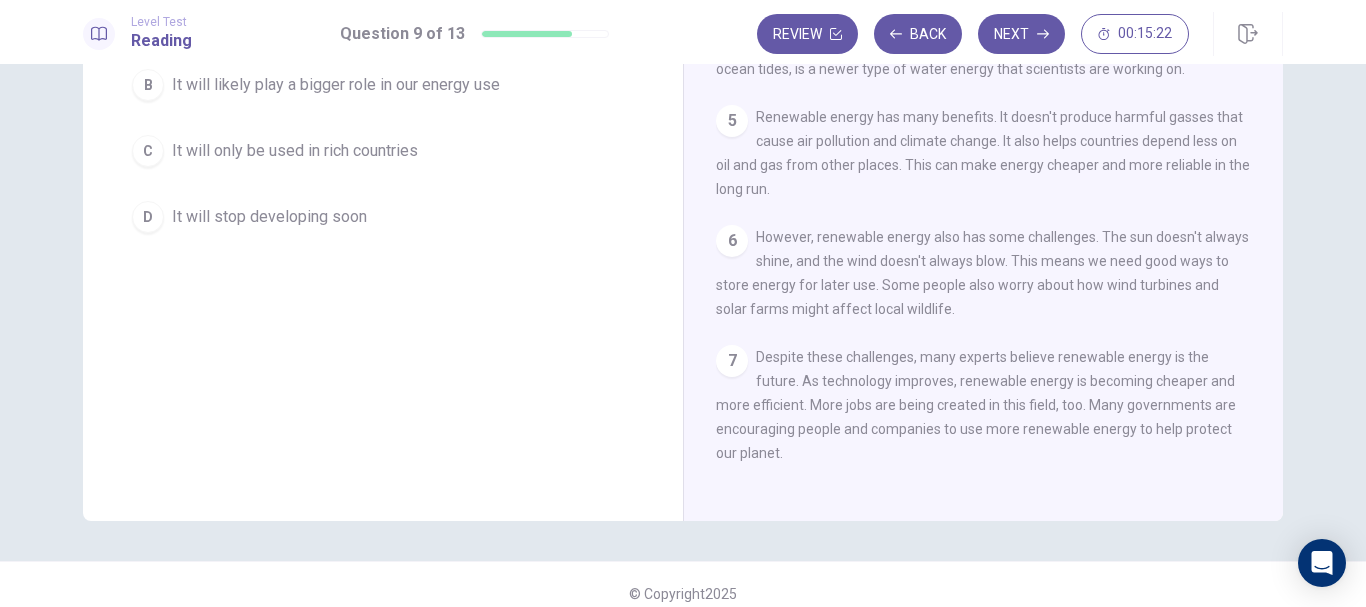 scroll, scrollTop: 74, scrollLeft: 0, axis: vertical 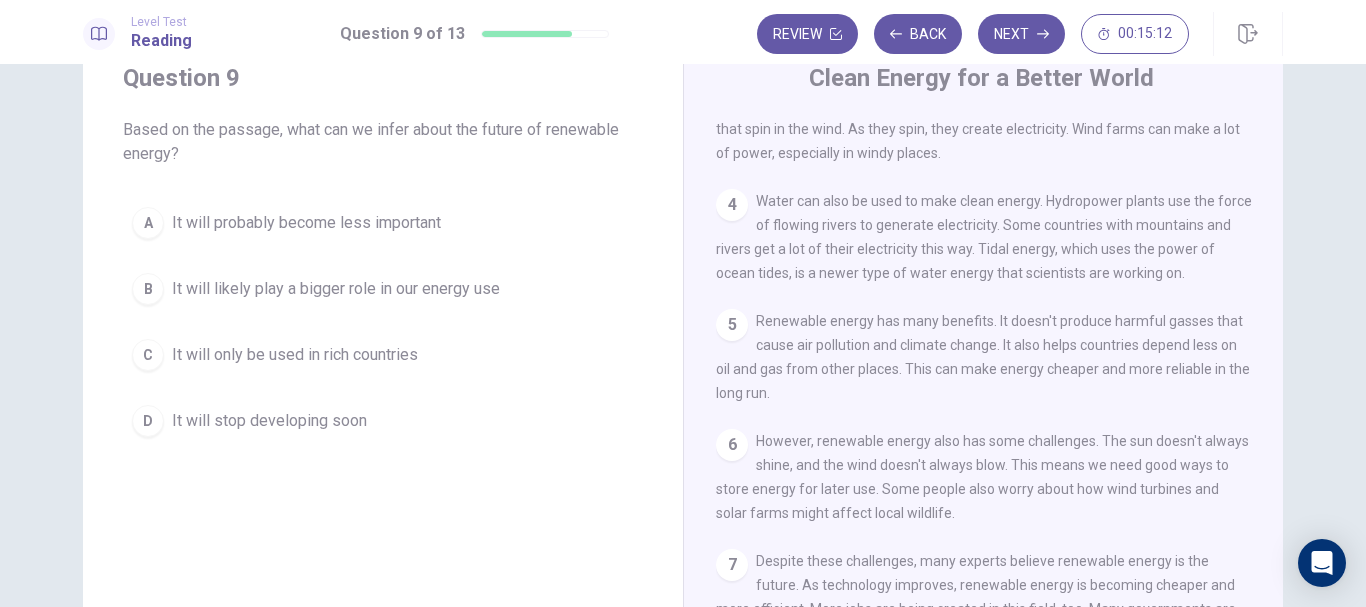 click on "It will likely play a bigger role in our energy use" at bounding box center (336, 289) 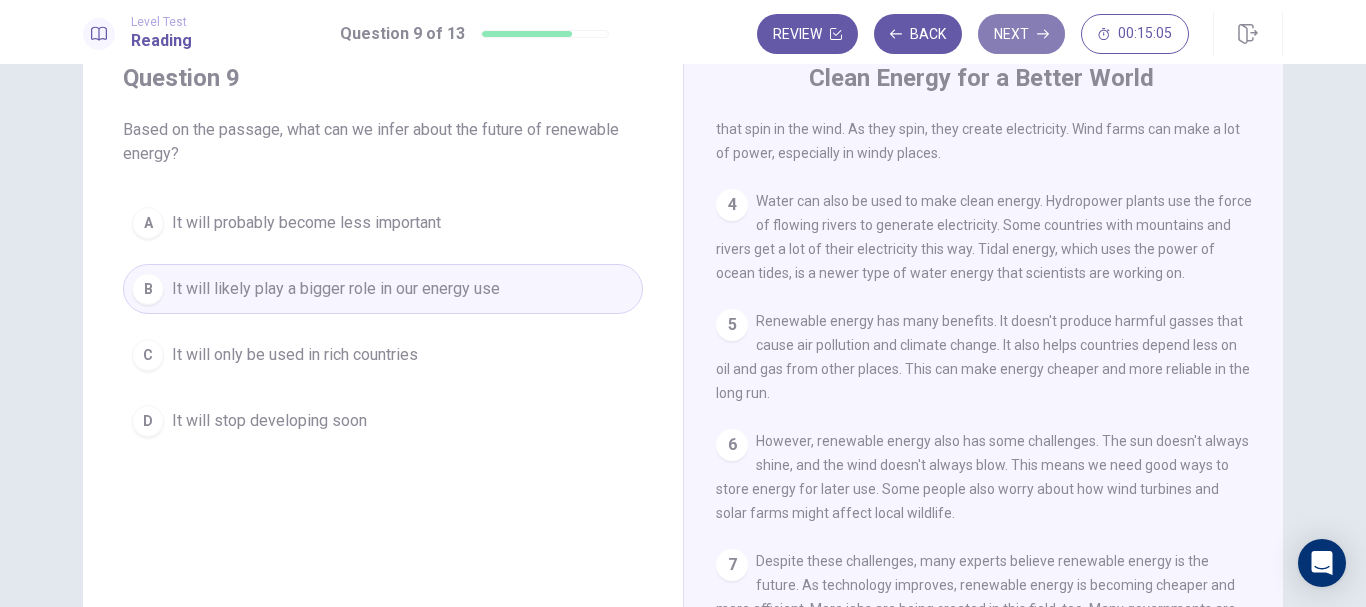 click on "Next" at bounding box center [1021, 34] 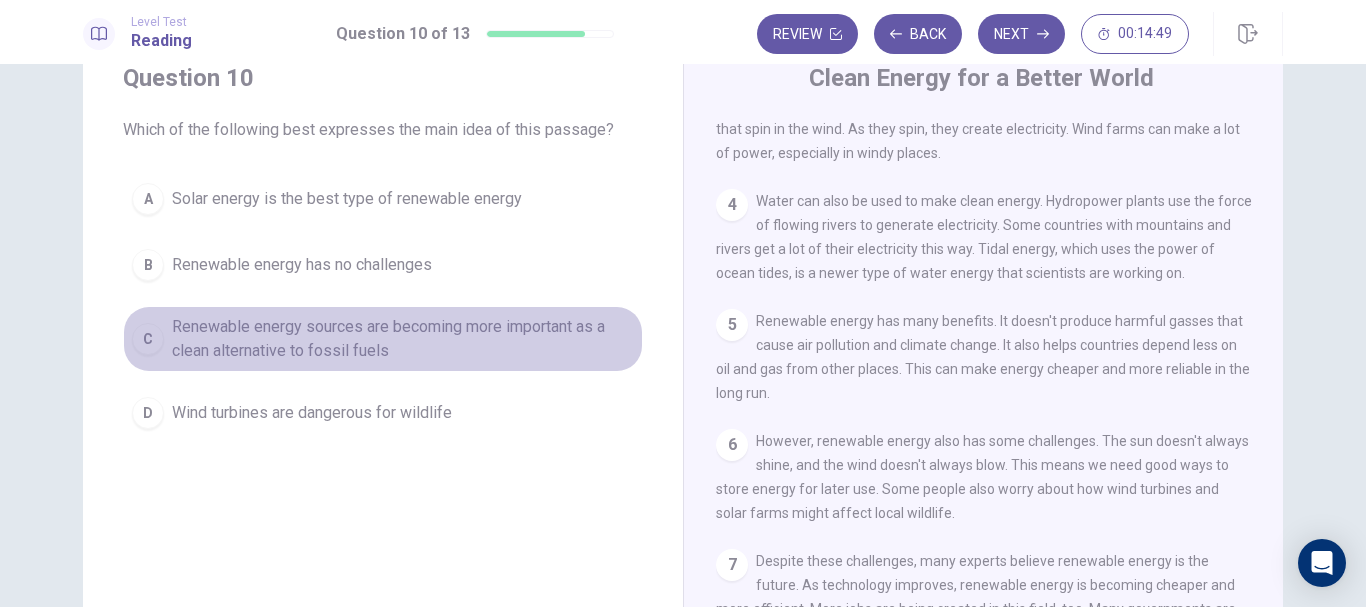 click on "Renewable energy sources are becoming more important as a clean alternative to fossil fuels" at bounding box center (403, 339) 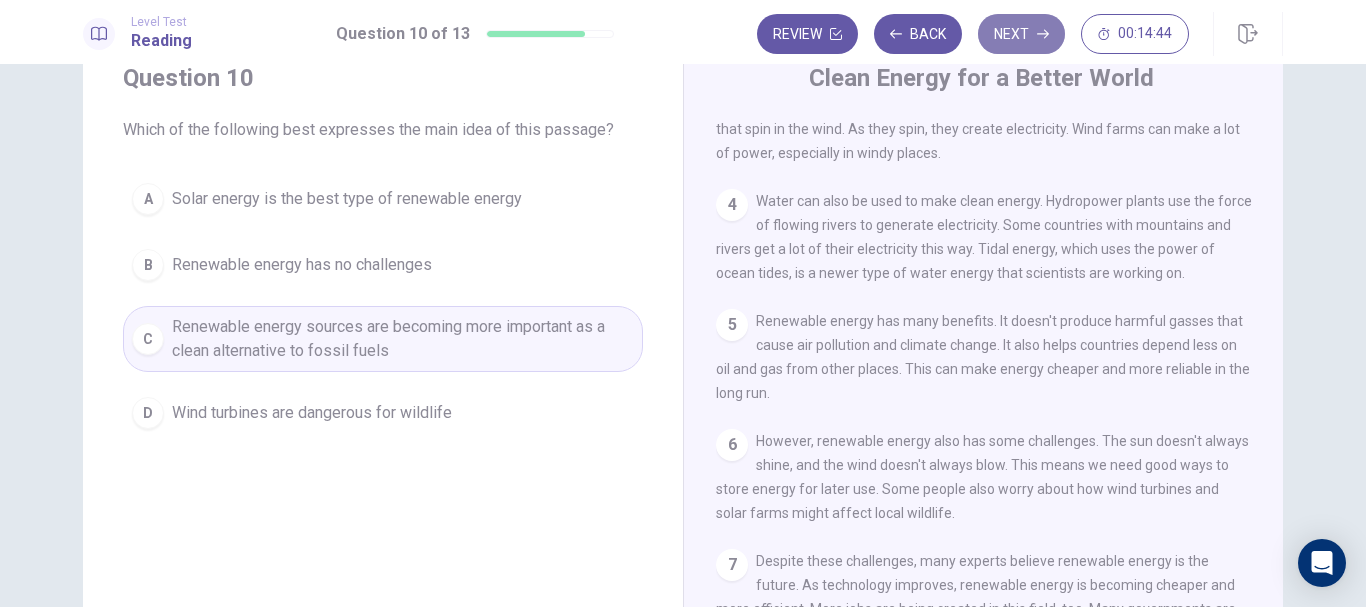 click on "Next" at bounding box center [1021, 34] 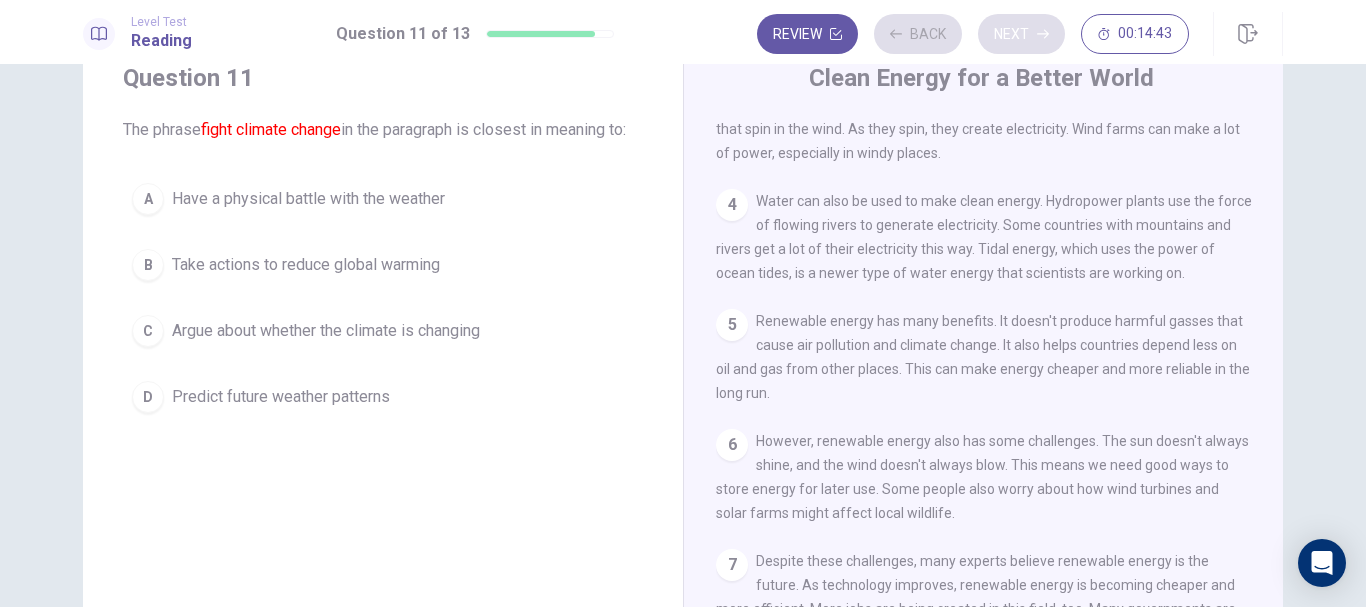 scroll, scrollTop: 0, scrollLeft: 0, axis: both 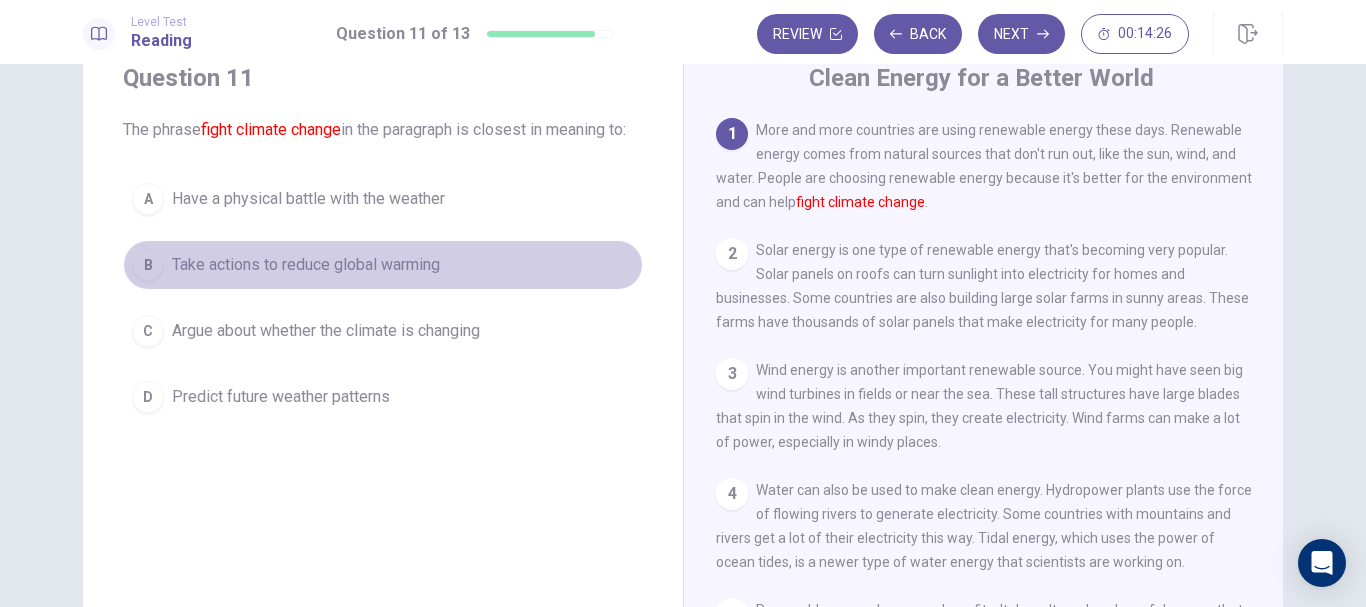 click on "Take actions to reduce global warming" at bounding box center [306, 265] 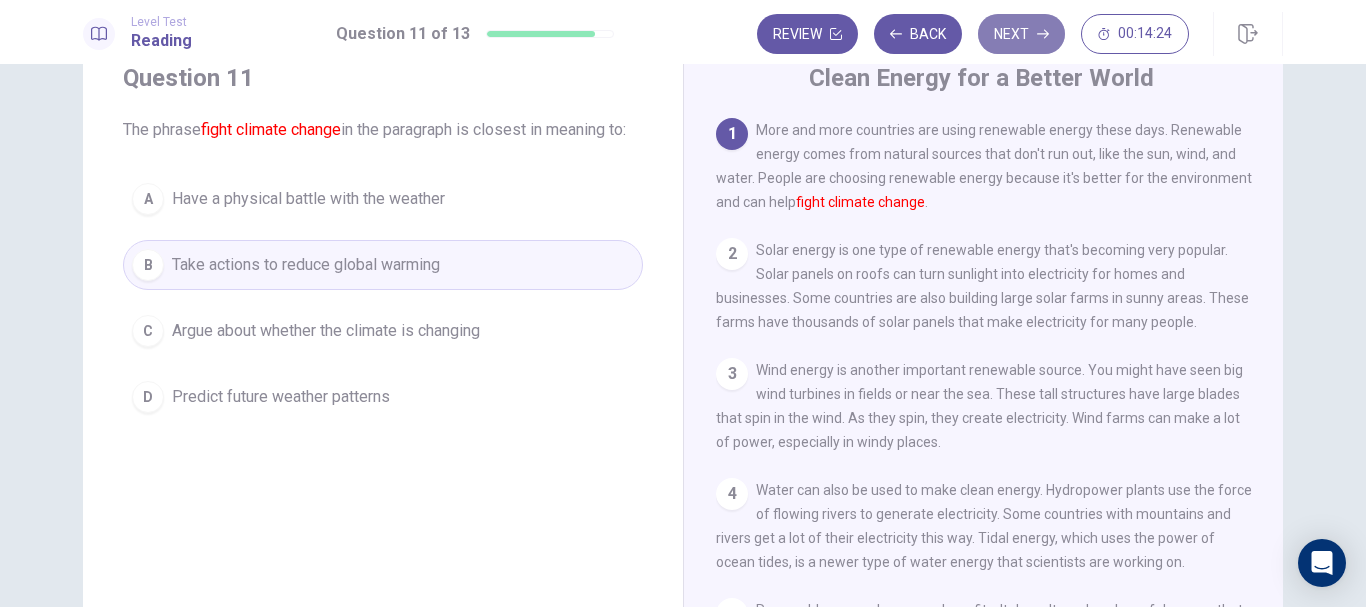 click on "Next" at bounding box center [1021, 34] 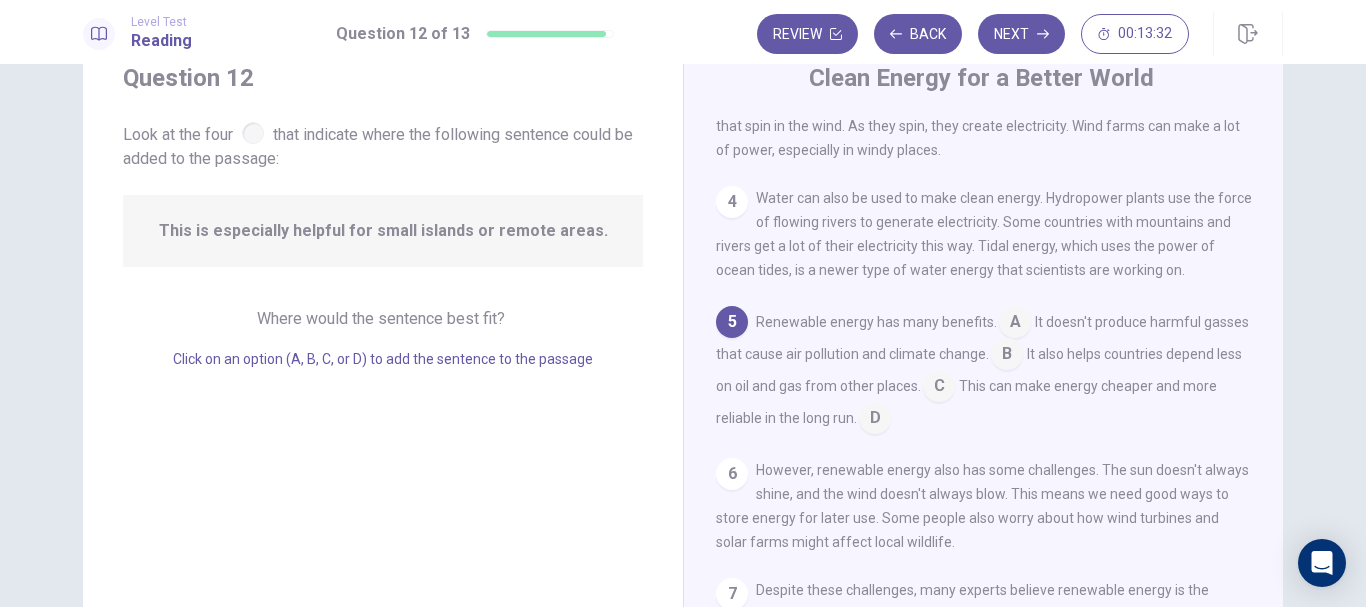 scroll, scrollTop: 346, scrollLeft: 0, axis: vertical 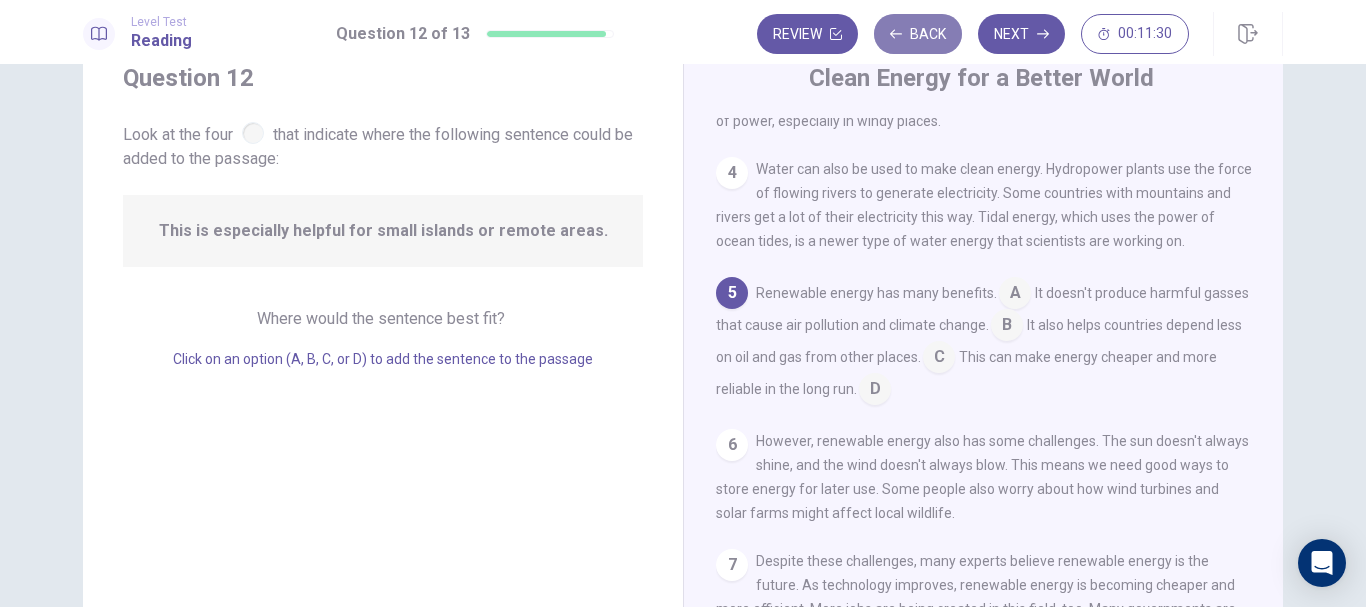click on "Back" at bounding box center (918, 34) 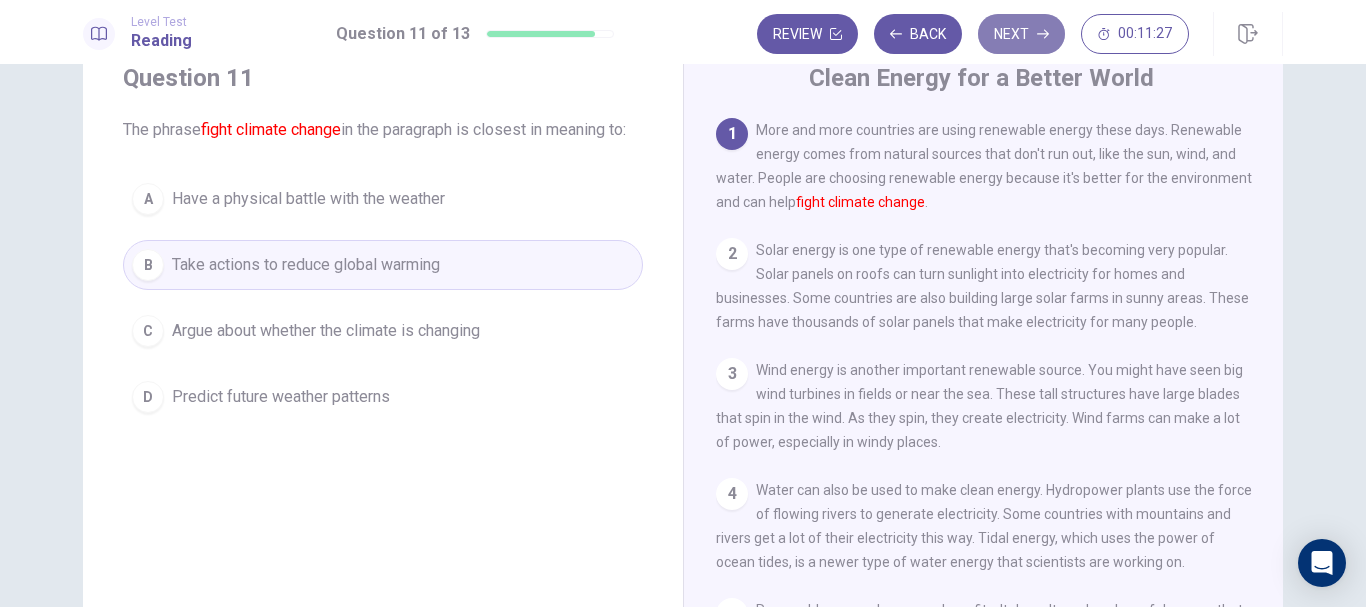click on "Next" at bounding box center (1021, 34) 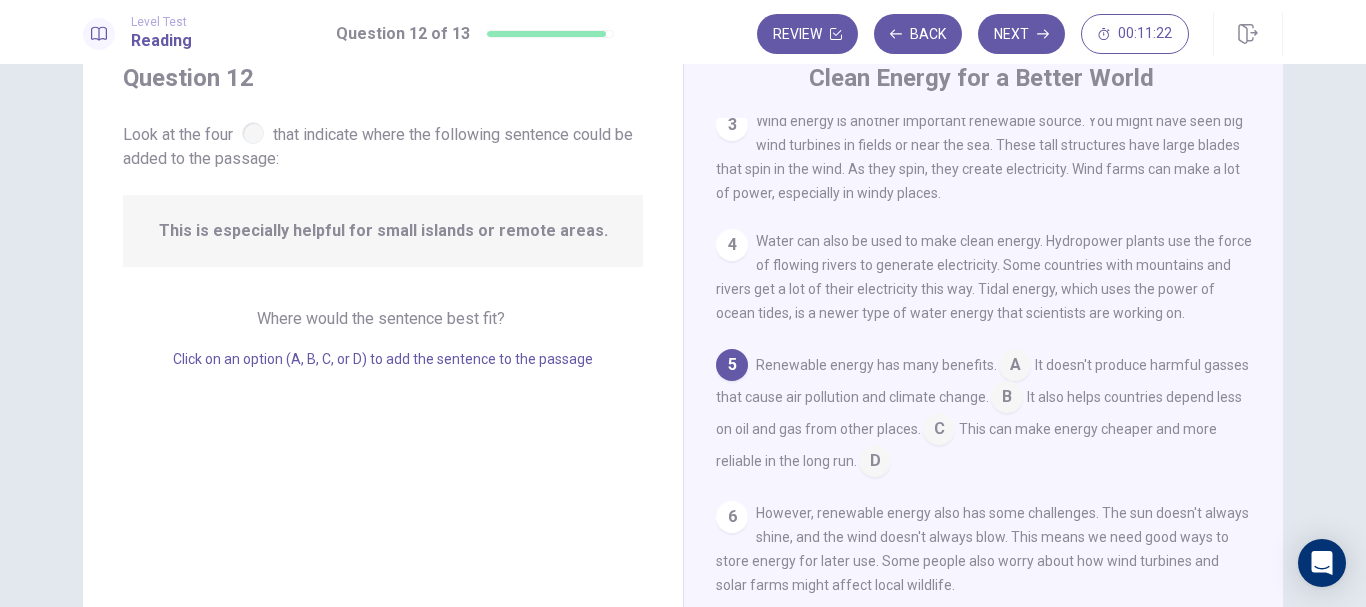 scroll, scrollTop: 346, scrollLeft: 0, axis: vertical 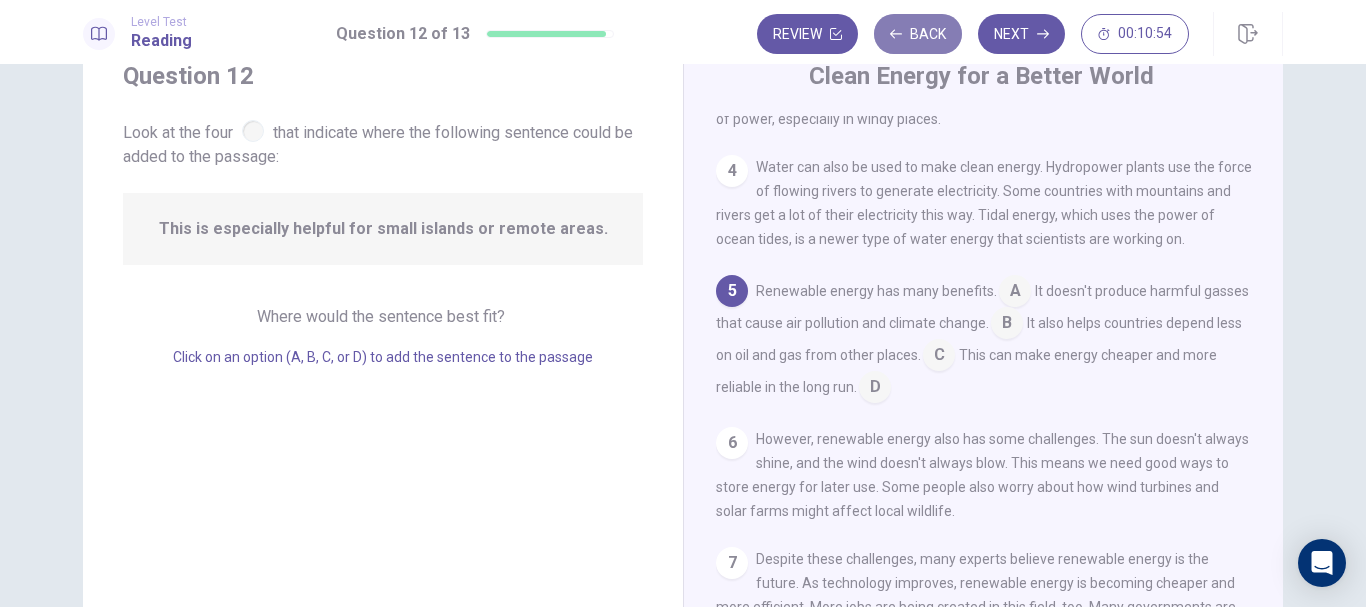 click on "Back" at bounding box center (918, 34) 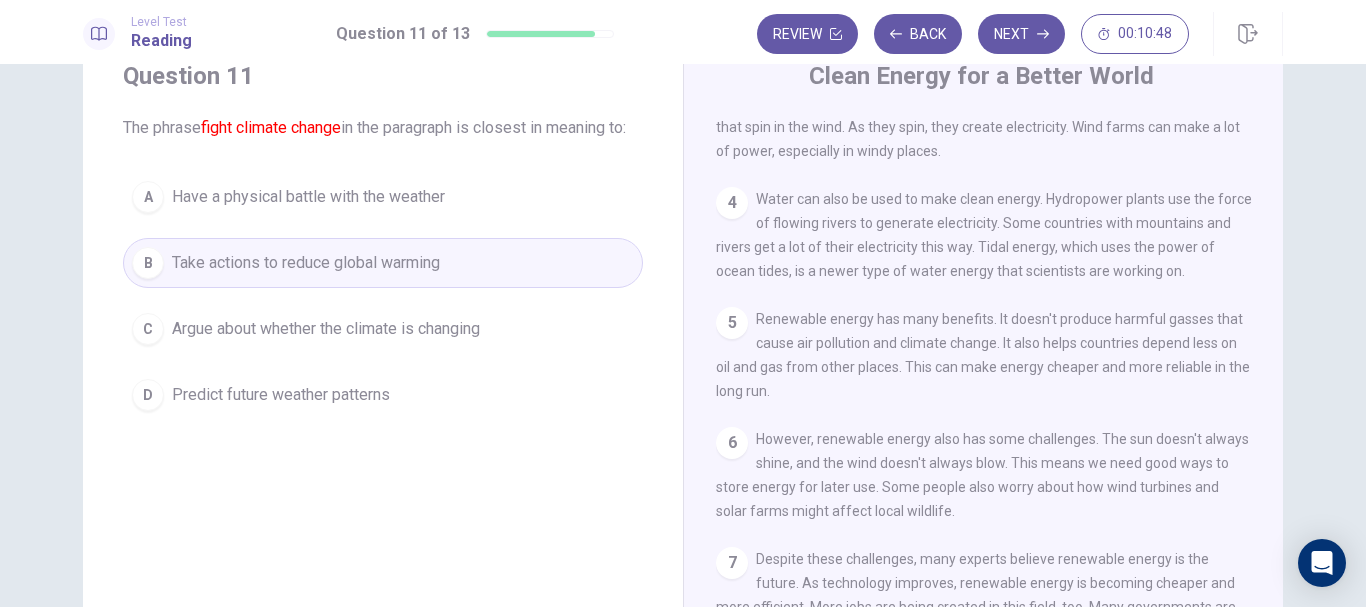 scroll, scrollTop: 302, scrollLeft: 0, axis: vertical 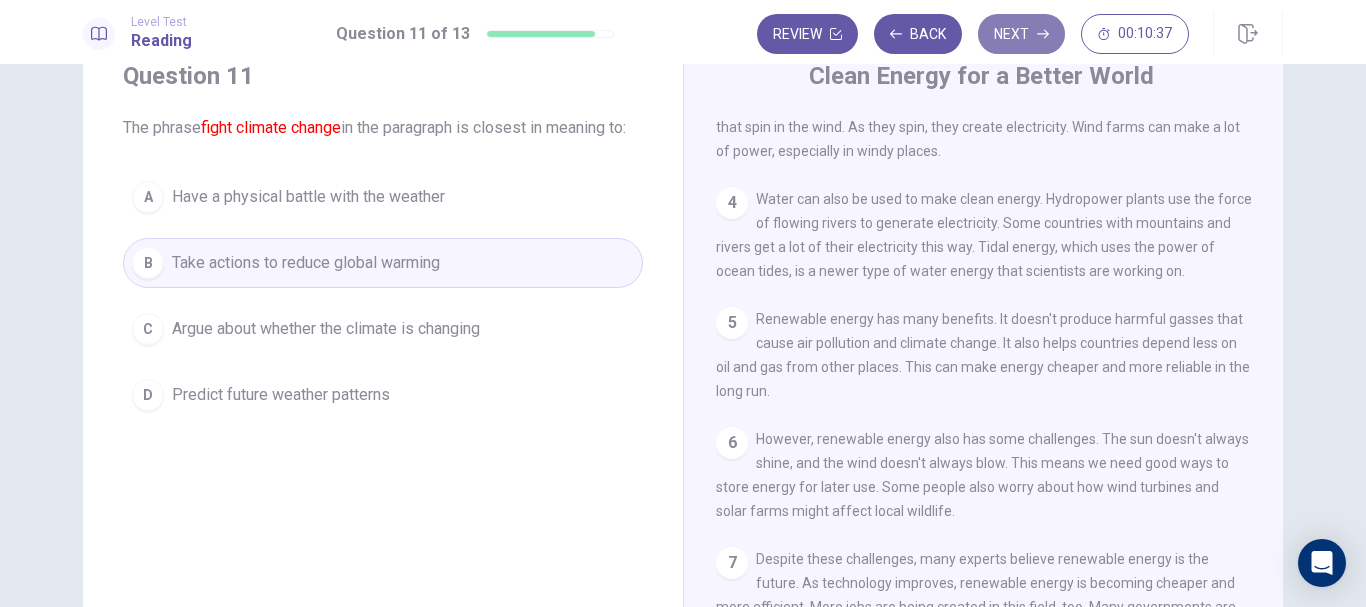 click on "Next" at bounding box center (1021, 34) 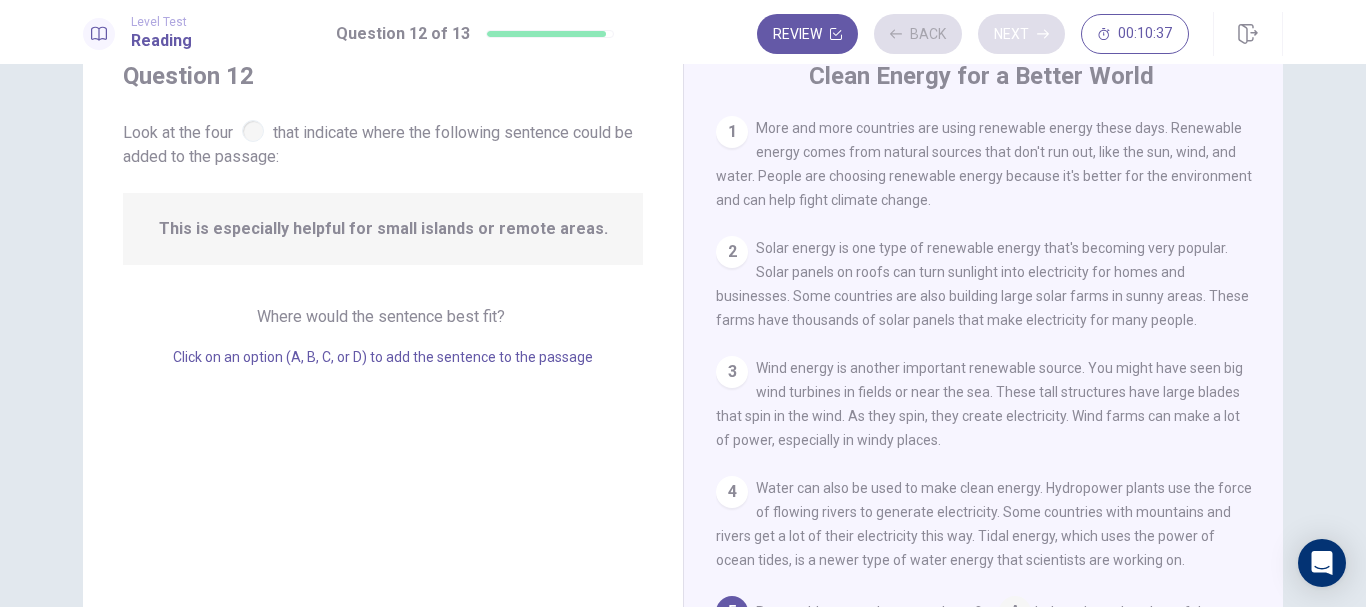 scroll, scrollTop: 249, scrollLeft: 0, axis: vertical 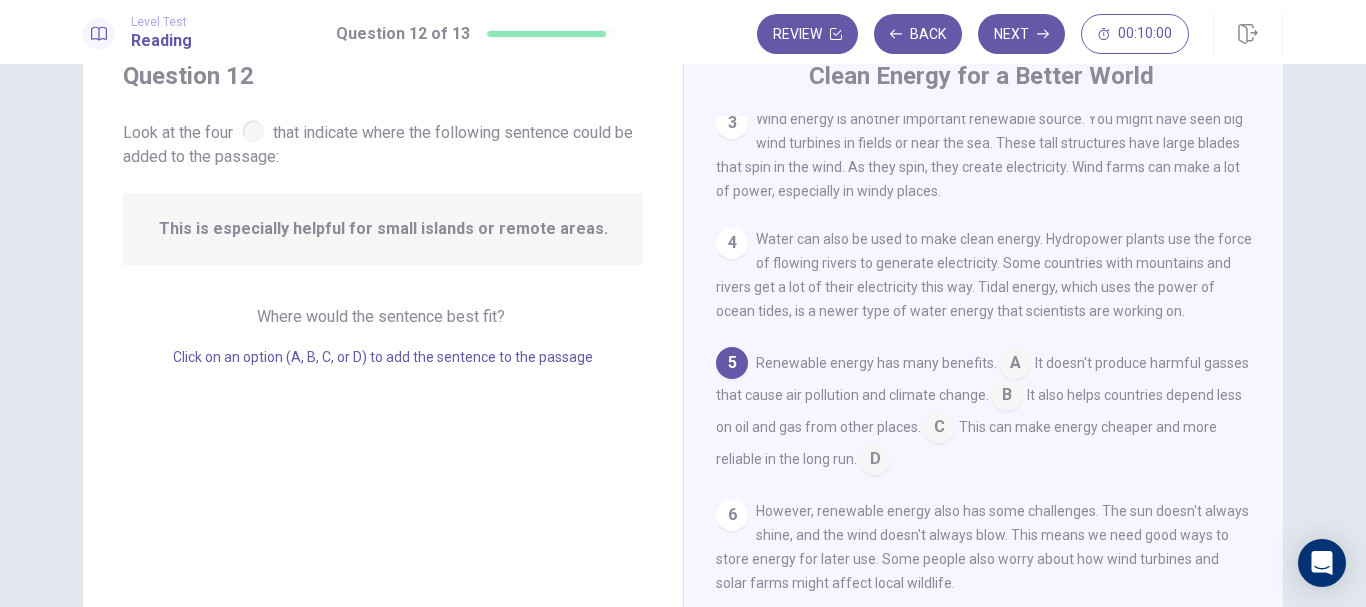 click on "6" at bounding box center [732, 515] 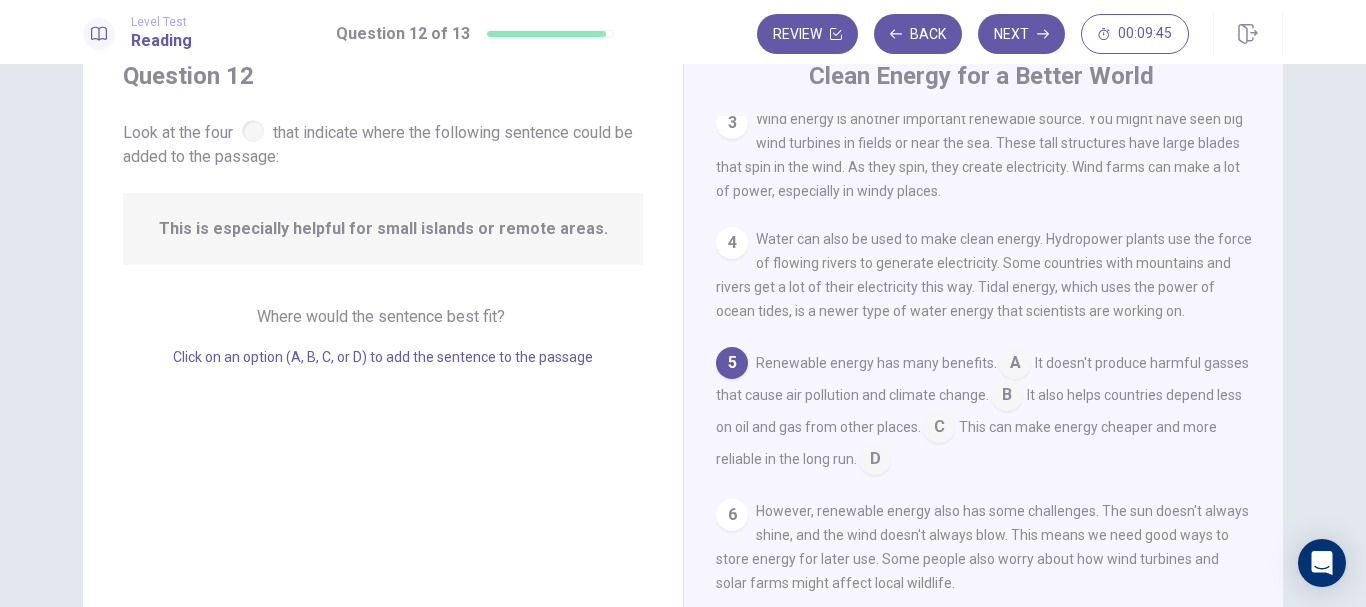 click at bounding box center [939, 429] 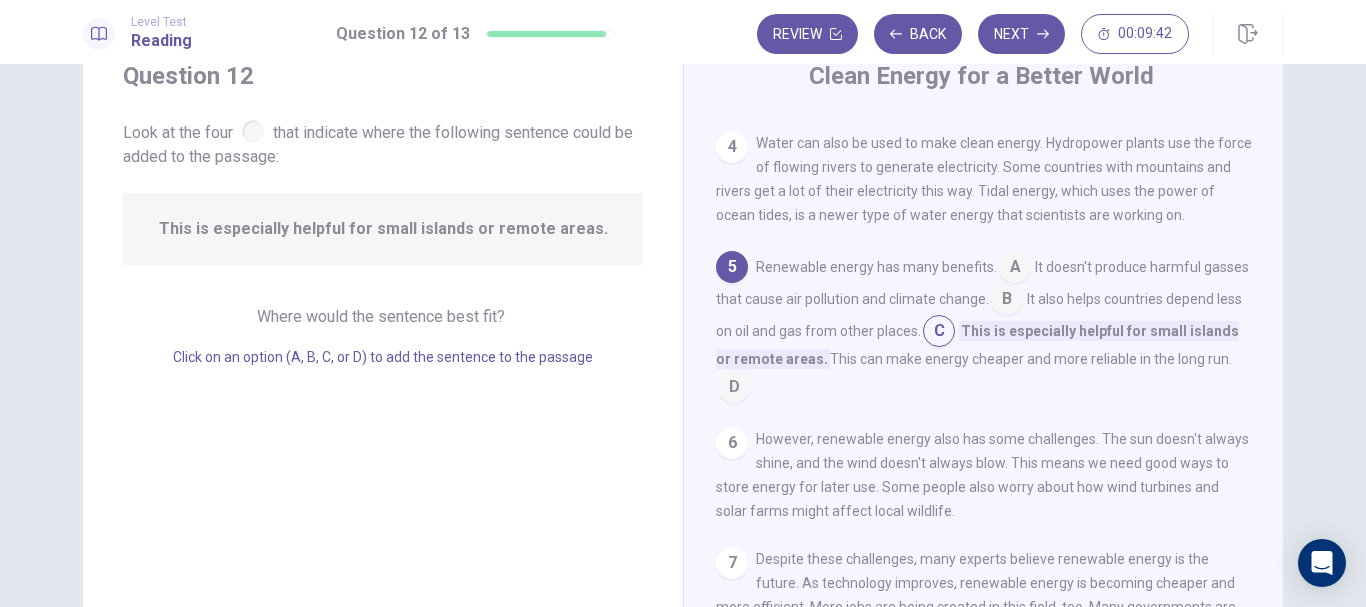 scroll, scrollTop: 369, scrollLeft: 0, axis: vertical 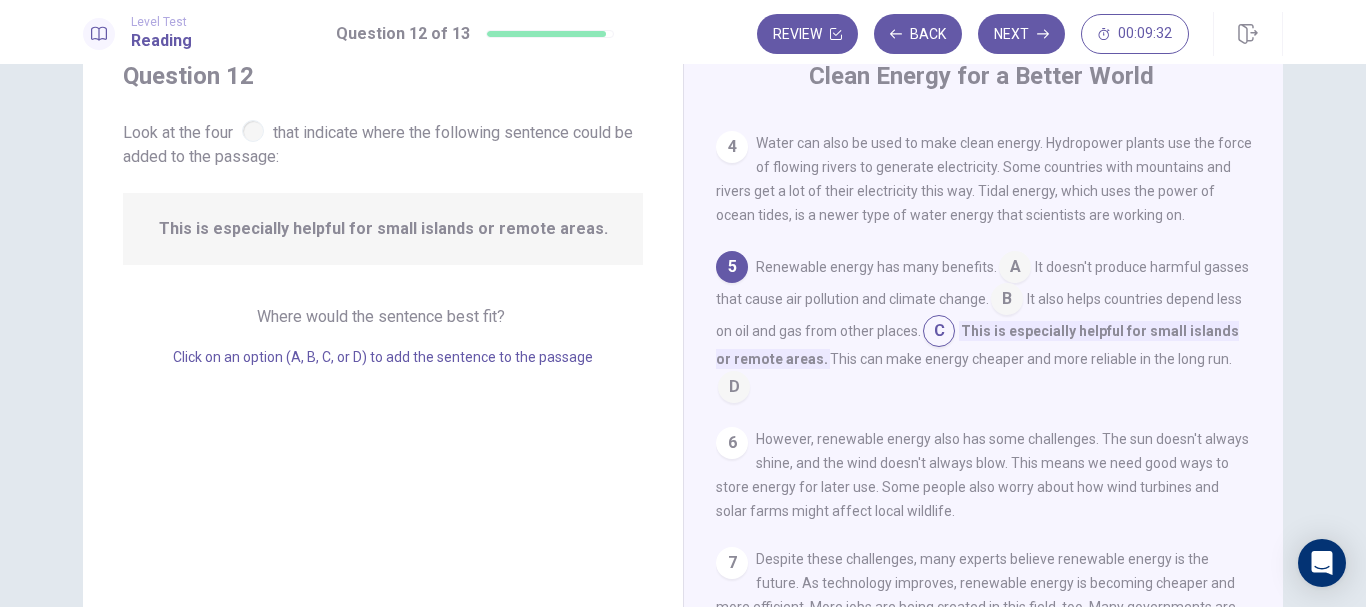 click at bounding box center [1015, 269] 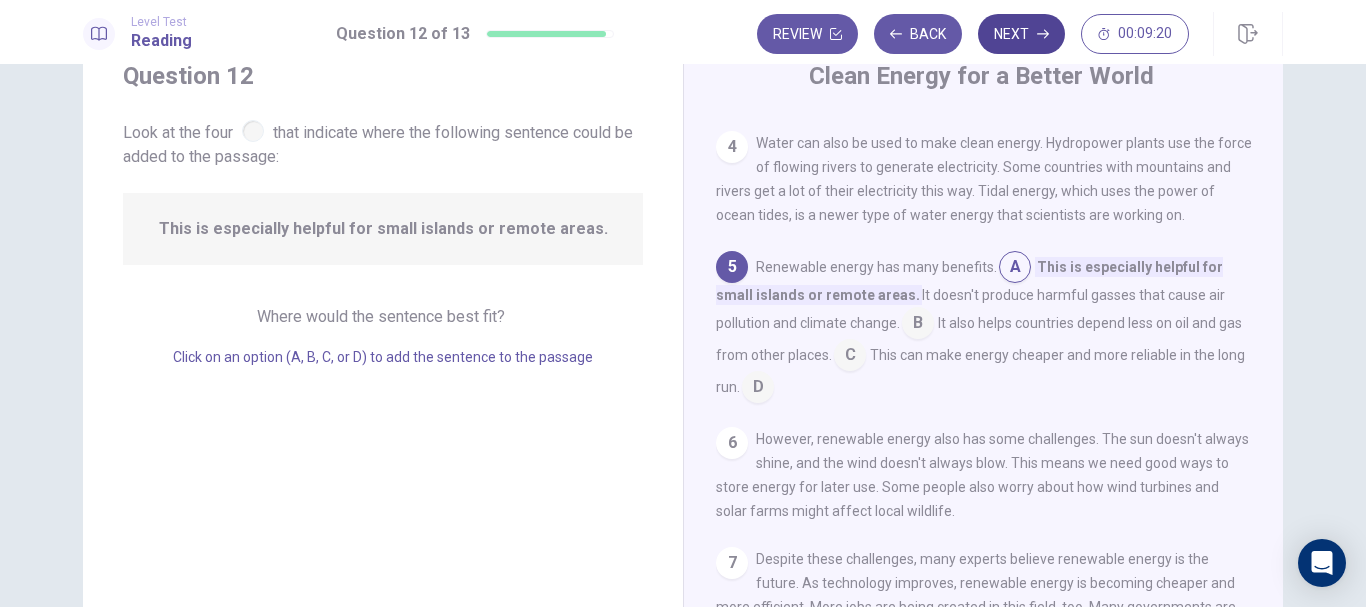 click on "Next" at bounding box center (1021, 34) 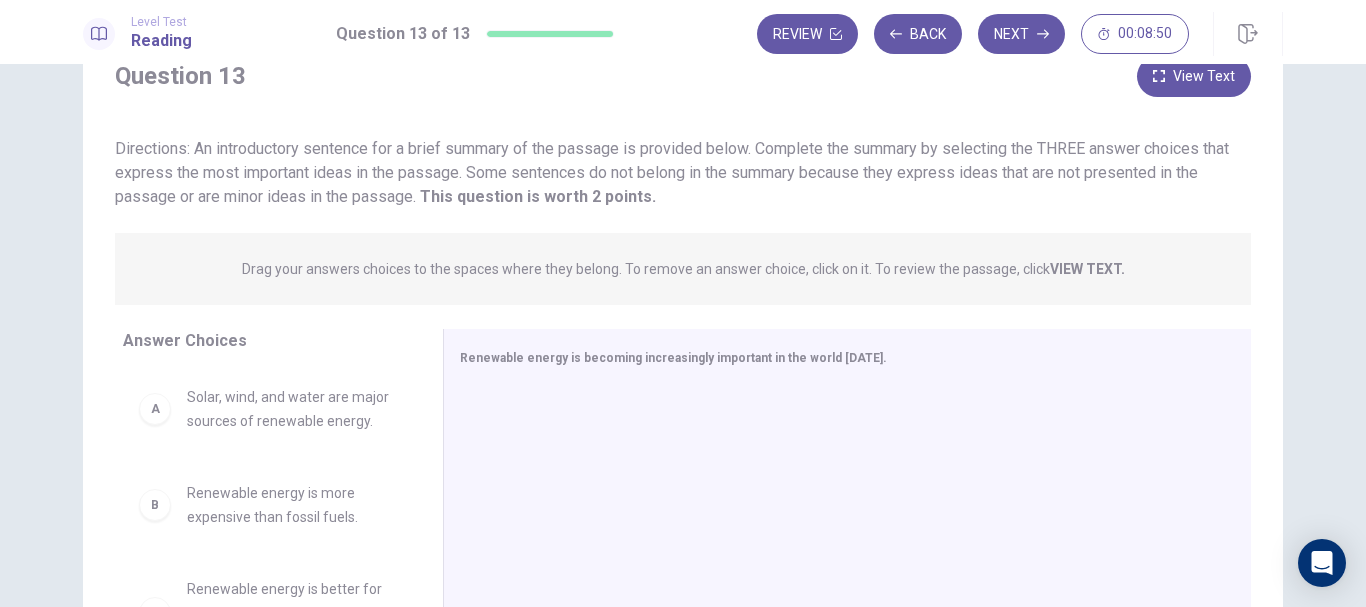 scroll, scrollTop: 296, scrollLeft: 0, axis: vertical 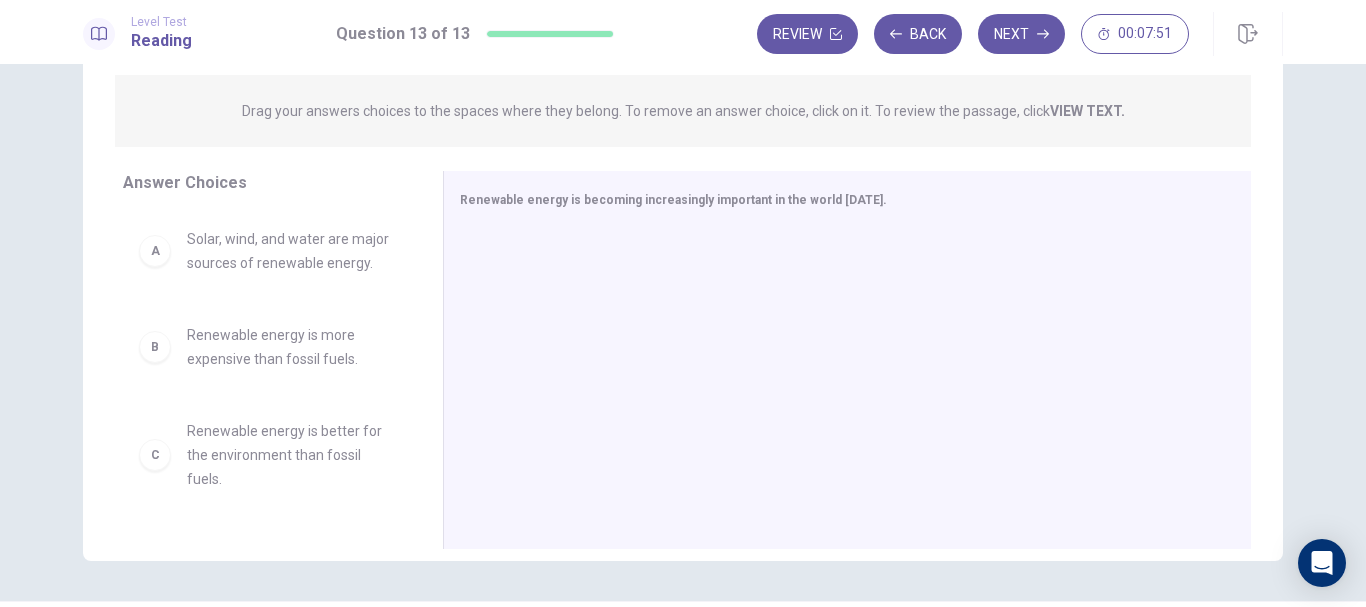 click on "VIEW TEXT." at bounding box center [1087, 111] 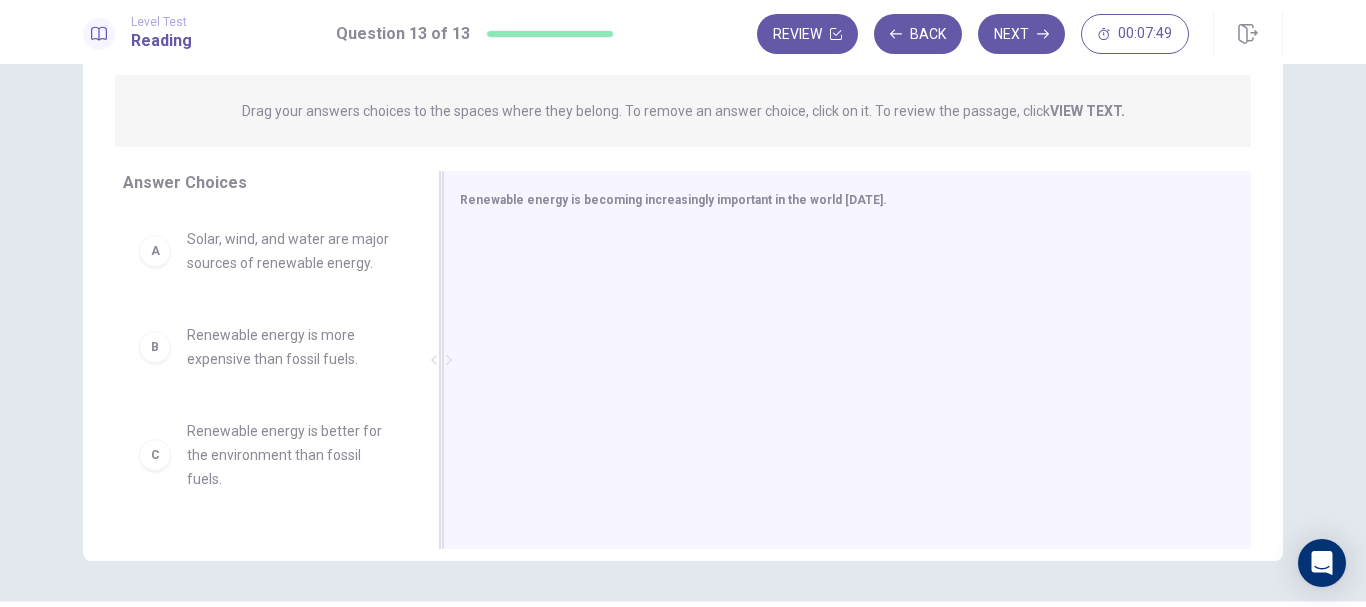 click on "Renewable energy is becoming increasingly important in the world [DATE]." at bounding box center (673, 200) 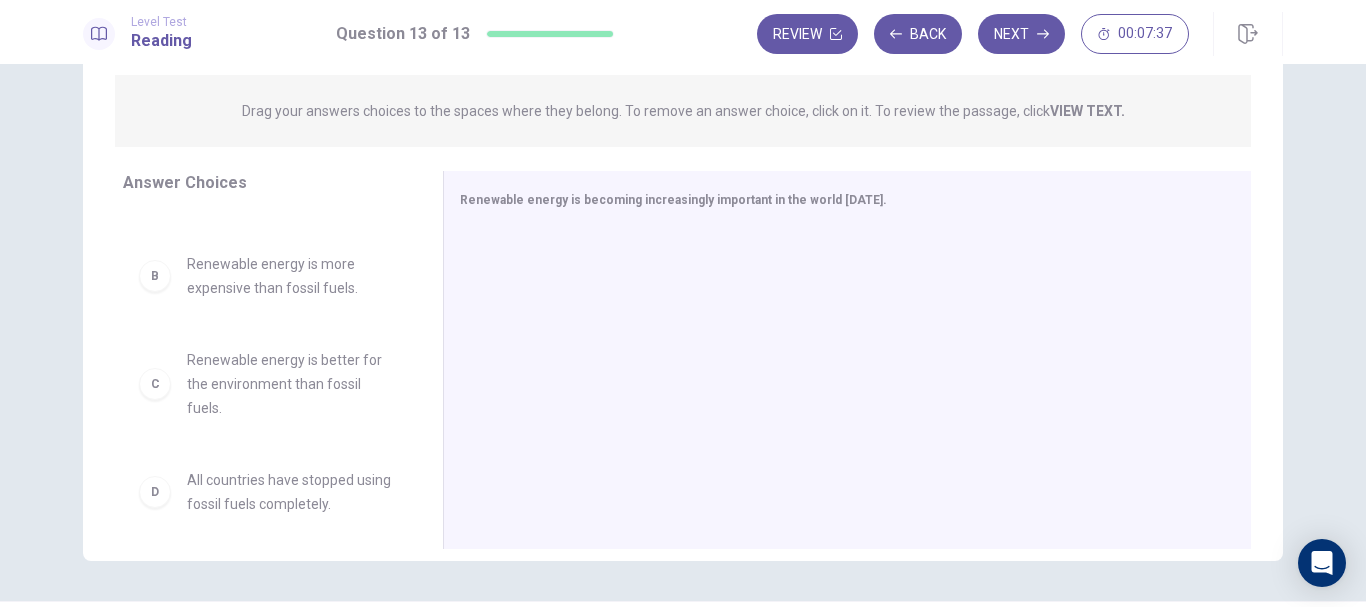 scroll, scrollTop: 0, scrollLeft: 0, axis: both 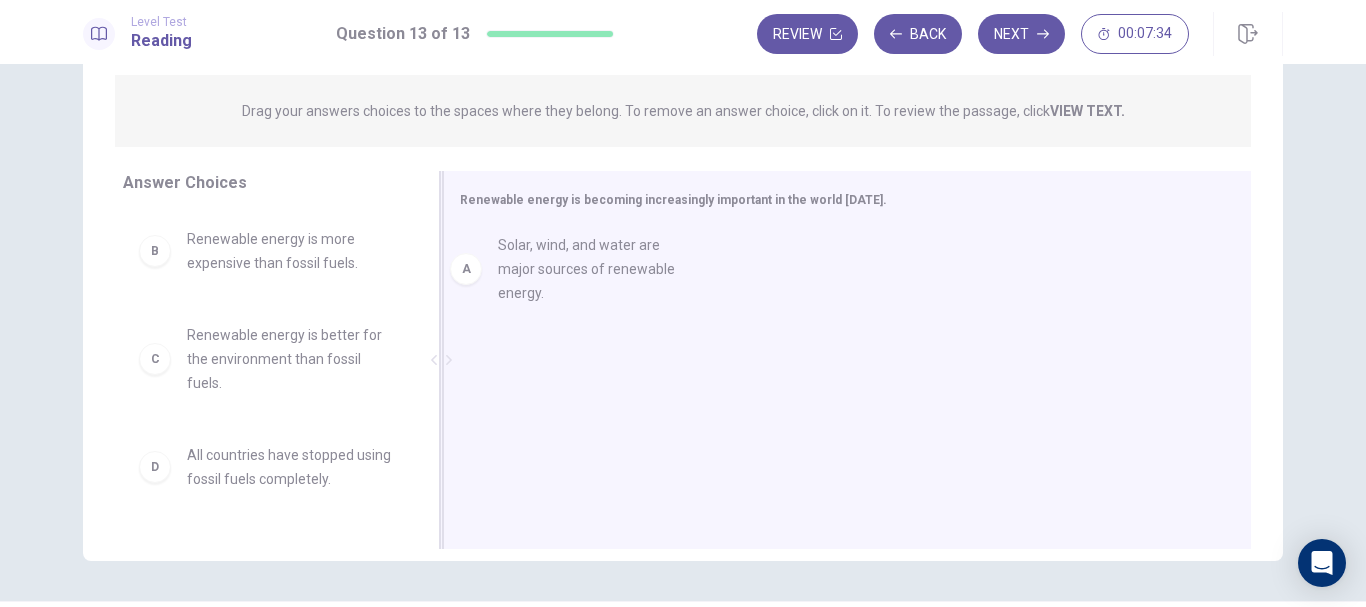 drag, startPoint x: 247, startPoint y: 257, endPoint x: 578, endPoint y: 263, distance: 331.05438 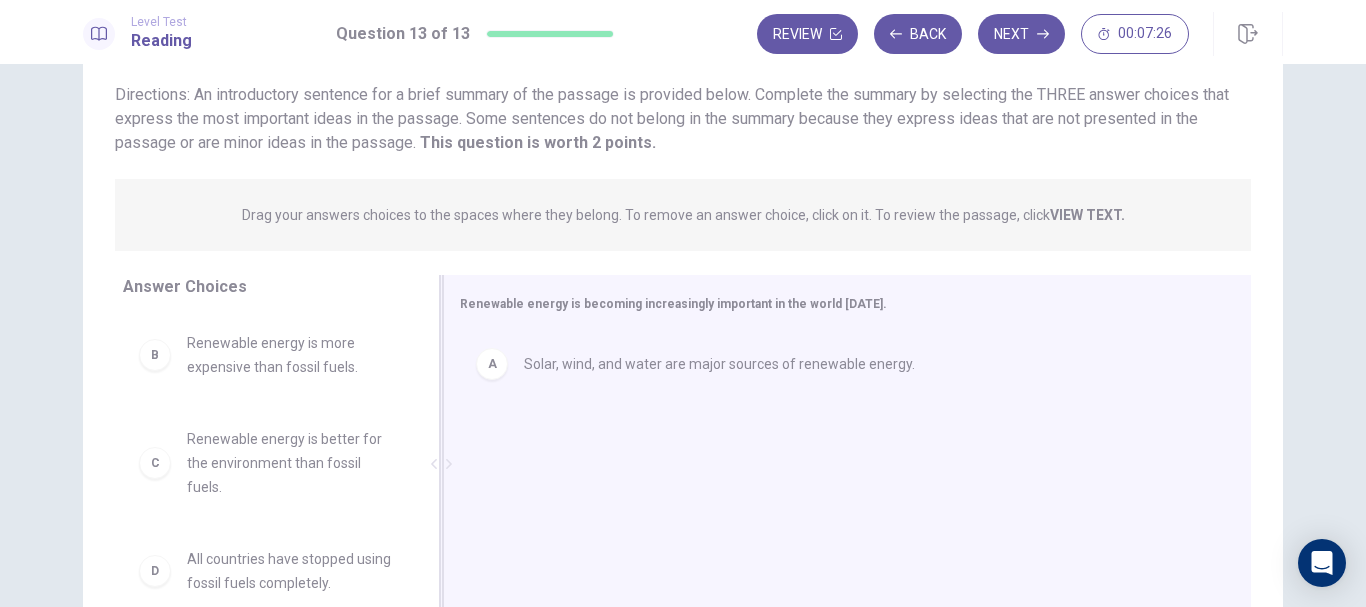scroll, scrollTop: 296, scrollLeft: 0, axis: vertical 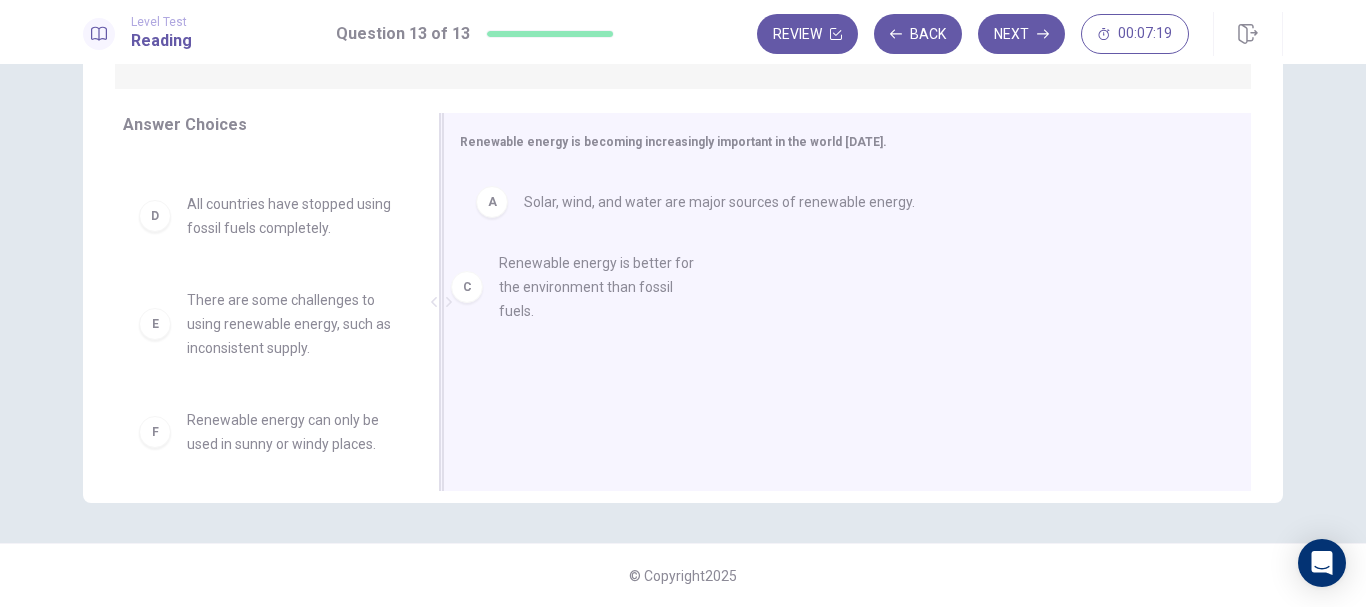 drag, startPoint x: 243, startPoint y: 235, endPoint x: 593, endPoint y: 291, distance: 354.4517 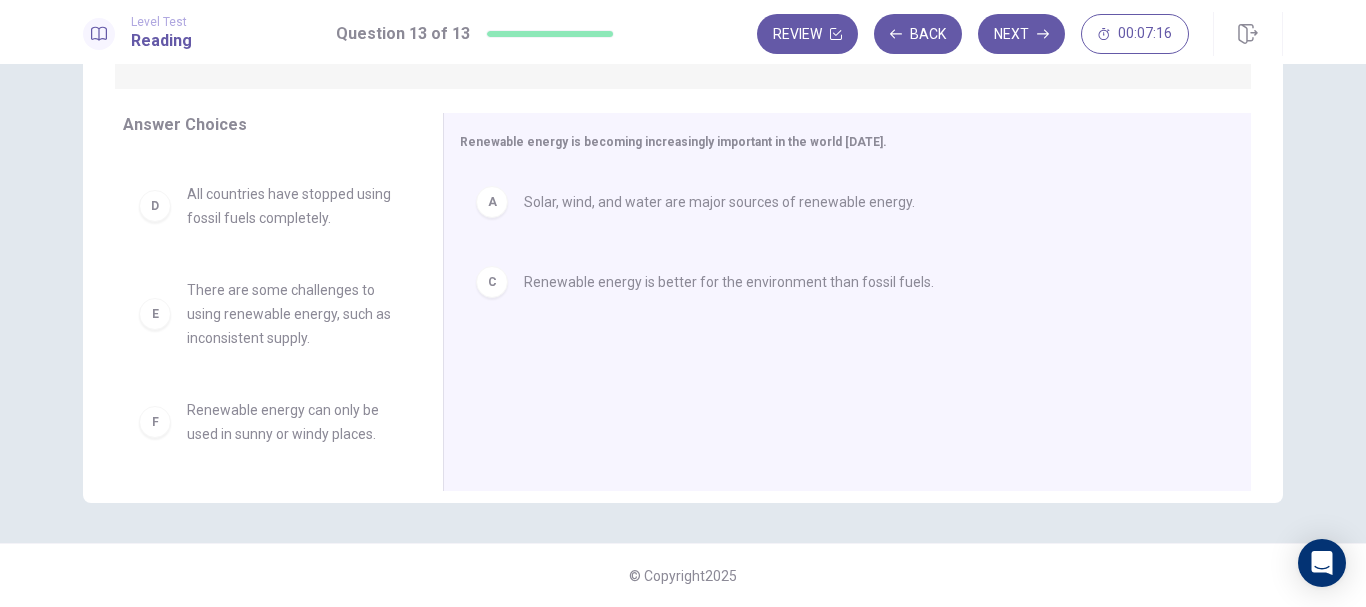 scroll, scrollTop: 84, scrollLeft: 0, axis: vertical 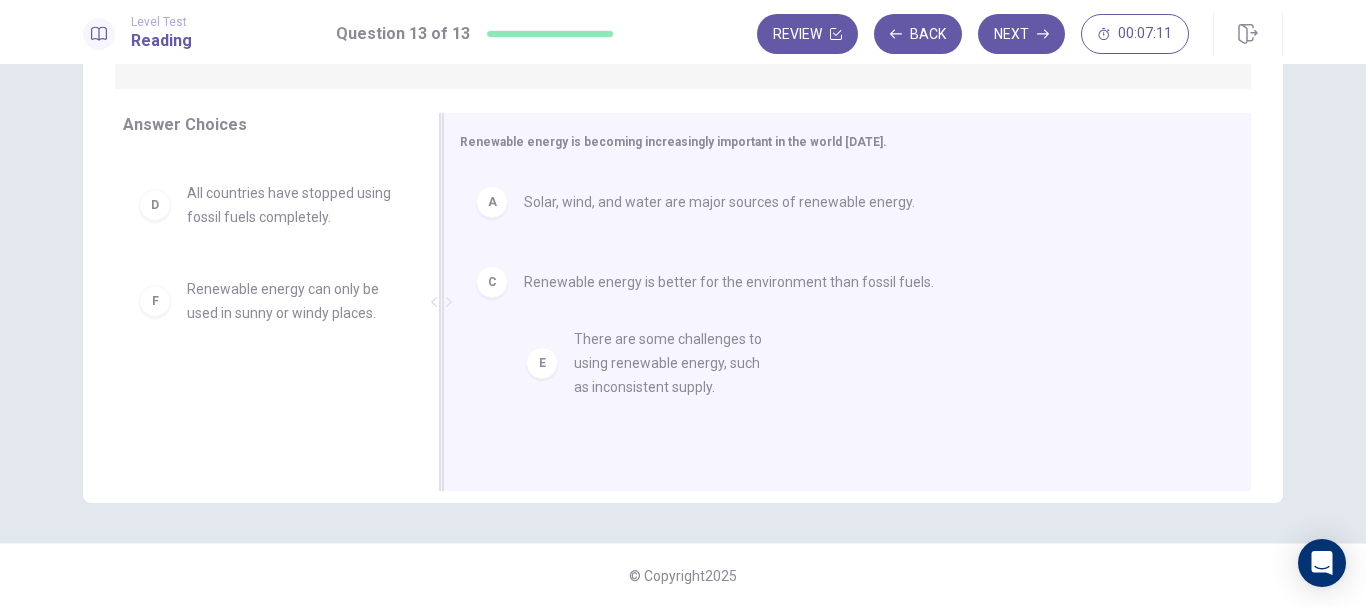 drag, startPoint x: 244, startPoint y: 304, endPoint x: 643, endPoint y: 358, distance: 402.63754 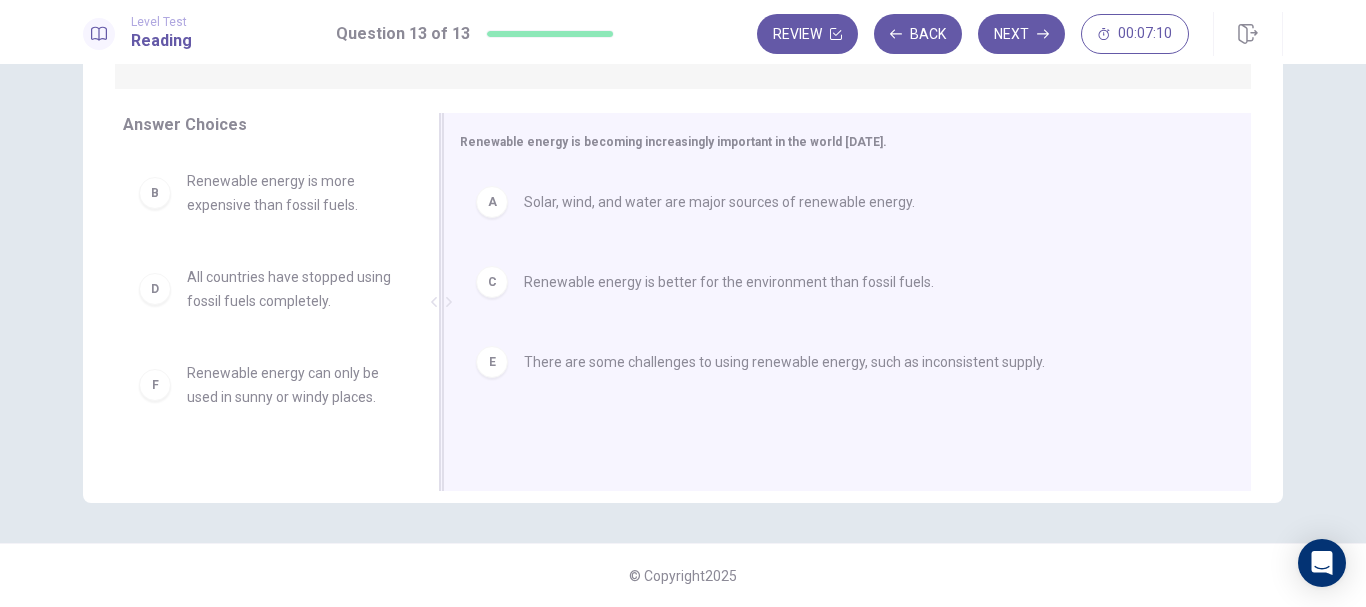 scroll, scrollTop: 0, scrollLeft: 0, axis: both 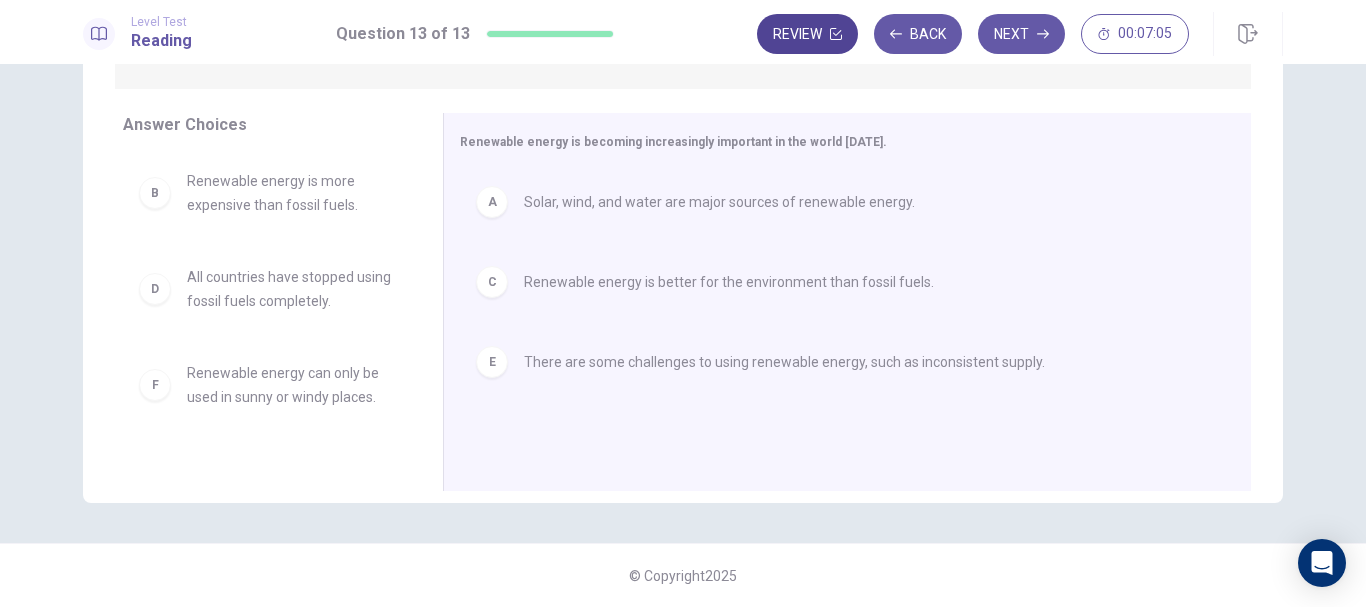 click on "Review" at bounding box center [807, 34] 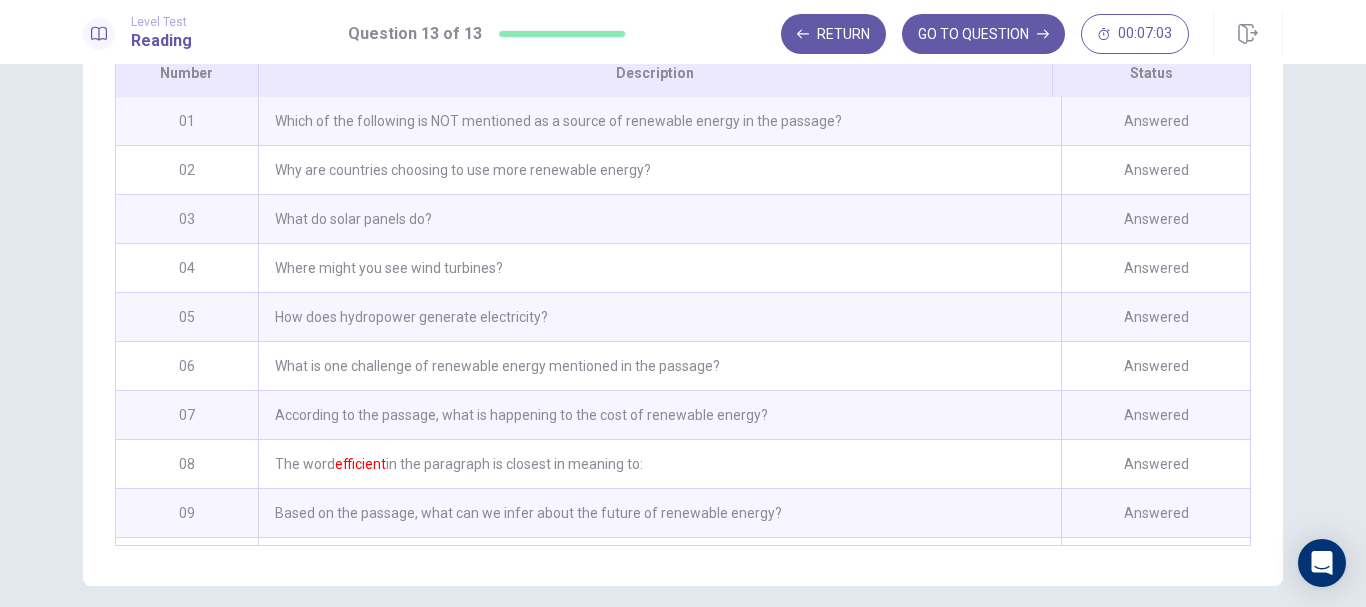scroll, scrollTop: 403, scrollLeft: 0, axis: vertical 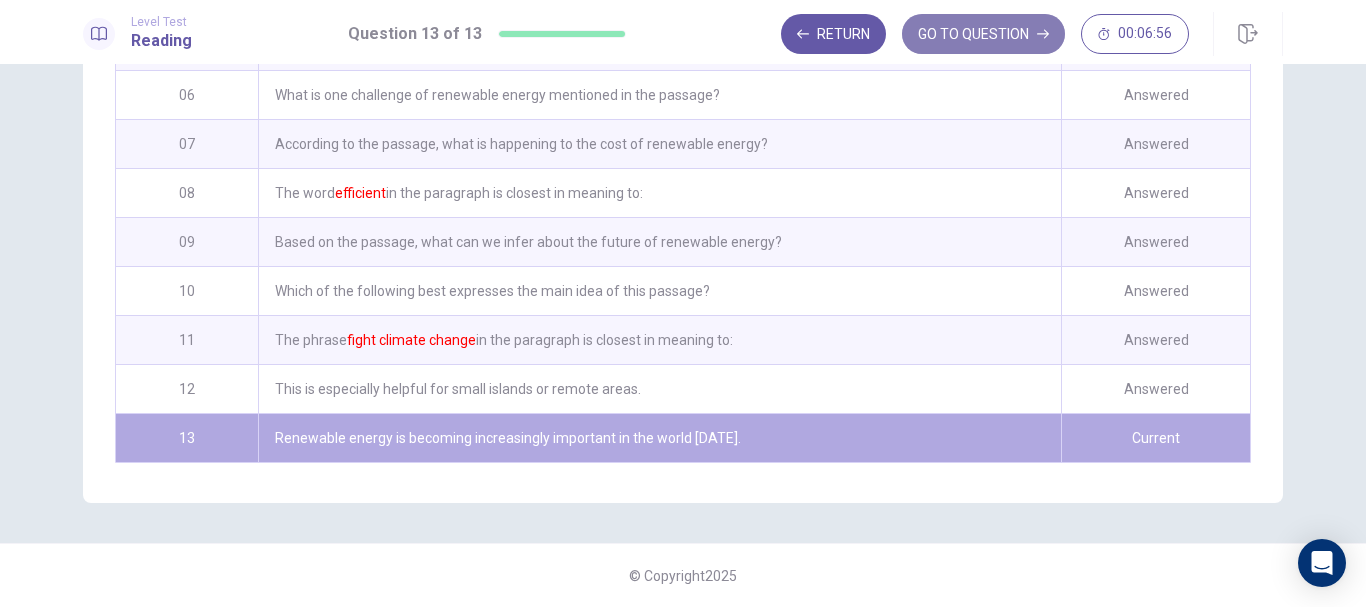click on "GO TO QUESTION" at bounding box center [983, 34] 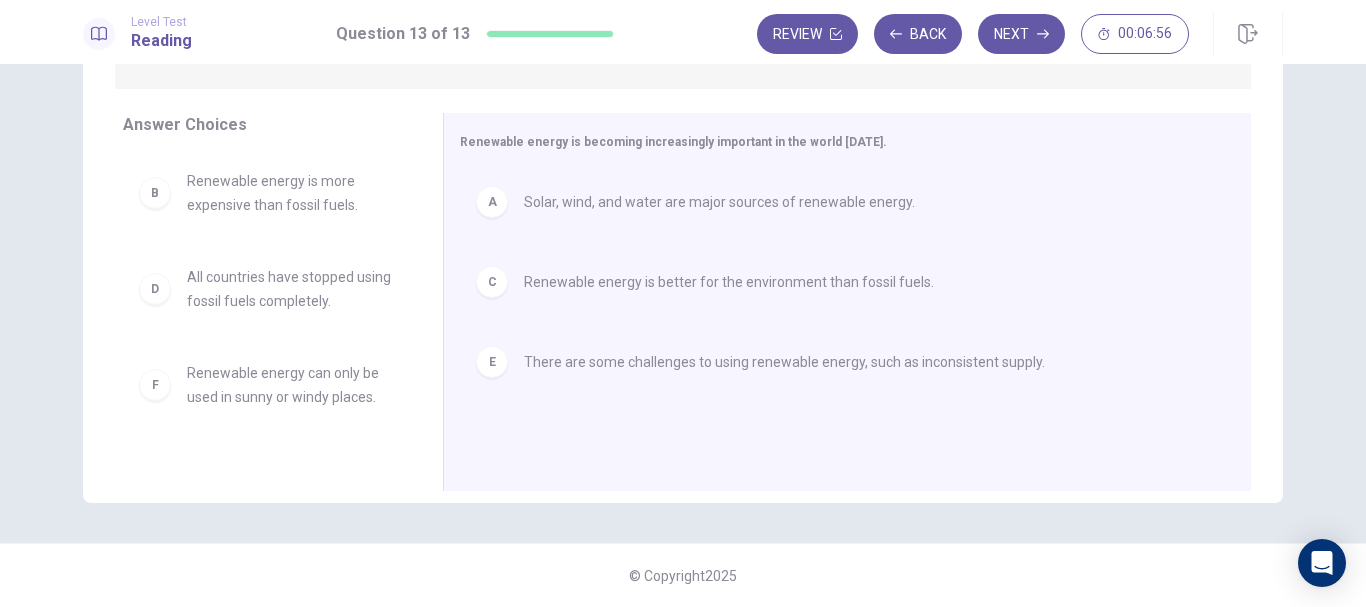 scroll, scrollTop: 296, scrollLeft: 0, axis: vertical 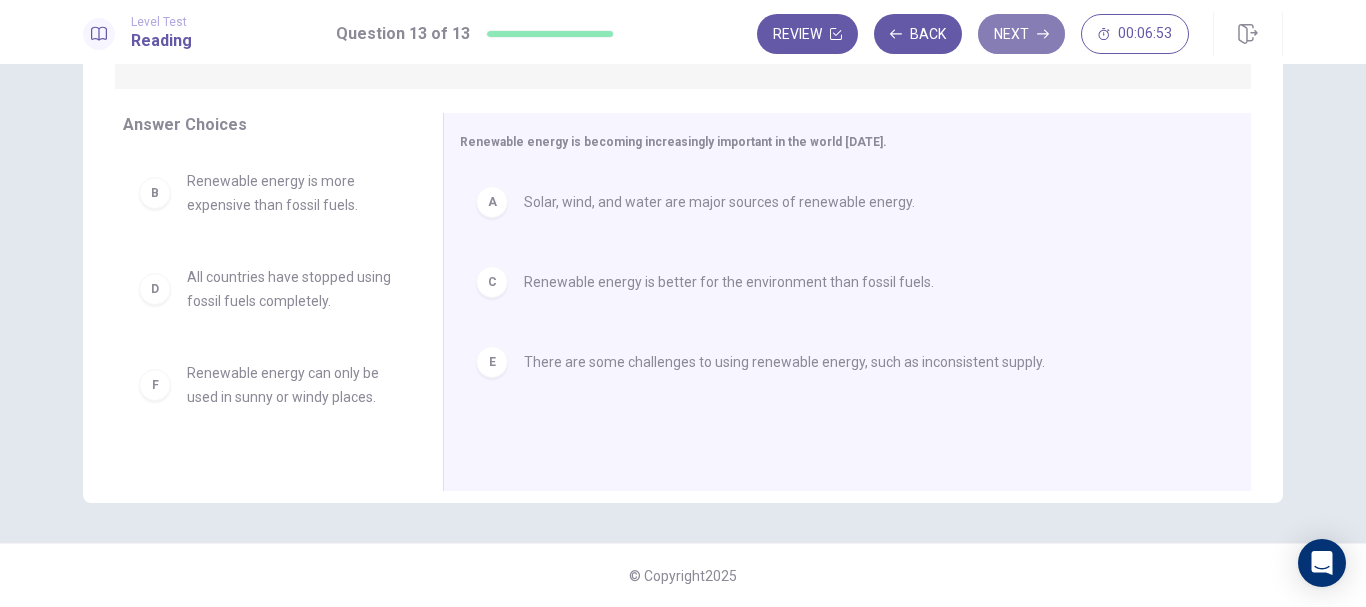 click on "Next" at bounding box center [1021, 34] 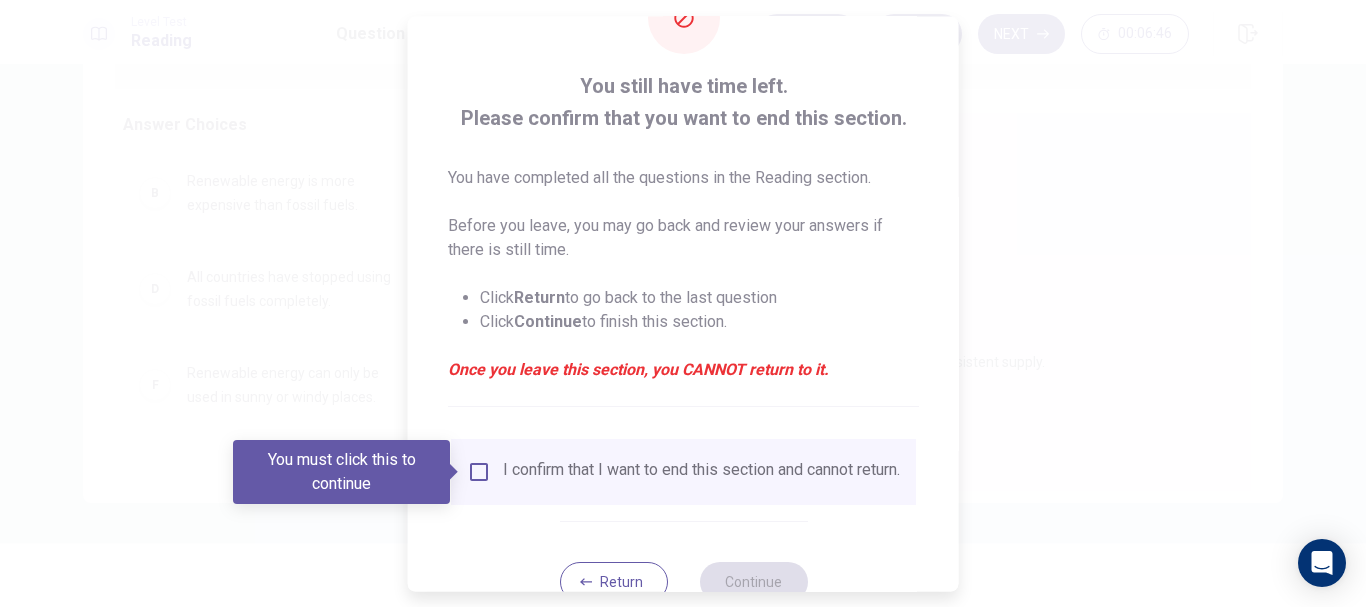 scroll, scrollTop: 100, scrollLeft: 0, axis: vertical 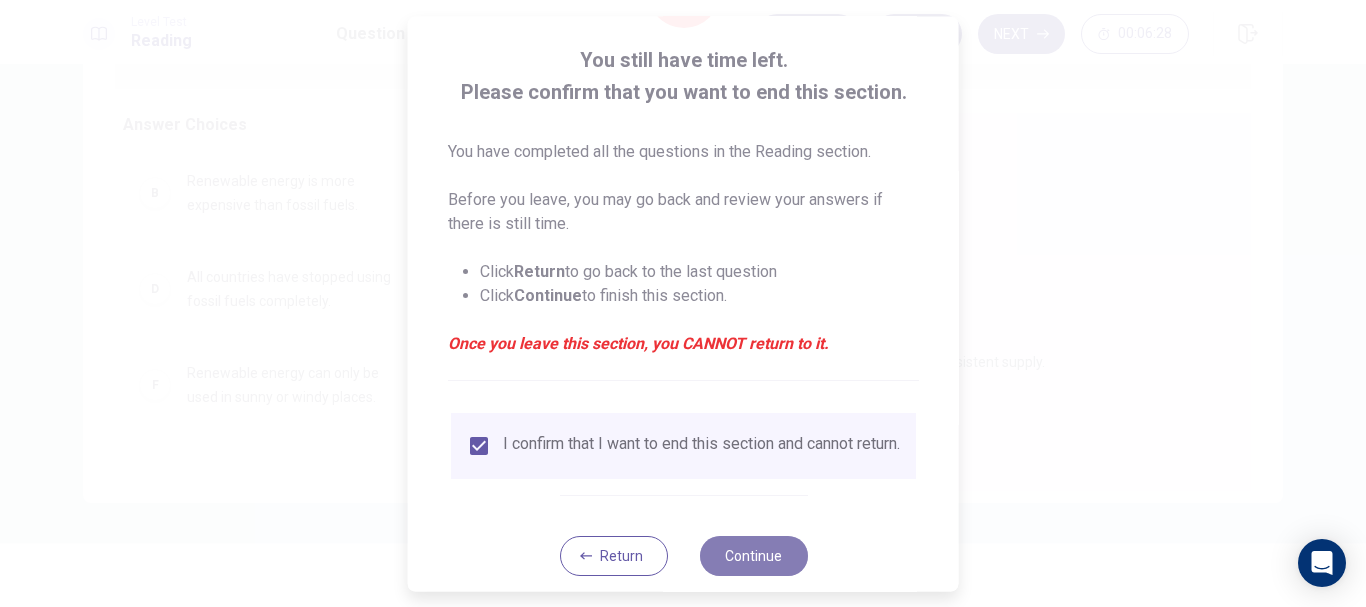 click on "Continue" at bounding box center [753, 556] 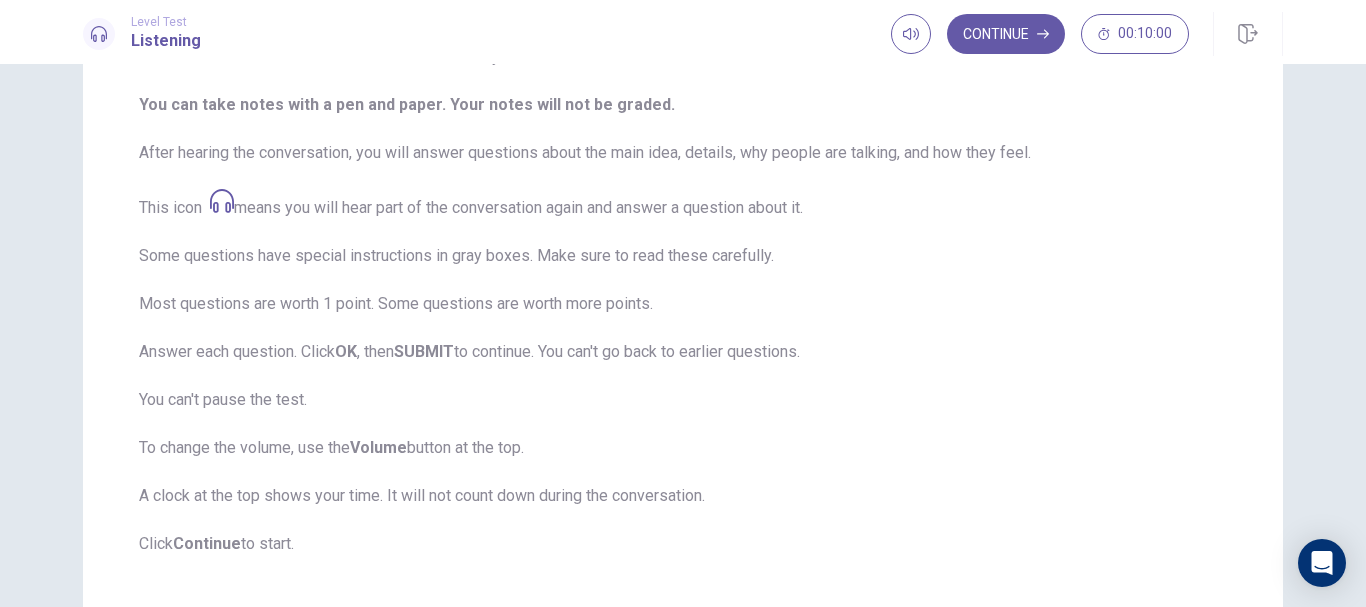 scroll, scrollTop: 352, scrollLeft: 0, axis: vertical 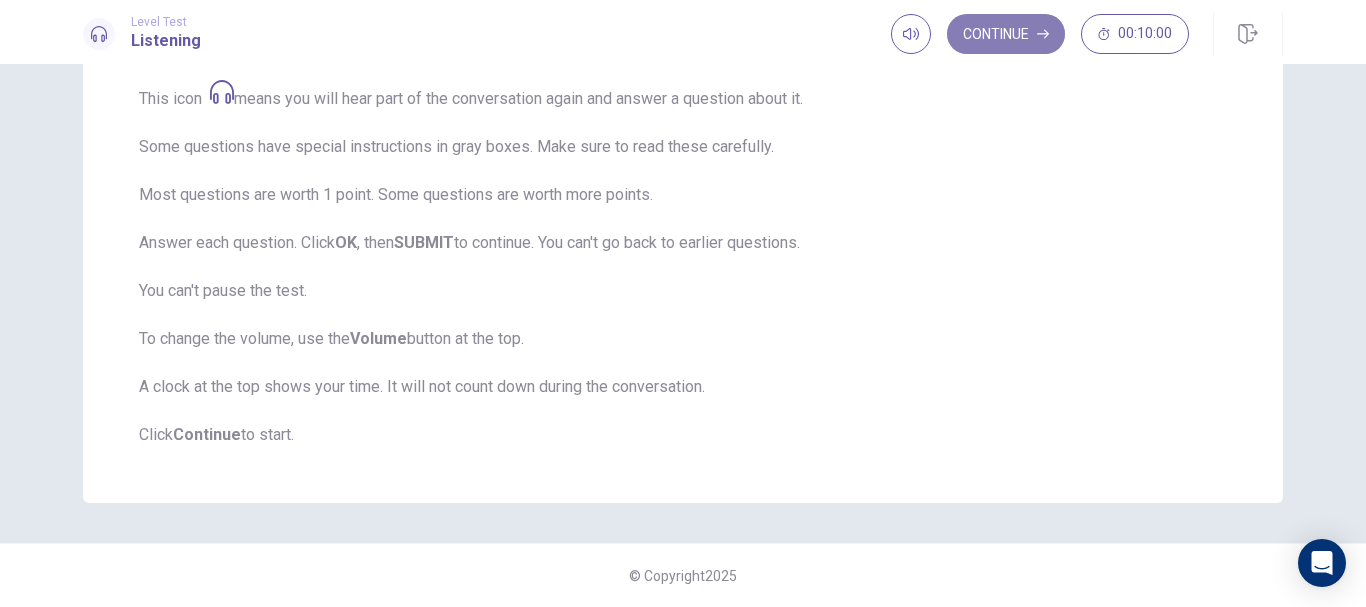 click on "Continue" at bounding box center (1006, 34) 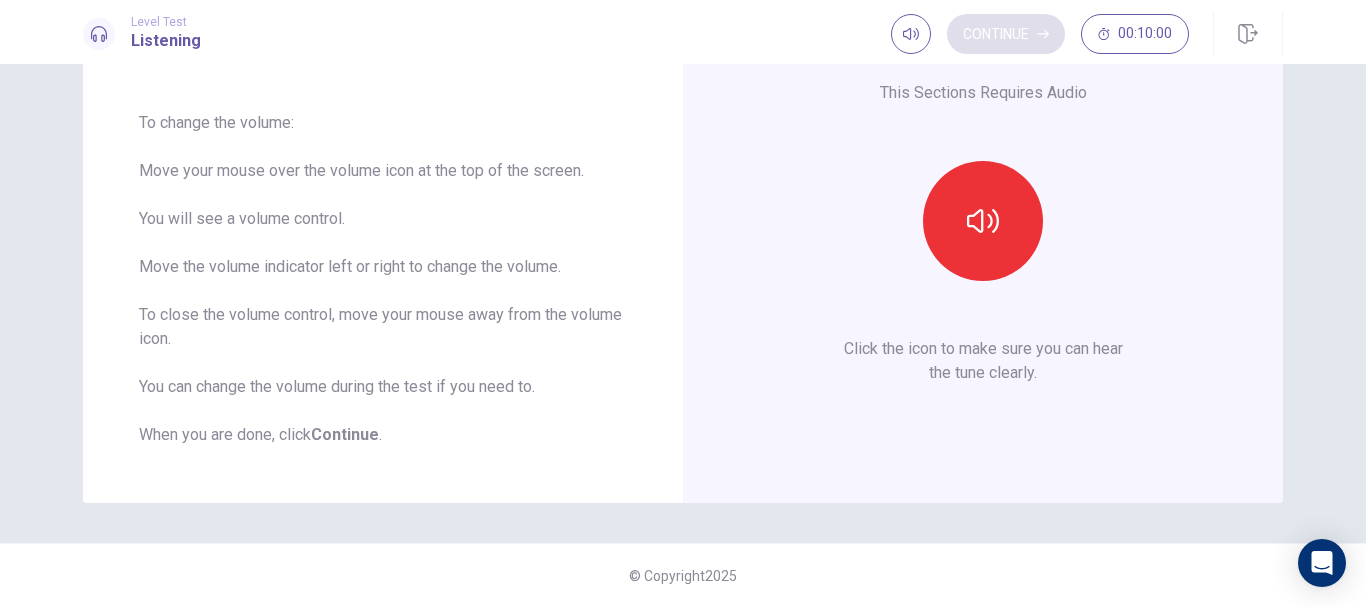 scroll, scrollTop: 141, scrollLeft: 0, axis: vertical 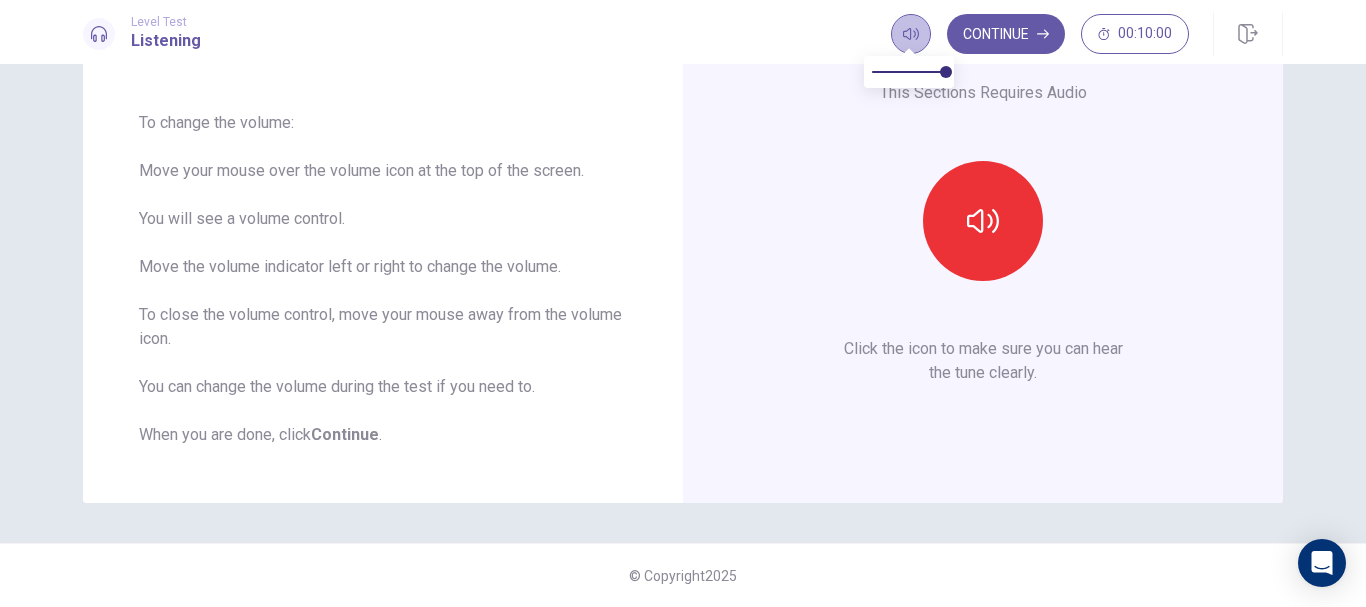 click 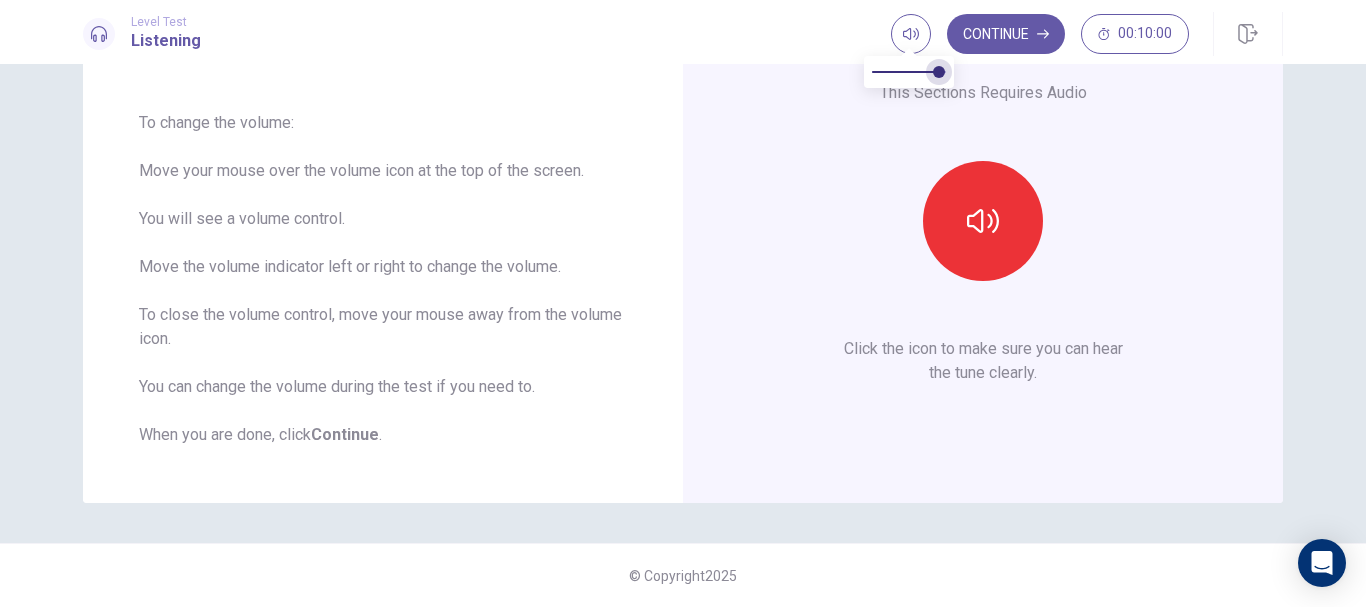 type on "***" 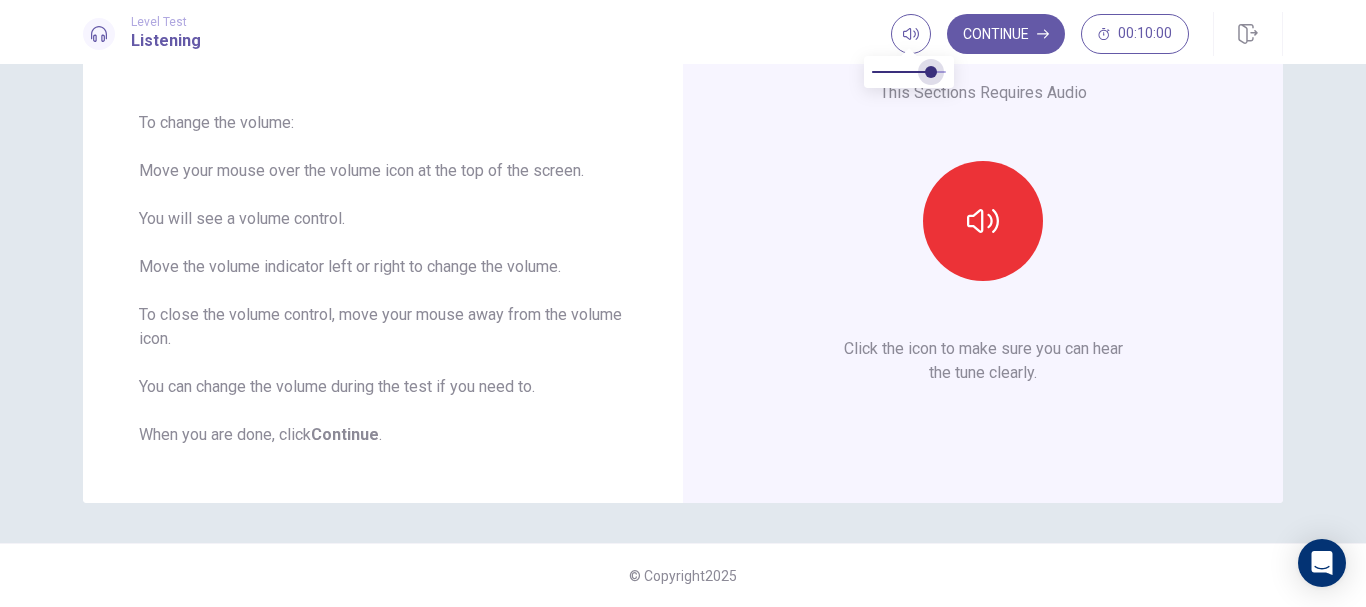 drag, startPoint x: 947, startPoint y: 73, endPoint x: 933, endPoint y: 75, distance: 14.142136 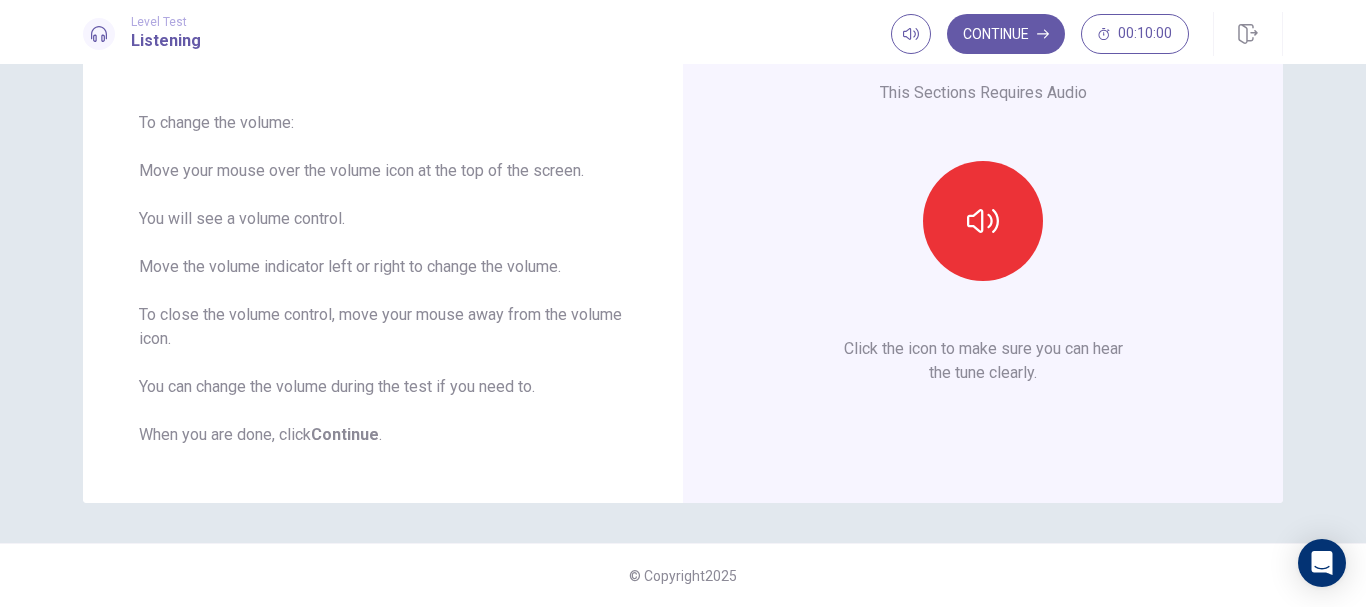 click on "This Sections Requires Audio Click the icon to make sure you can hear   the tune clearly." at bounding box center [983, 233] 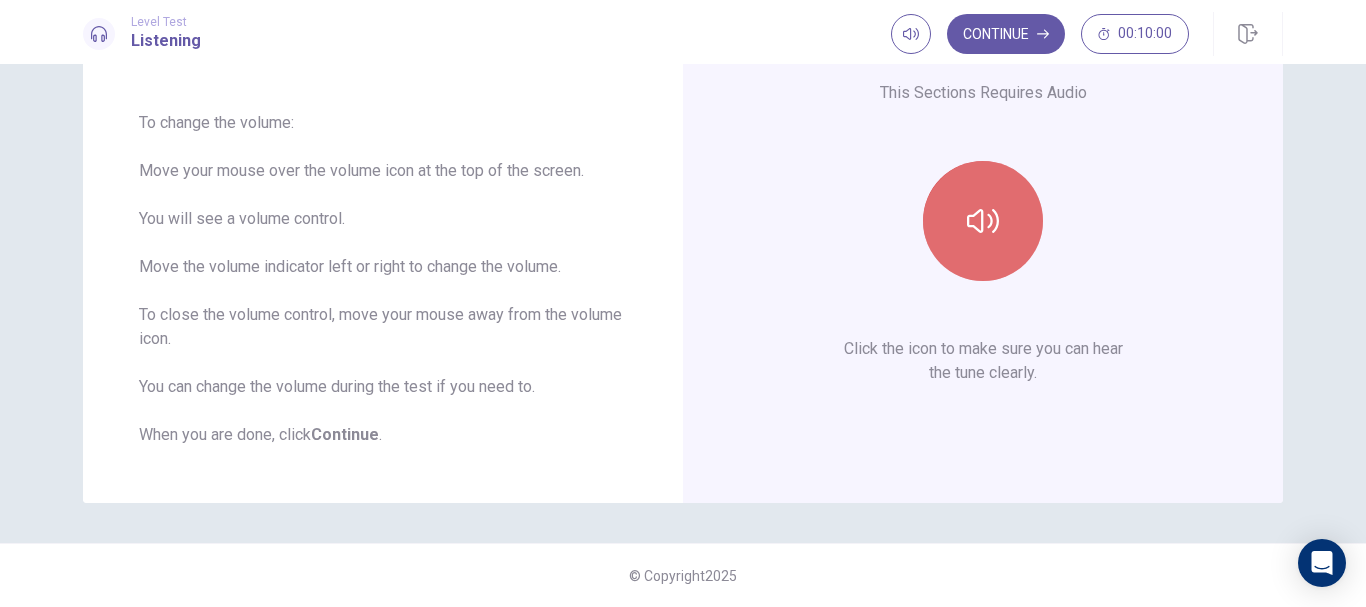 click at bounding box center (983, 221) 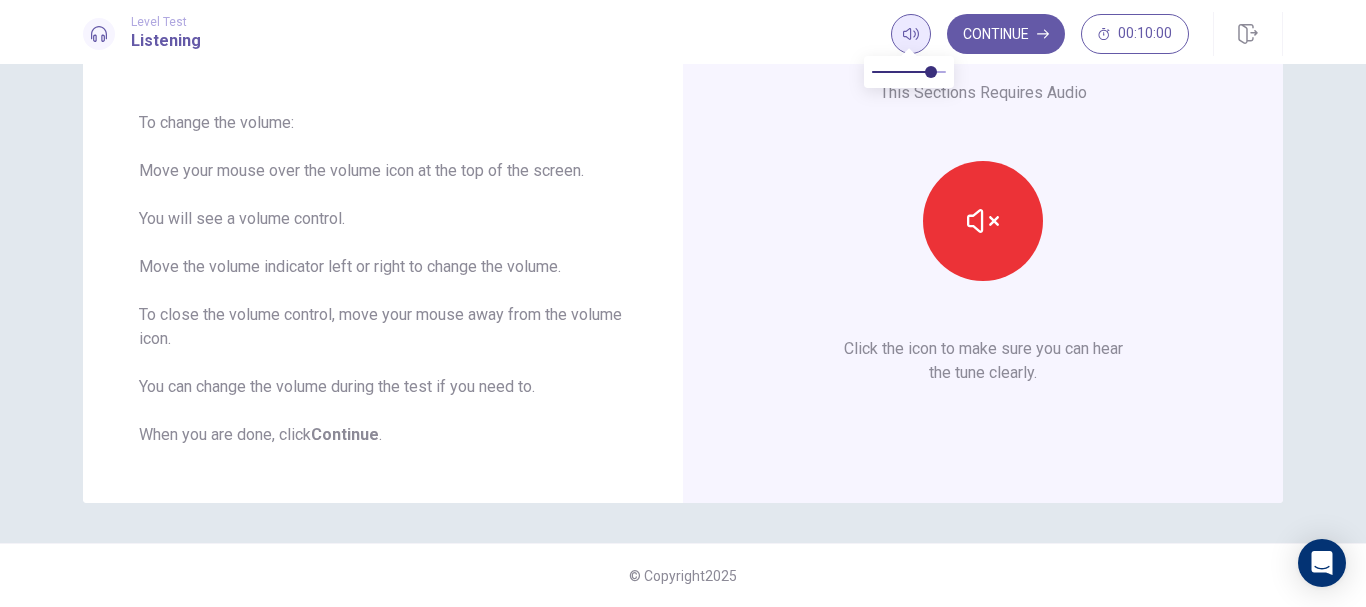 click at bounding box center [909, 50] 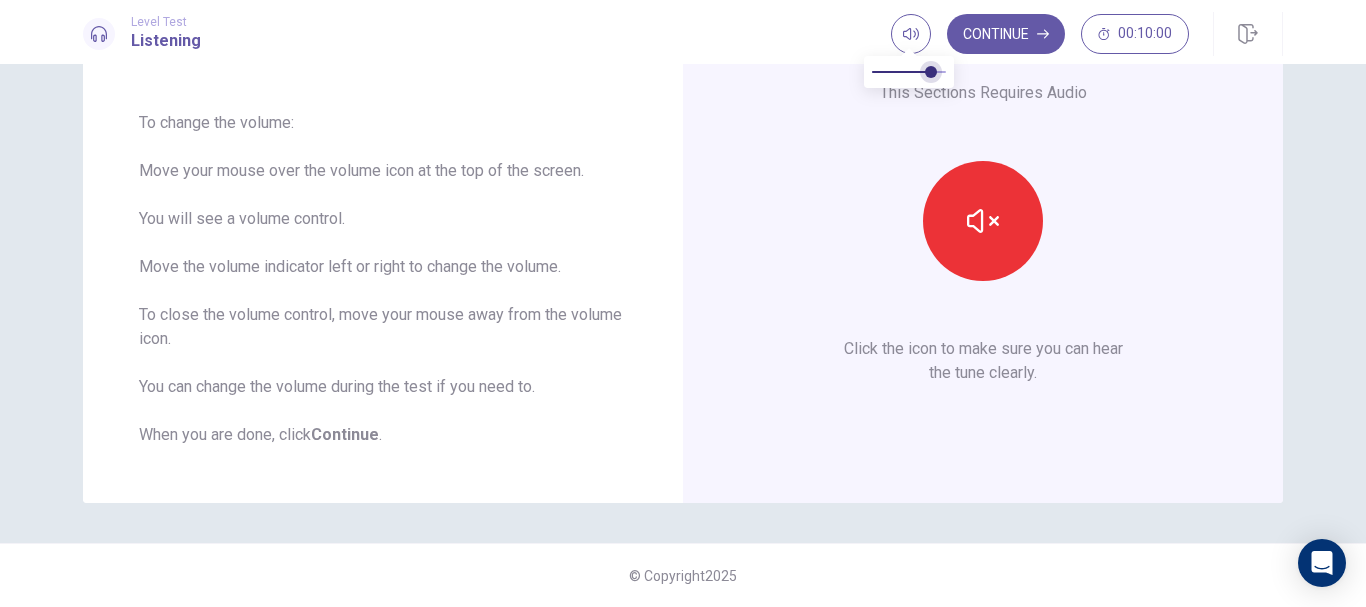 type on "***" 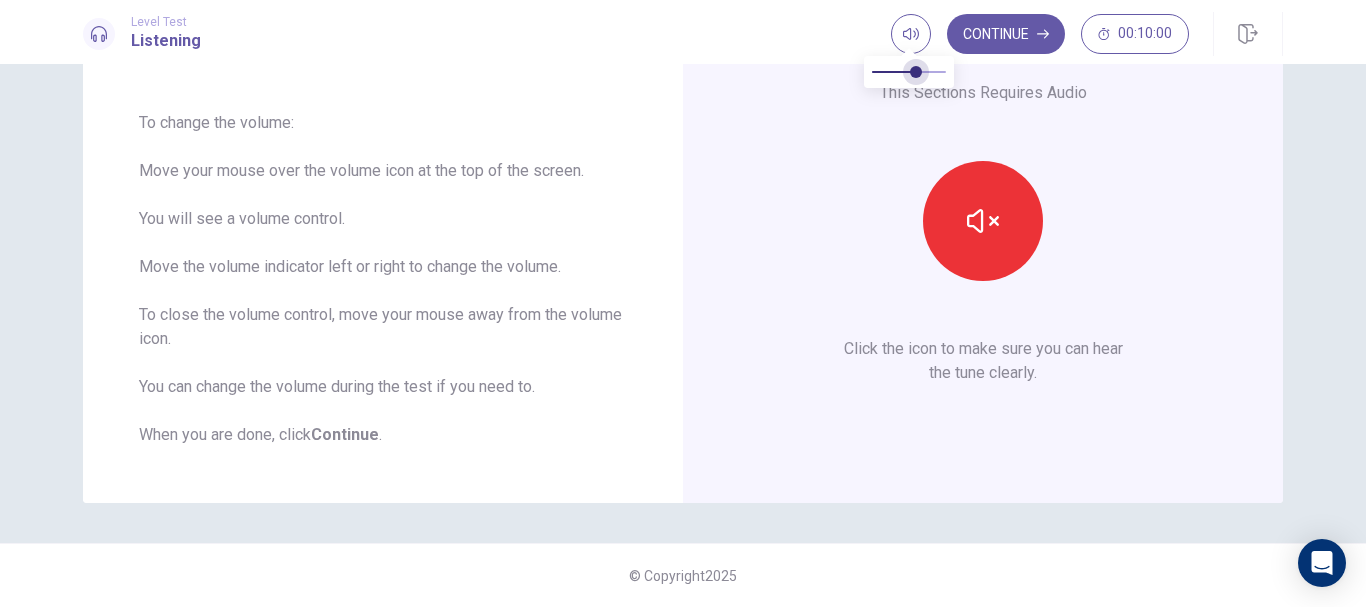 click at bounding box center [916, 72] 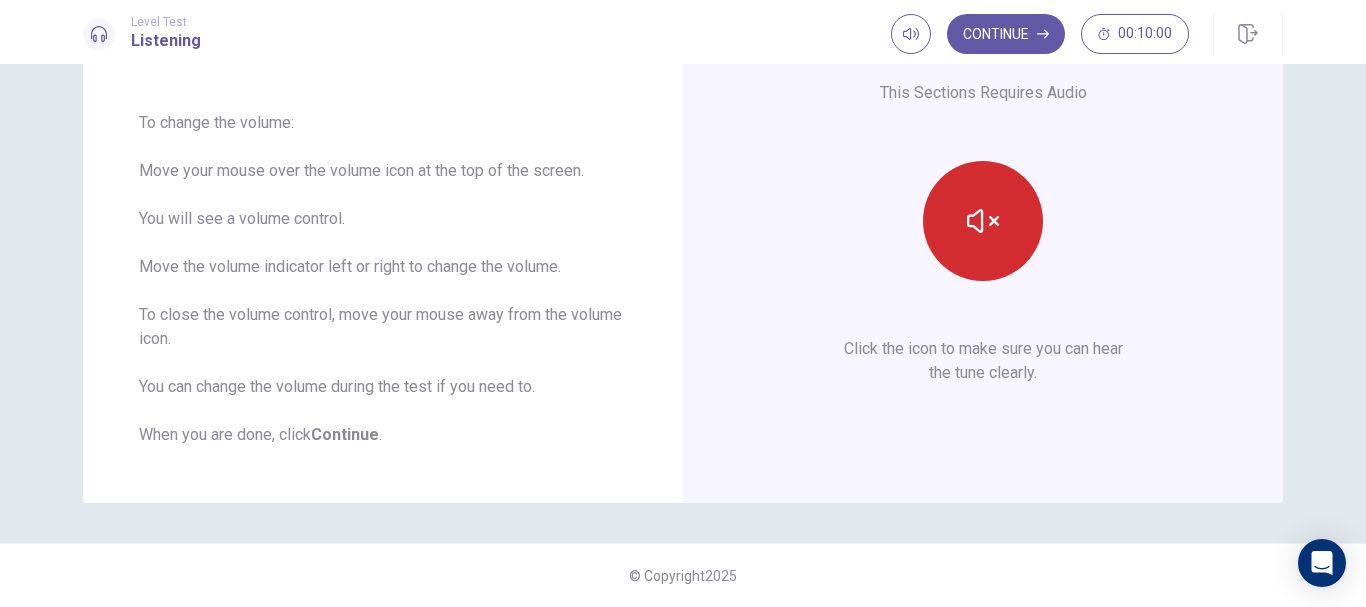 click at bounding box center [983, 221] 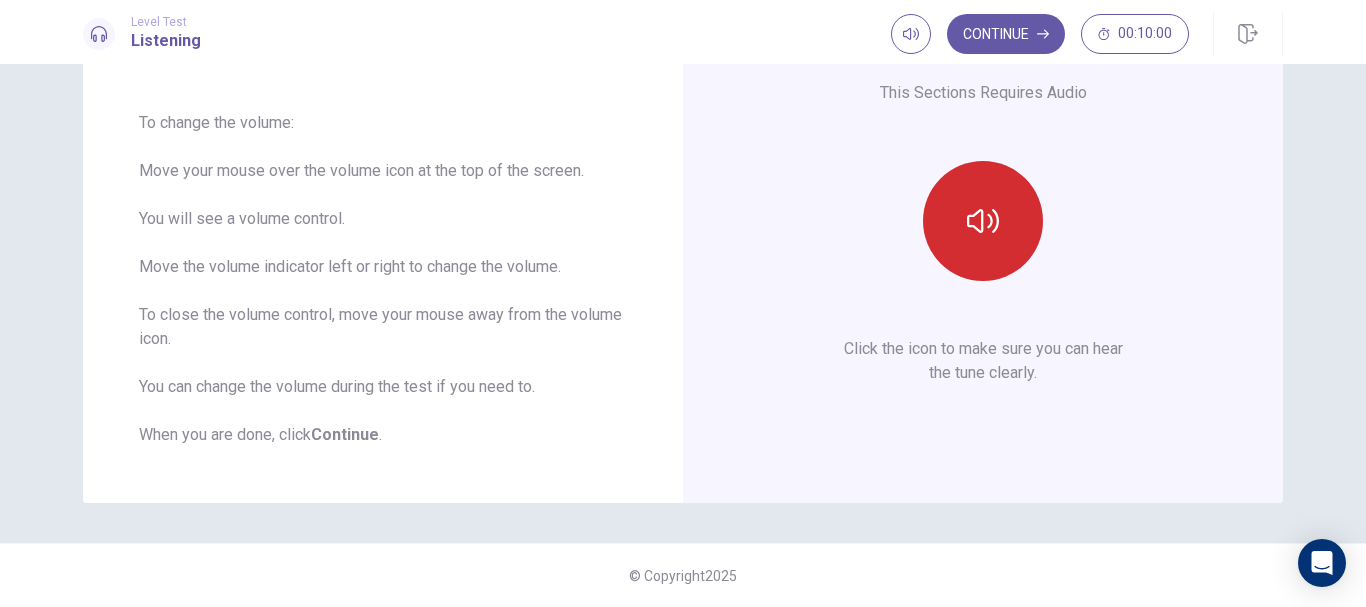 click at bounding box center (983, 221) 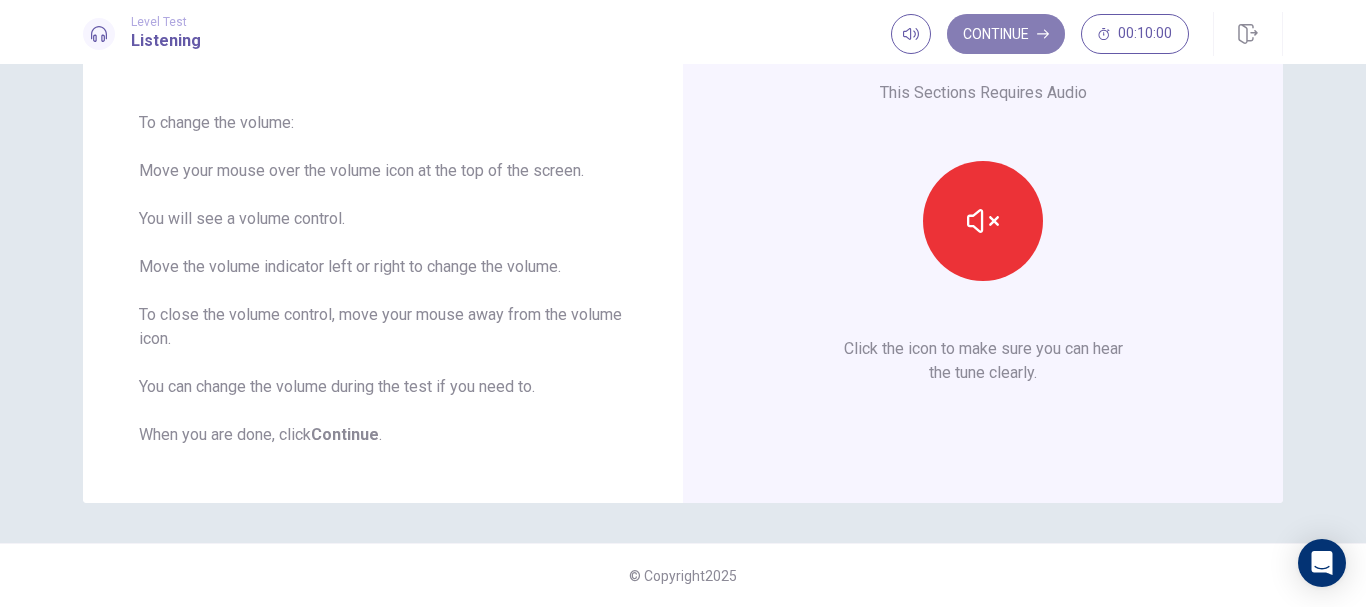 click on "Continue" at bounding box center [1006, 34] 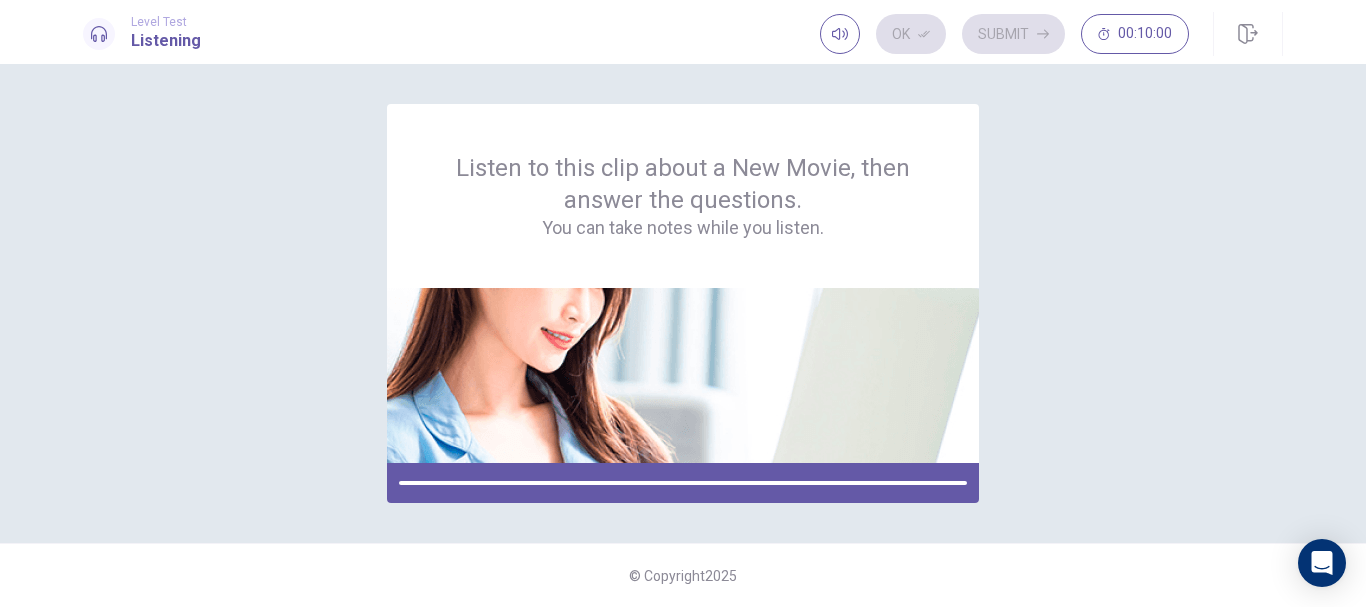 scroll, scrollTop: 0, scrollLeft: 0, axis: both 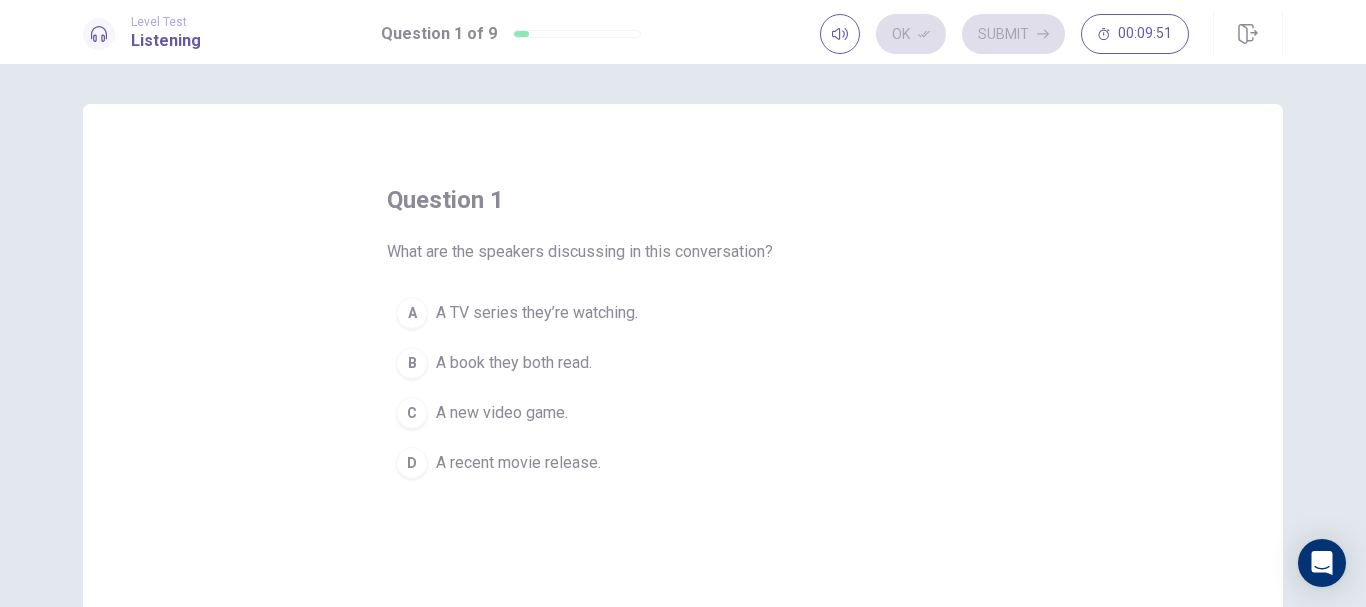 click on "D" at bounding box center (412, 463) 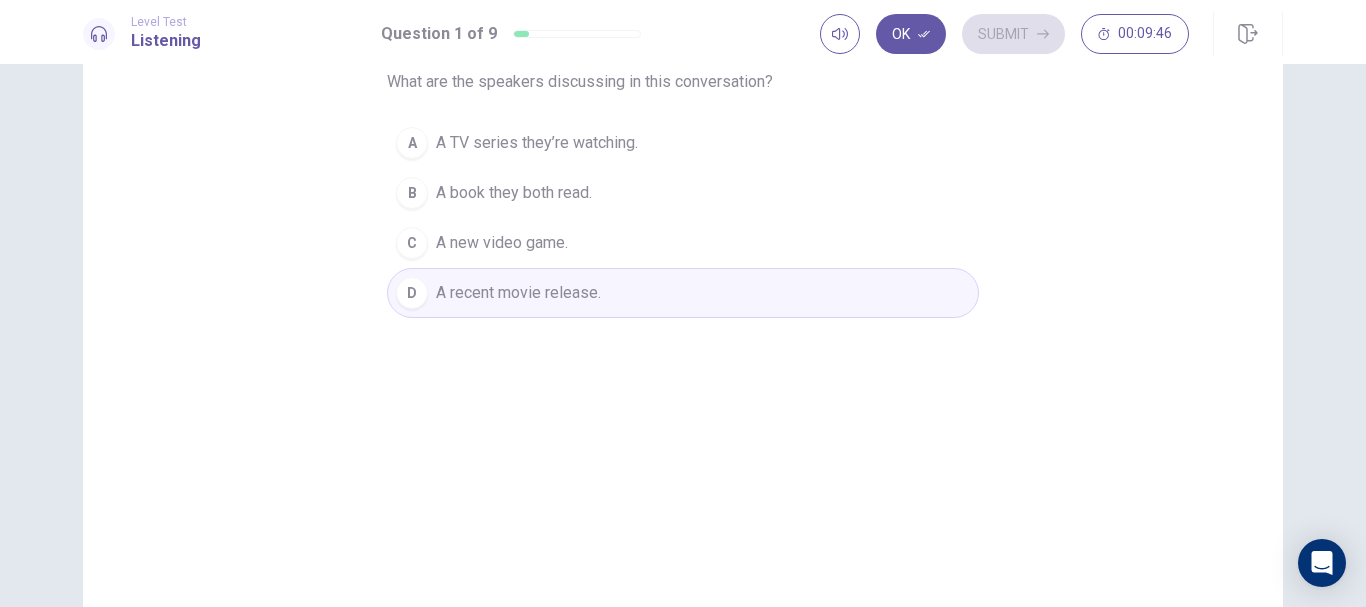 scroll, scrollTop: 296, scrollLeft: 0, axis: vertical 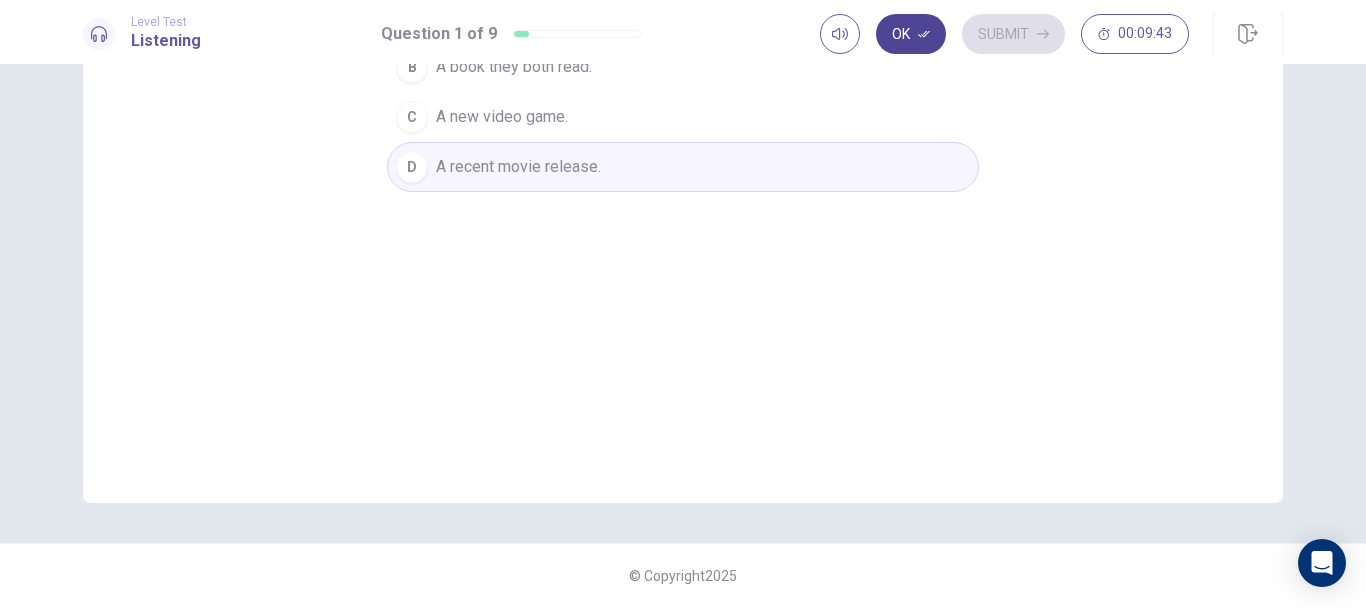 click on "Ok" at bounding box center (911, 34) 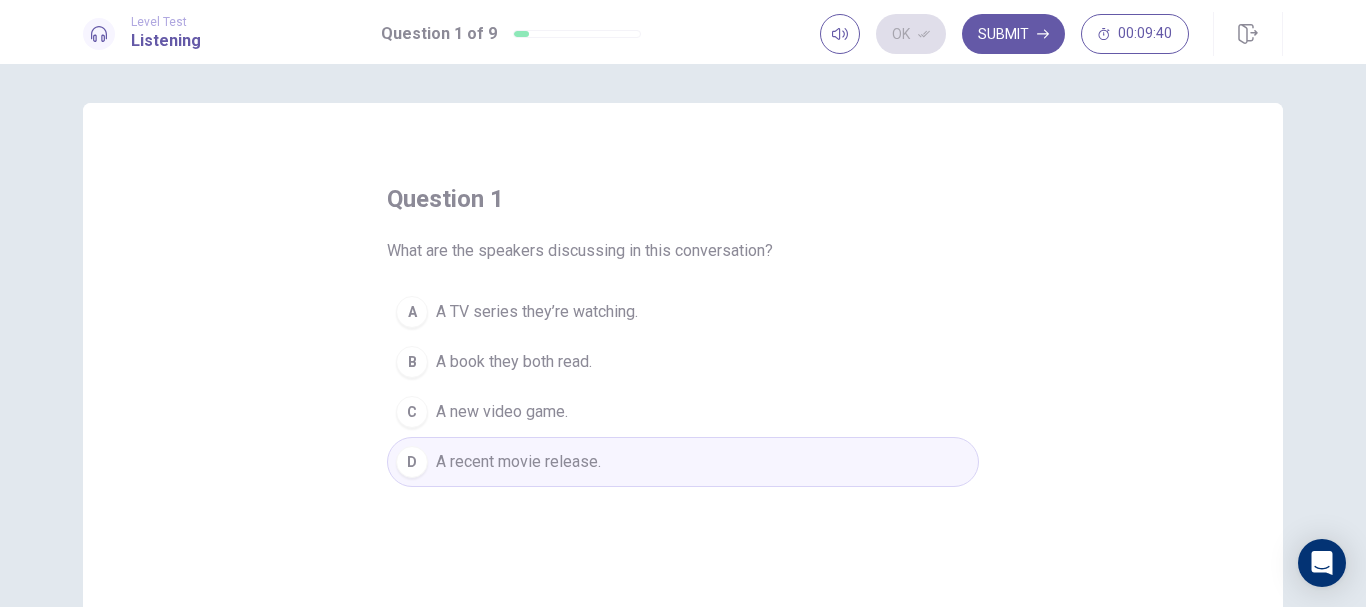 scroll, scrollTop: 0, scrollLeft: 0, axis: both 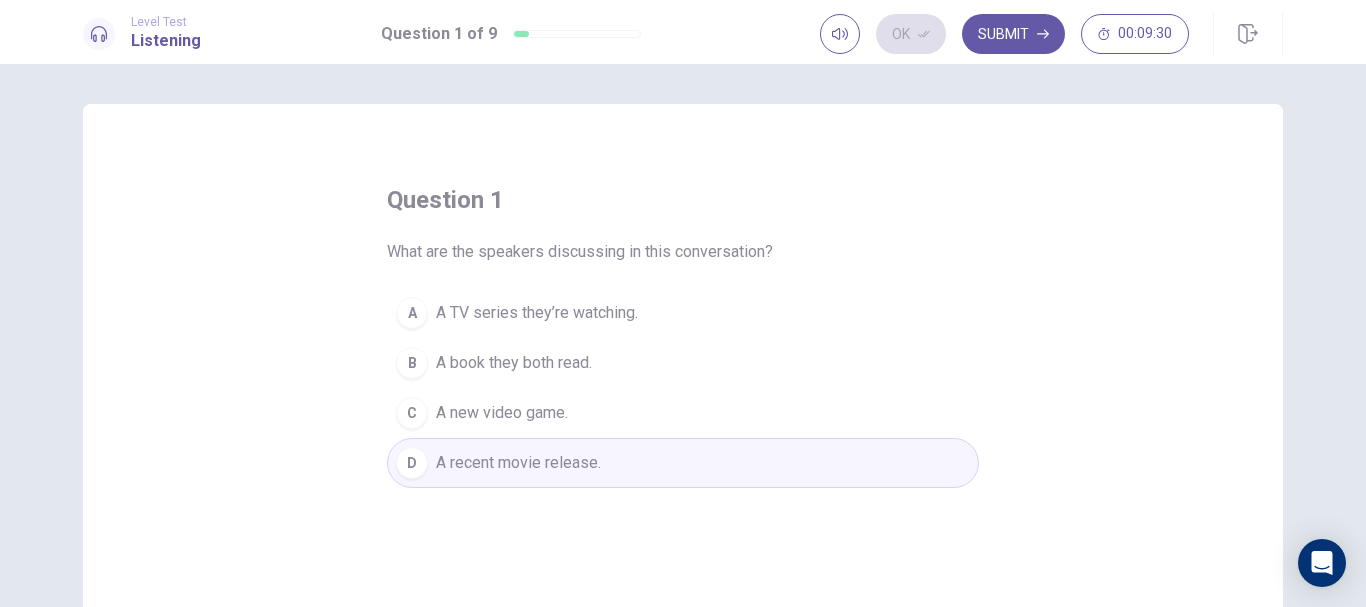 click on "Question 1 of 9" at bounding box center [511, 34] 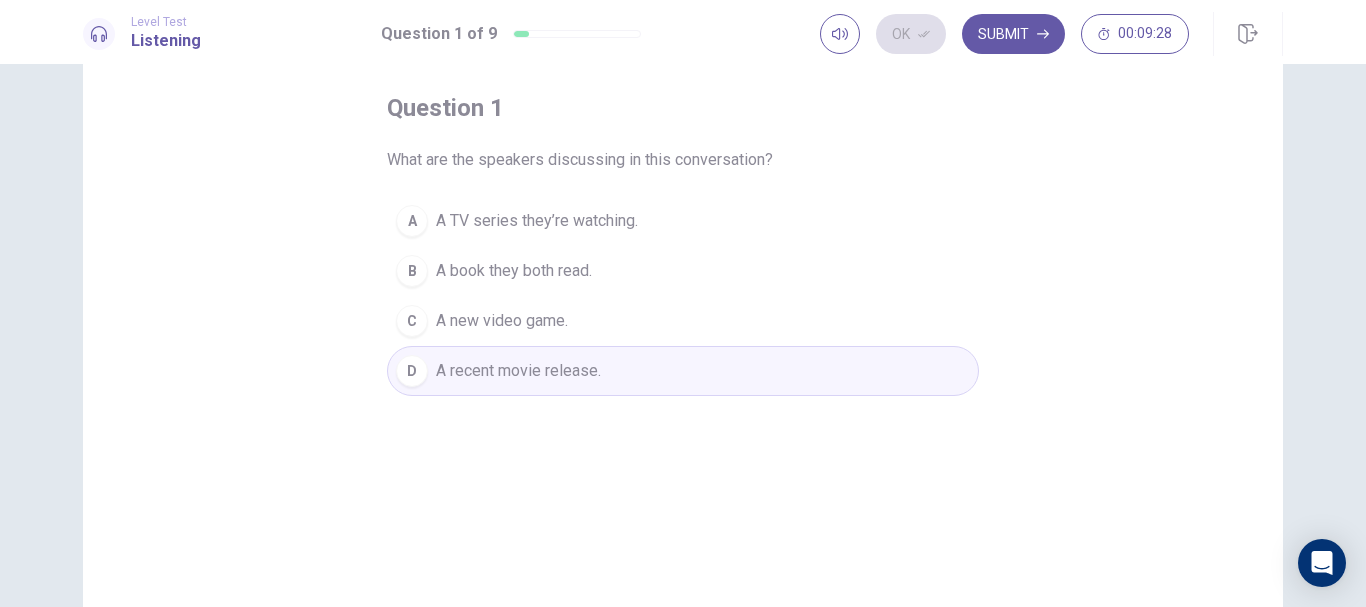 scroll, scrollTop: 68, scrollLeft: 0, axis: vertical 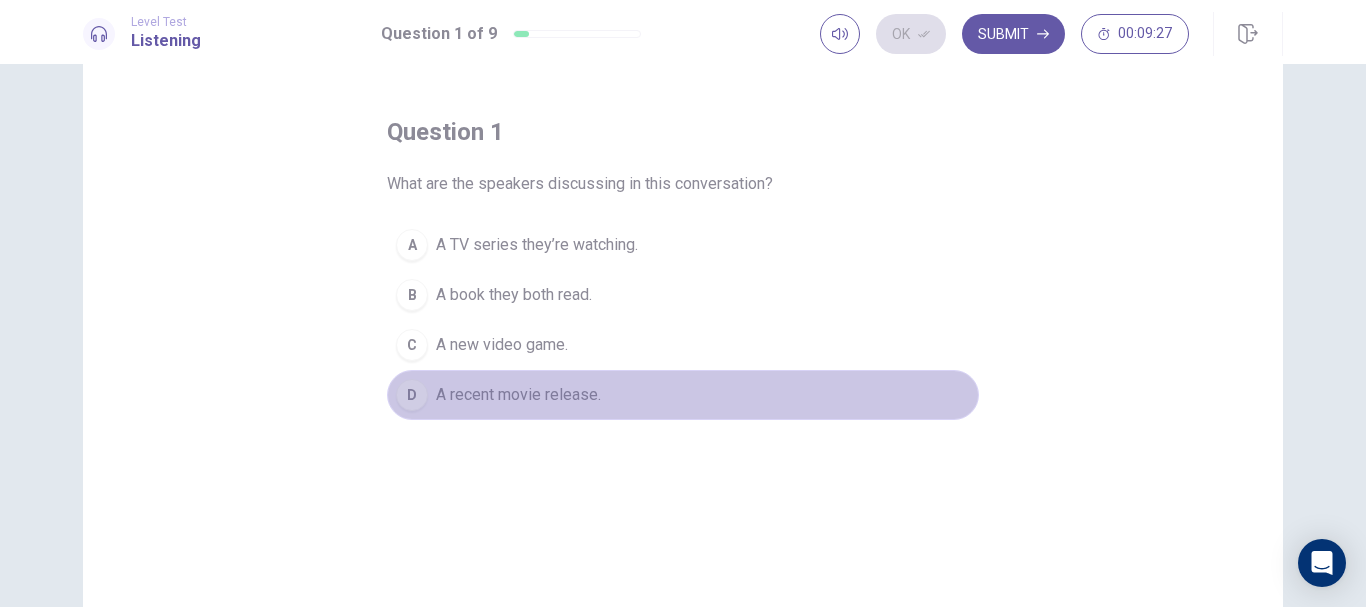 click on "A recent movie release." at bounding box center [518, 395] 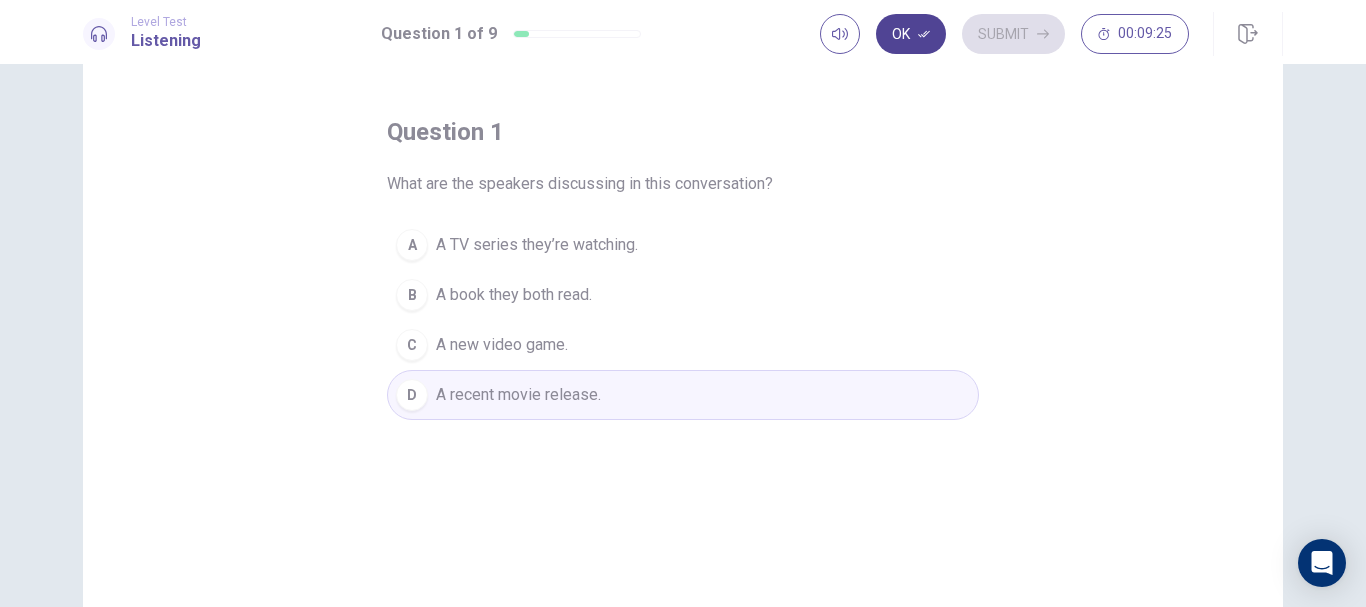 click 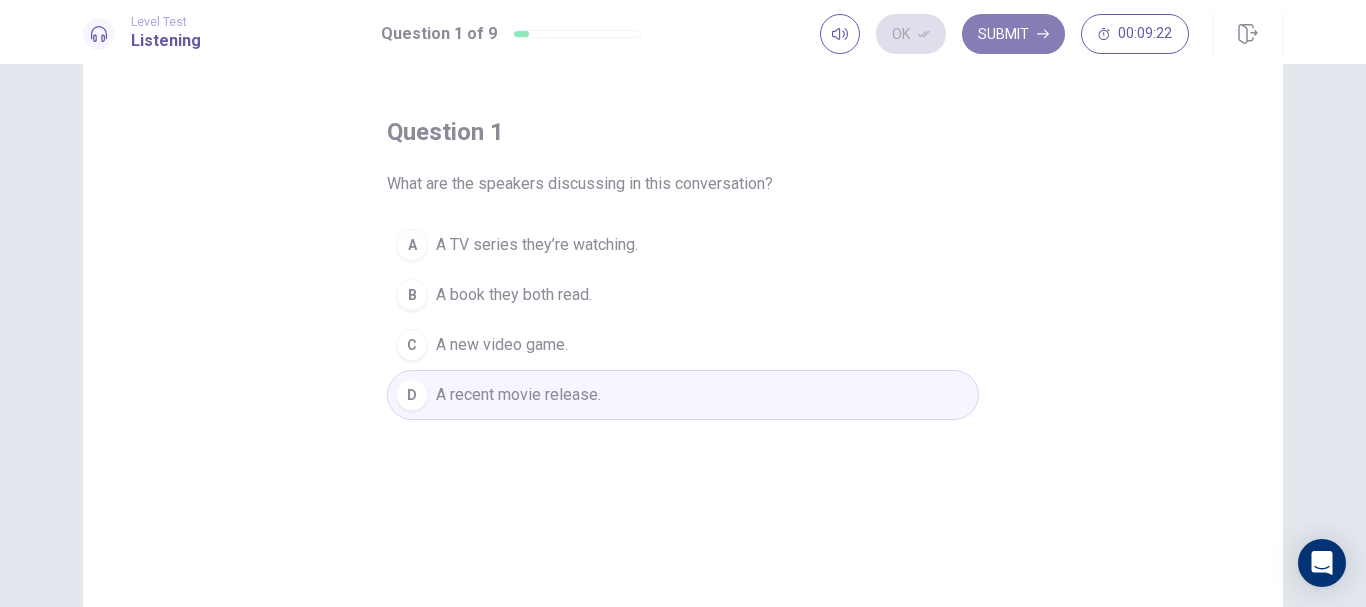 click on "Submit" at bounding box center (1013, 34) 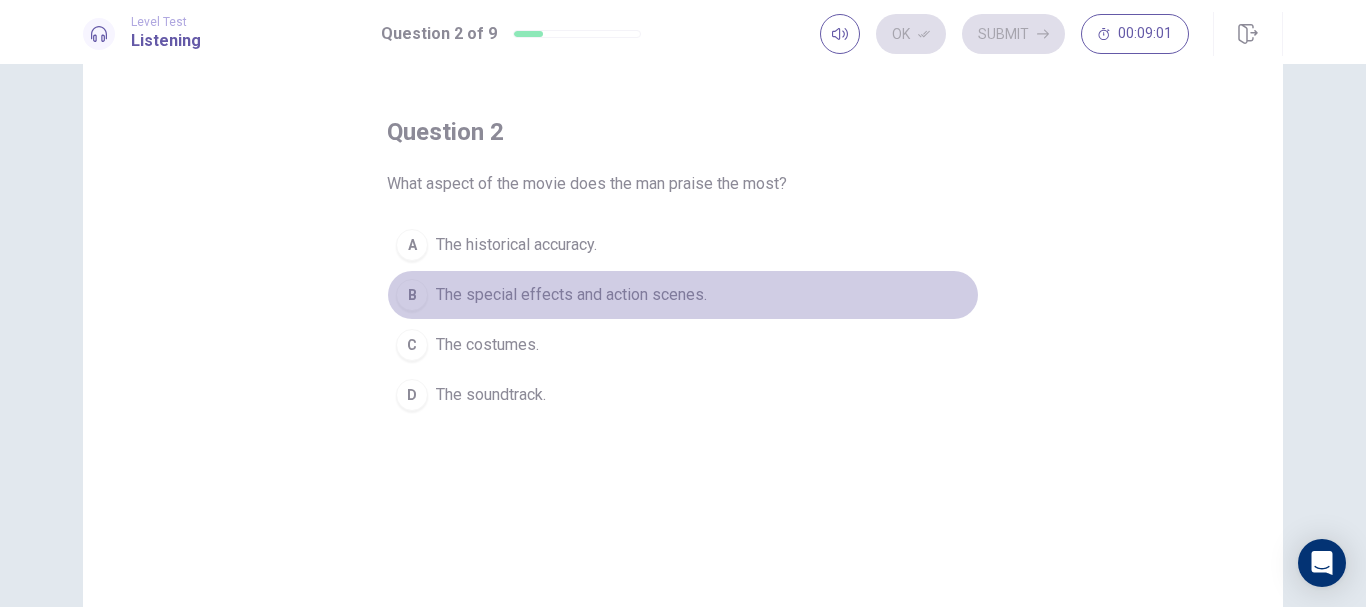 click on "B The special effects and action scenes." at bounding box center [683, 295] 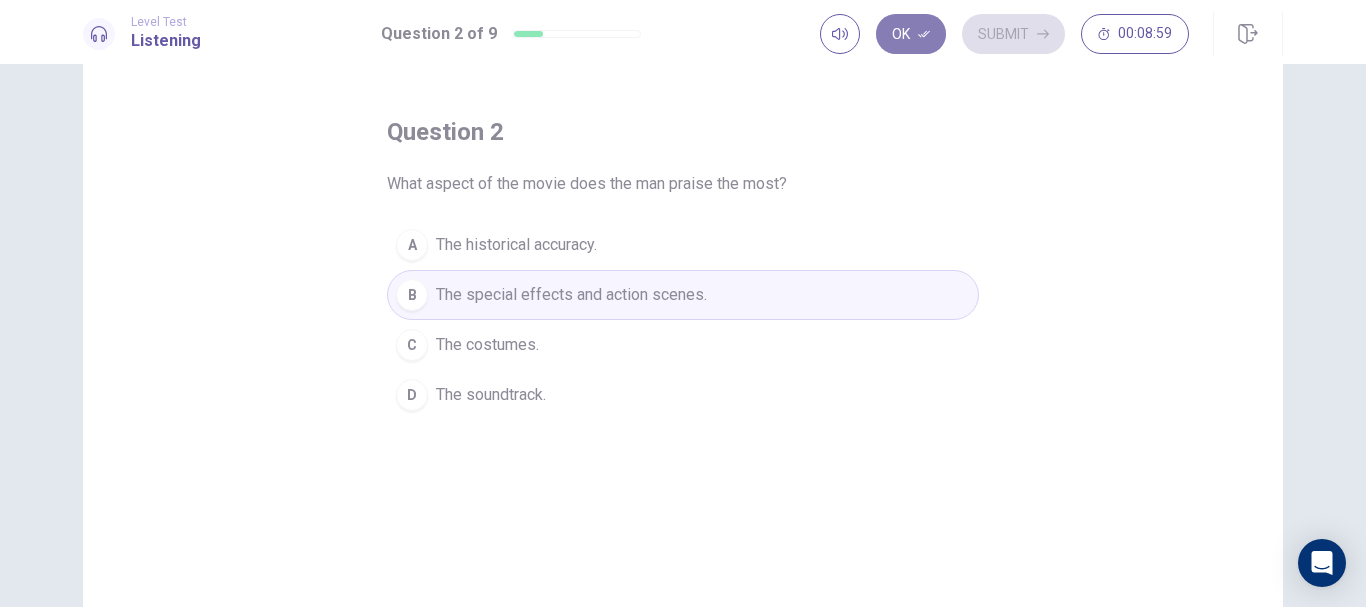 click on "Ok" at bounding box center (911, 34) 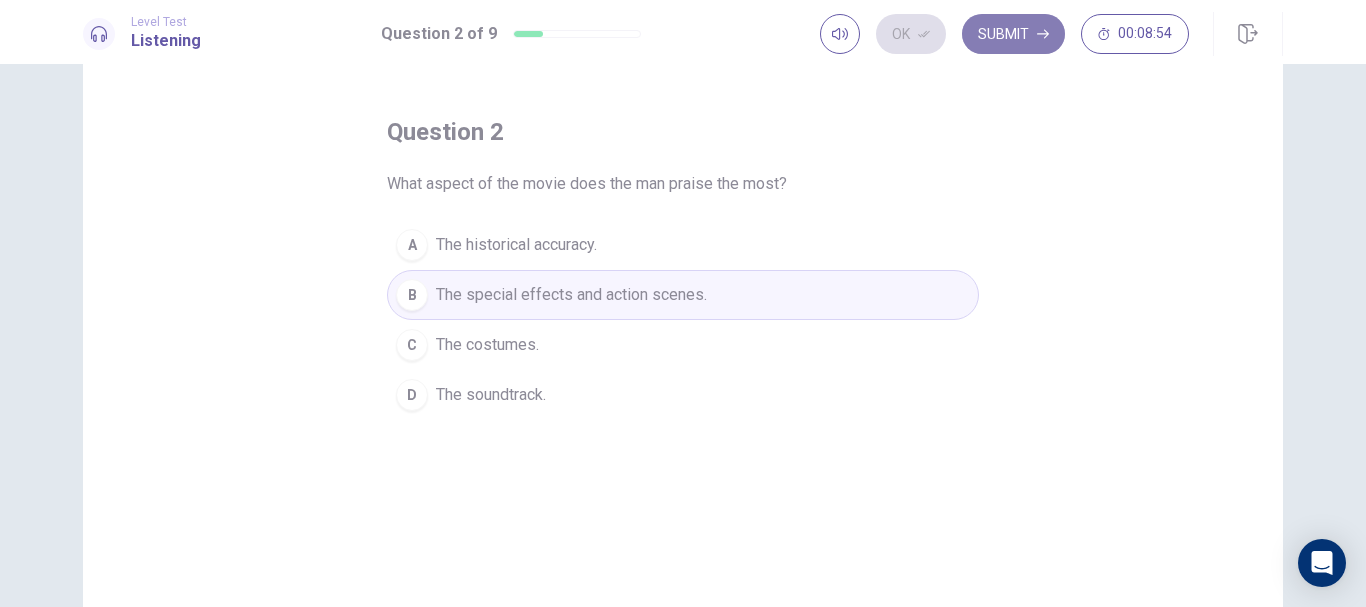 click on "Submit" at bounding box center (1013, 34) 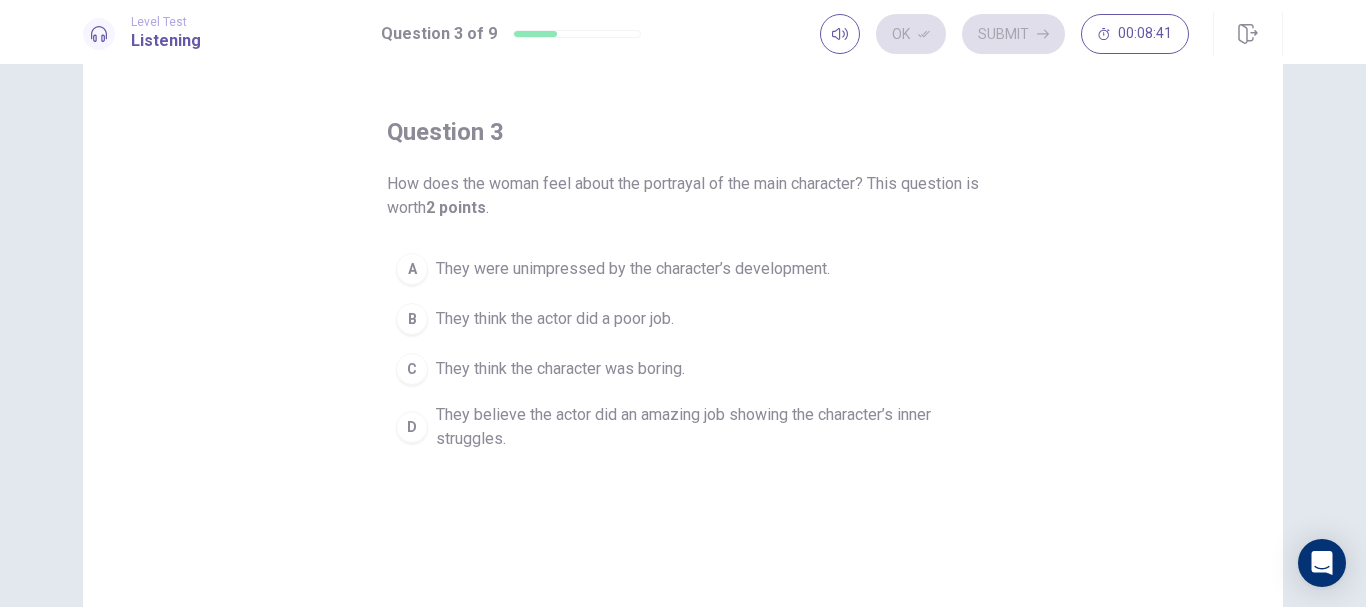click on "They believe the actor did an amazing job showing the character’s inner struggles." at bounding box center [703, 427] 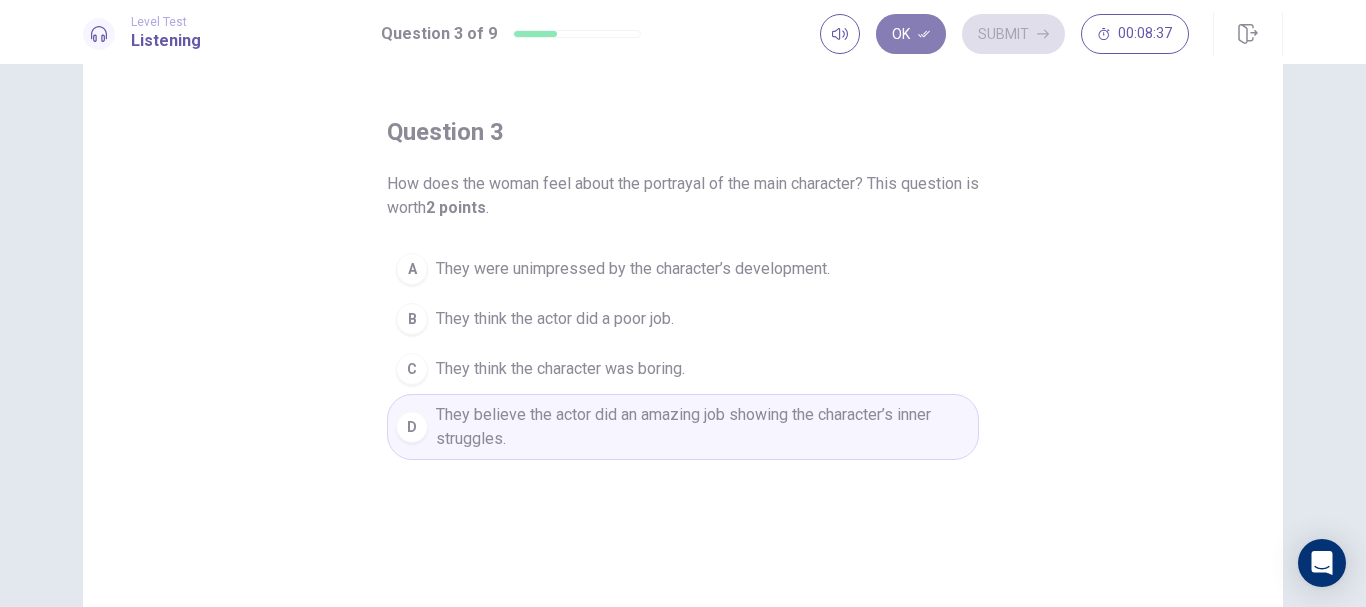 click on "Ok" at bounding box center (911, 34) 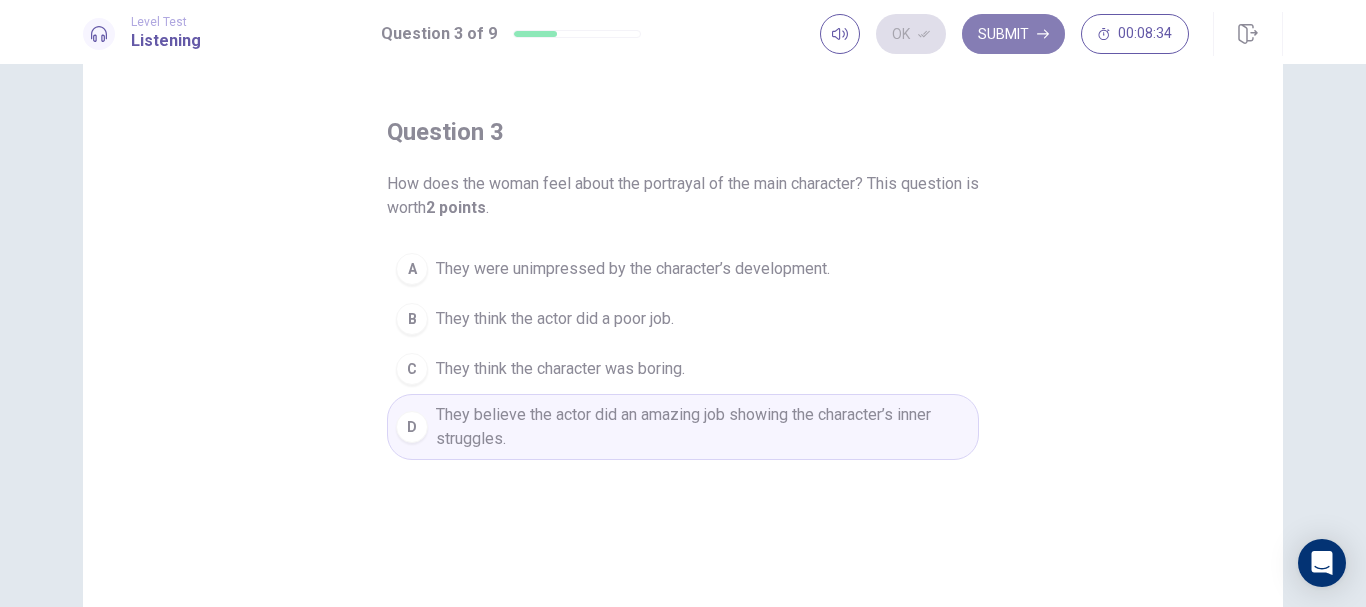 click on "Submit" at bounding box center (1013, 34) 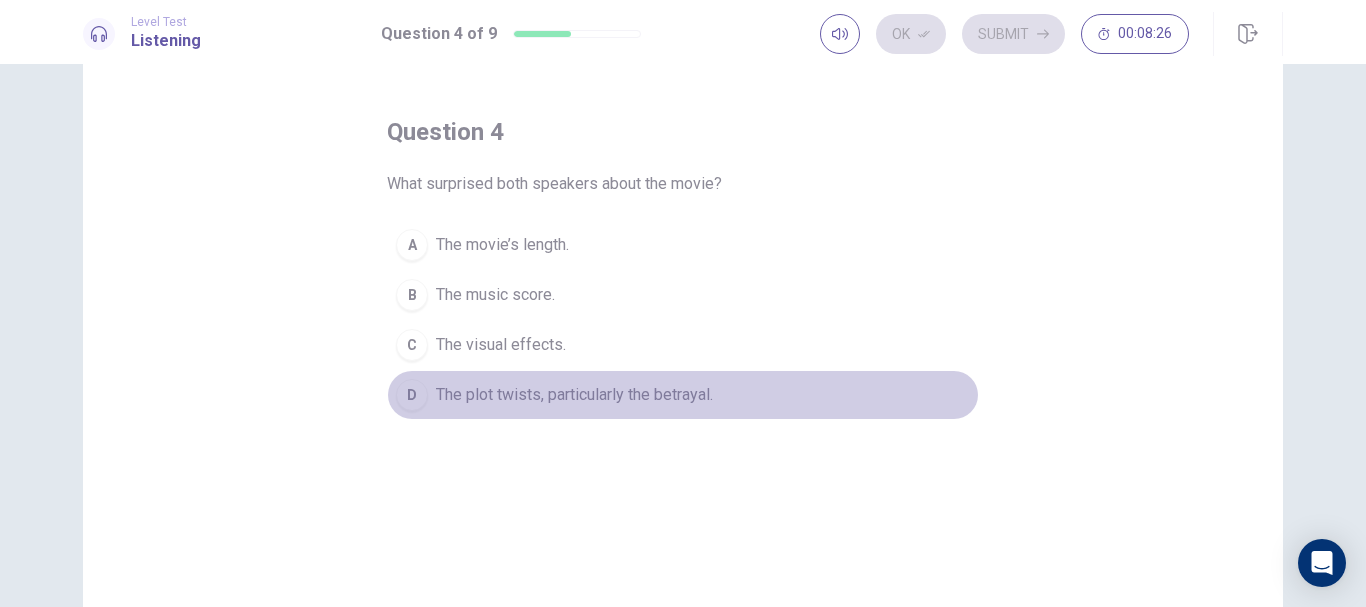 click on "The plot twists, particularly the betrayal." at bounding box center (574, 395) 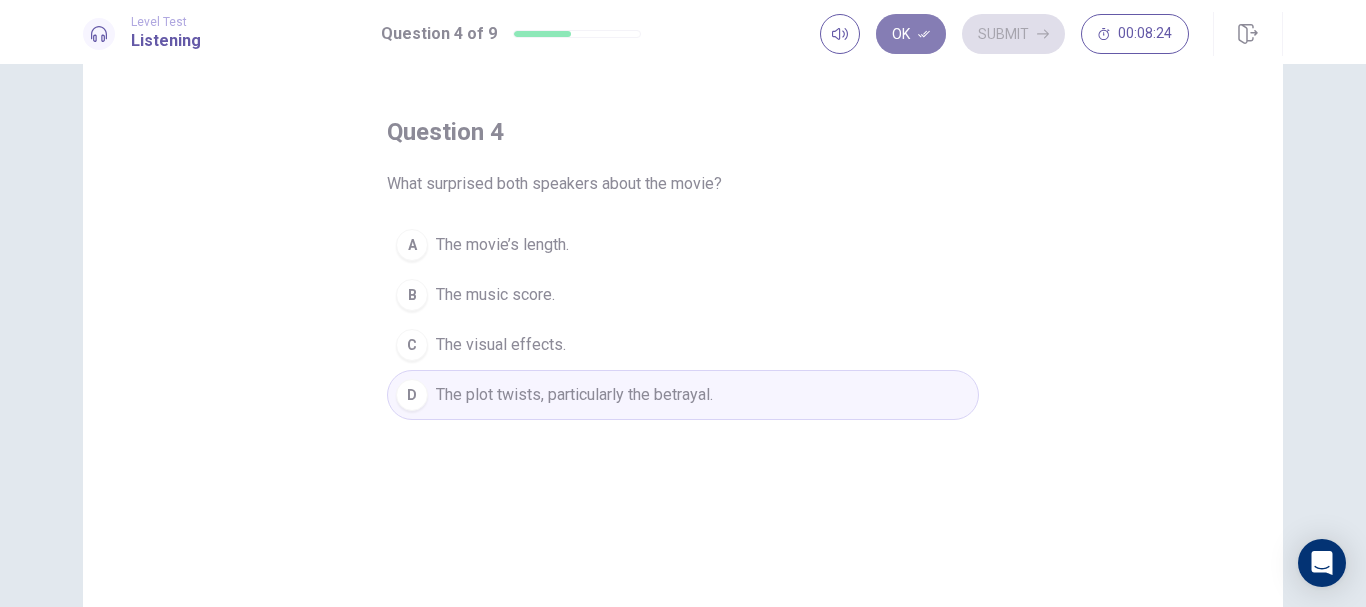 click on "Ok" at bounding box center (911, 34) 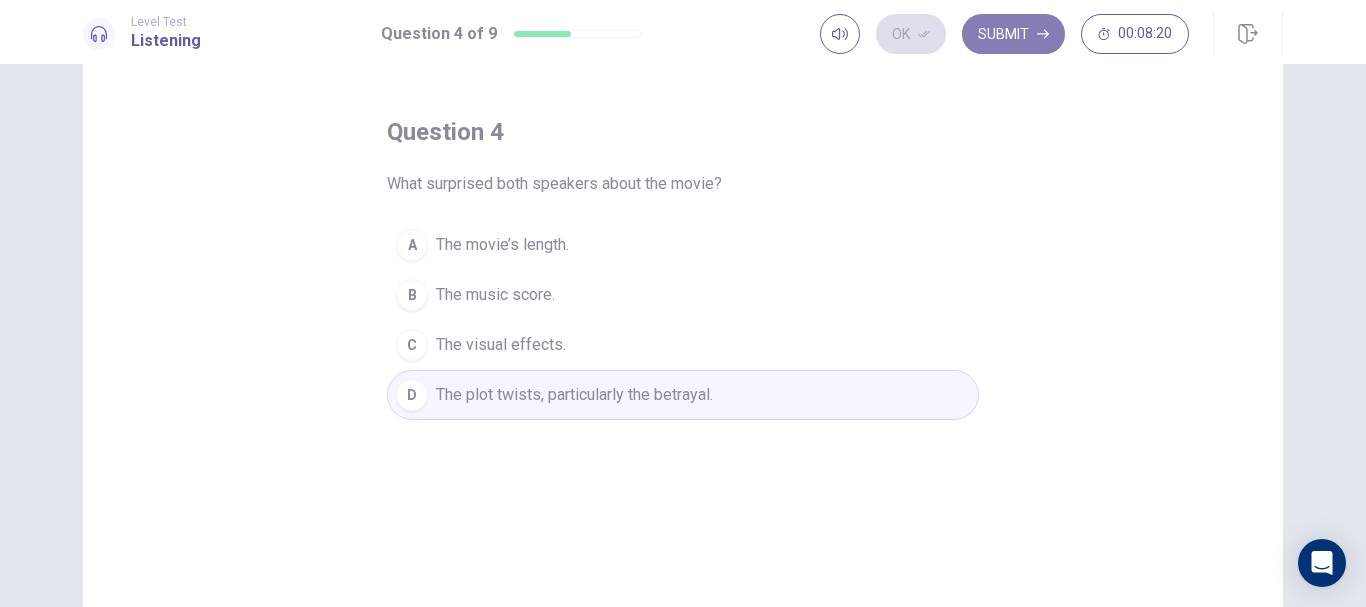 click on "Submit" at bounding box center (1013, 34) 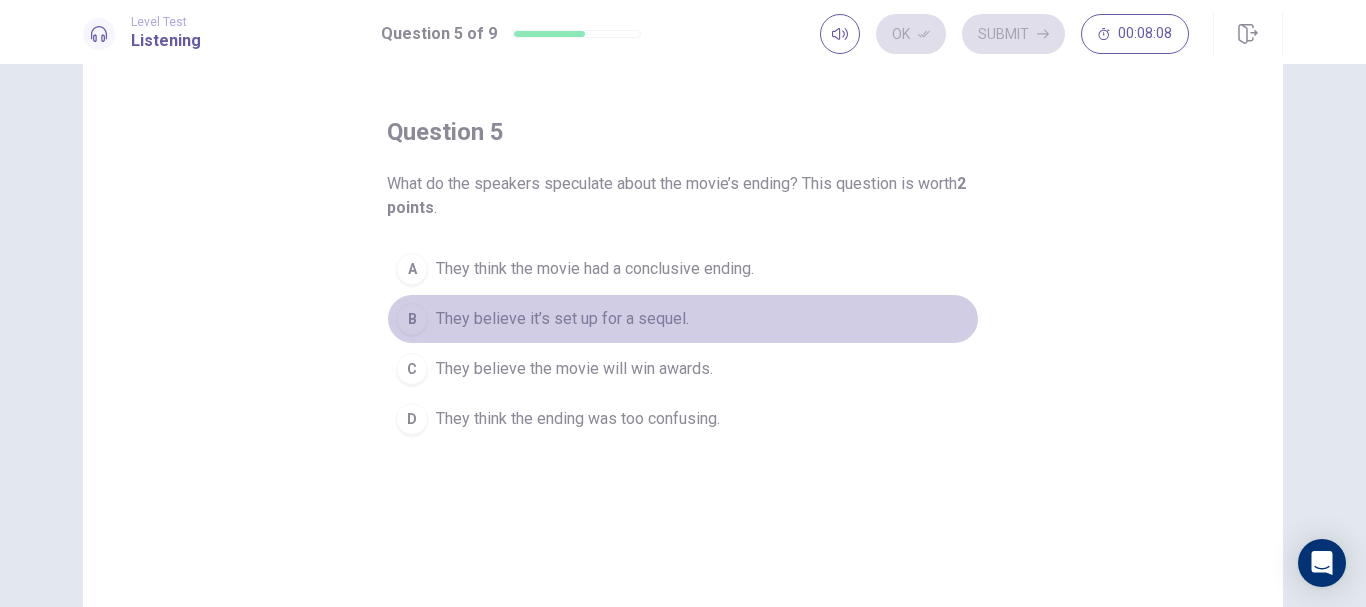 click on "They believe it’s set up for a sequel." at bounding box center (562, 319) 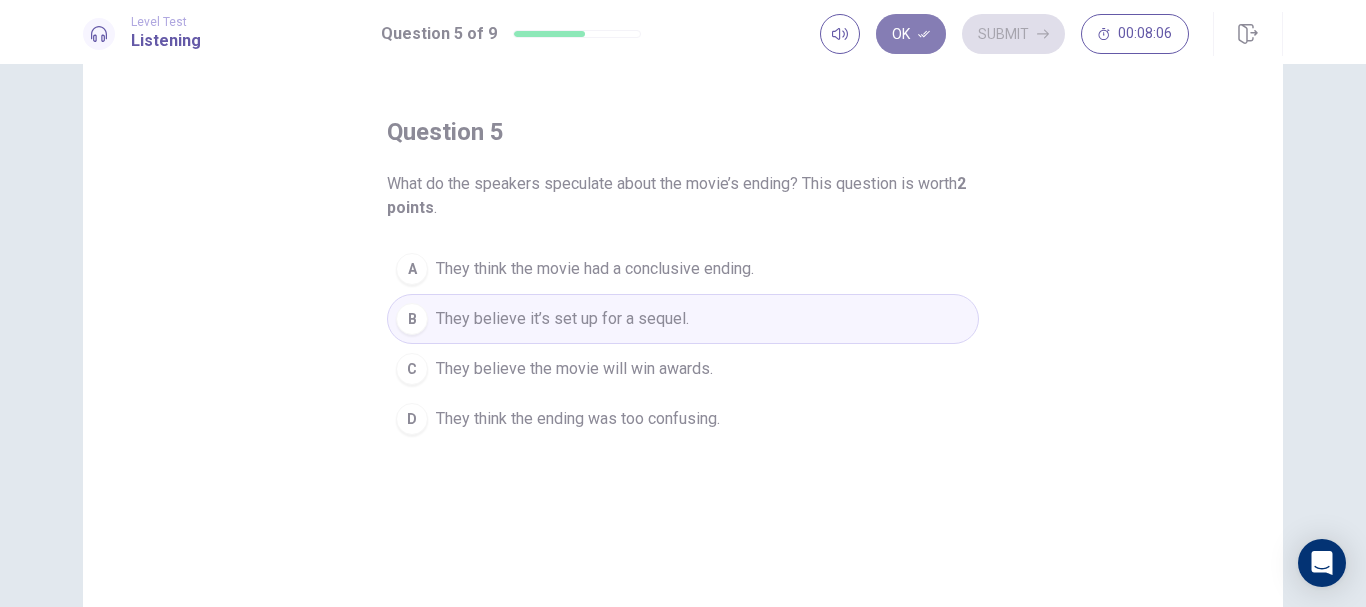 click on "Ok" at bounding box center (911, 34) 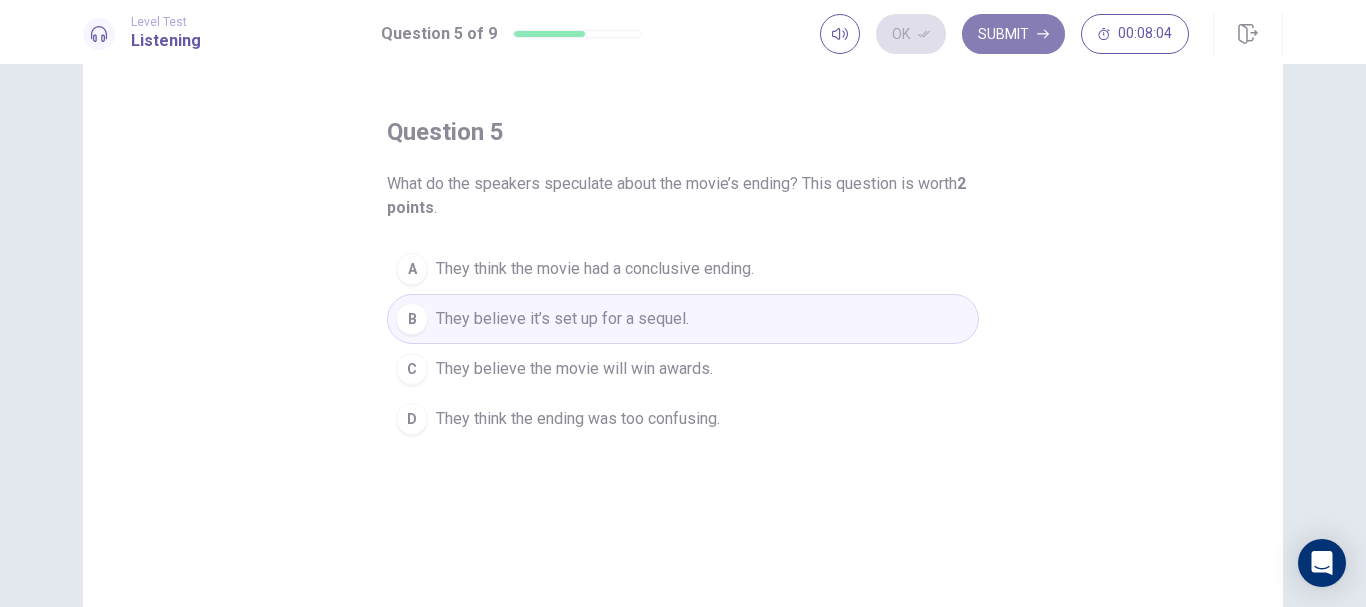click on "Submit" at bounding box center [1013, 34] 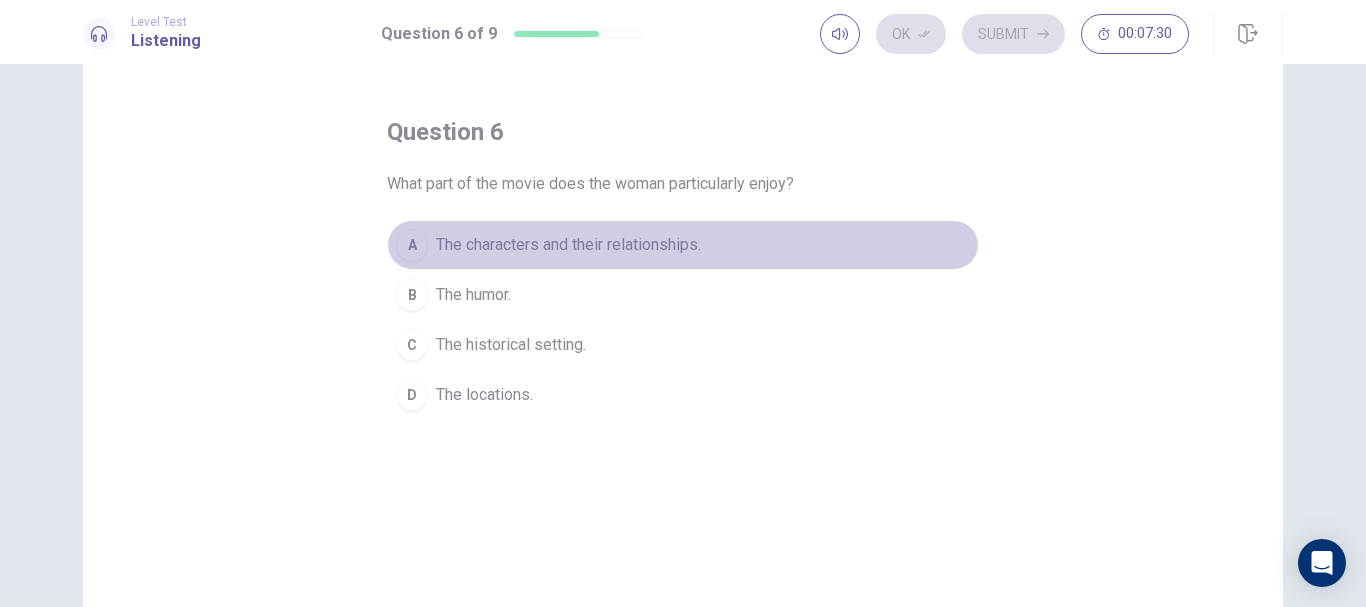 click on "The characters and their relationships." at bounding box center [568, 245] 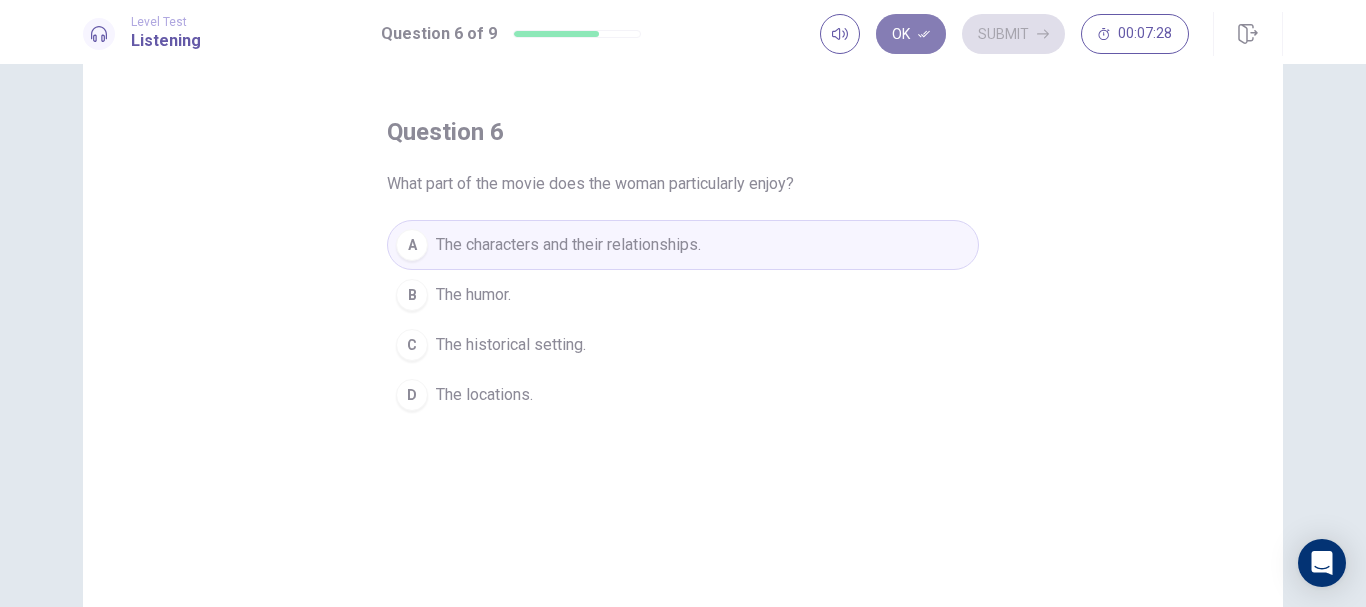 click on "Ok" at bounding box center [911, 34] 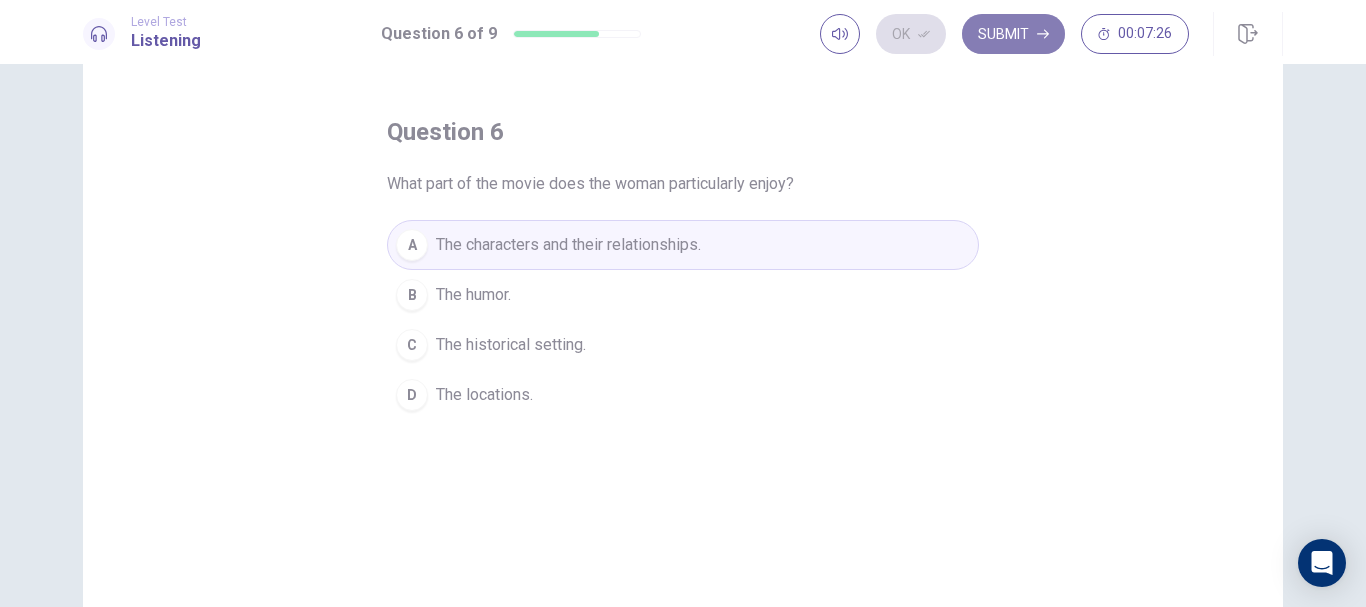 click on "Submit" at bounding box center [1013, 34] 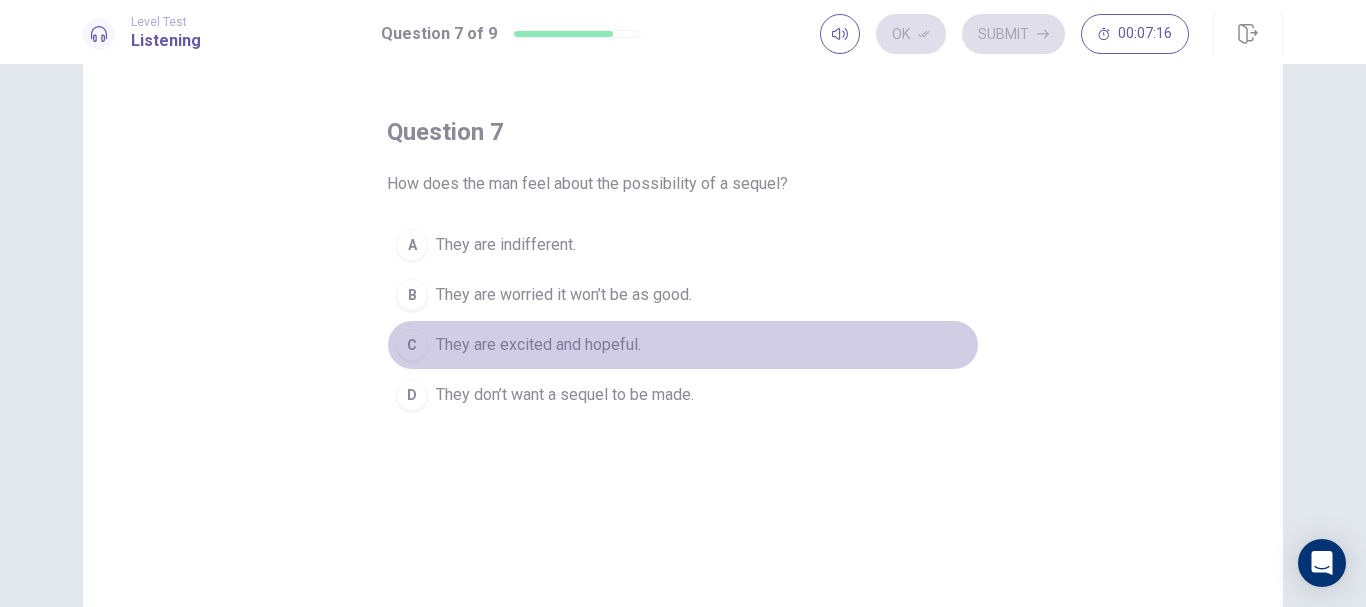 click on "They are excited and hopeful." at bounding box center (538, 345) 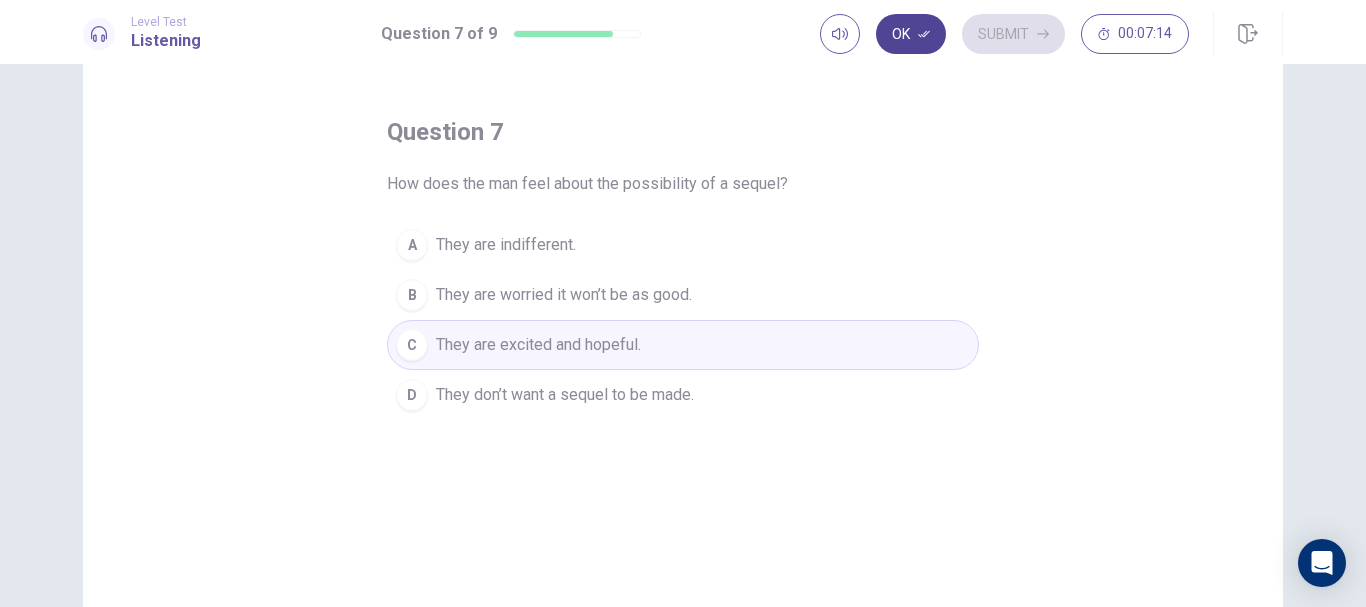 click on "Ok" at bounding box center (911, 34) 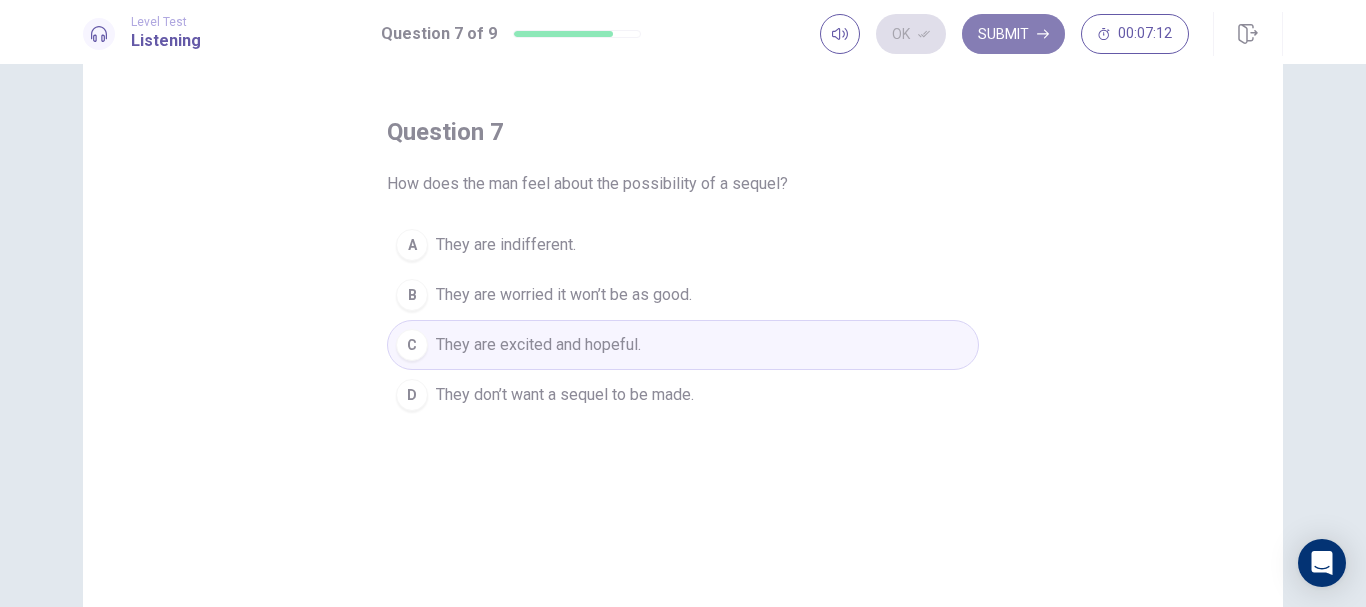 click on "Submit" at bounding box center (1013, 34) 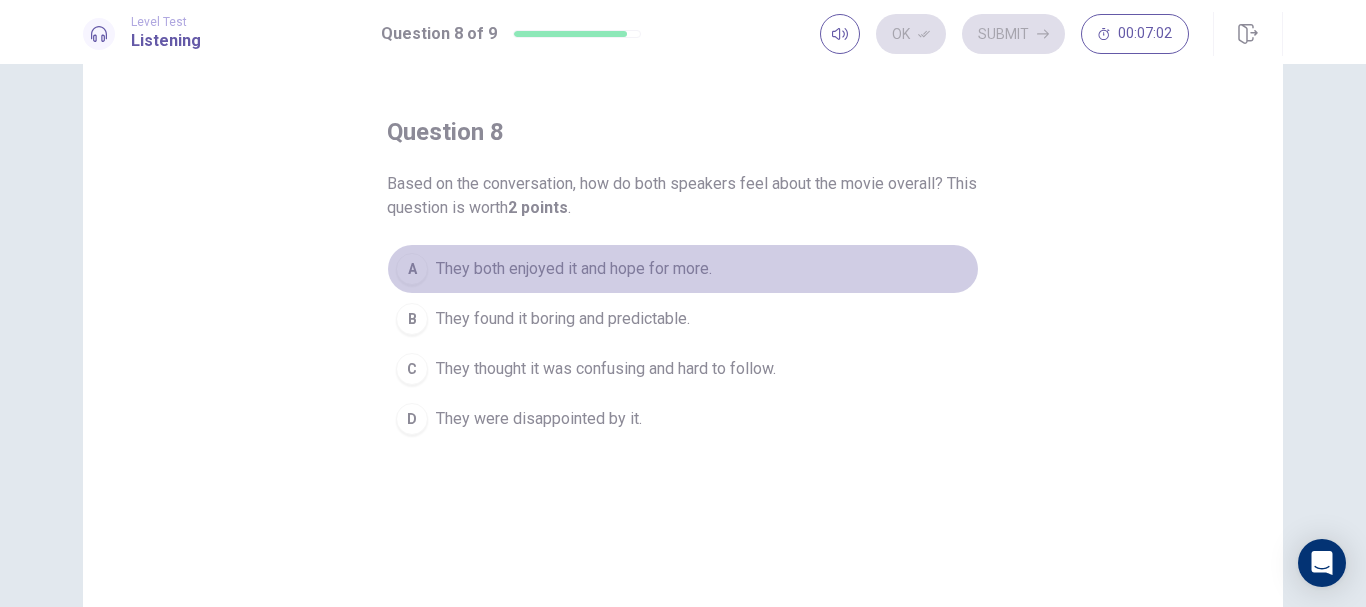 click on "They both enjoyed it and hope for more." at bounding box center [574, 269] 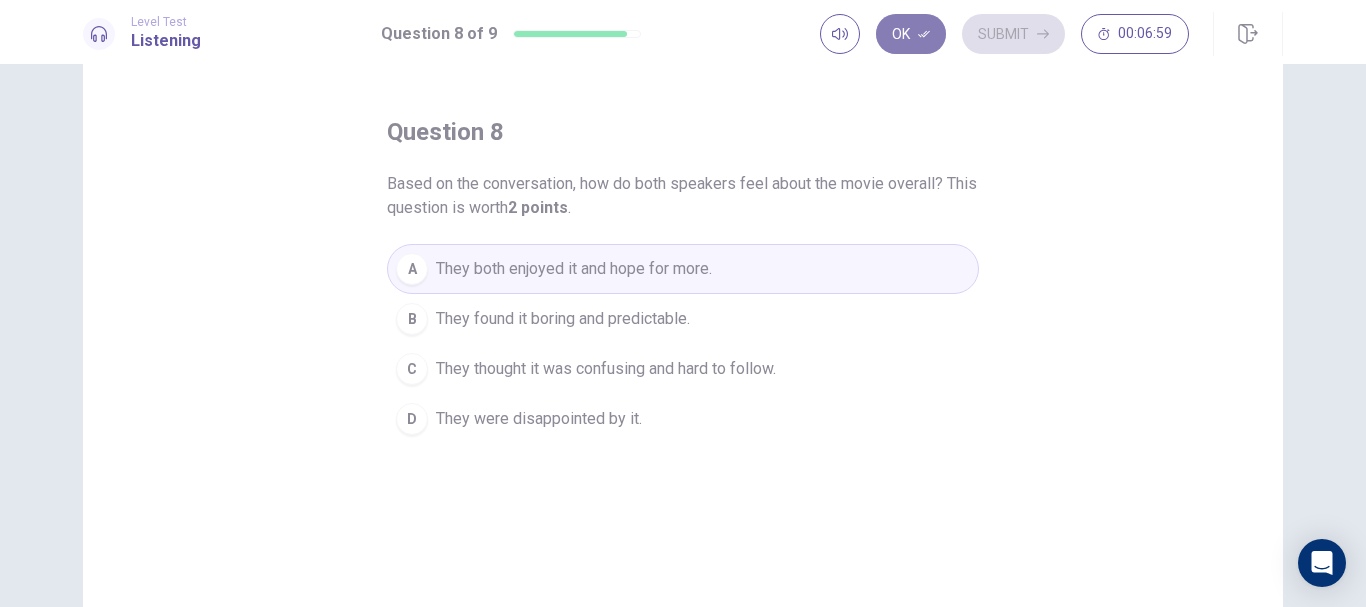 click on "Ok" at bounding box center [911, 34] 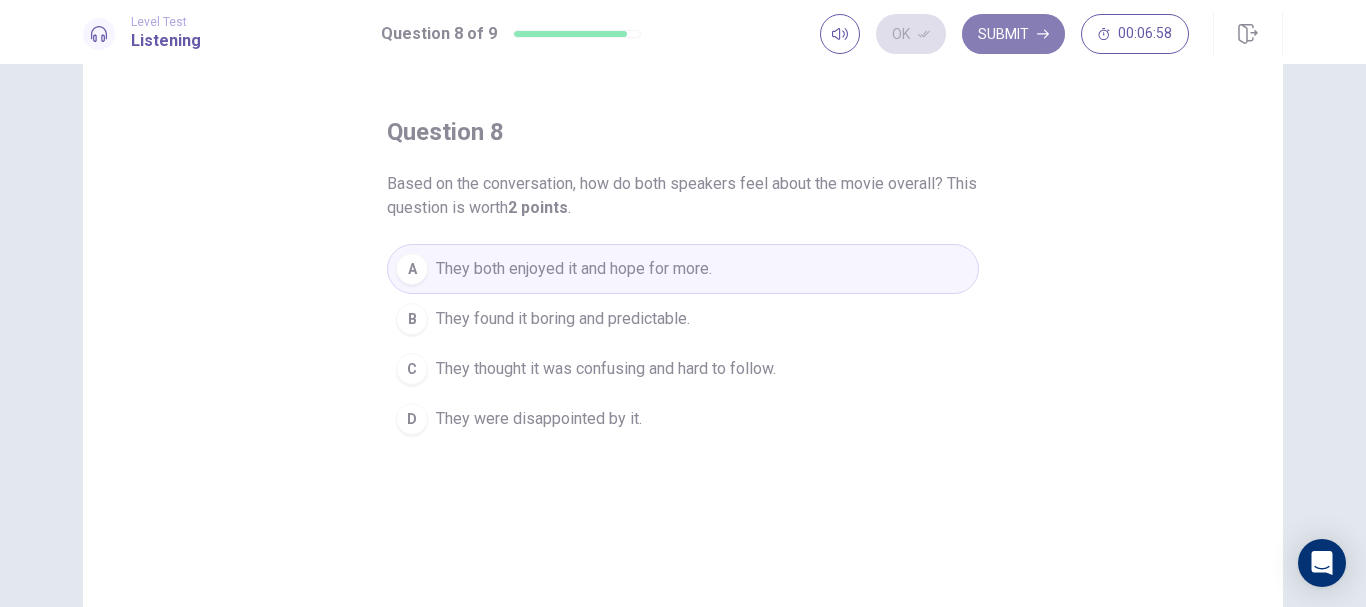 click on "Submit" at bounding box center [1013, 34] 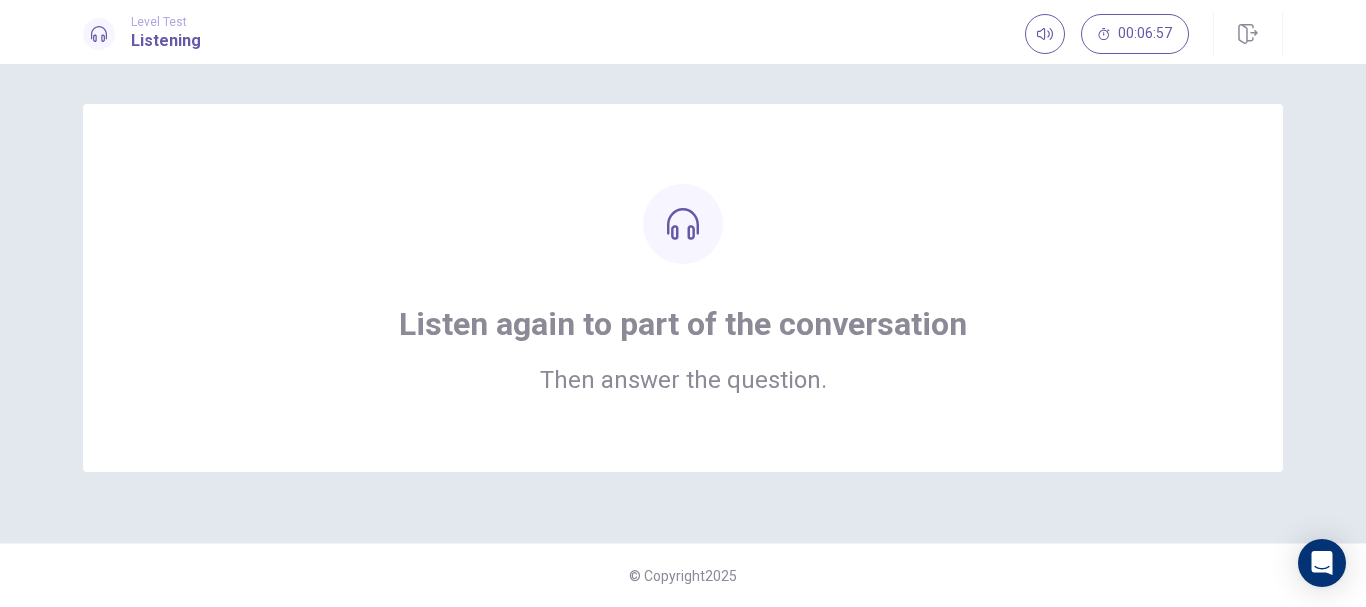 scroll, scrollTop: 0, scrollLeft: 0, axis: both 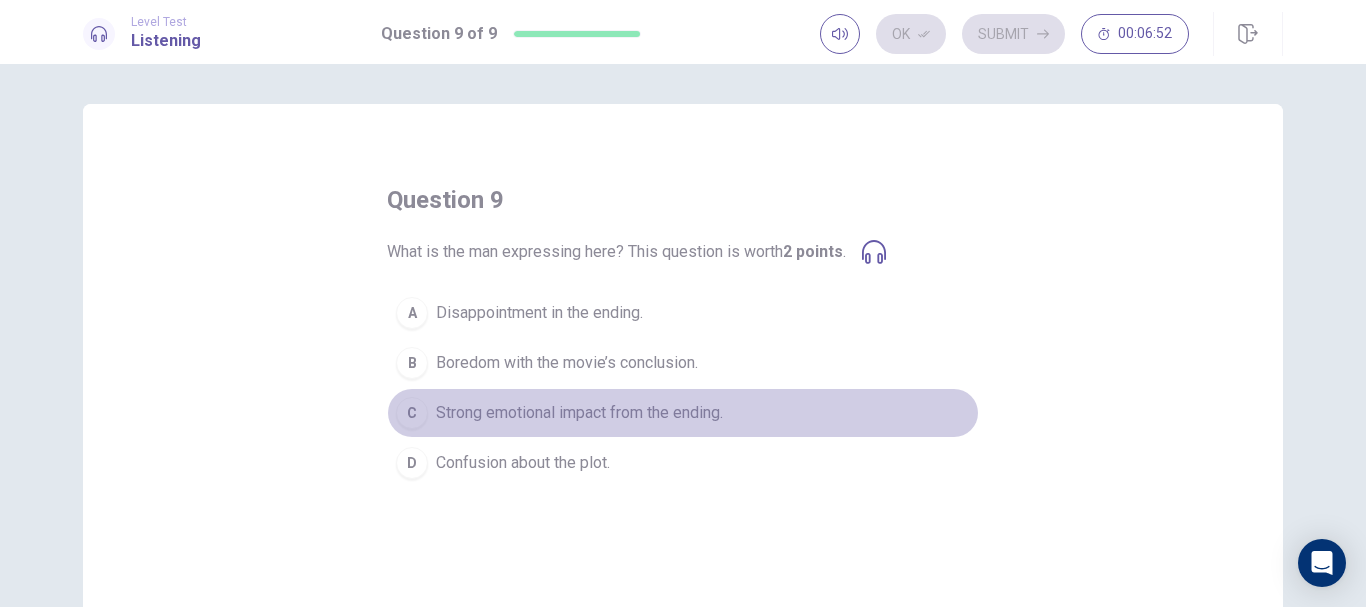 click on "Strong emotional impact from the ending." at bounding box center (579, 413) 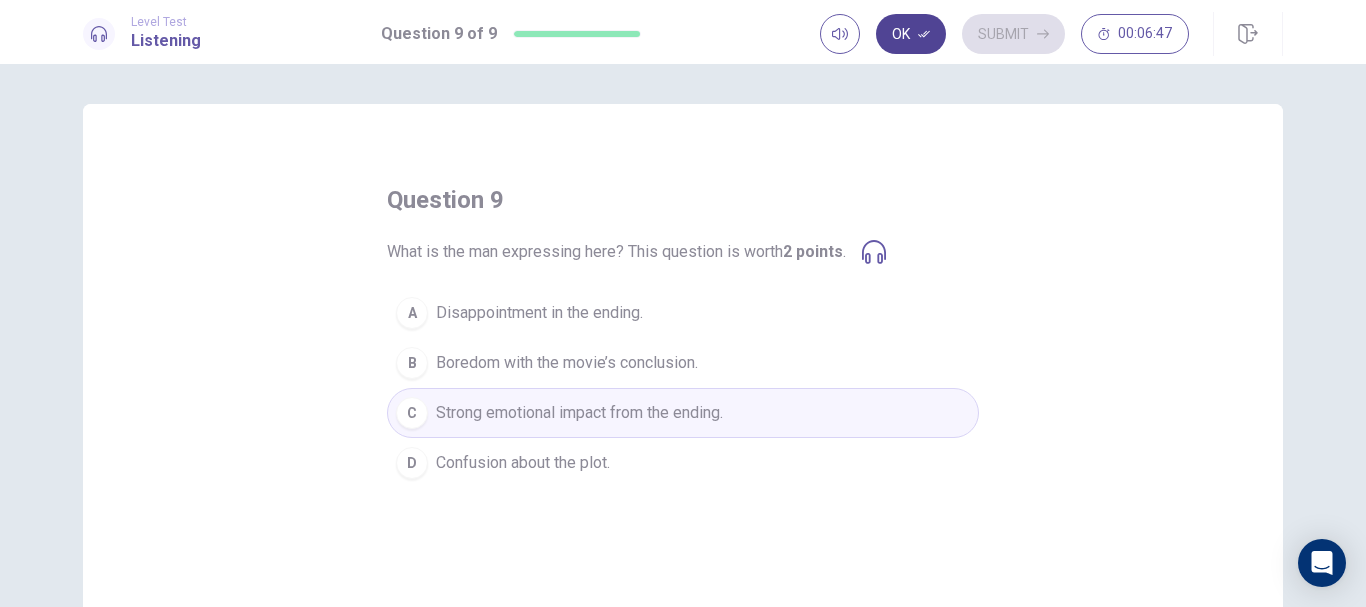 click on "Ok" at bounding box center (911, 34) 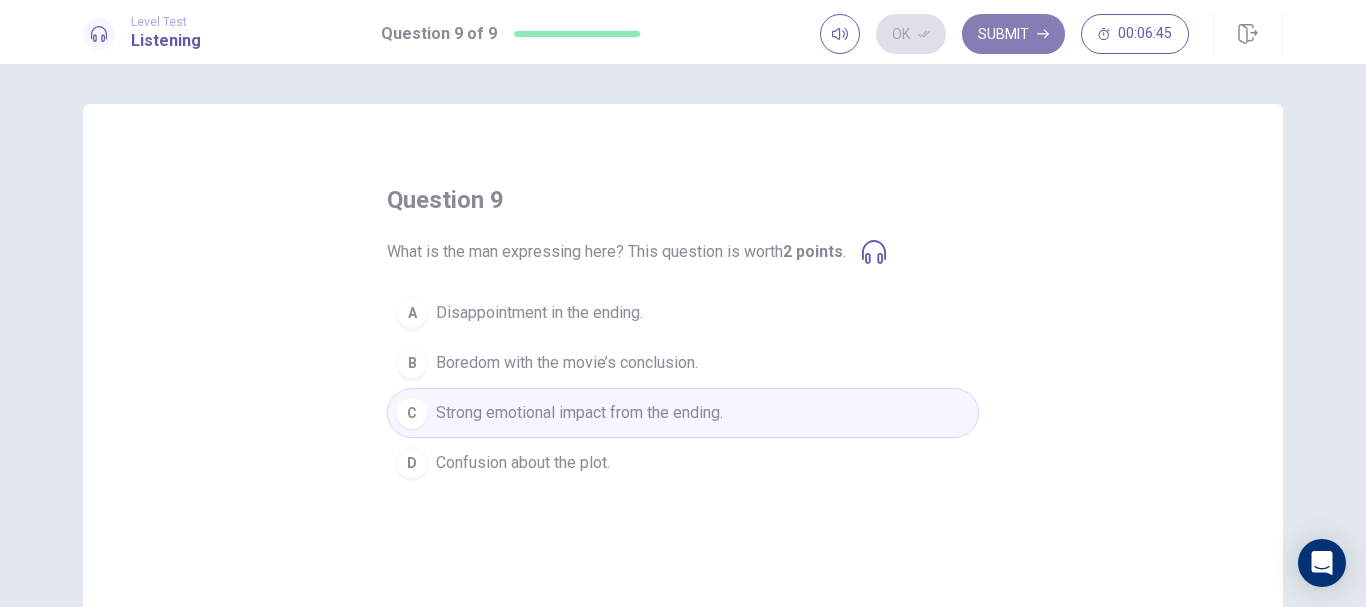 click on "Submit" at bounding box center [1013, 34] 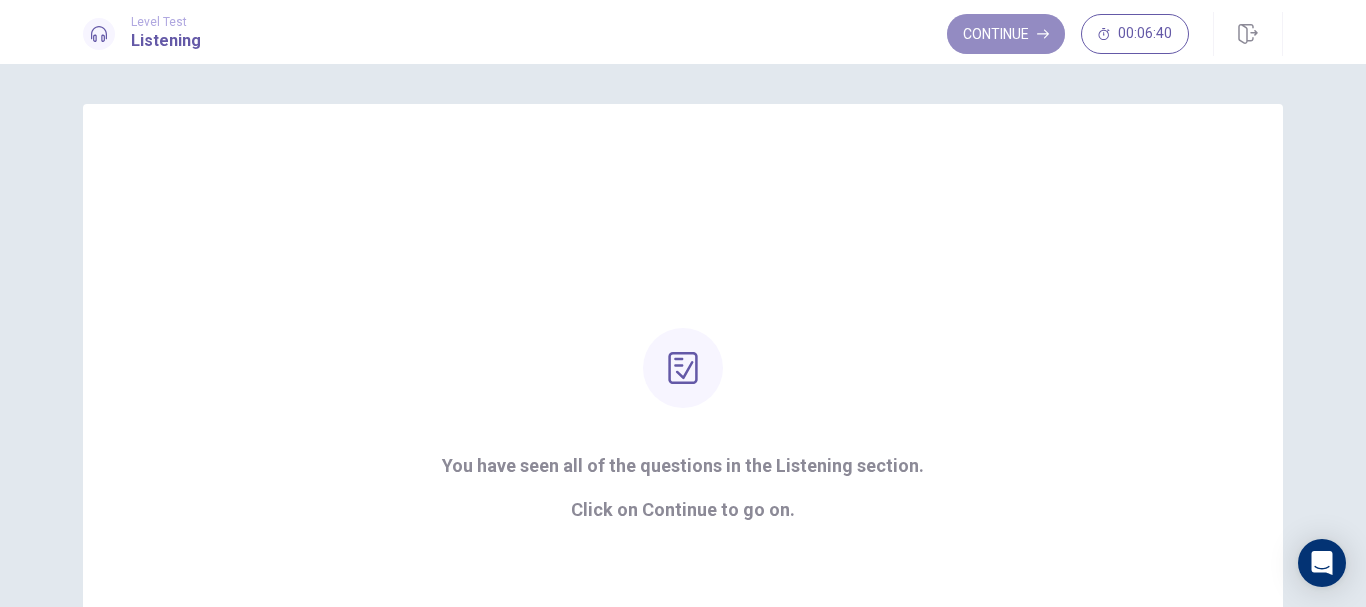 click on "Continue" at bounding box center (1006, 34) 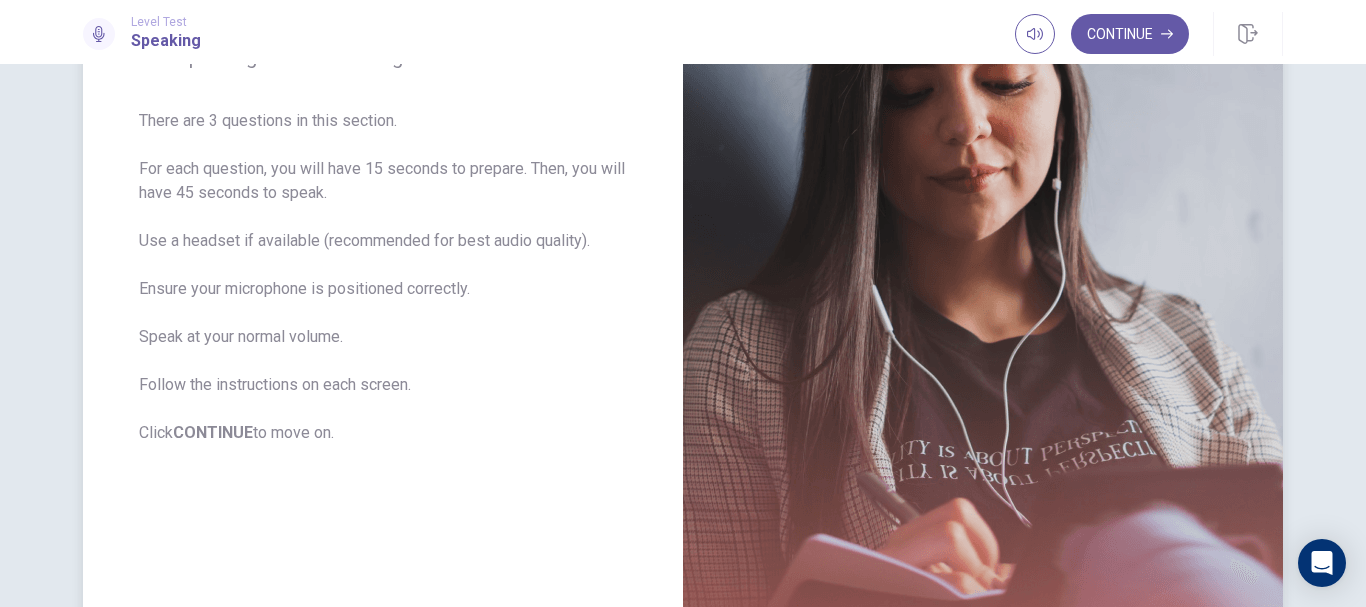scroll, scrollTop: 0, scrollLeft: 0, axis: both 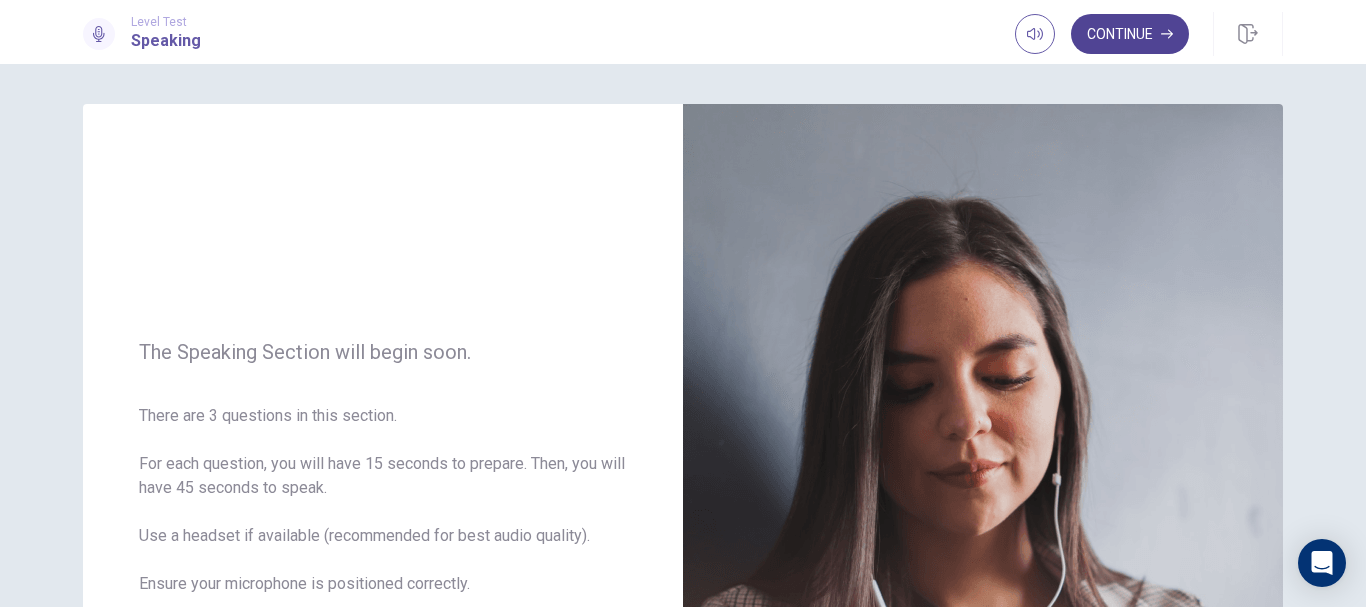 click on "Continue" at bounding box center [1130, 34] 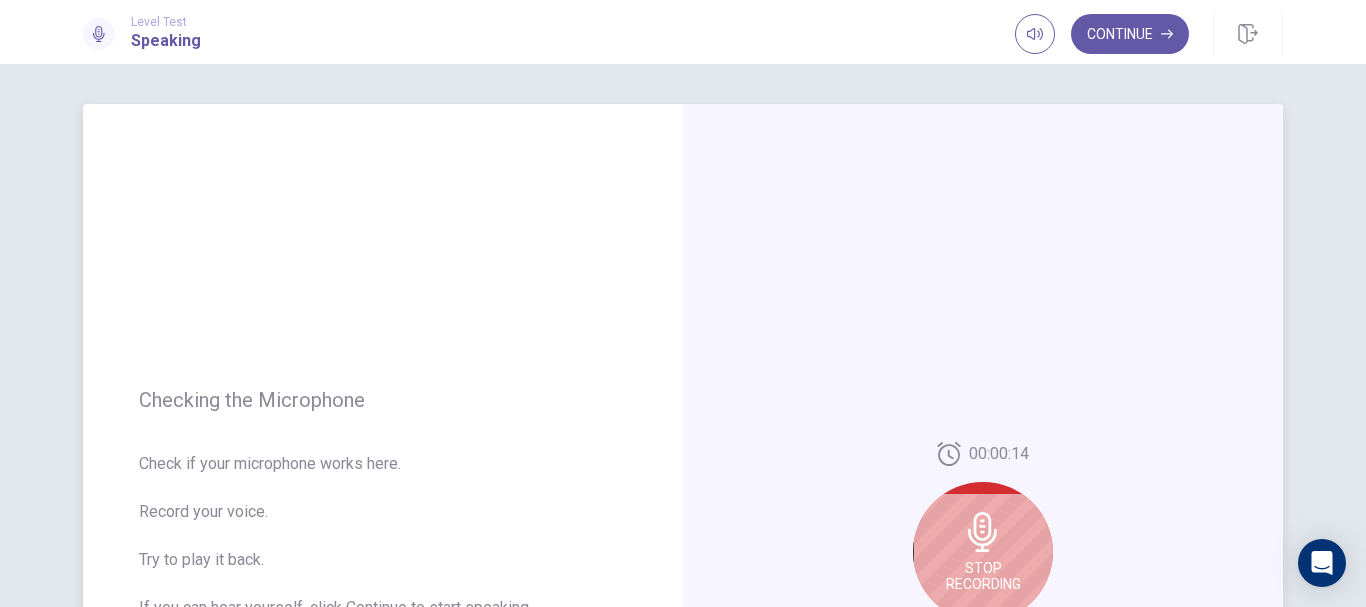 scroll, scrollTop: 147, scrollLeft: 0, axis: vertical 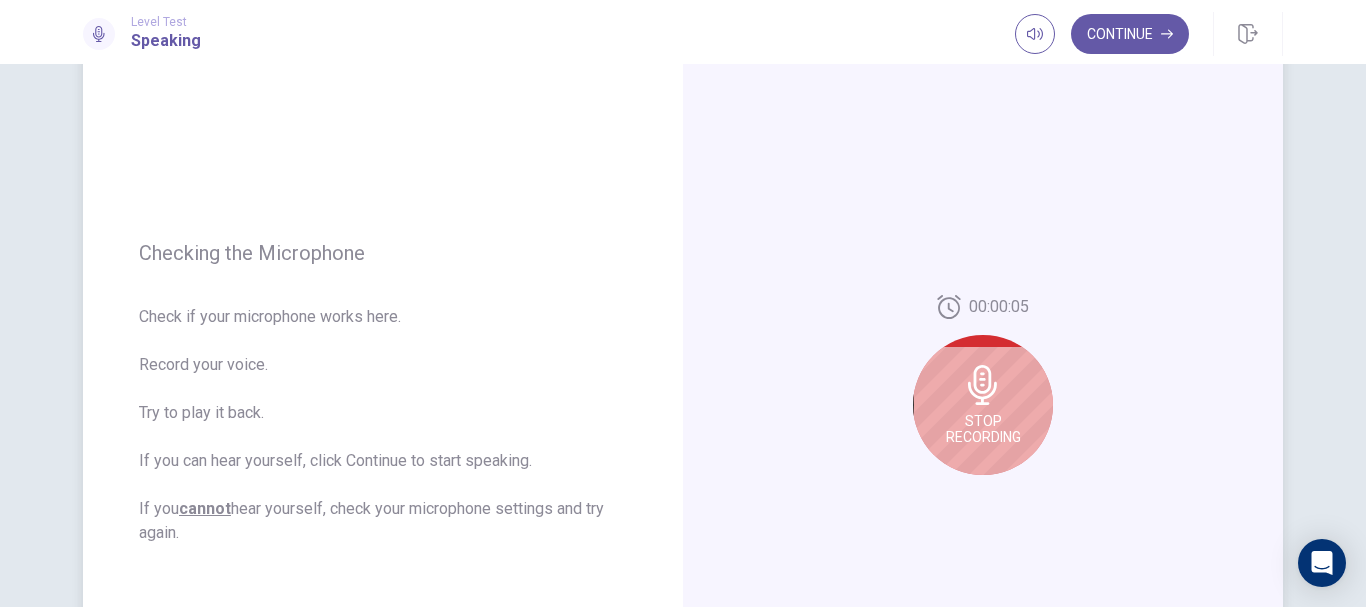 click on "Stop   Recording" at bounding box center [983, 429] 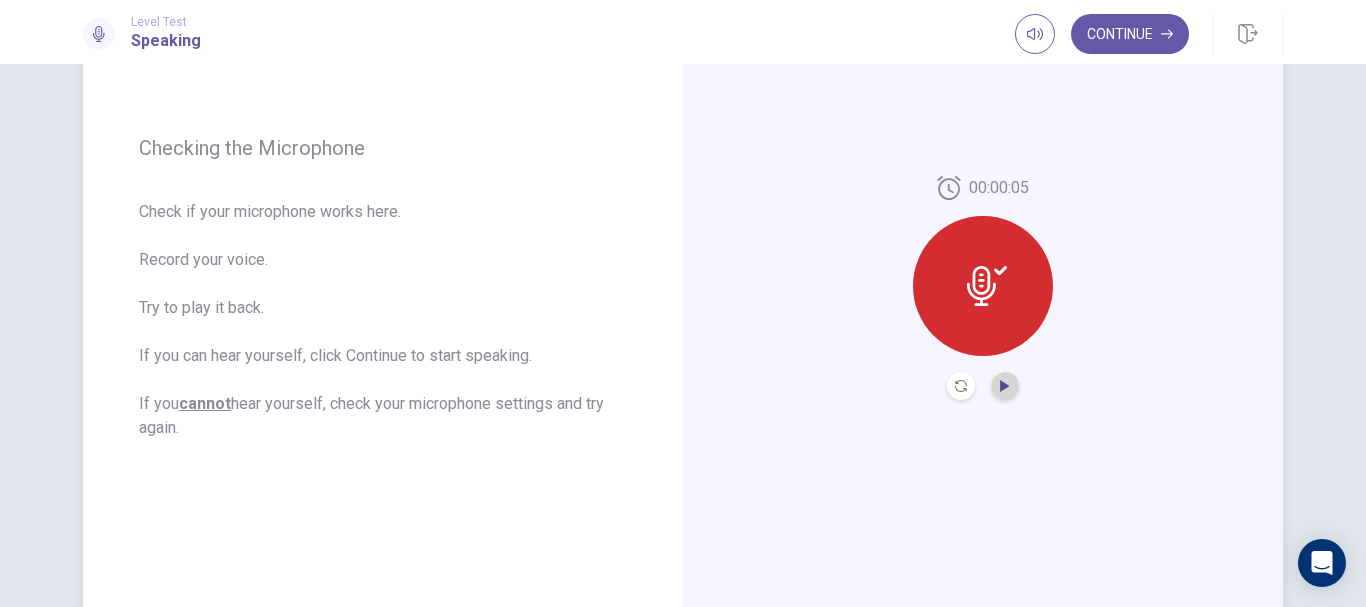 click 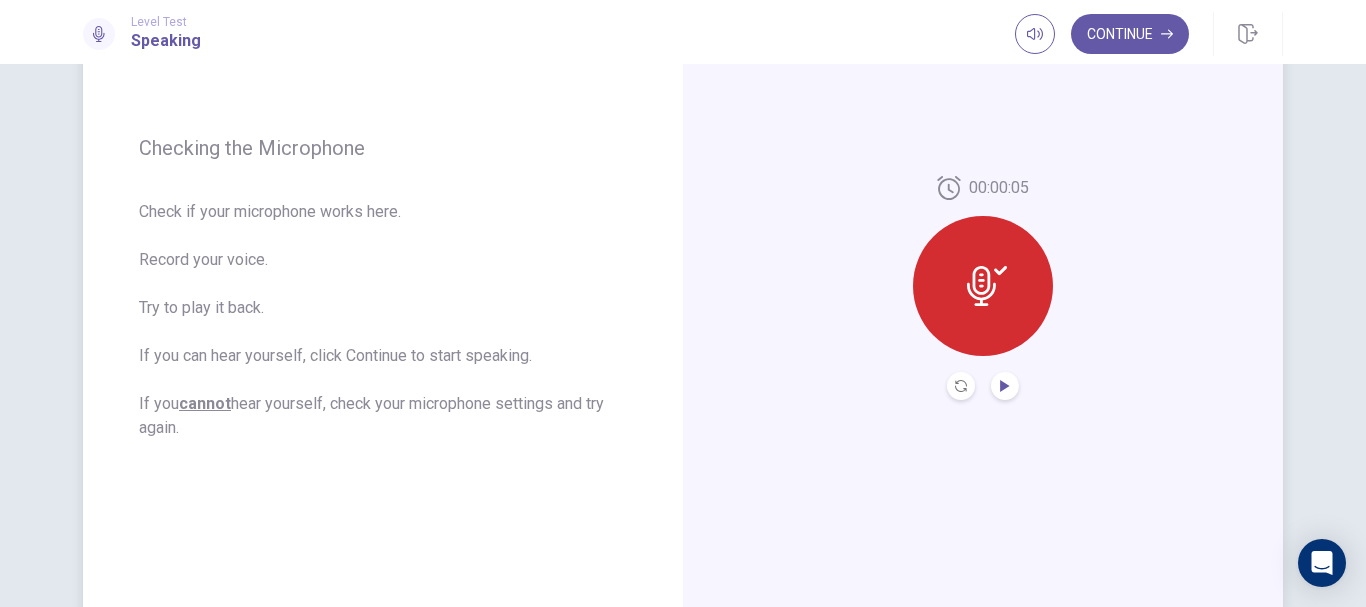click at bounding box center [961, 386] 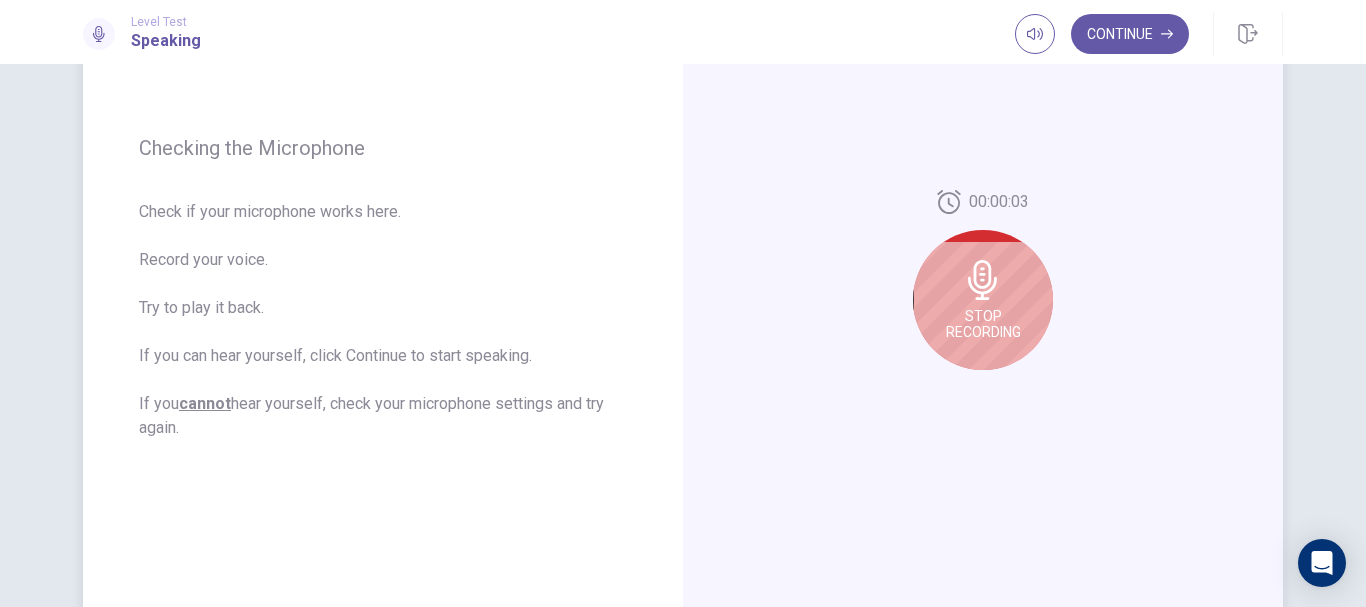 click 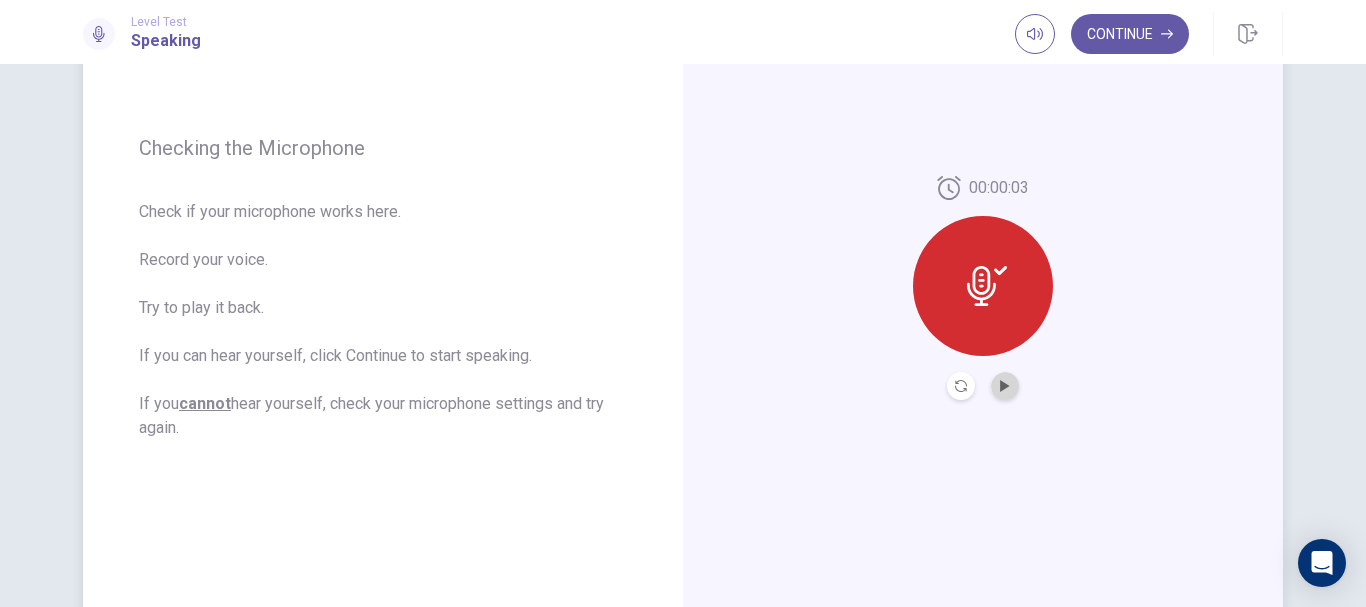 click at bounding box center (1005, 386) 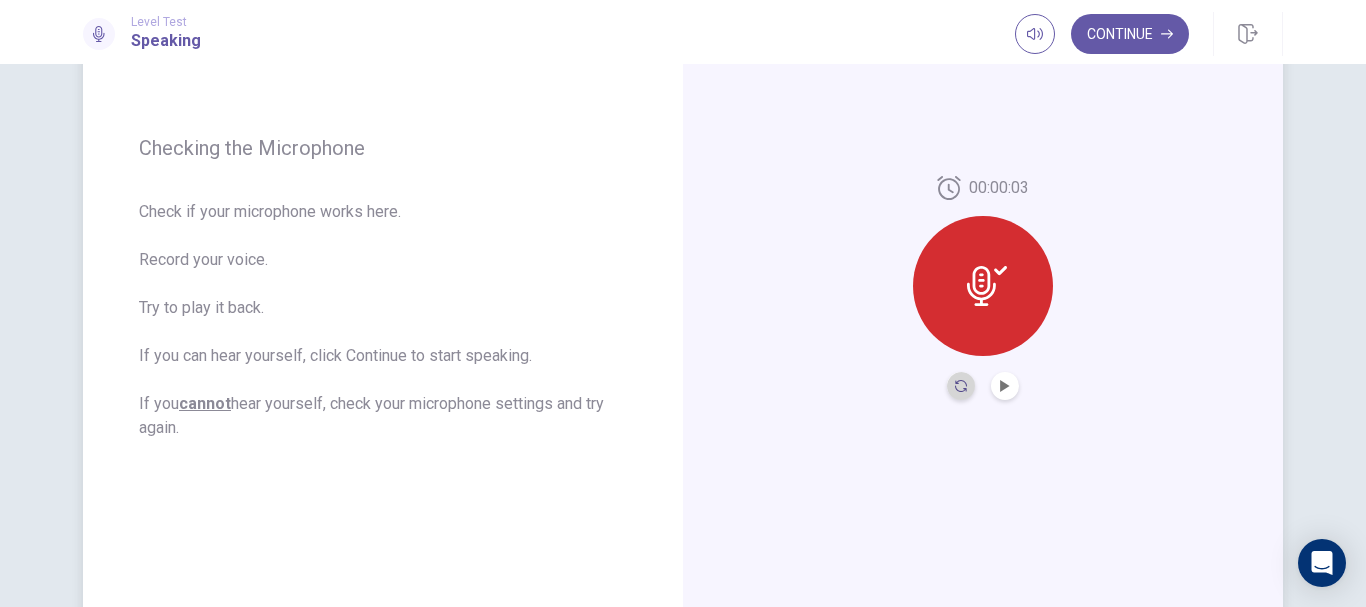 click 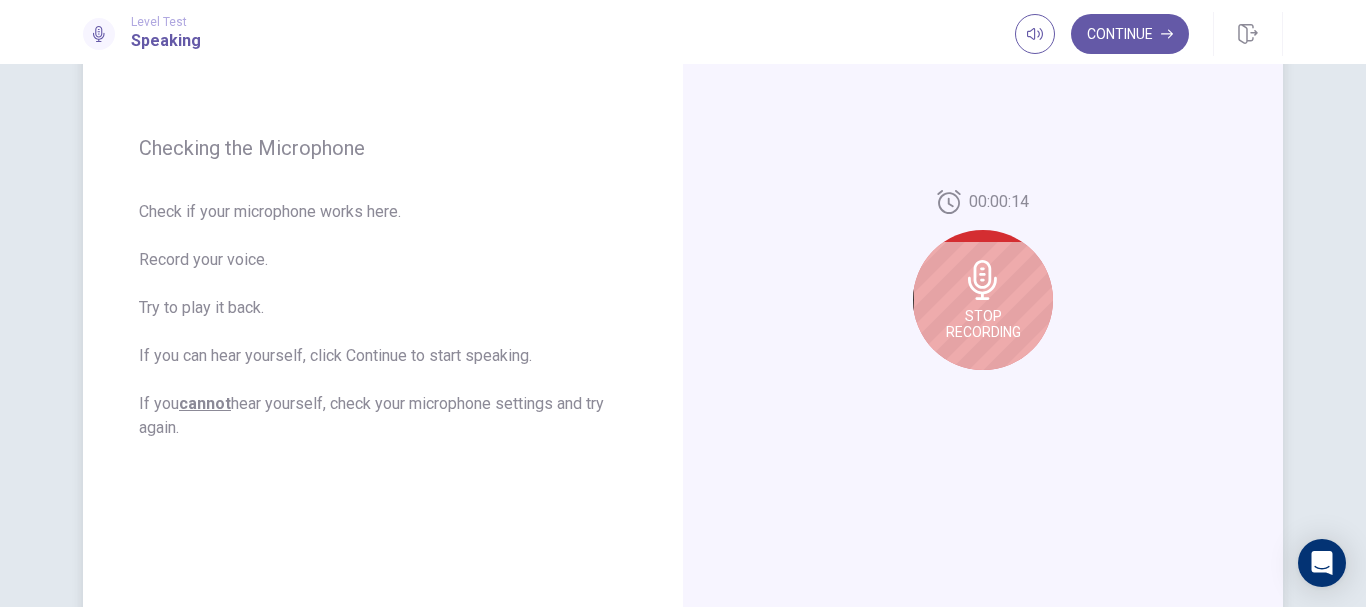 click 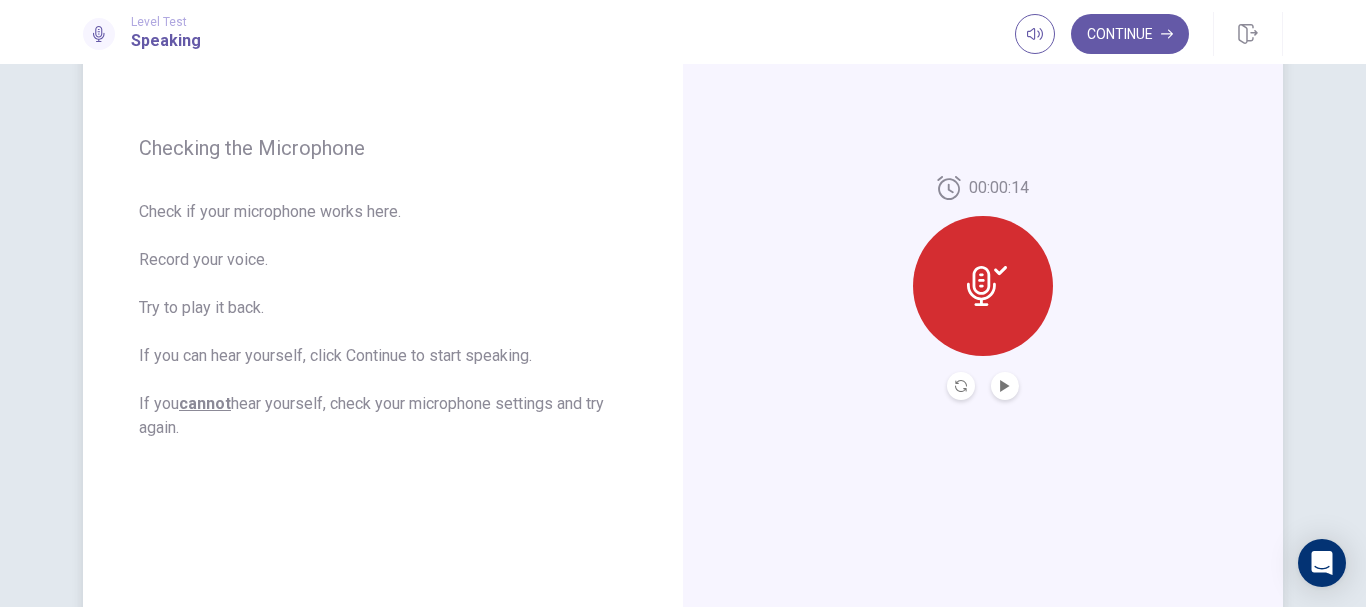 click at bounding box center (961, 386) 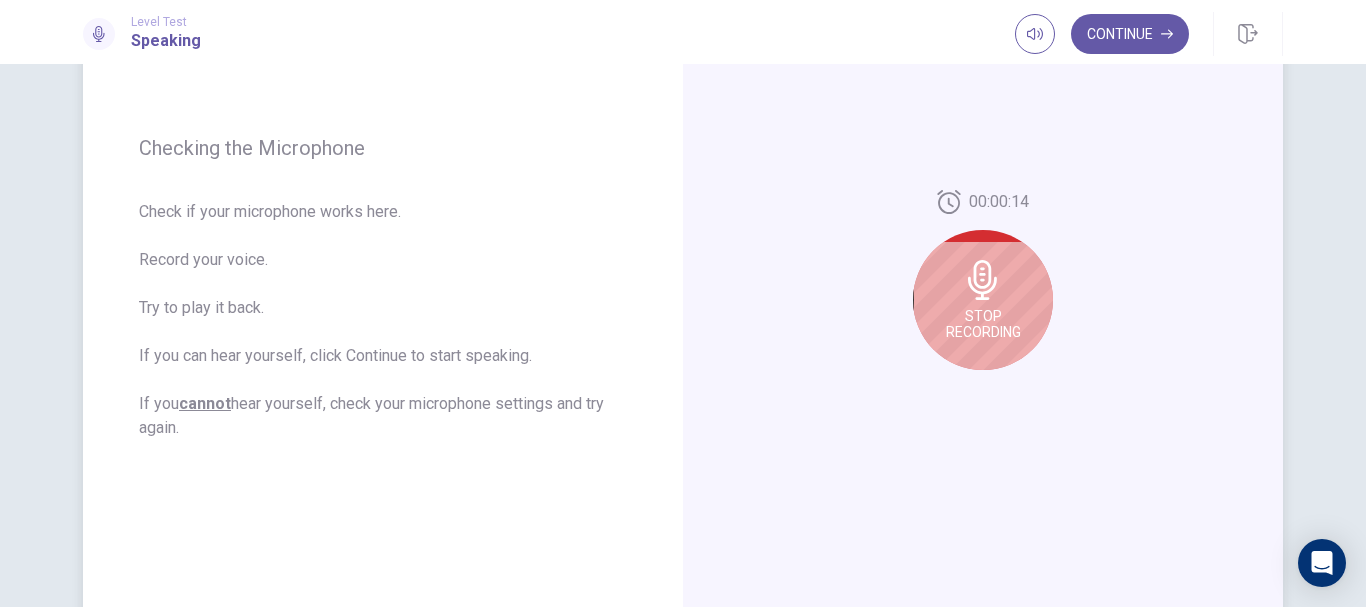 click on "Stop   Recording" at bounding box center (983, 324) 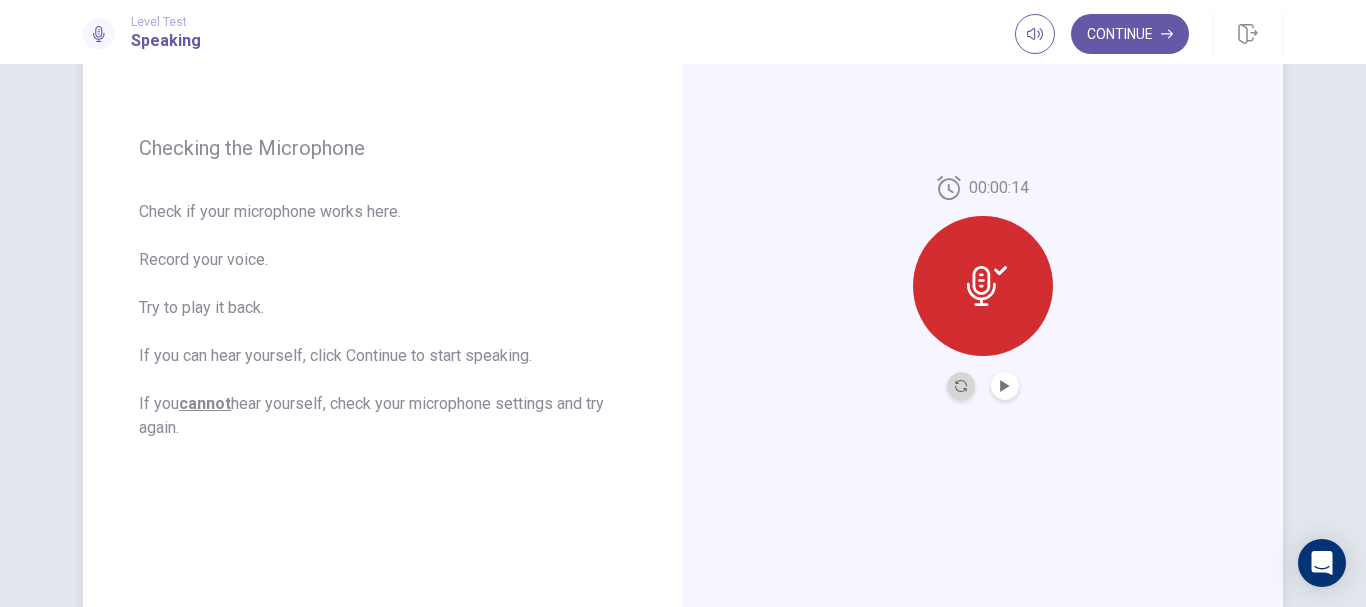 click at bounding box center [961, 386] 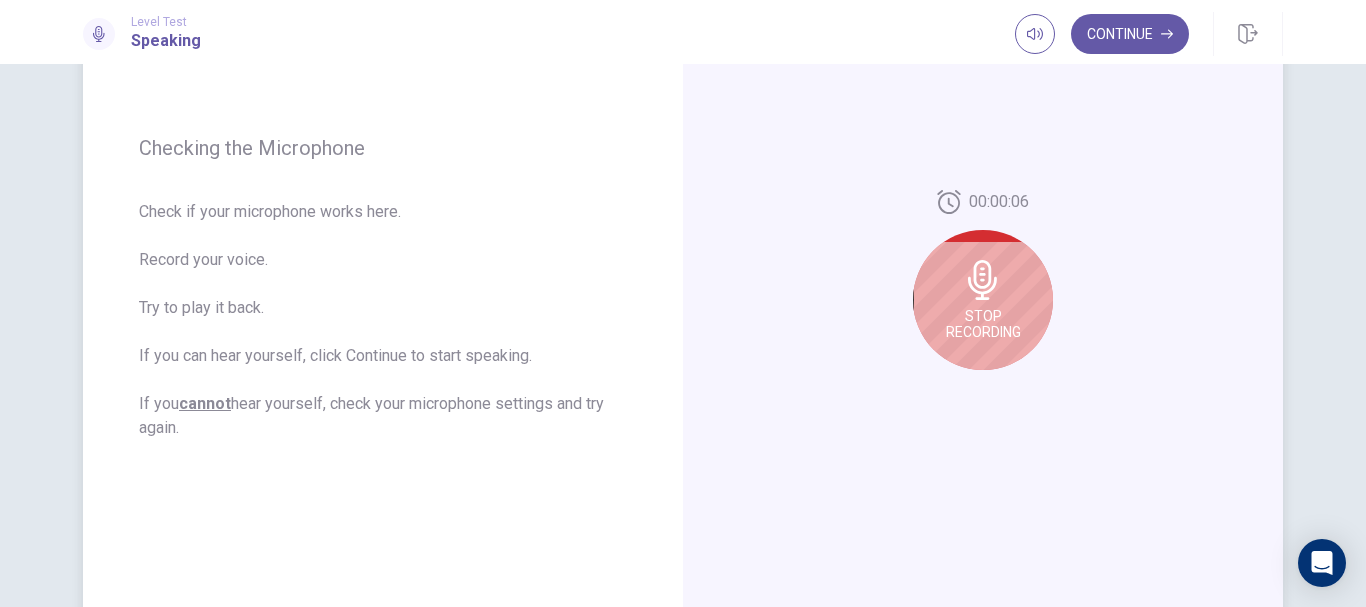 click 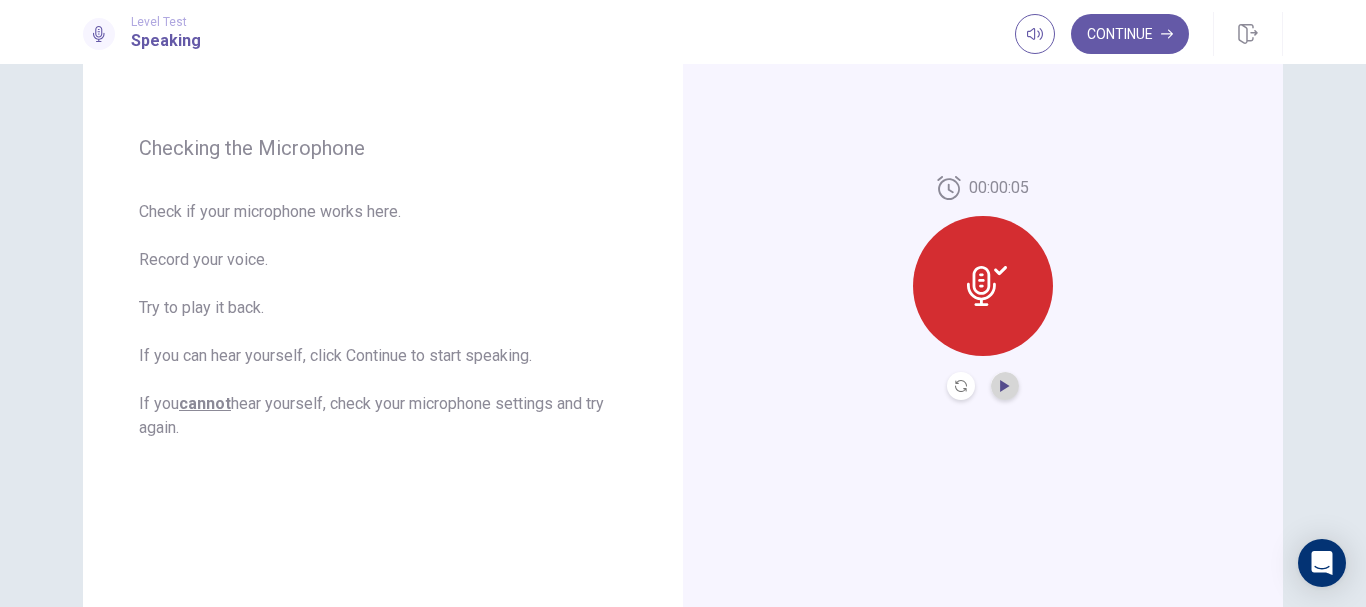 click 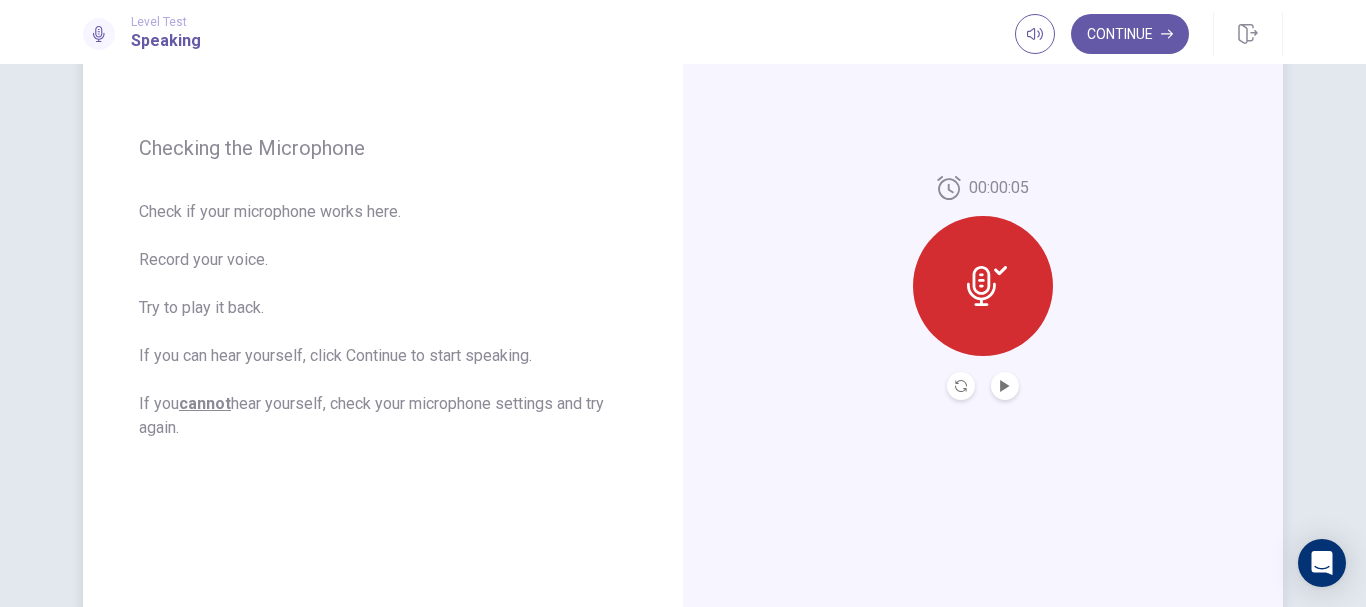 click 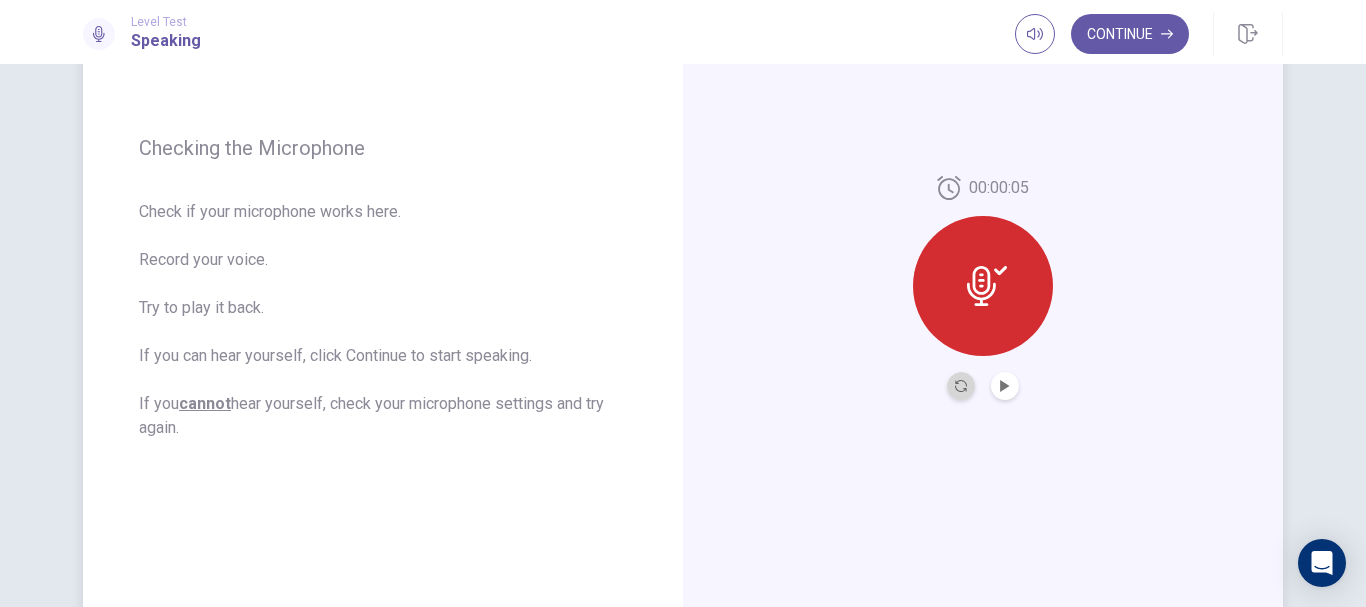 click at bounding box center (961, 386) 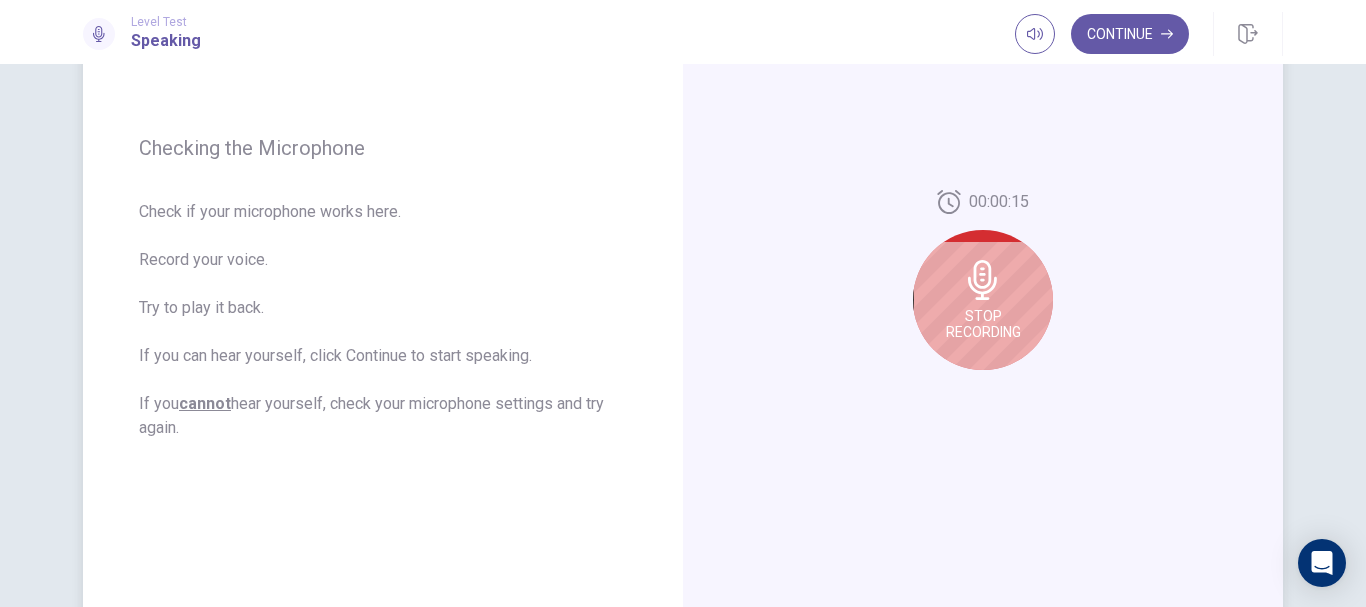 click on "Stop   Recording" at bounding box center (983, 300) 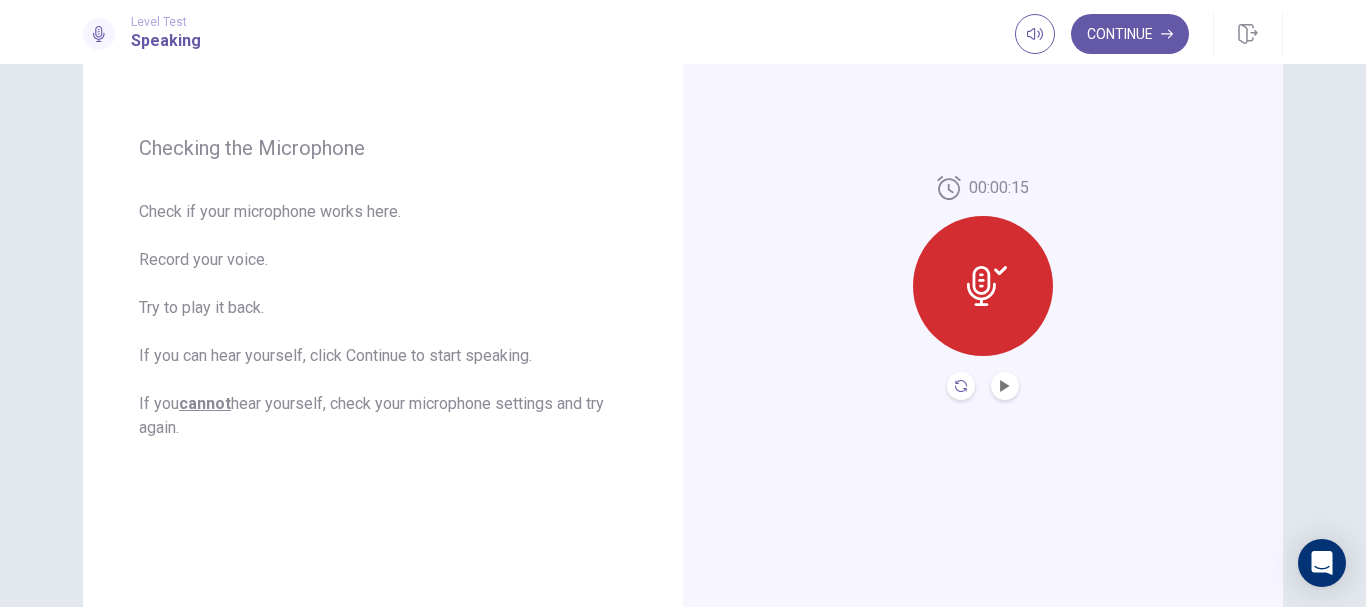 click 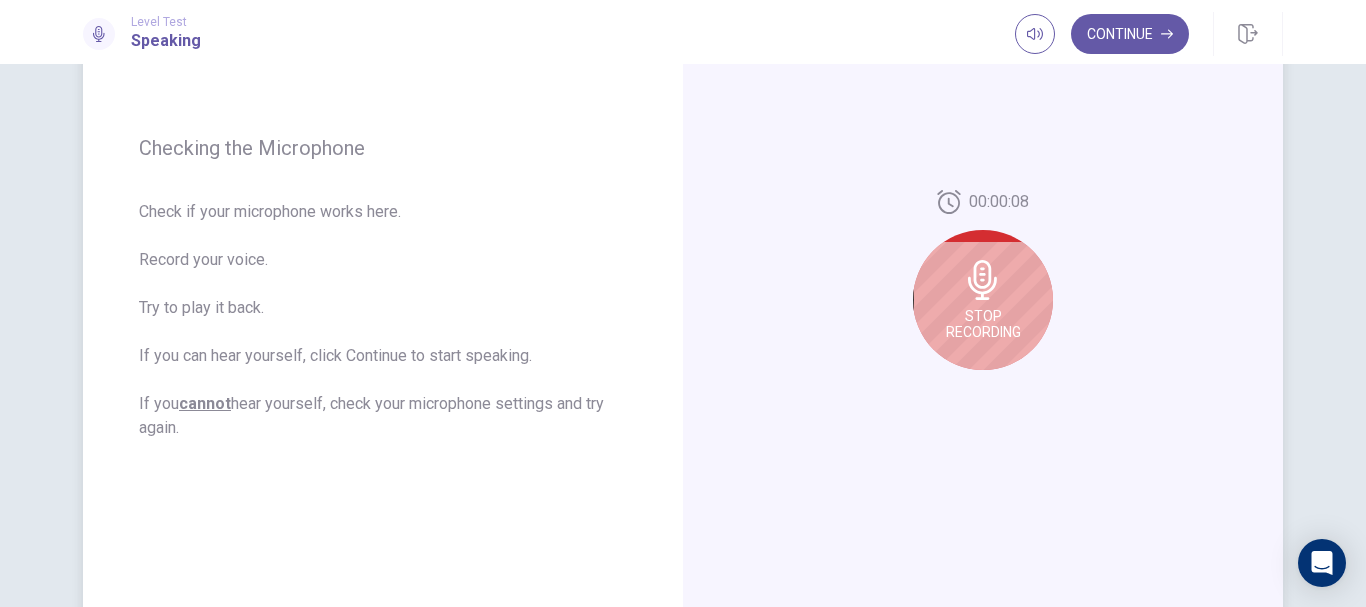 click 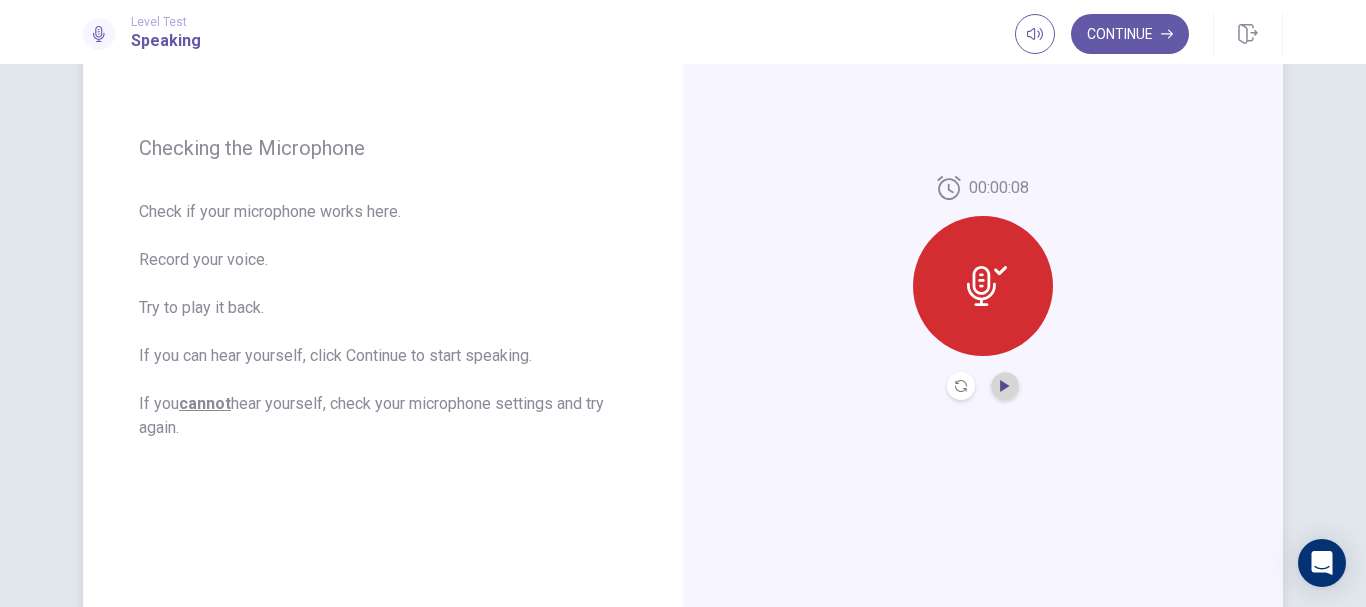 click 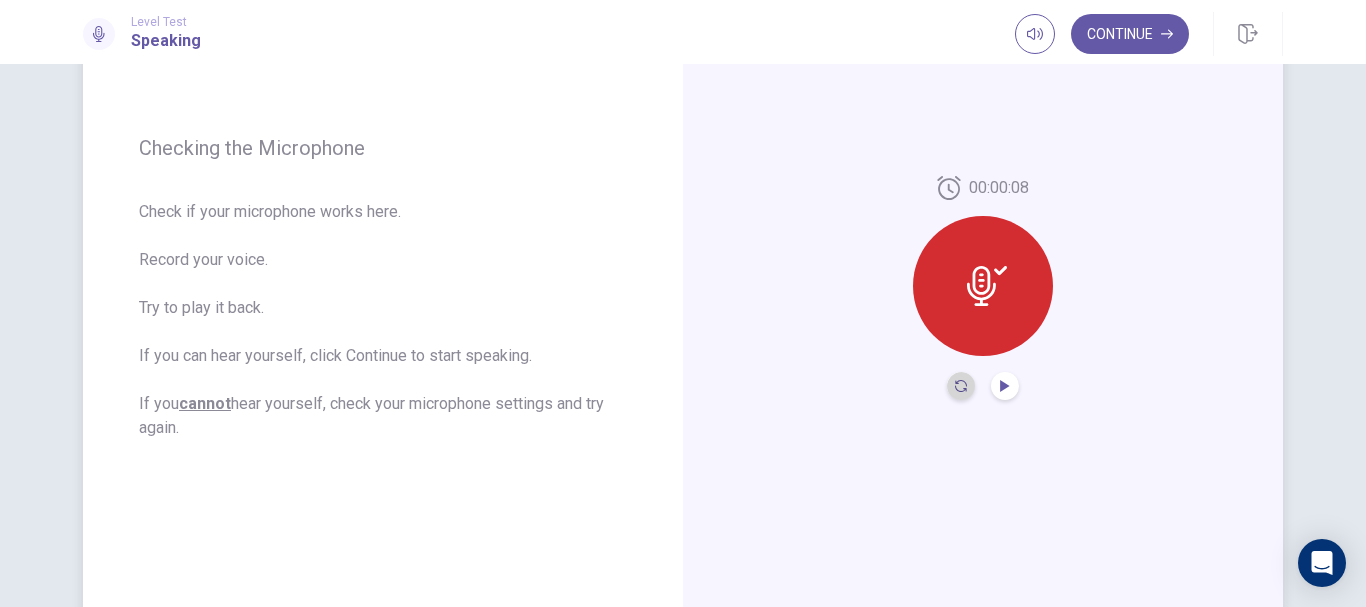click 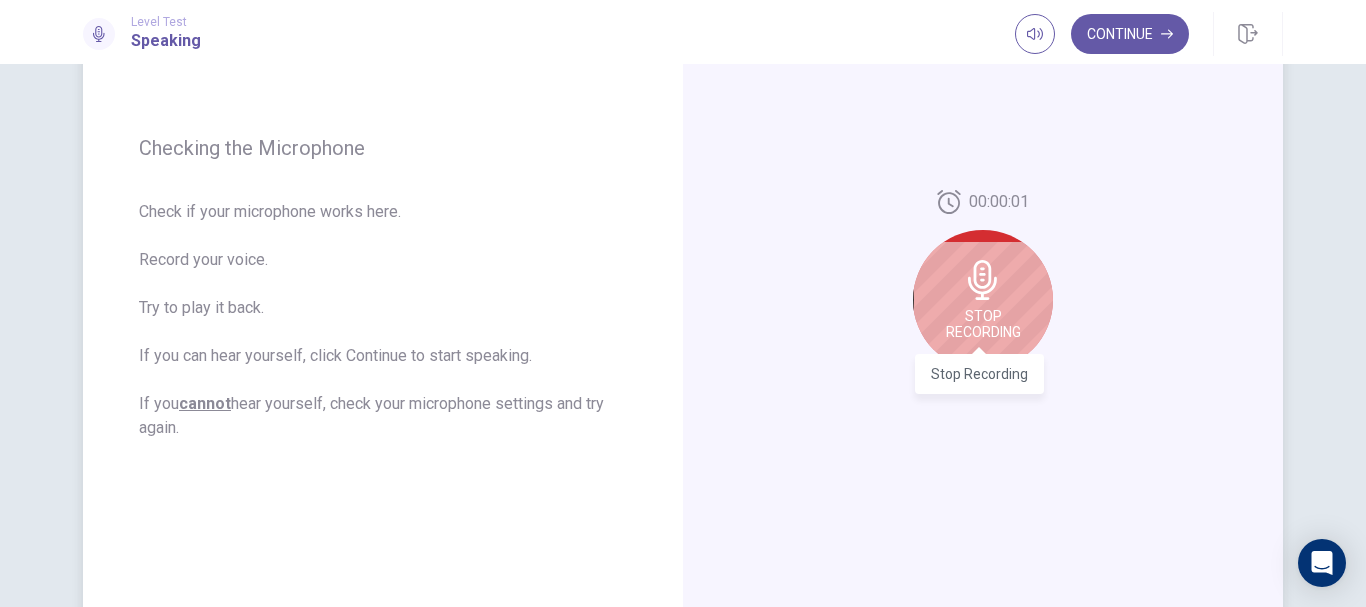 click on "Stop   Recording" at bounding box center (983, 324) 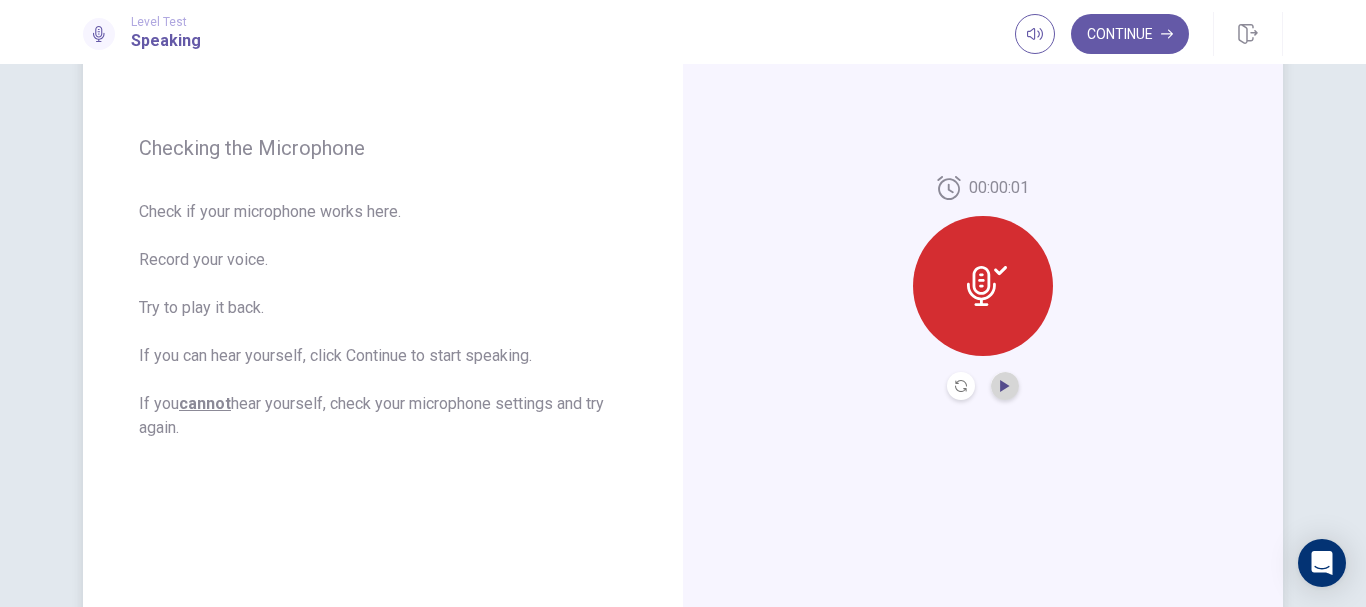 click 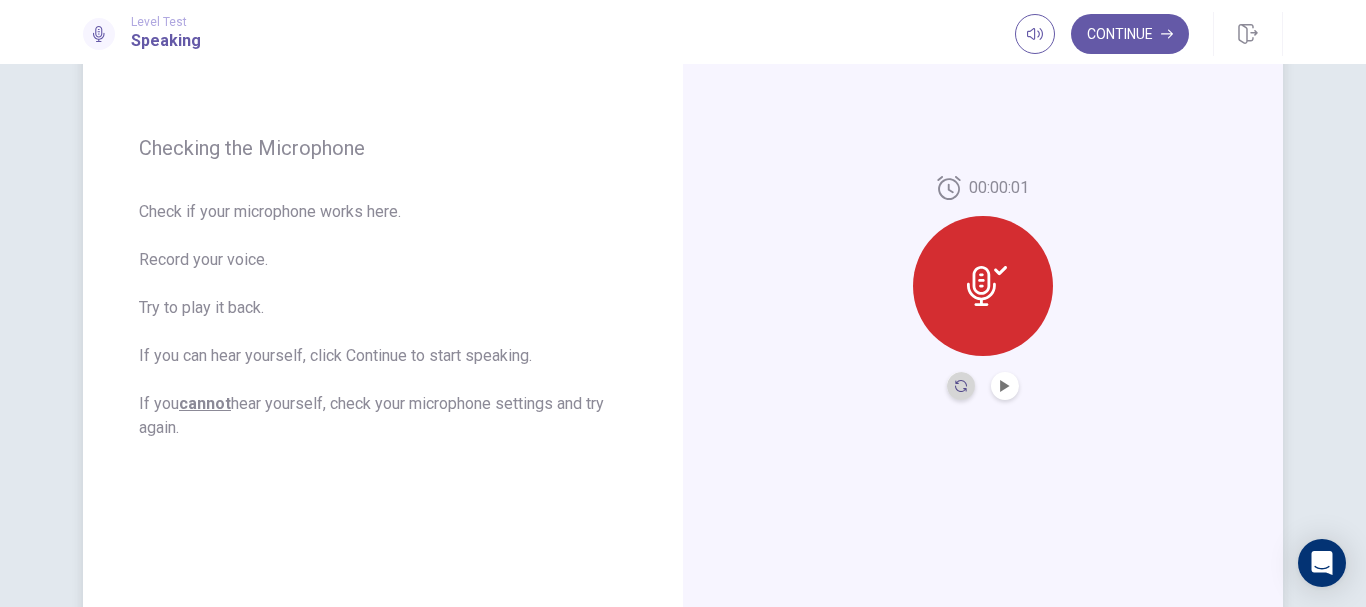 click 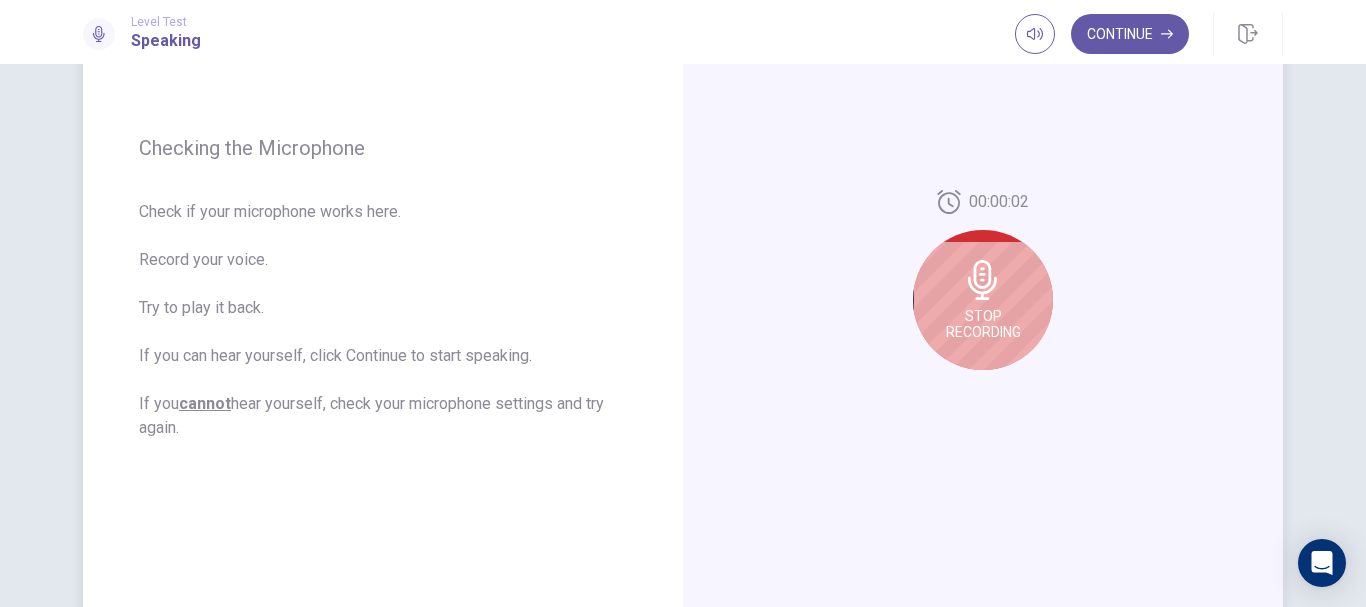 click 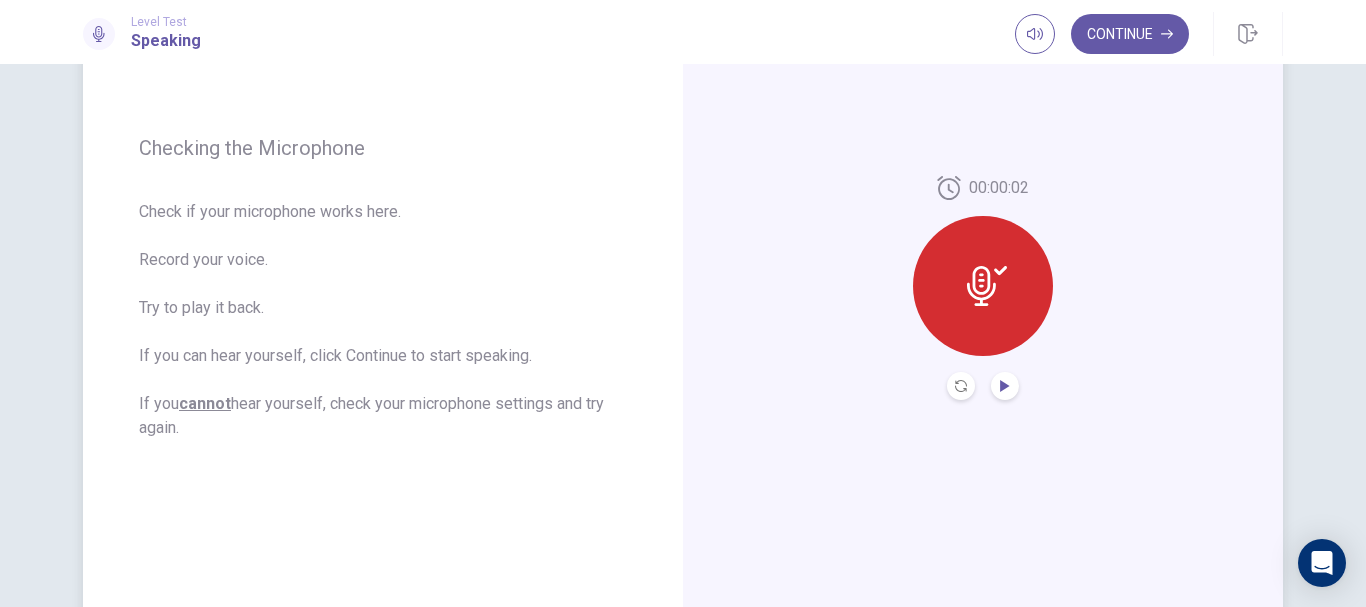 click 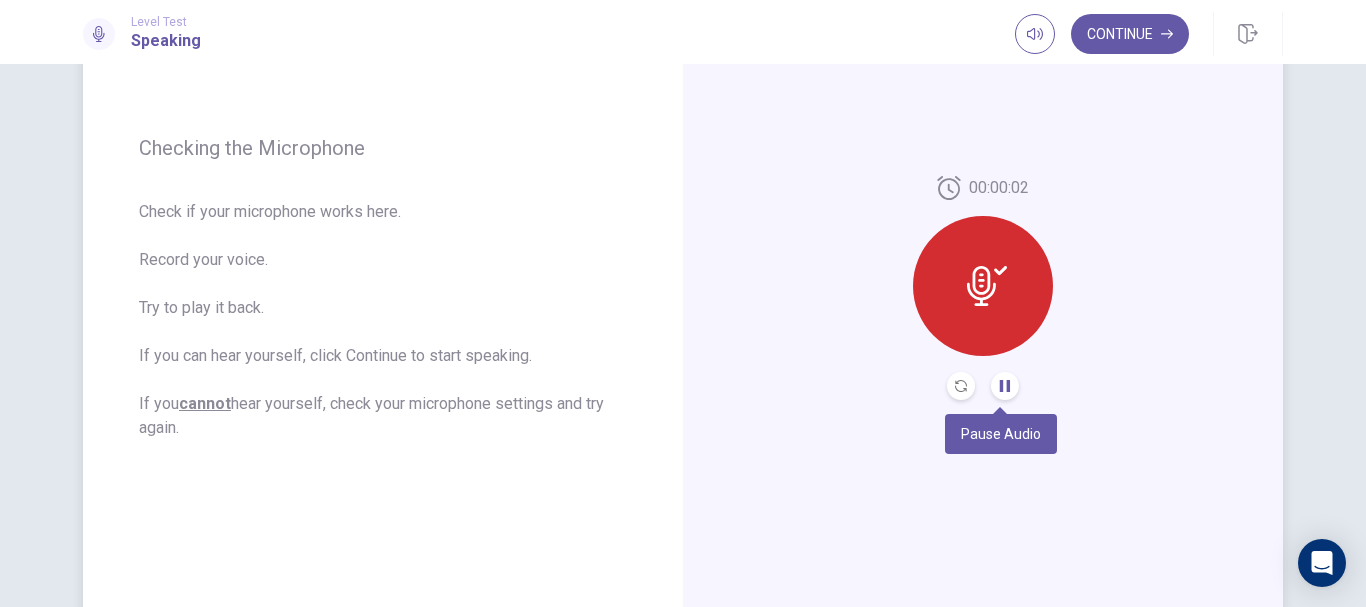 type 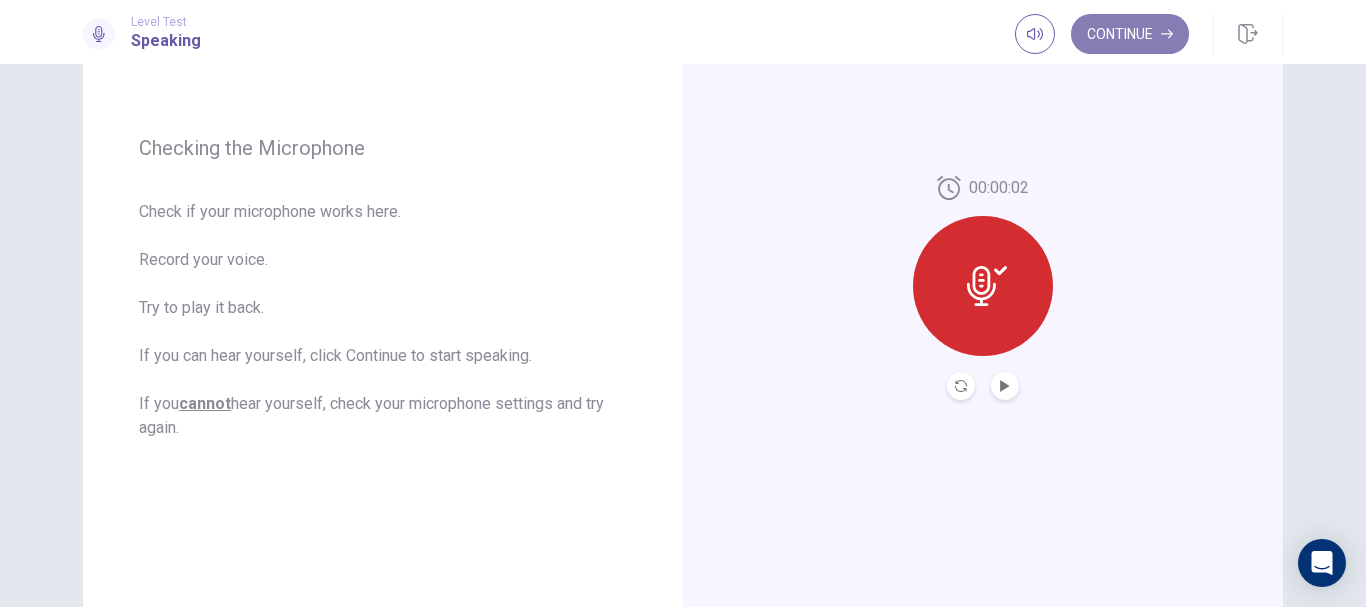 click on "Continue" at bounding box center [1130, 34] 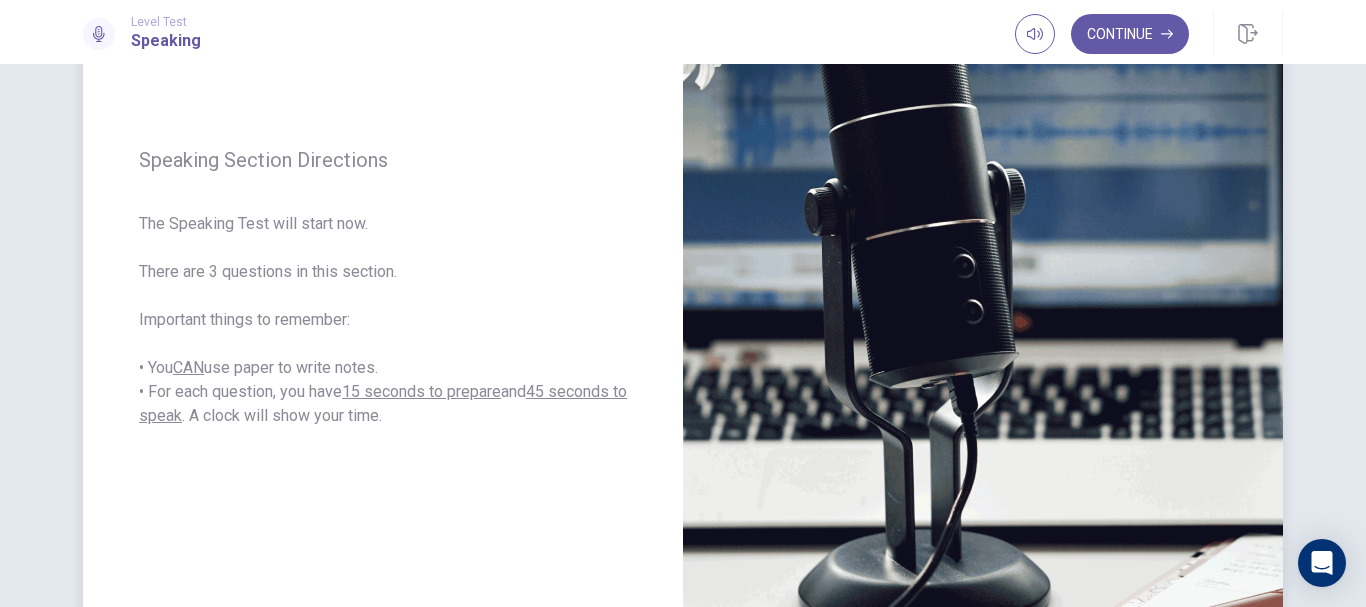 scroll, scrollTop: 0, scrollLeft: 0, axis: both 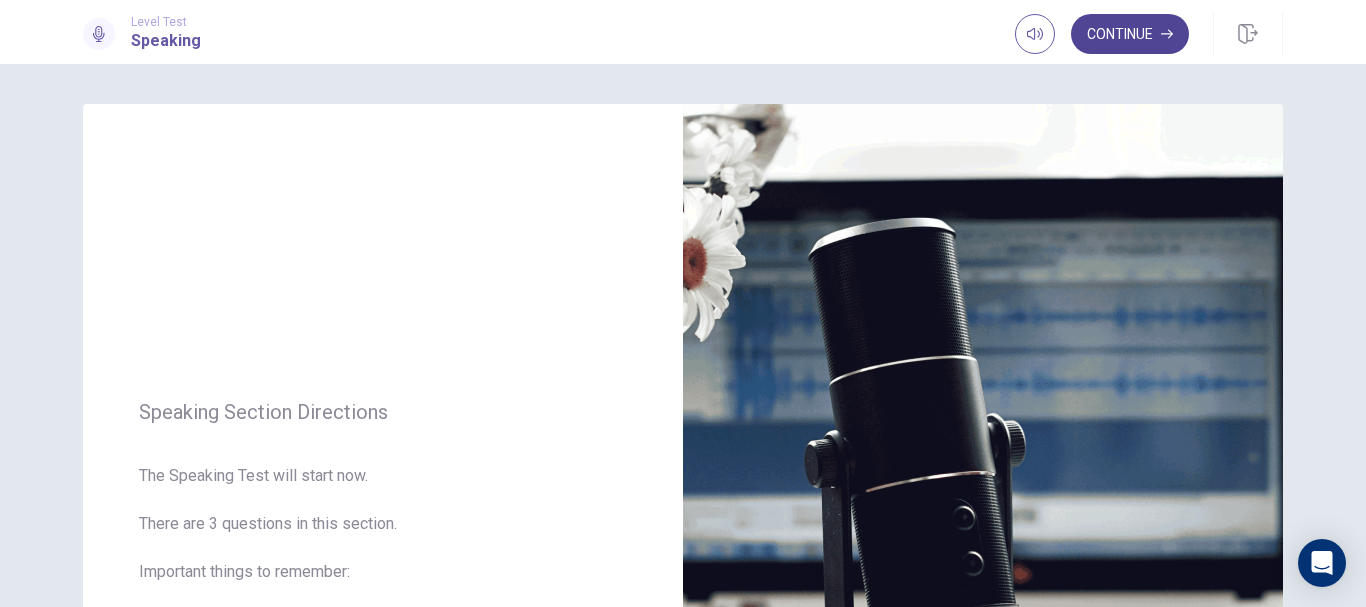 click on "Continue" at bounding box center [1130, 34] 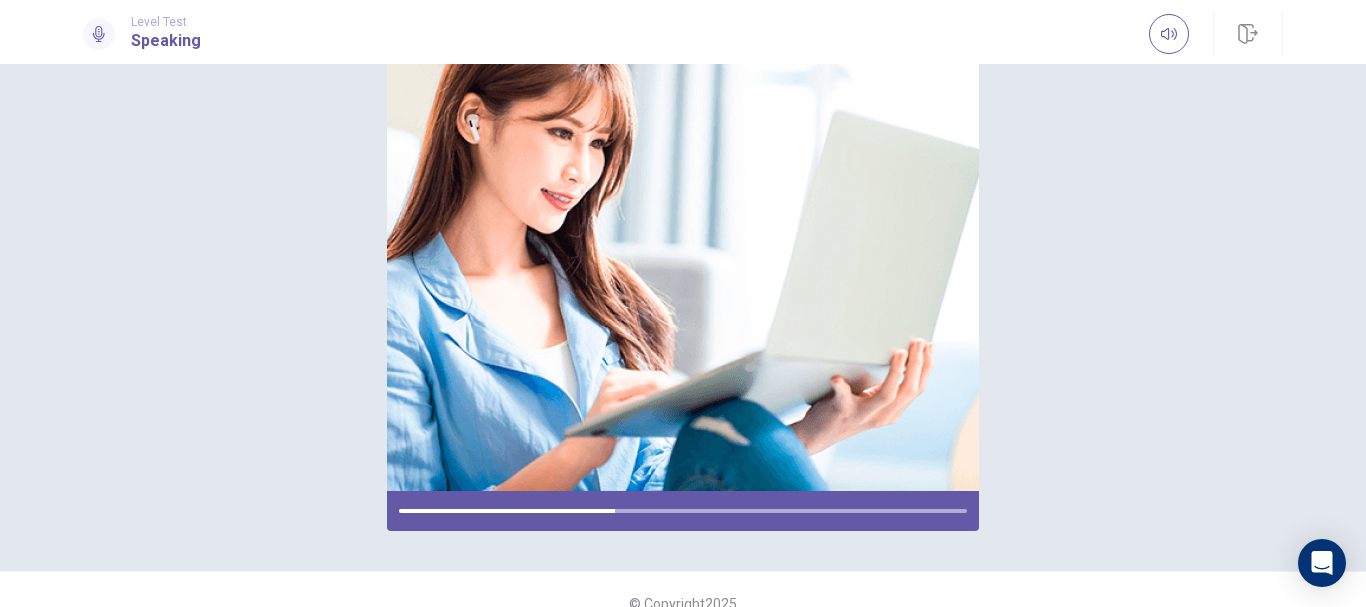 scroll, scrollTop: 100, scrollLeft: 0, axis: vertical 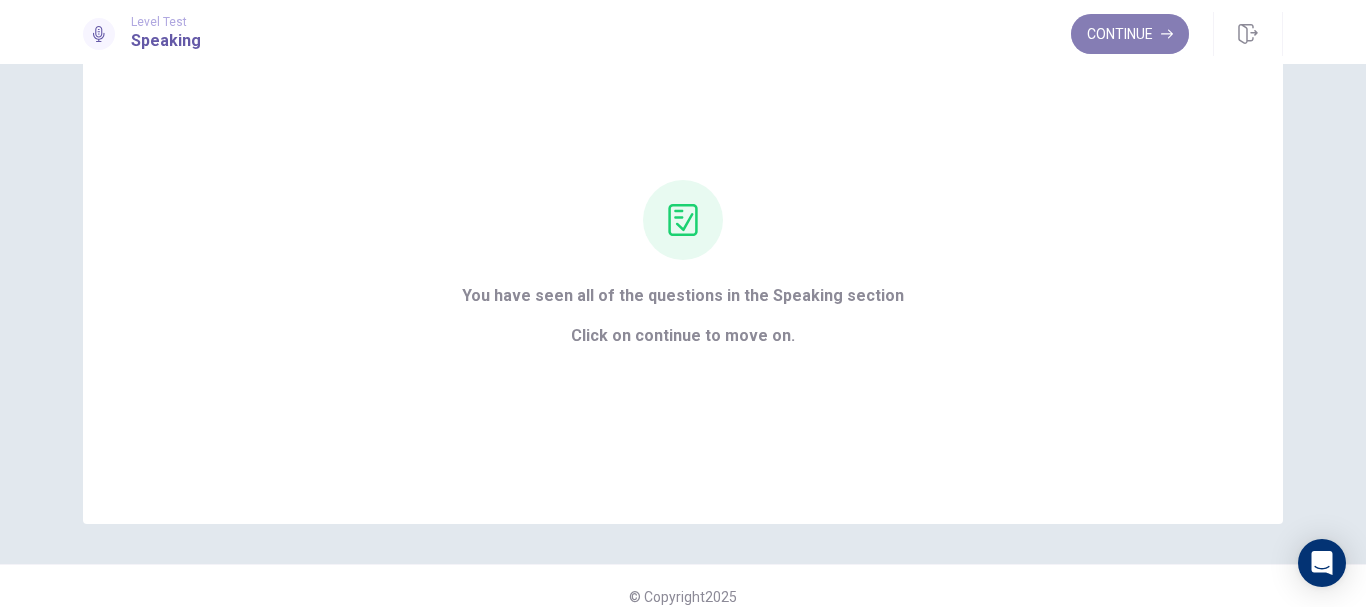 click on "Continue" at bounding box center (1130, 34) 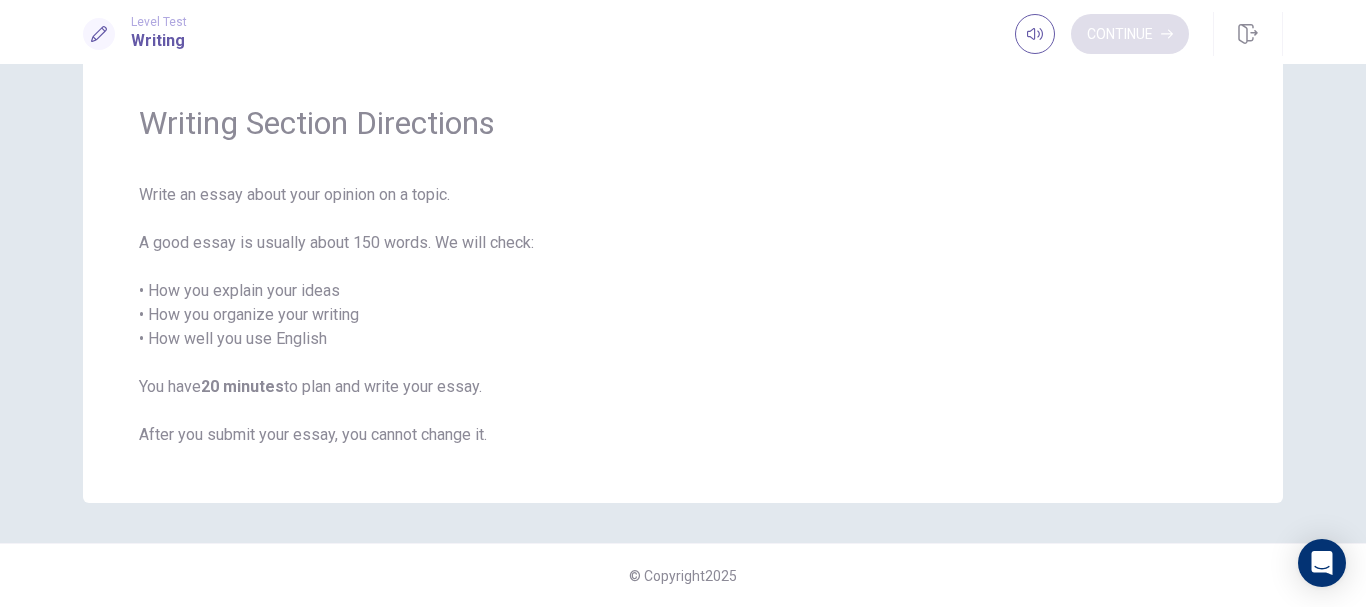 scroll, scrollTop: 57, scrollLeft: 0, axis: vertical 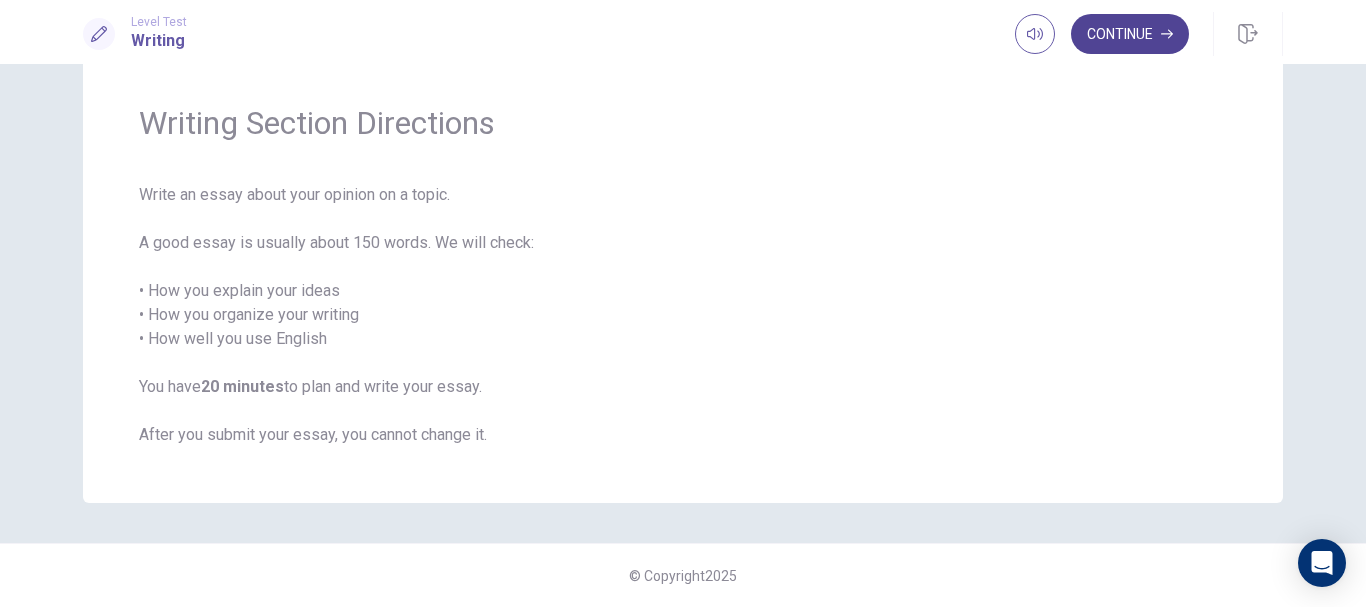 click on "Continue" at bounding box center (1130, 34) 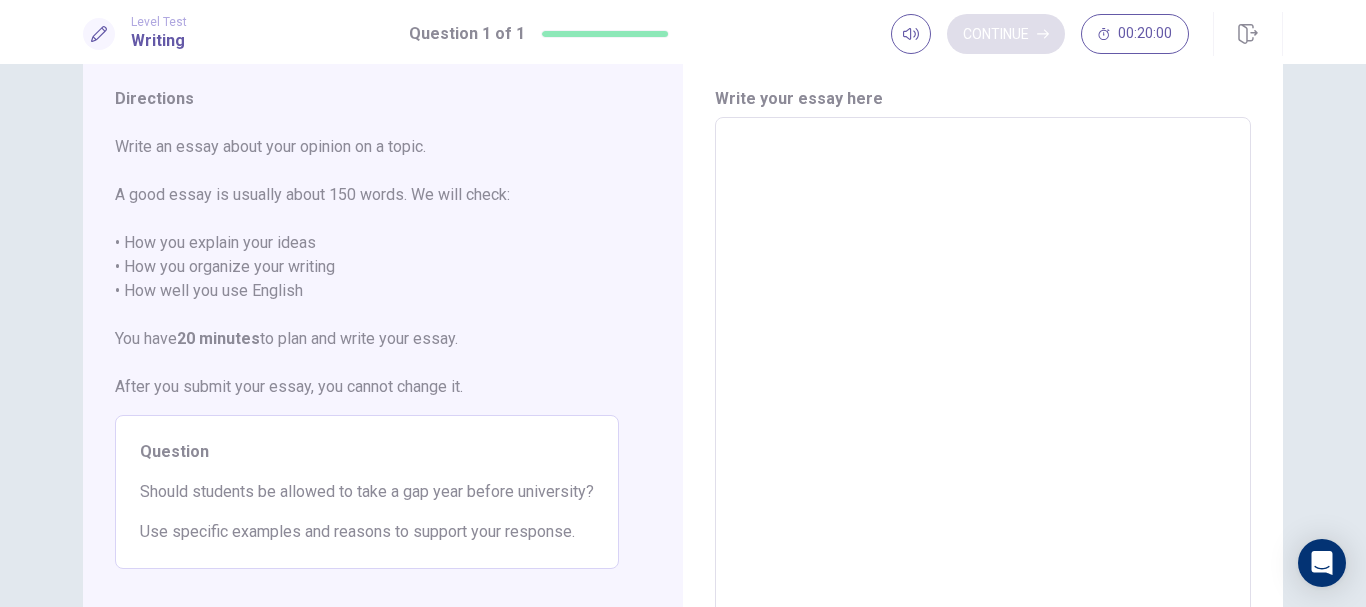 scroll, scrollTop: 100, scrollLeft: 0, axis: vertical 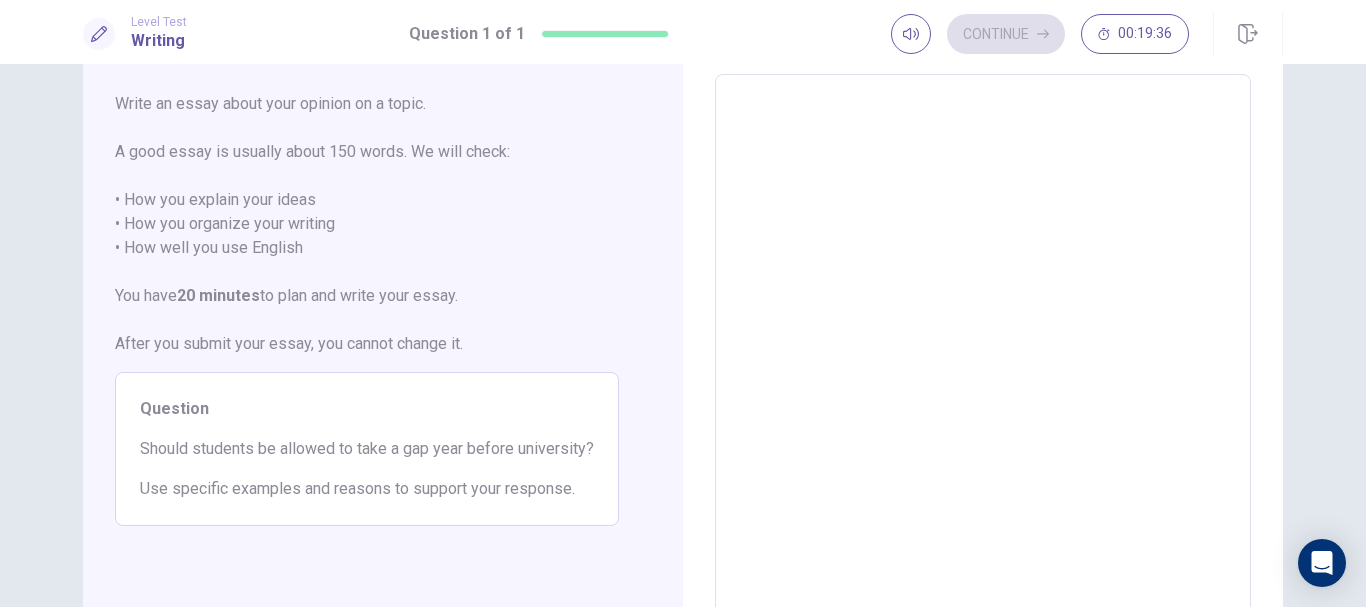 click at bounding box center (983, 351) 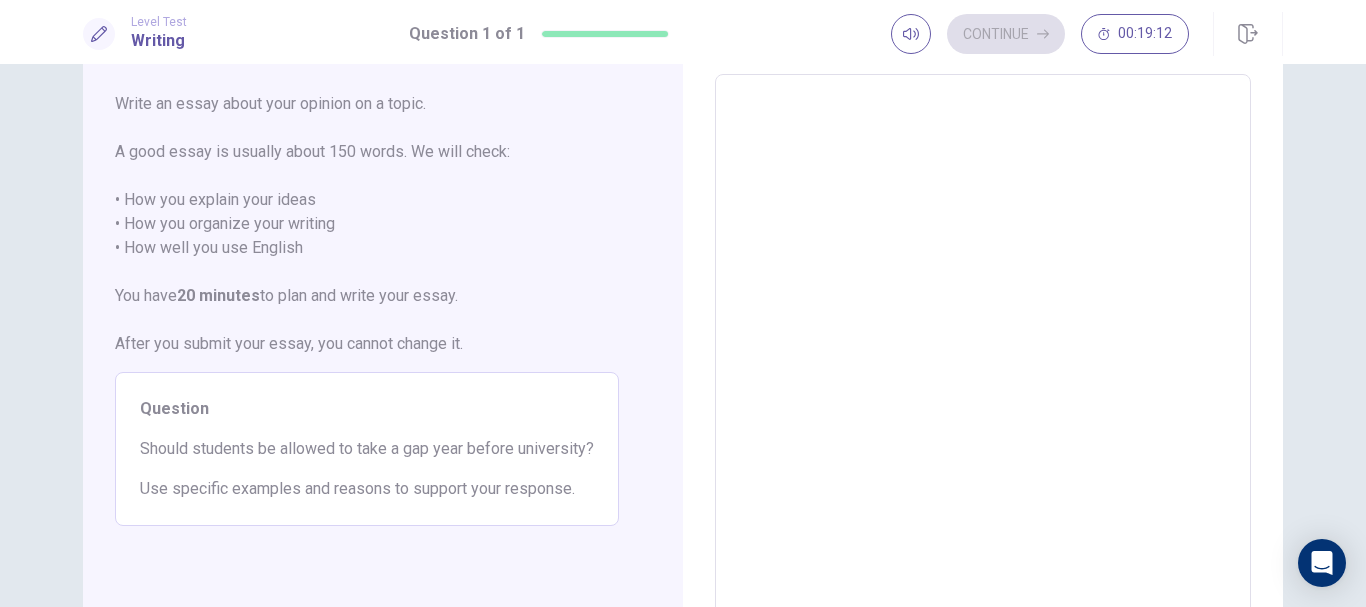 type on "*" 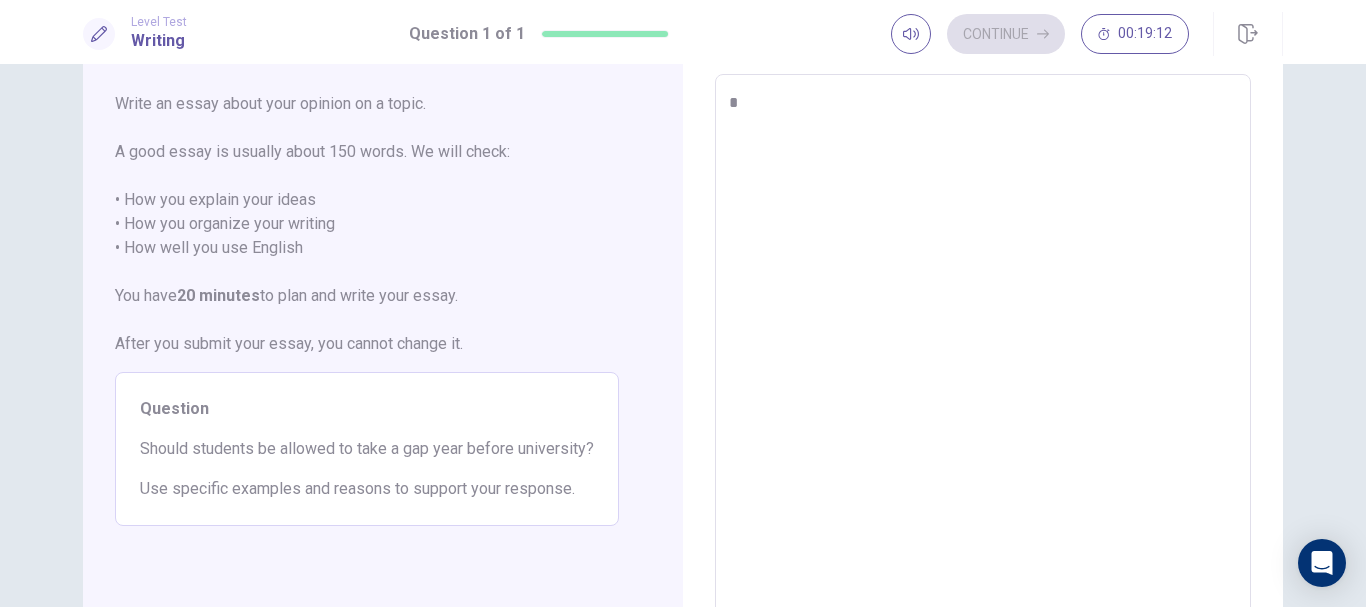 type on "*" 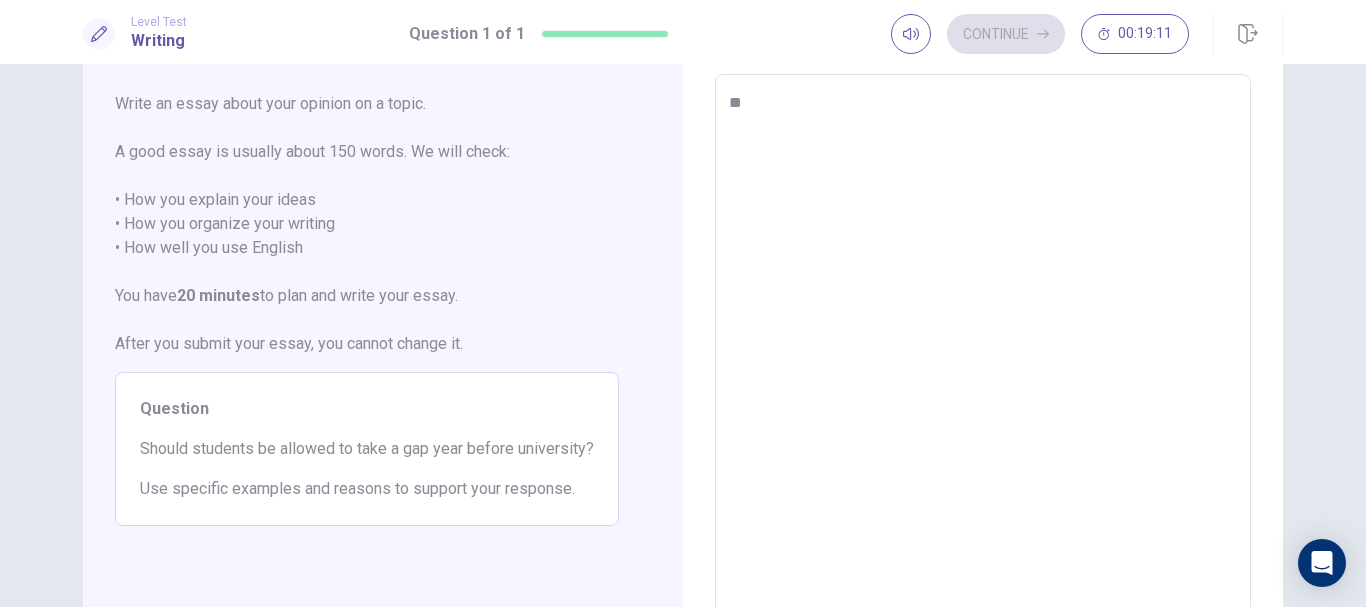 type on "*" 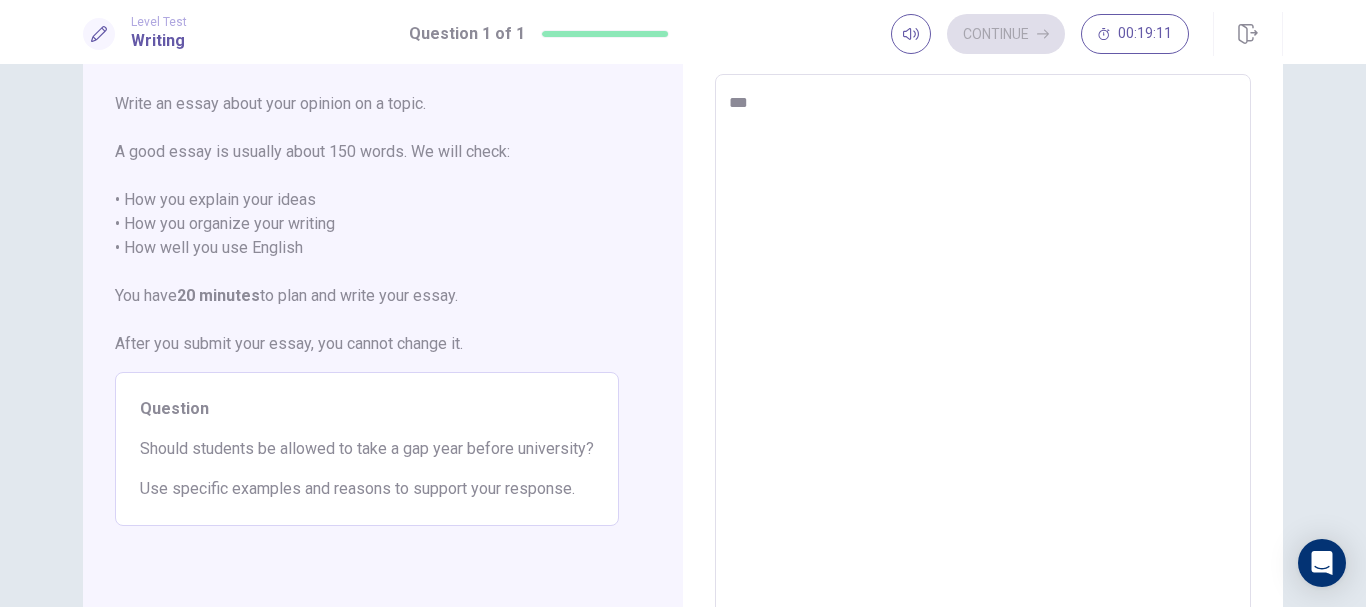 type on "****" 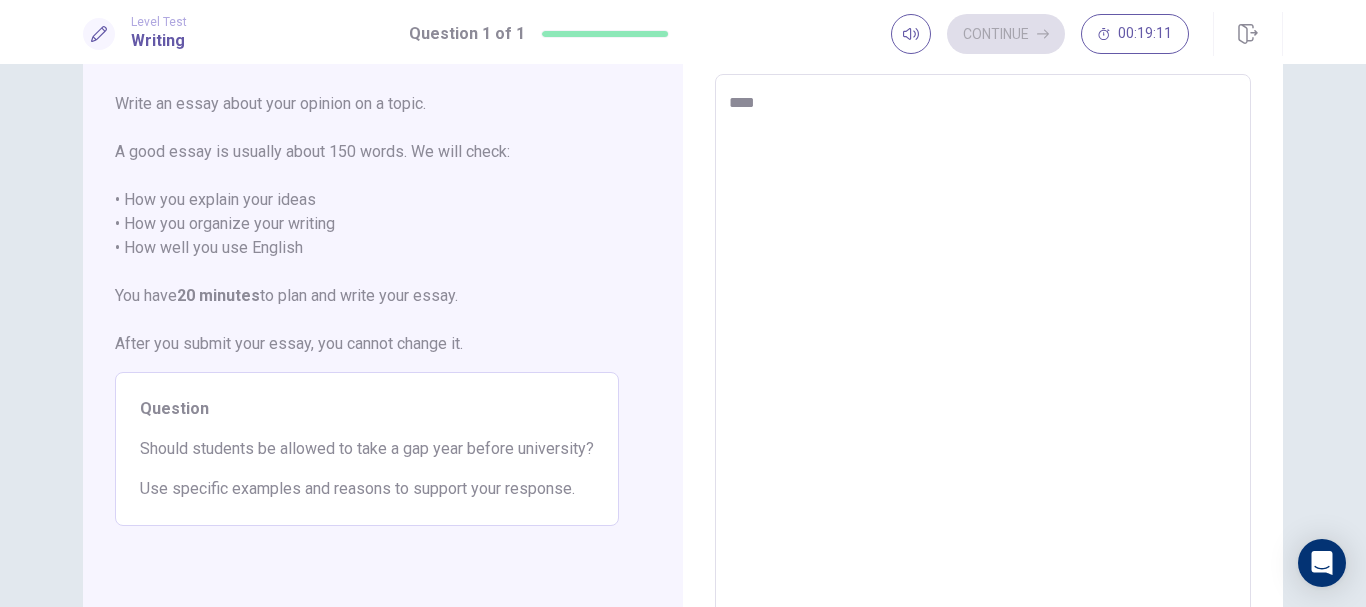 type on "*****" 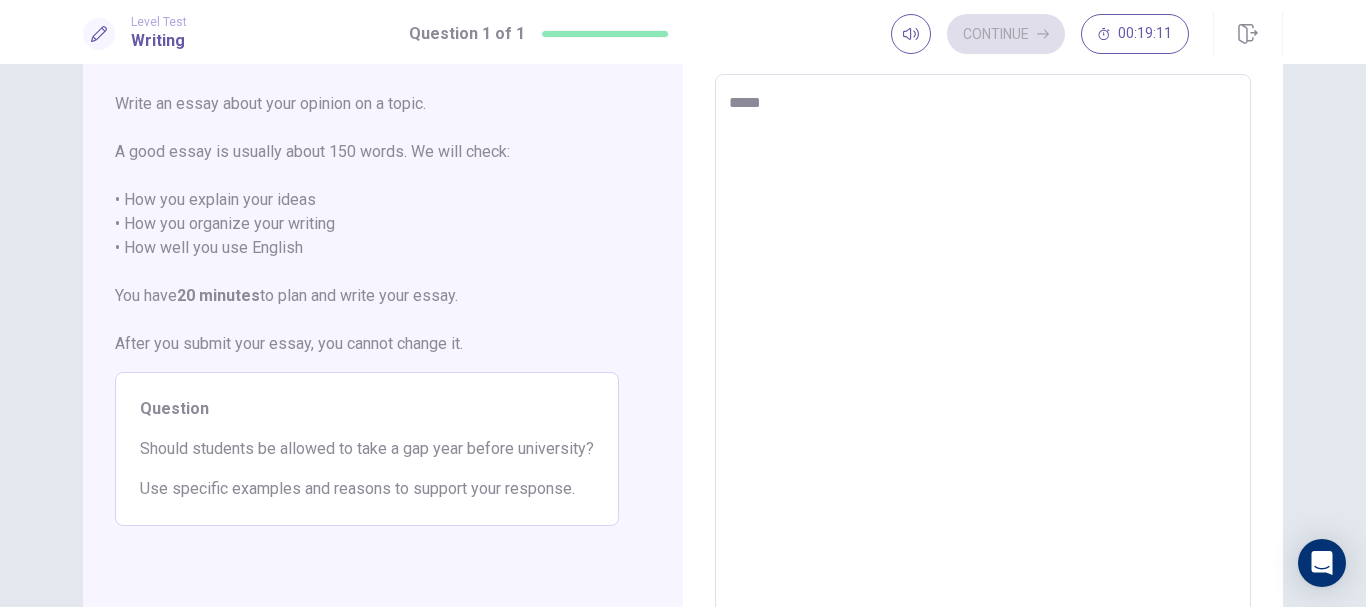 type on "*" 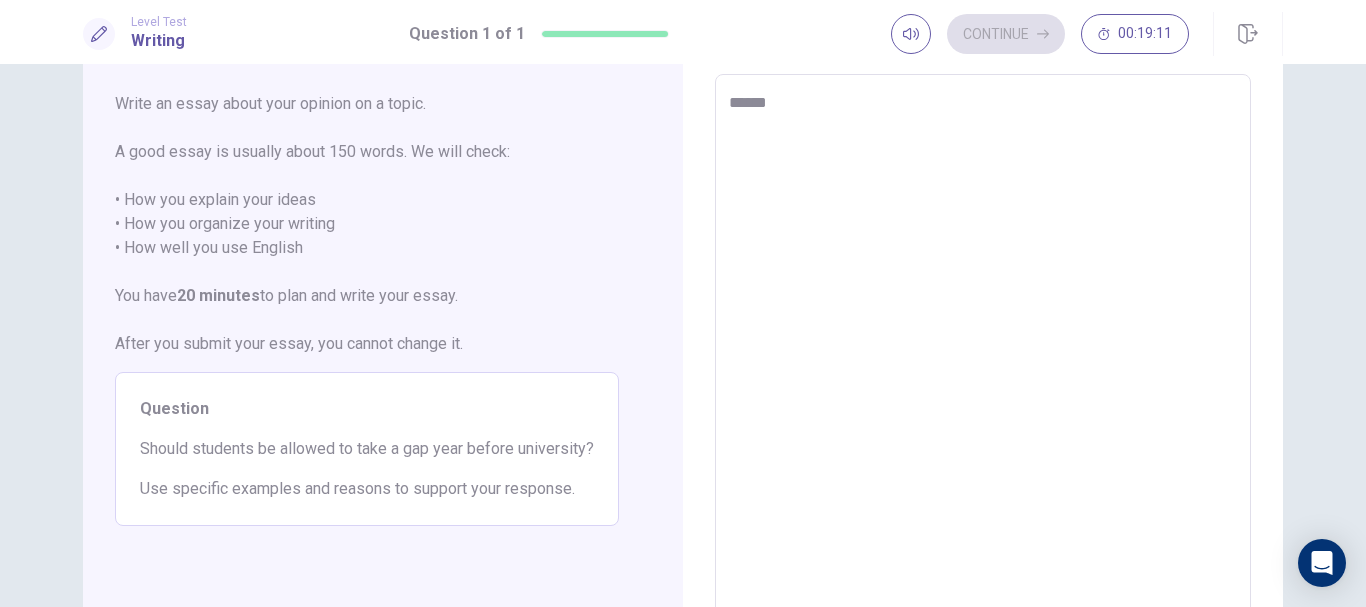 type on "*" 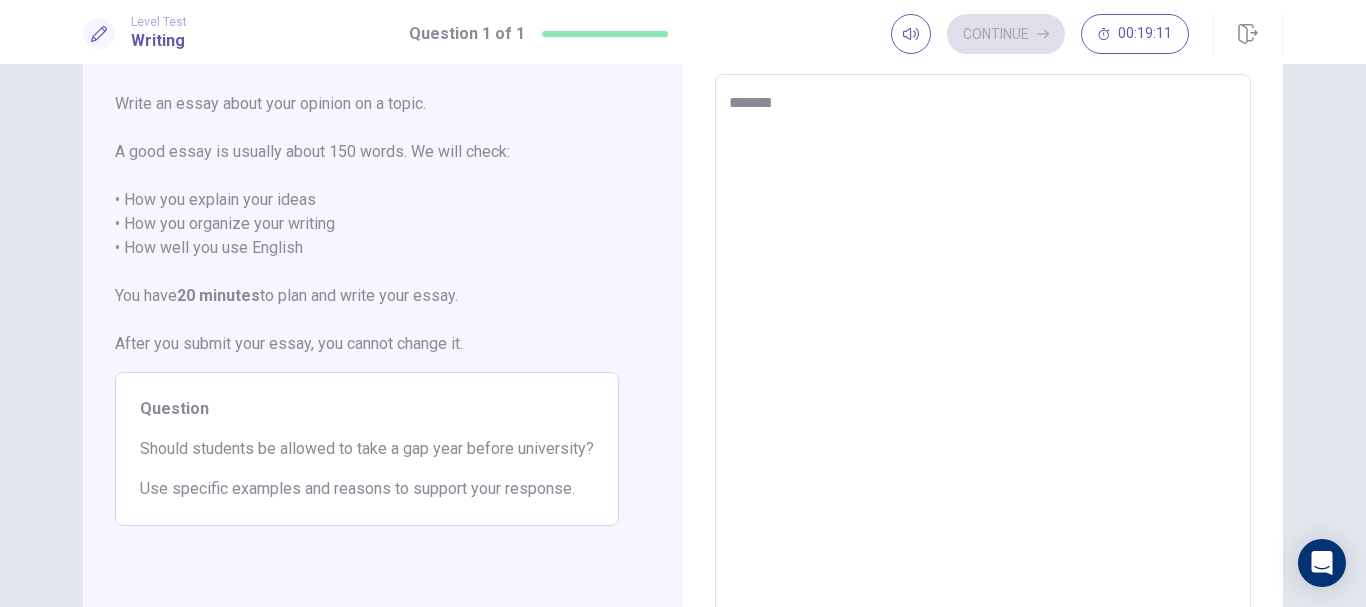 type on "*" 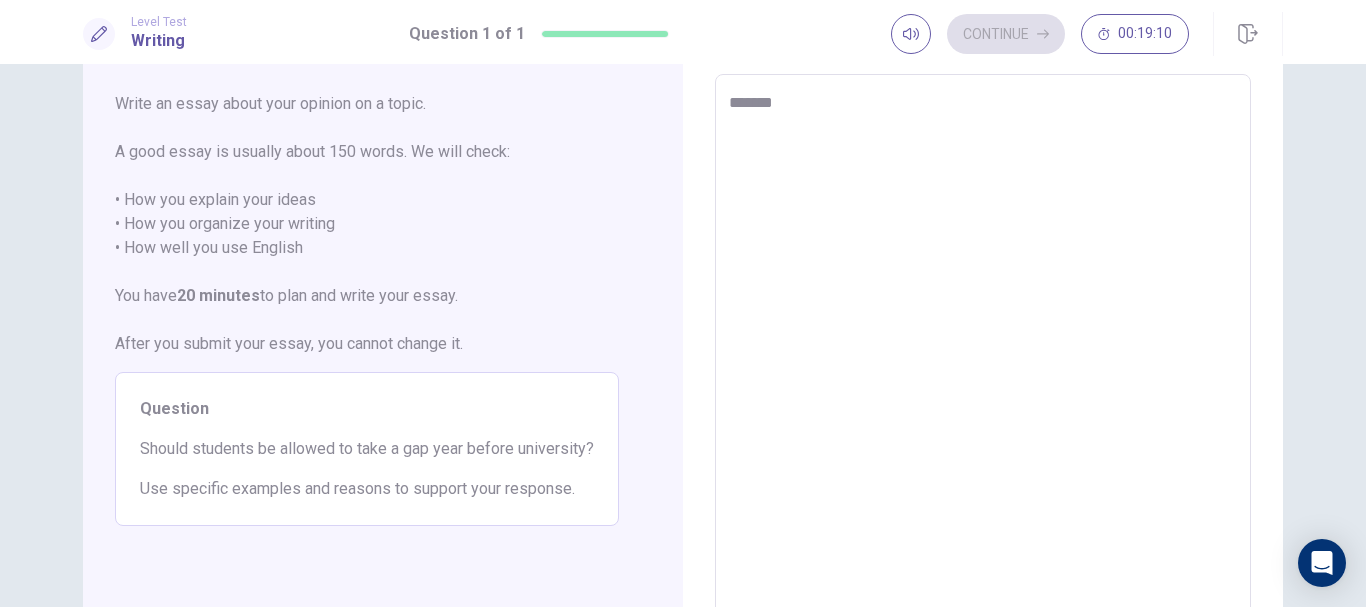 type on "******" 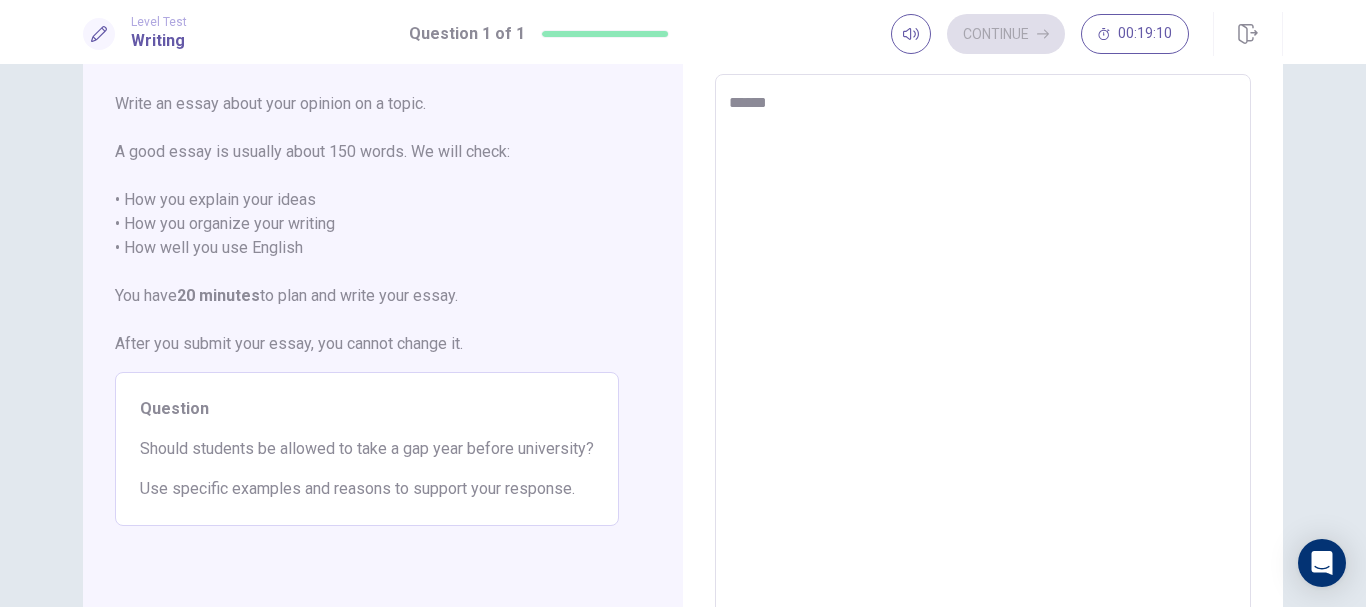 type on "*" 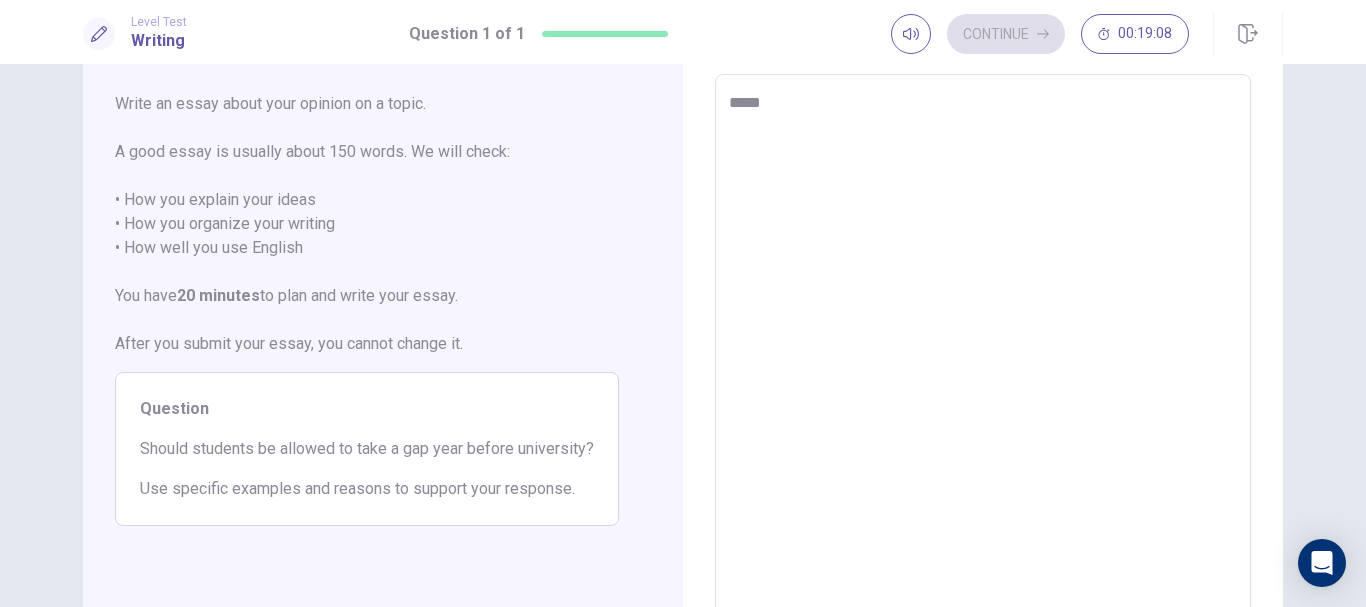 type on "*" 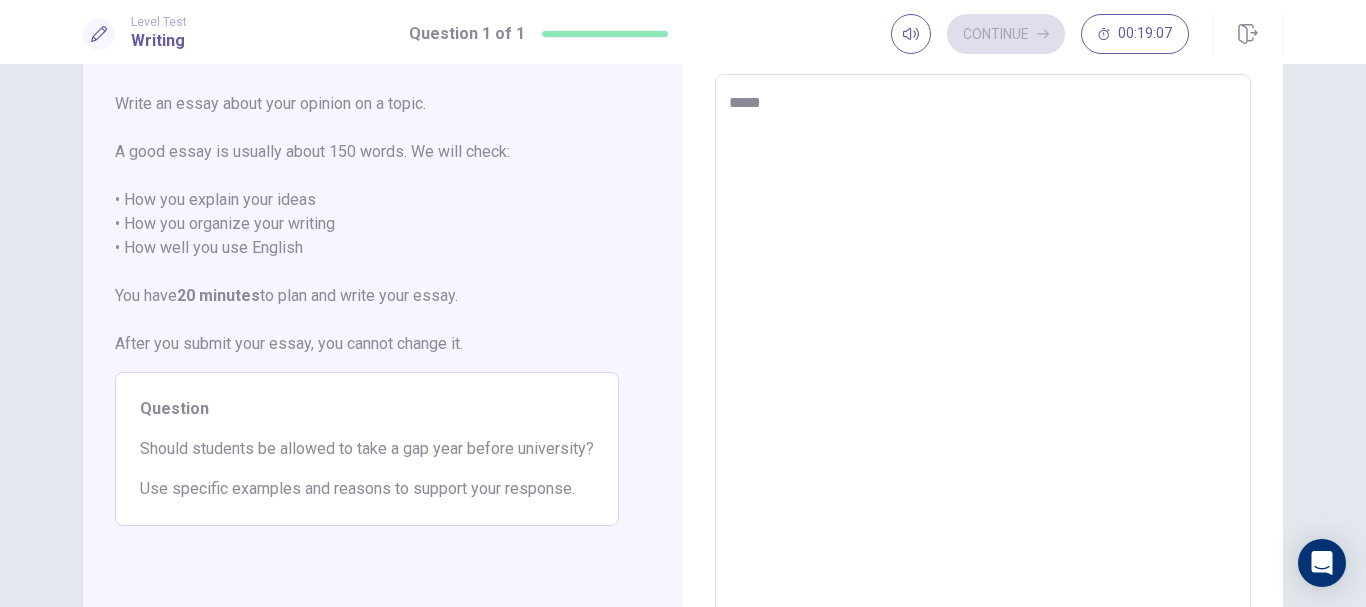type on "******" 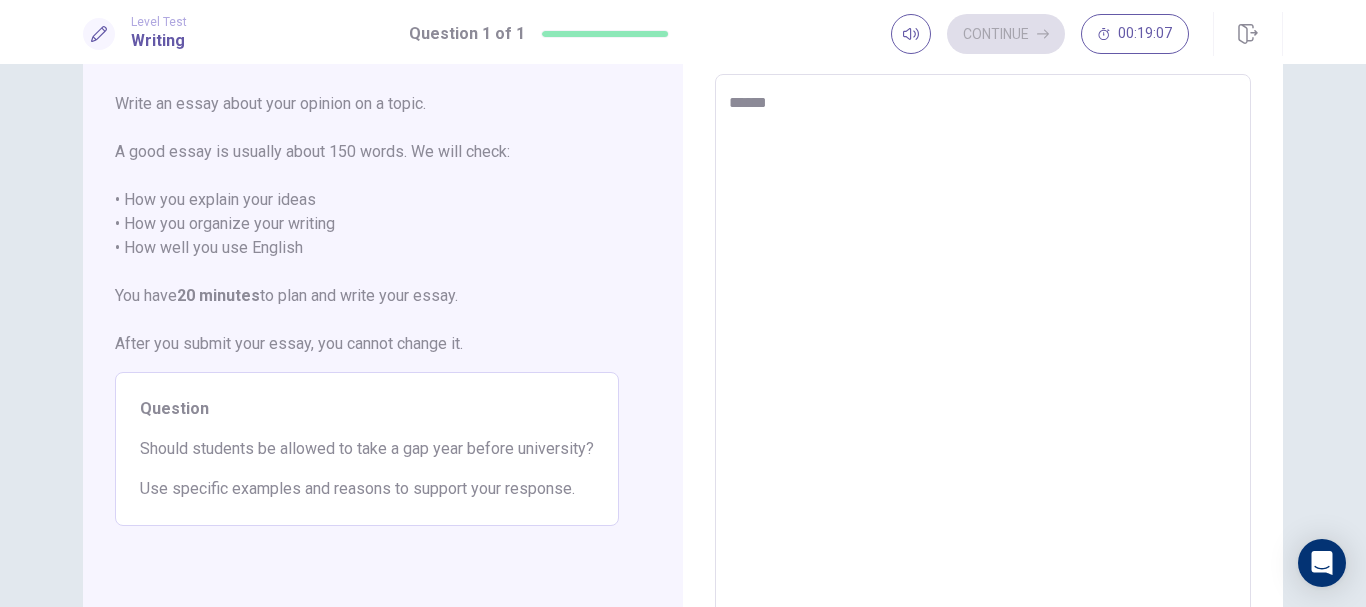 type on "*******" 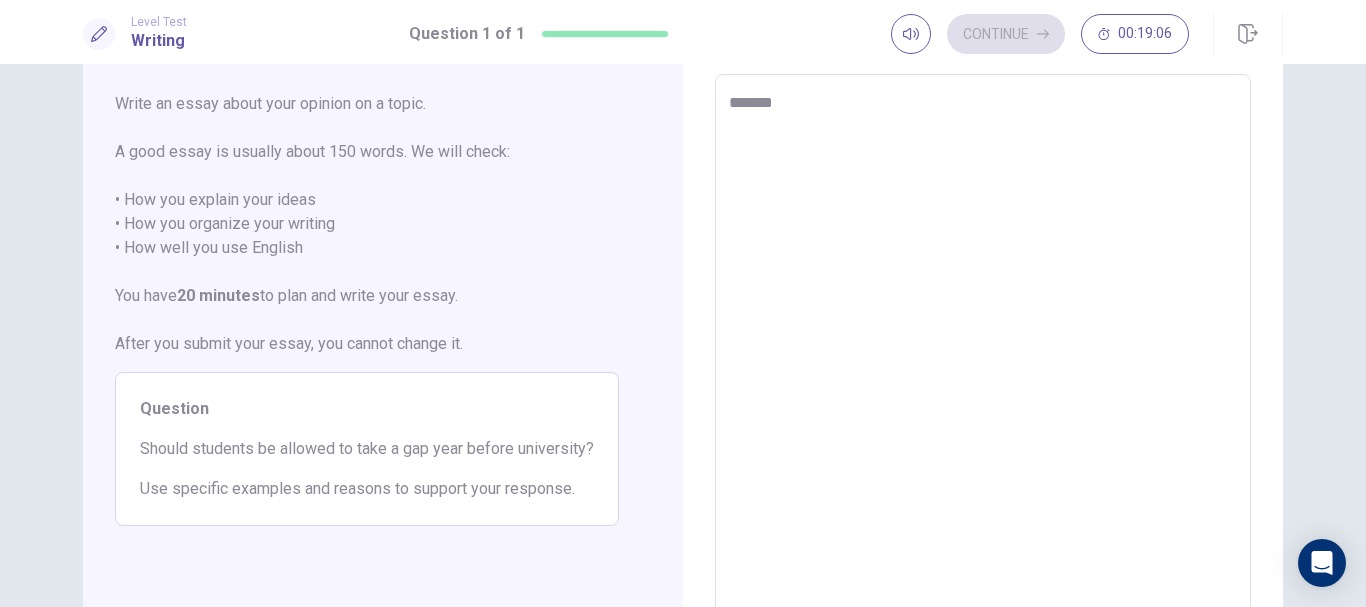 type on "*" 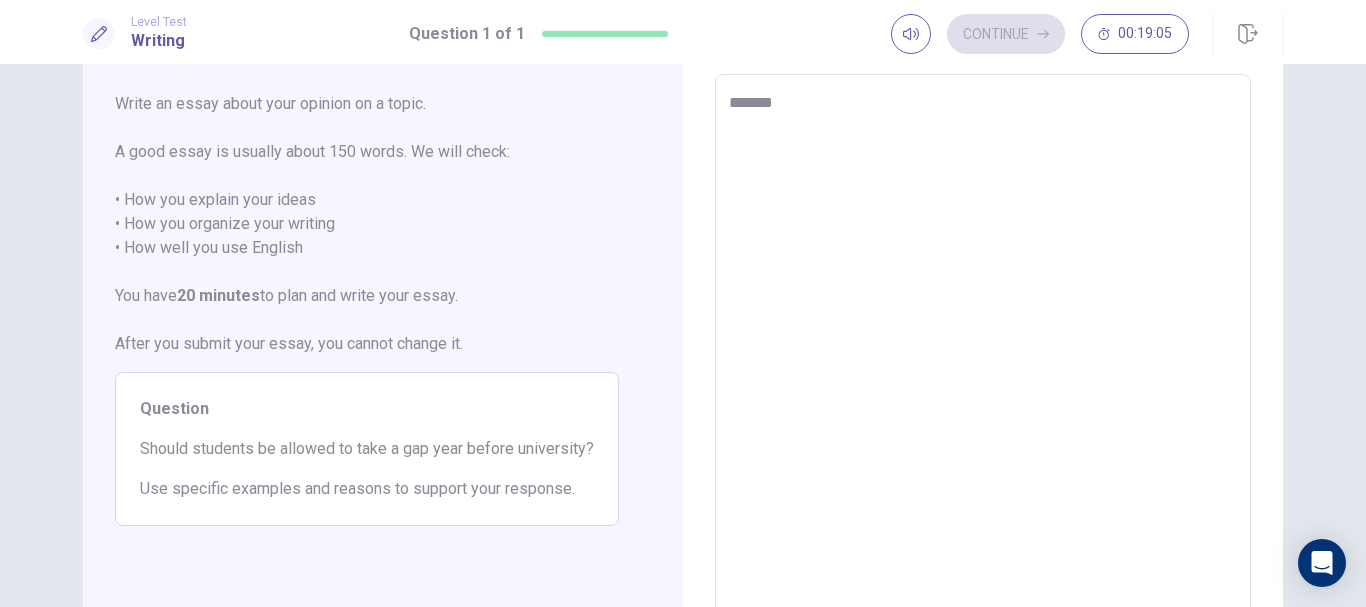 type on "******" 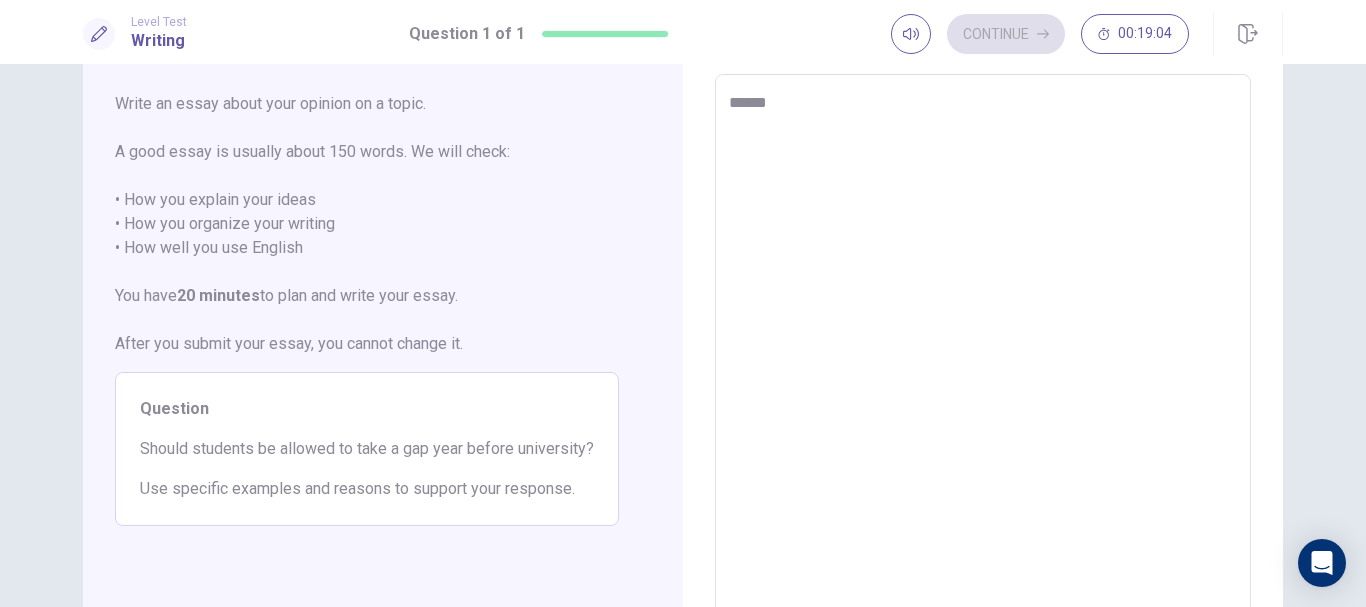 type on "*" 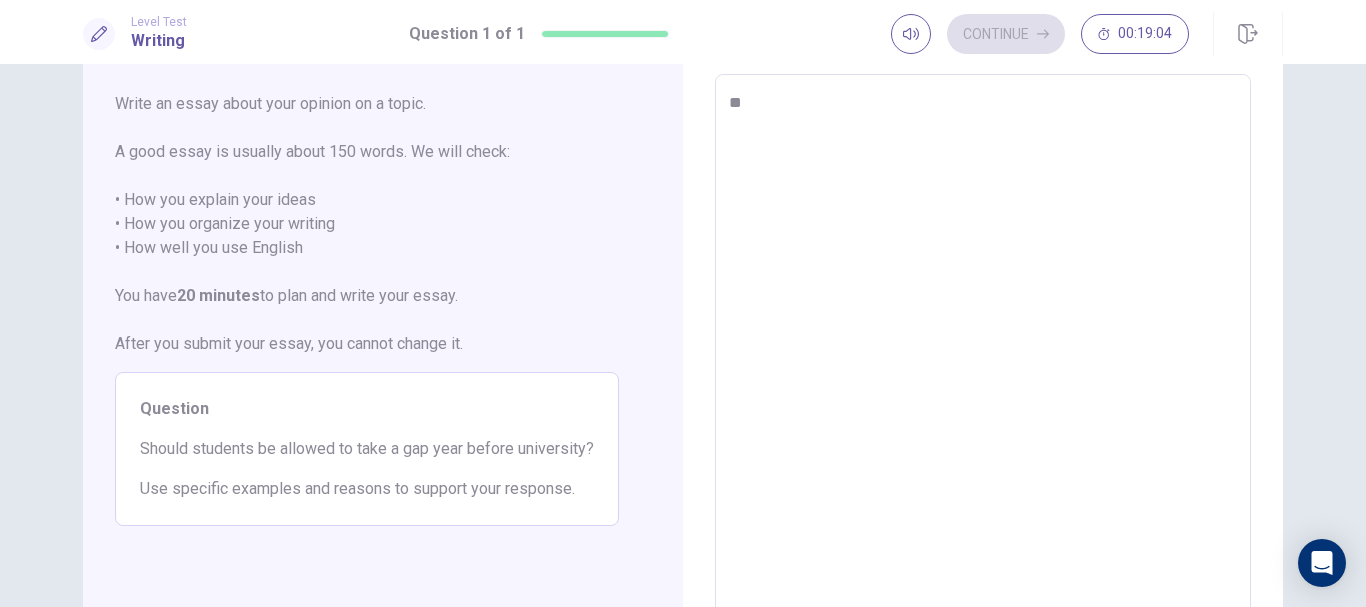 type on "*" 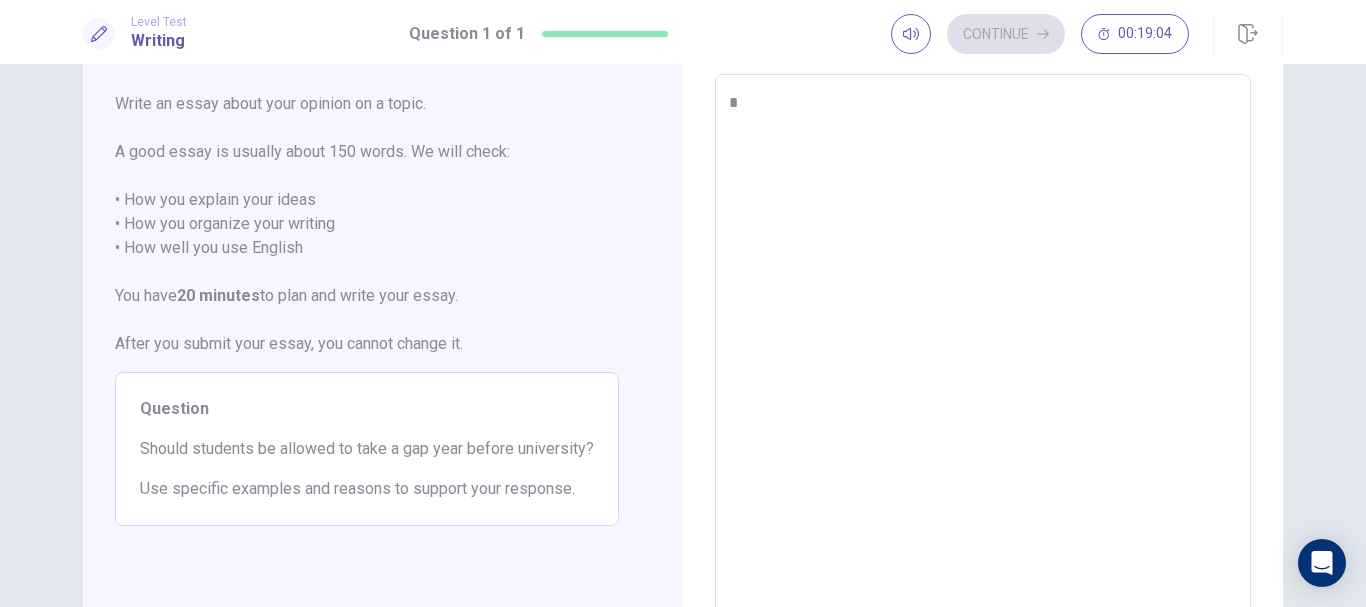 type 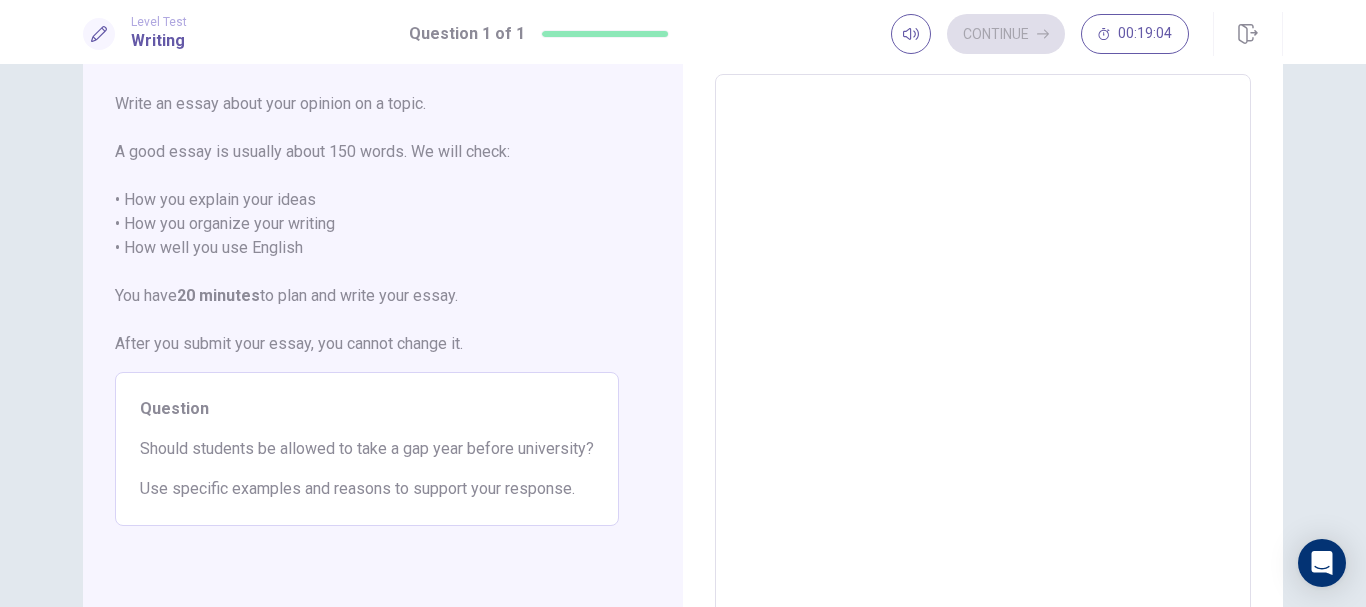 type on "*" 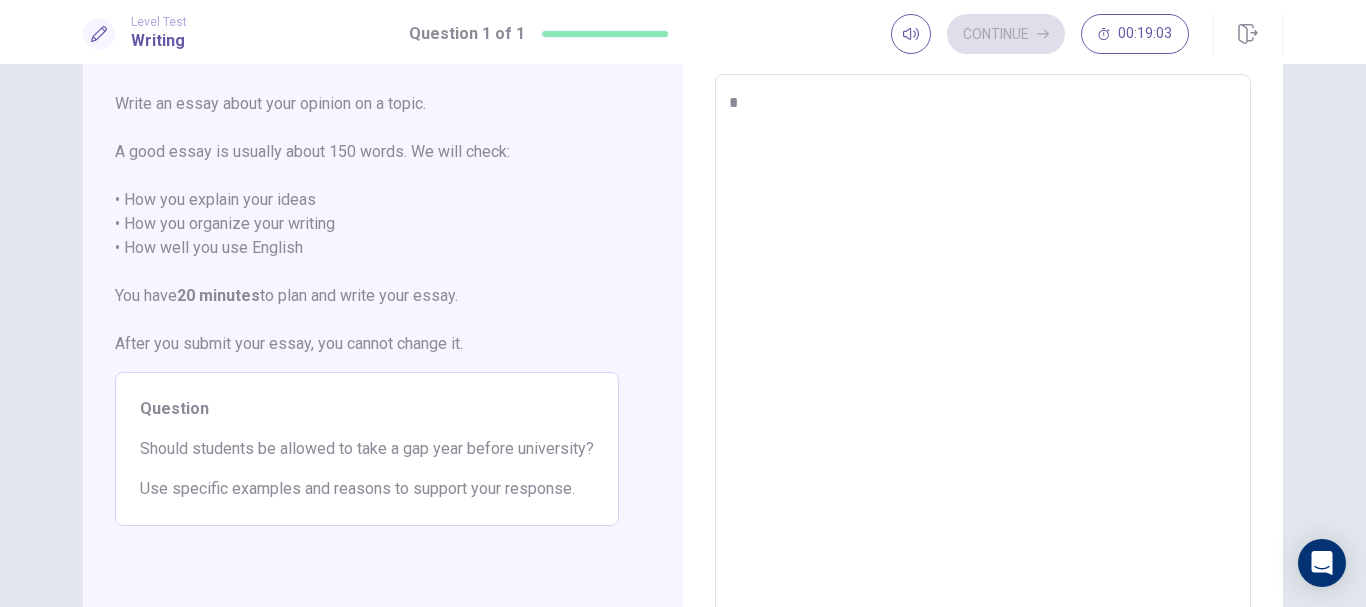 type on "**" 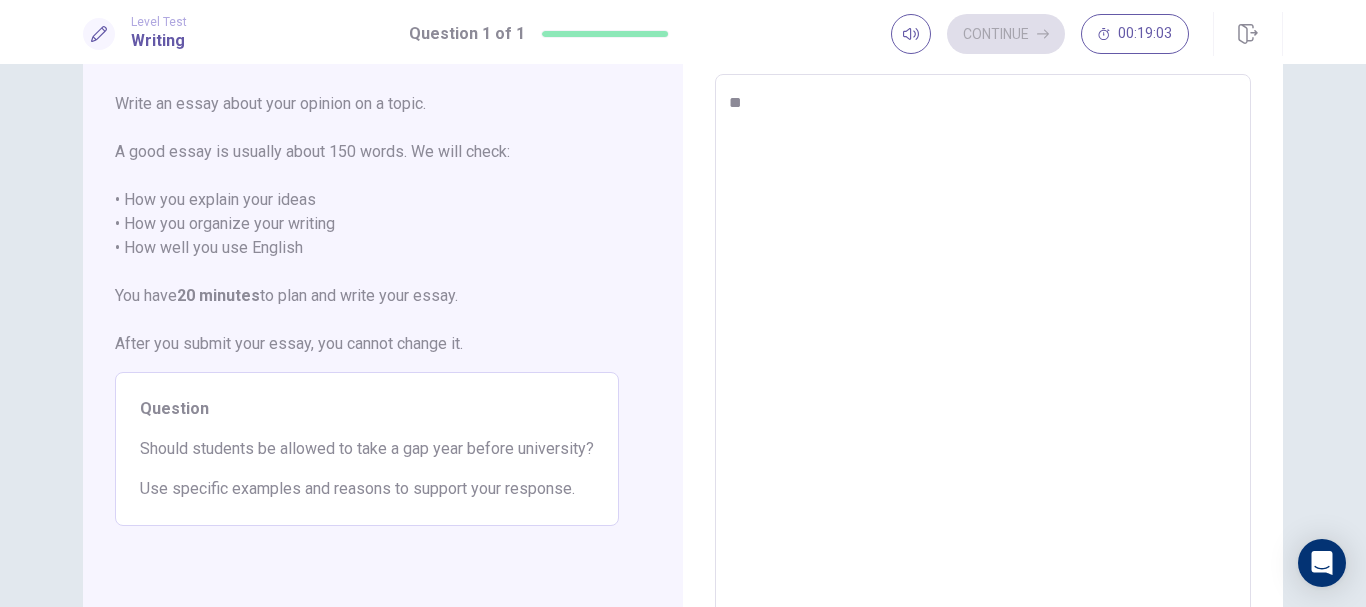 type on "*" 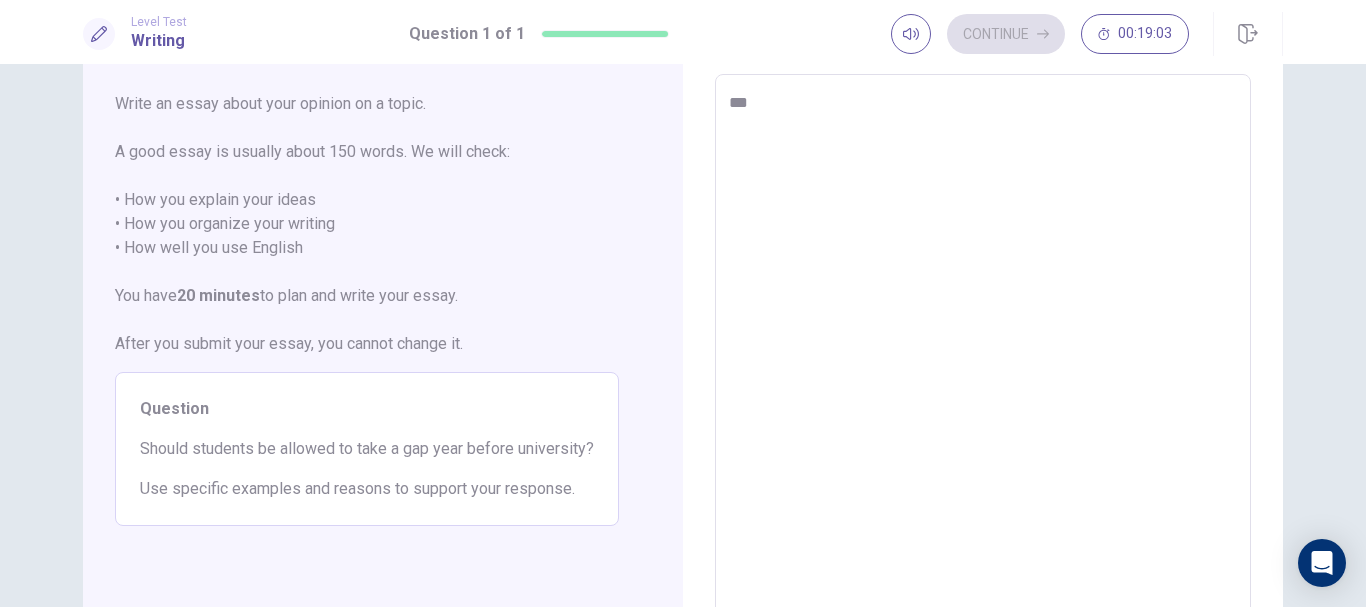 type on "*" 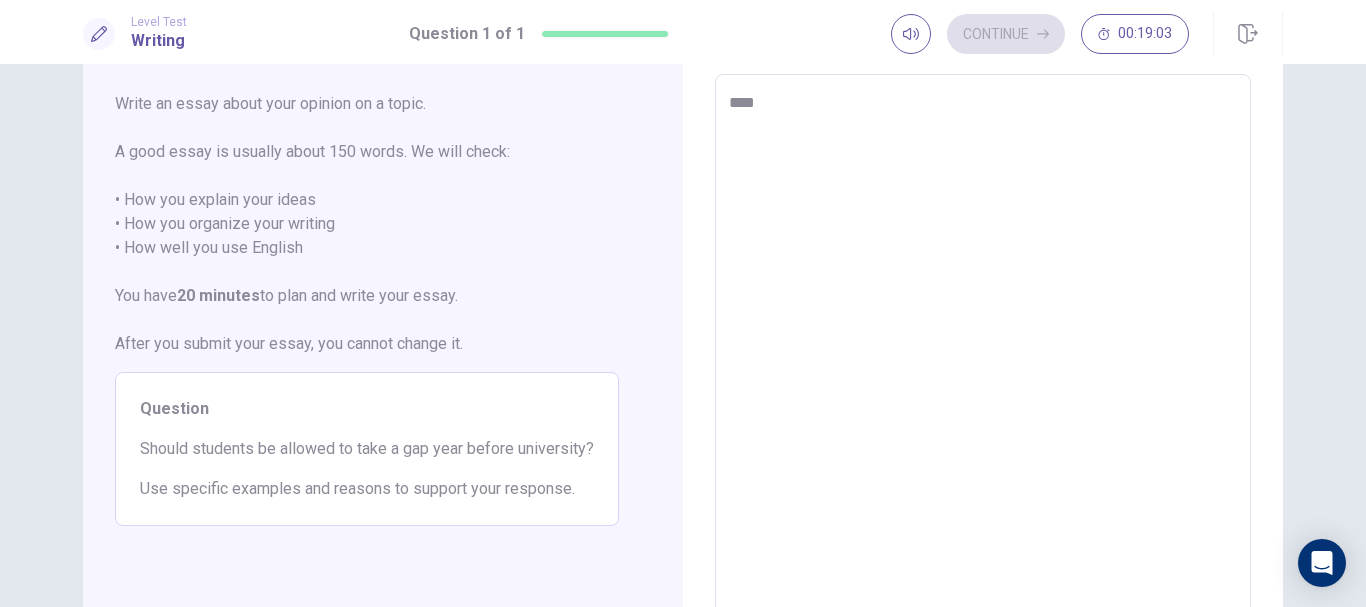 type on "*" 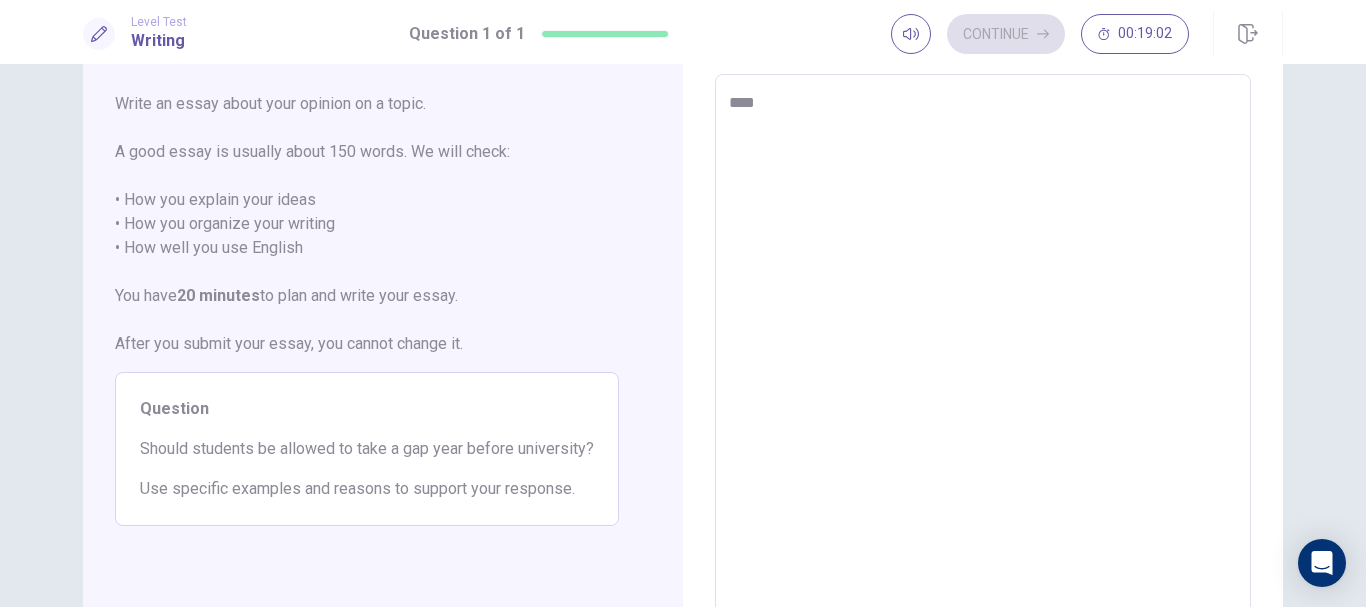 type on "*****" 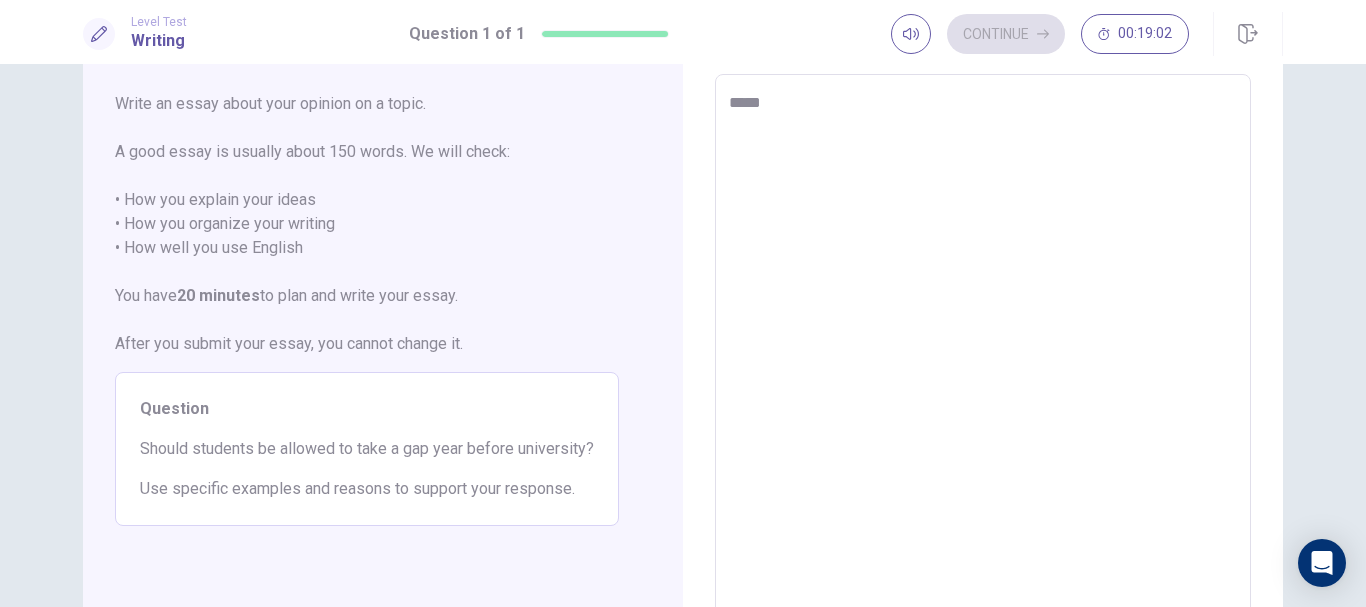 type on "*" 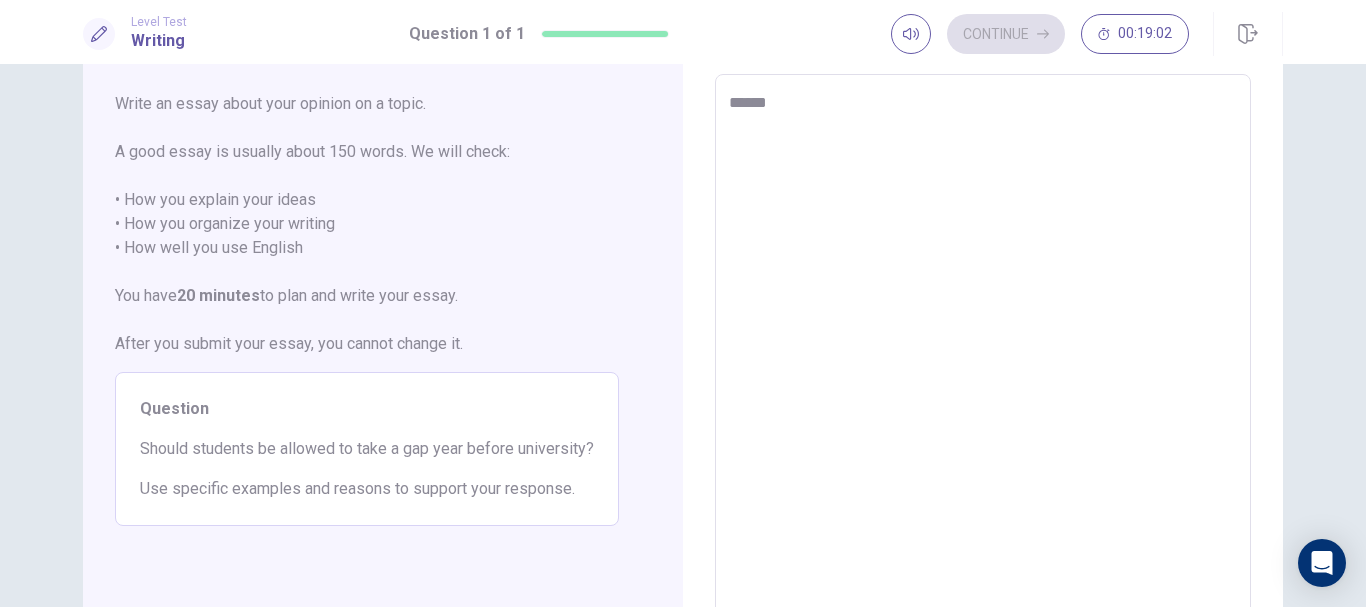type on "*" 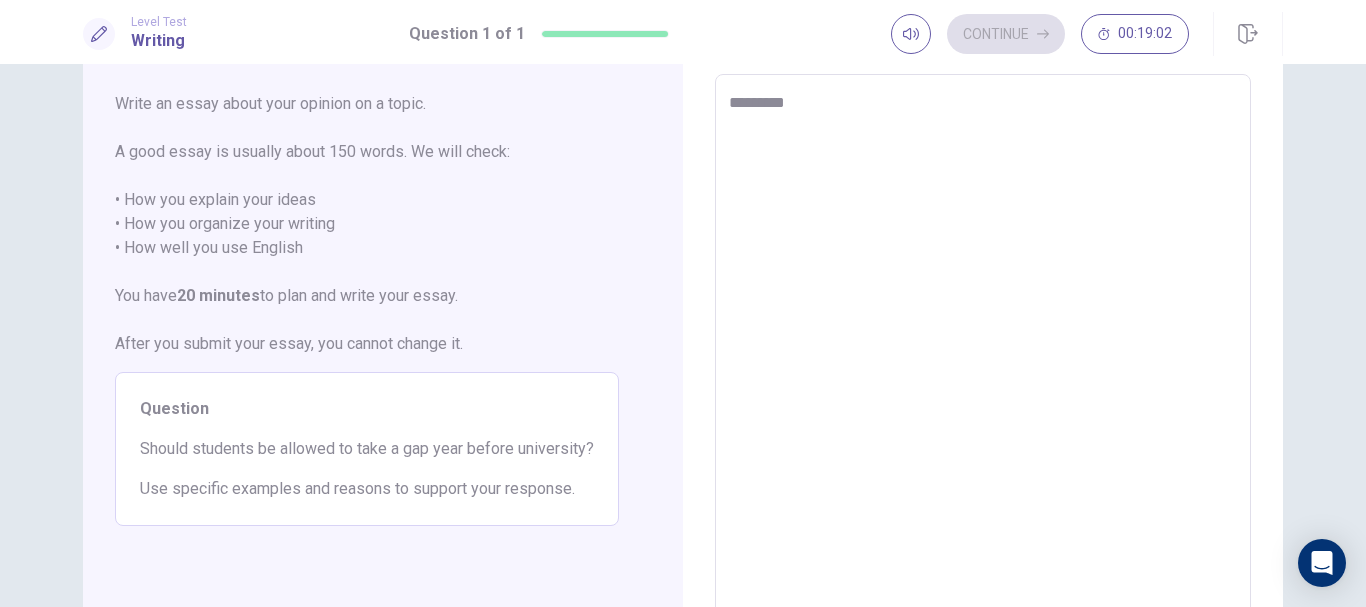 type on "**********" 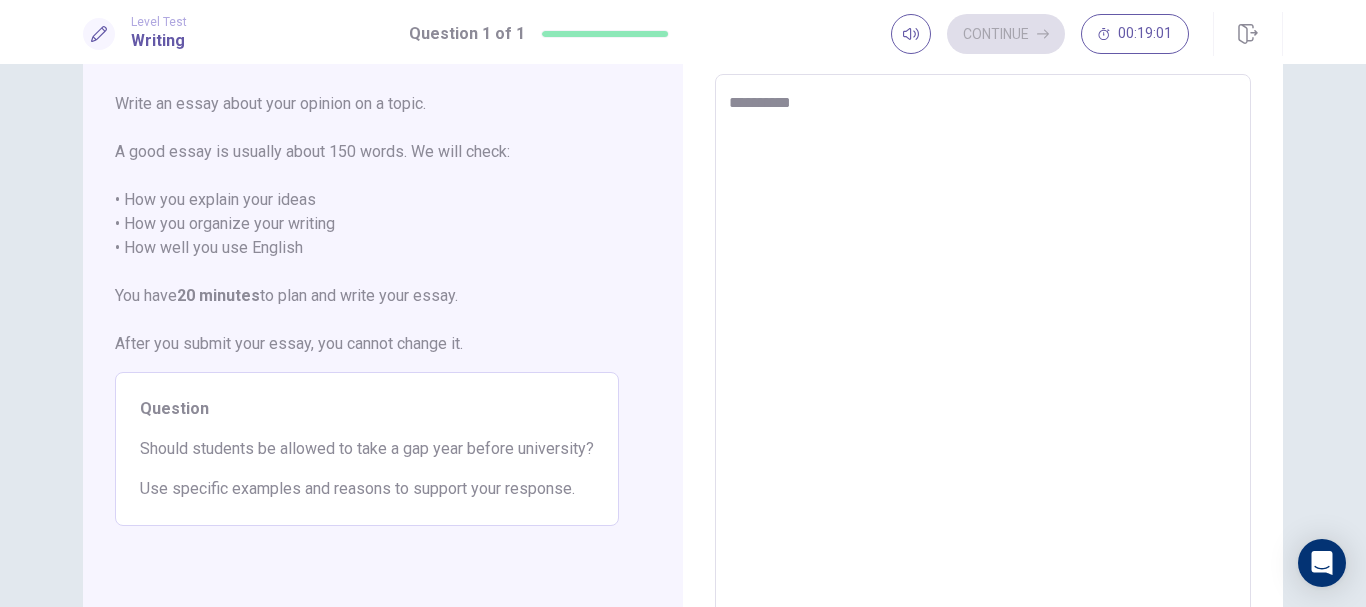 type on "*" 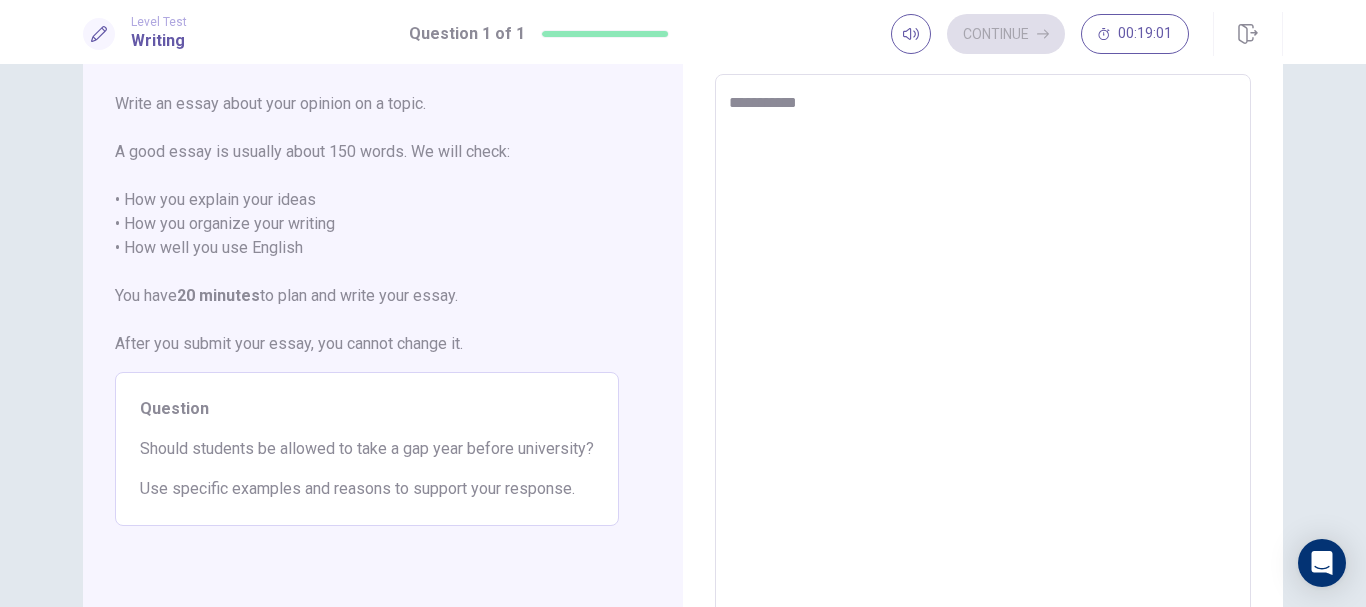 type on "*" 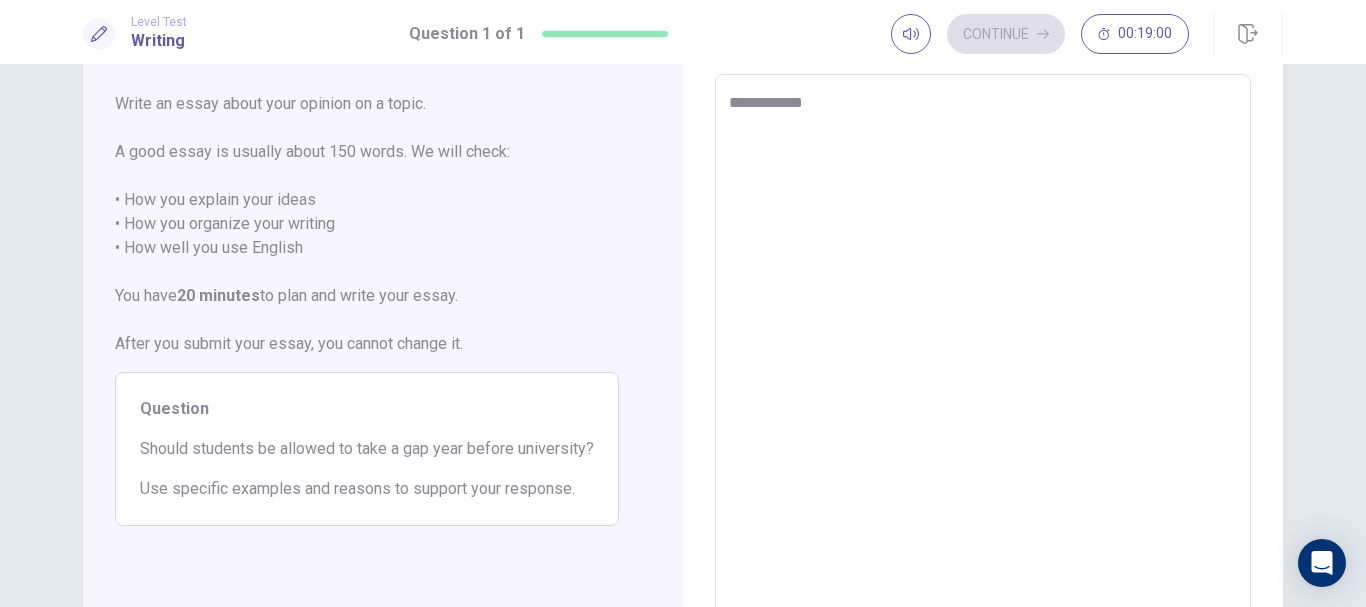 type on "*" 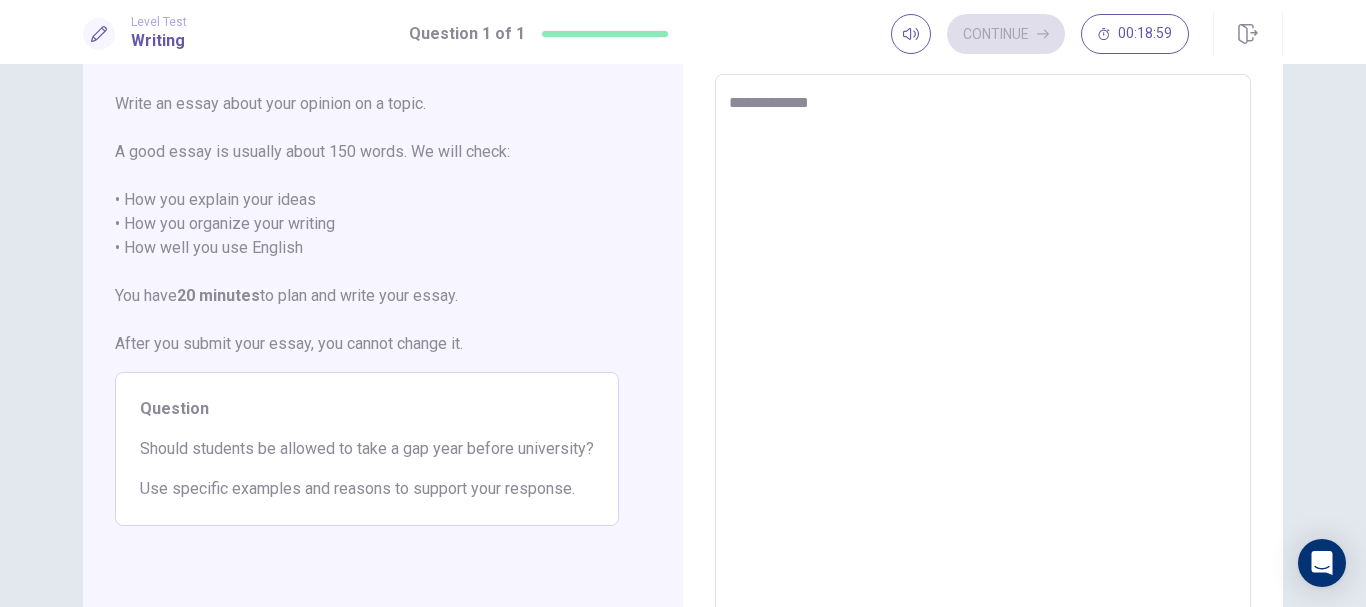 type on "*" 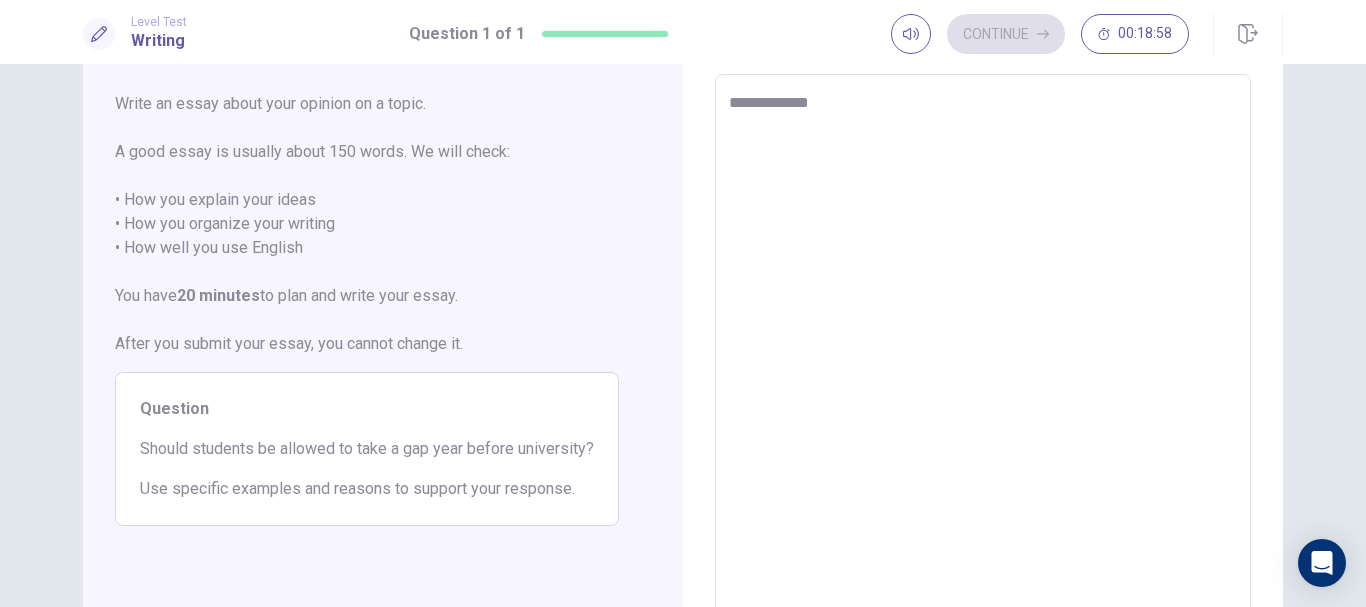 type on "**********" 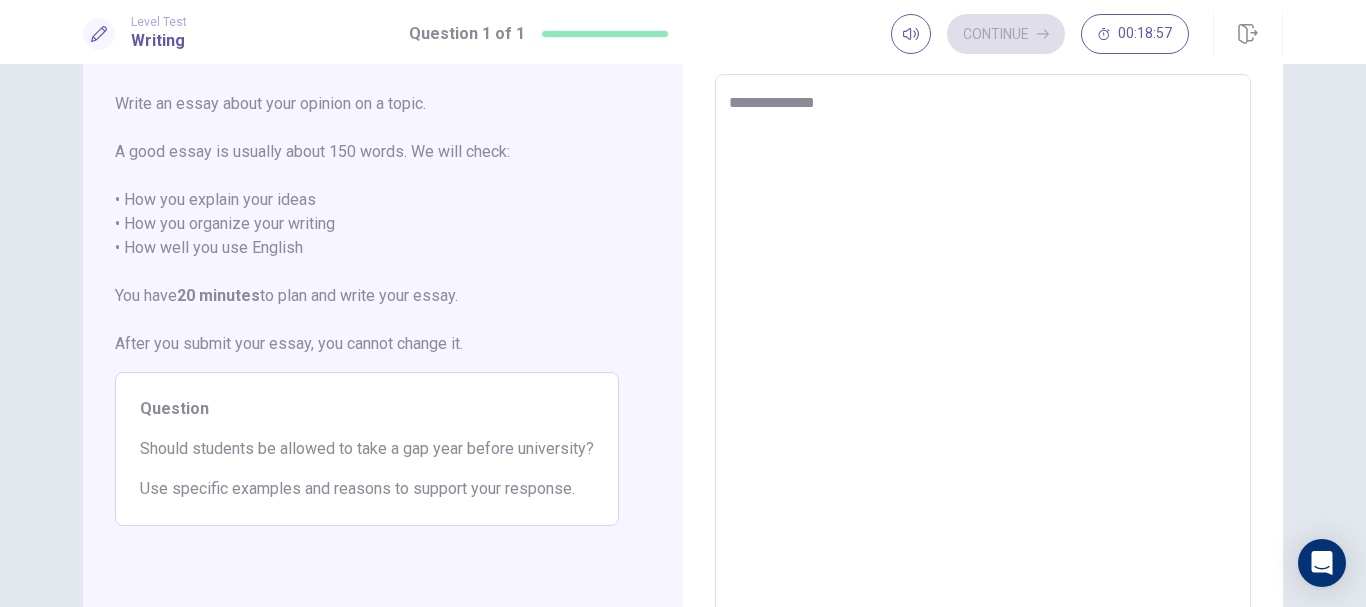 type on "*" 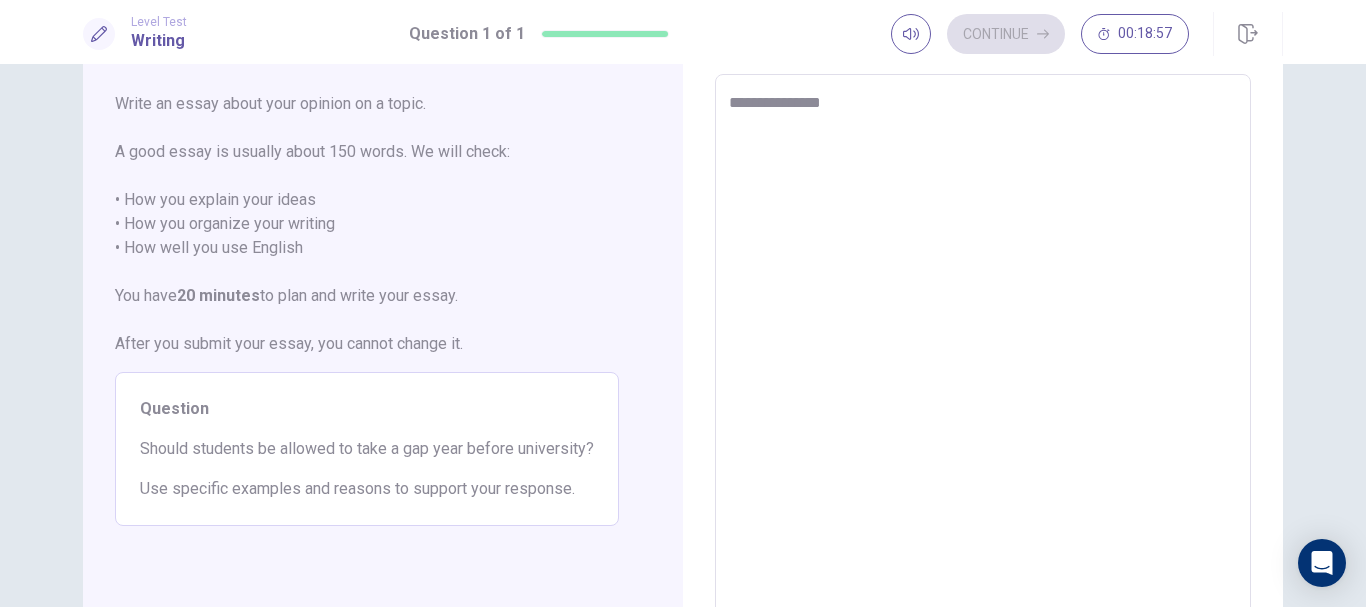 type on "*" 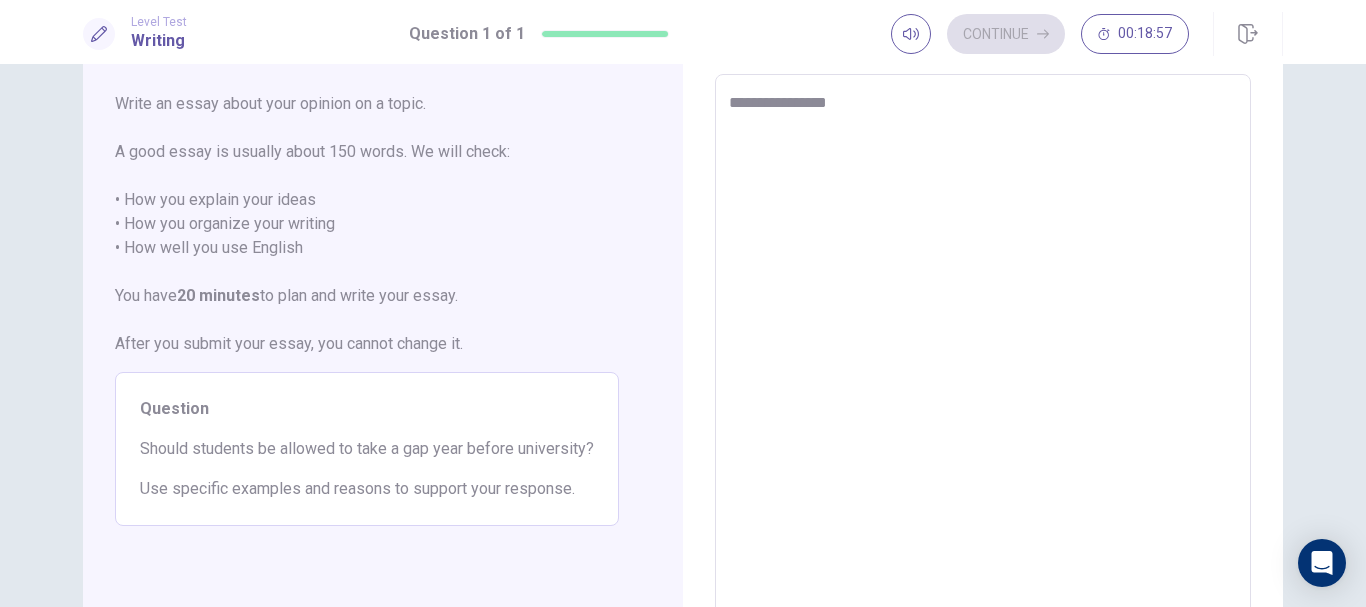 type on "*" 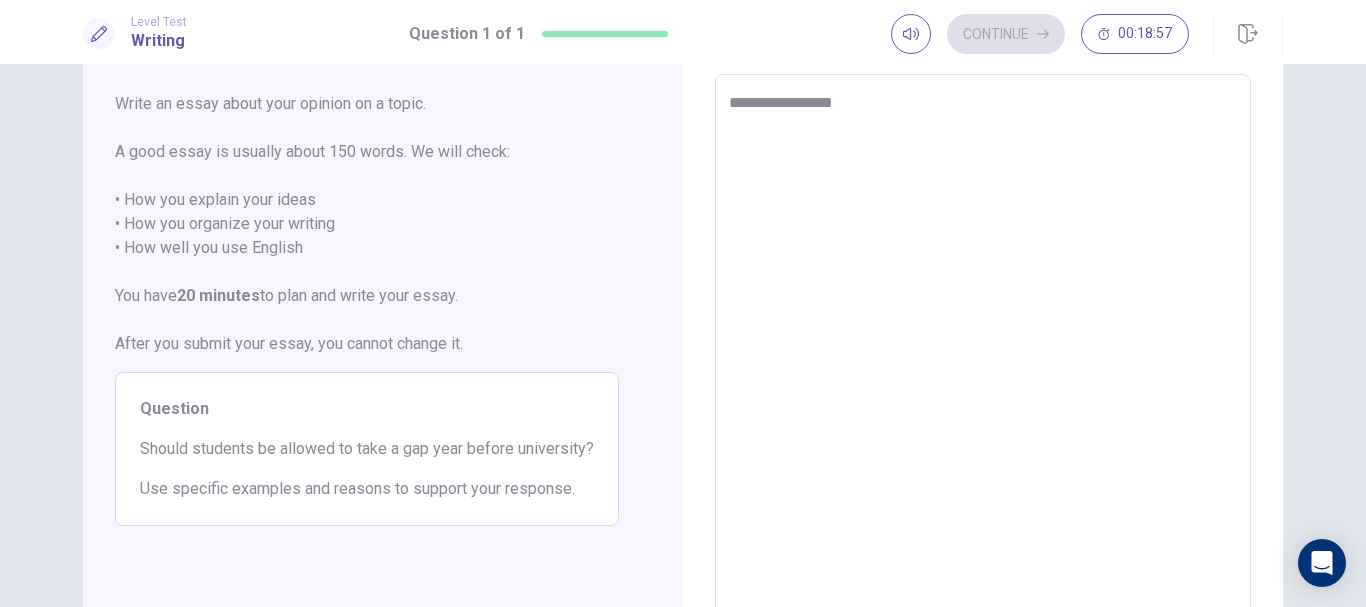 type on "*" 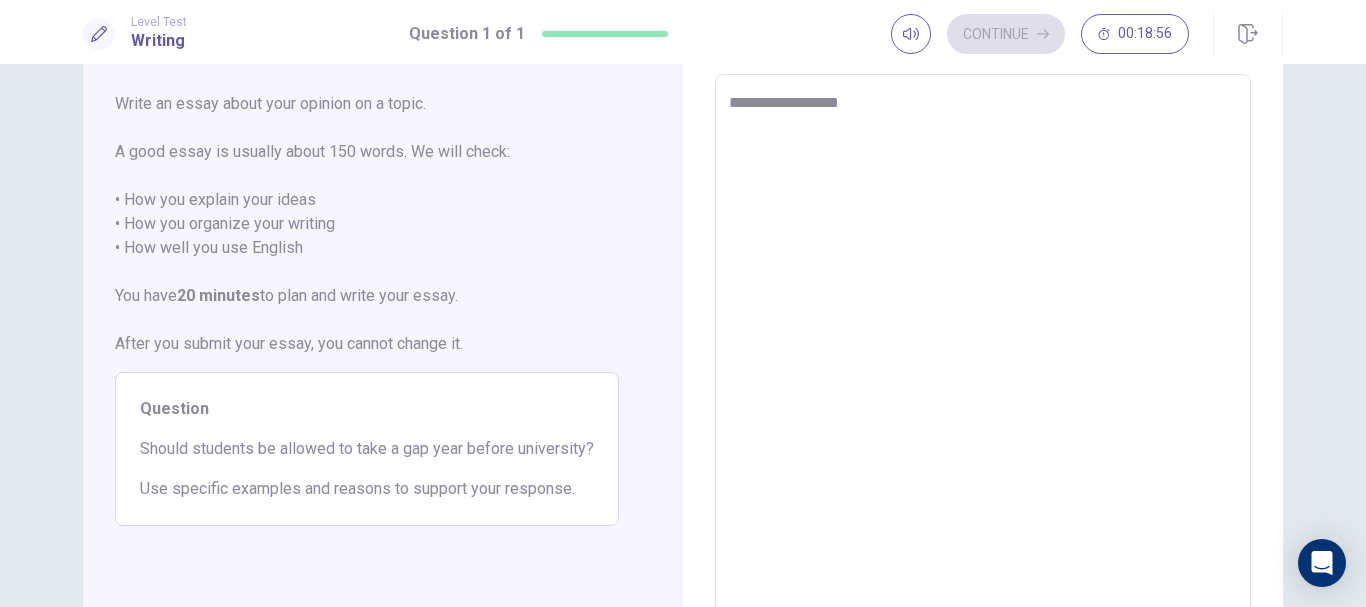type on "**********" 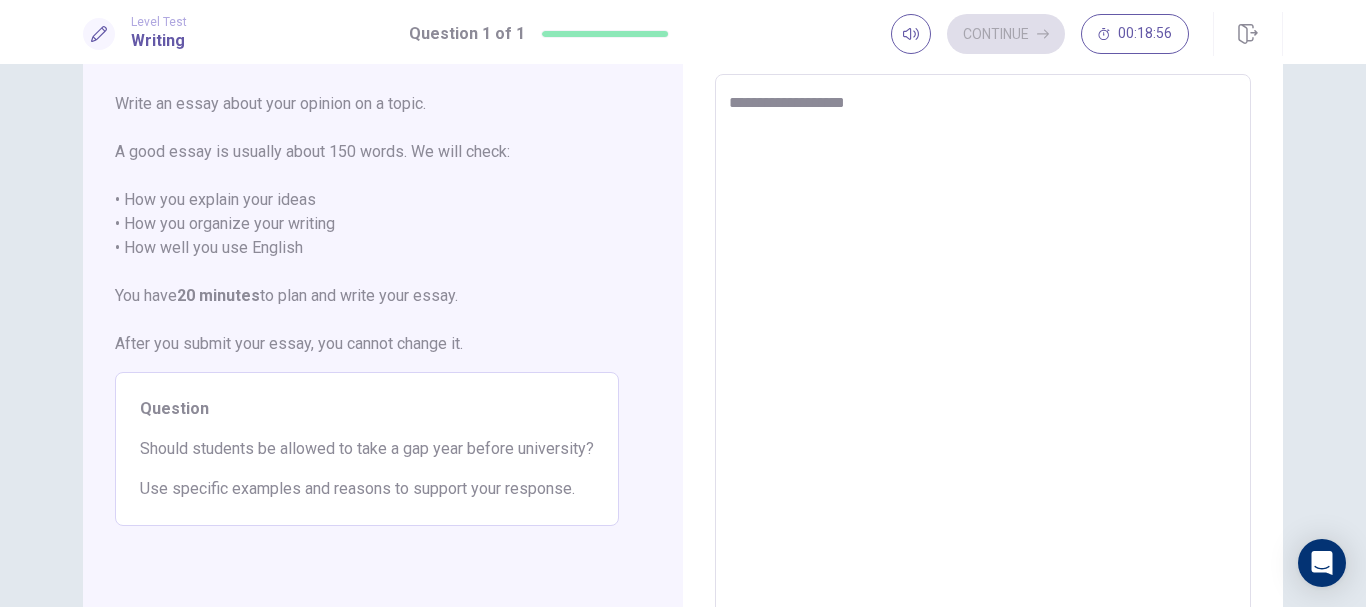 type on "**********" 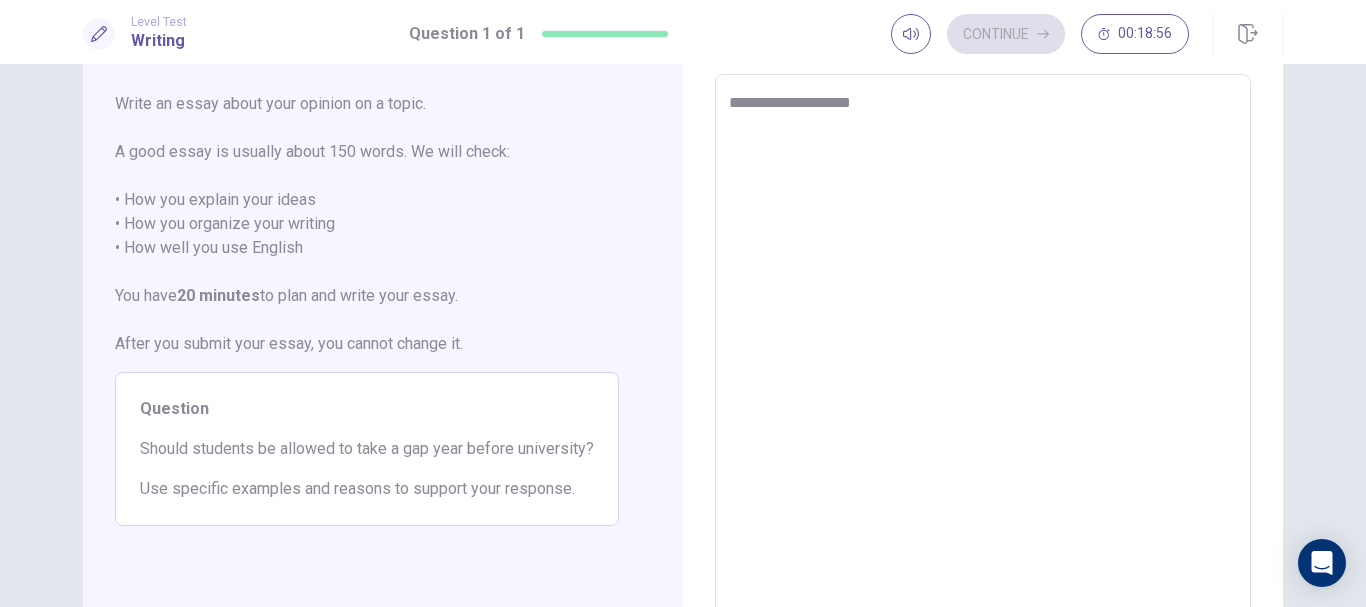 type on "*" 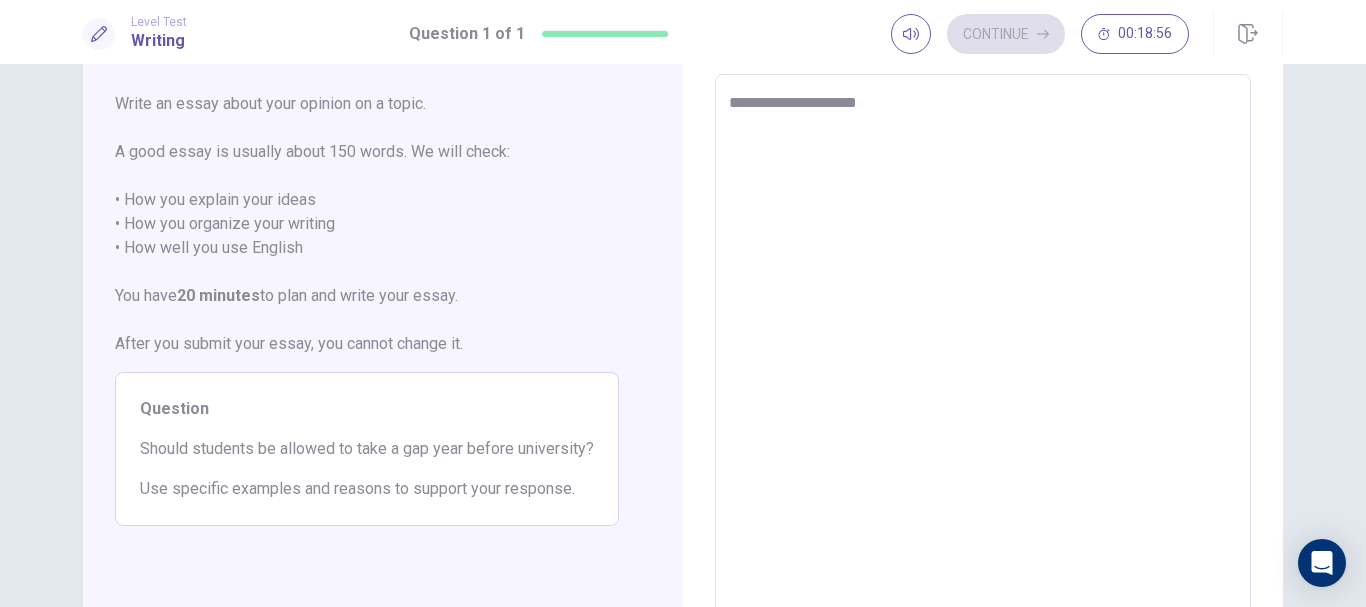 type on "*" 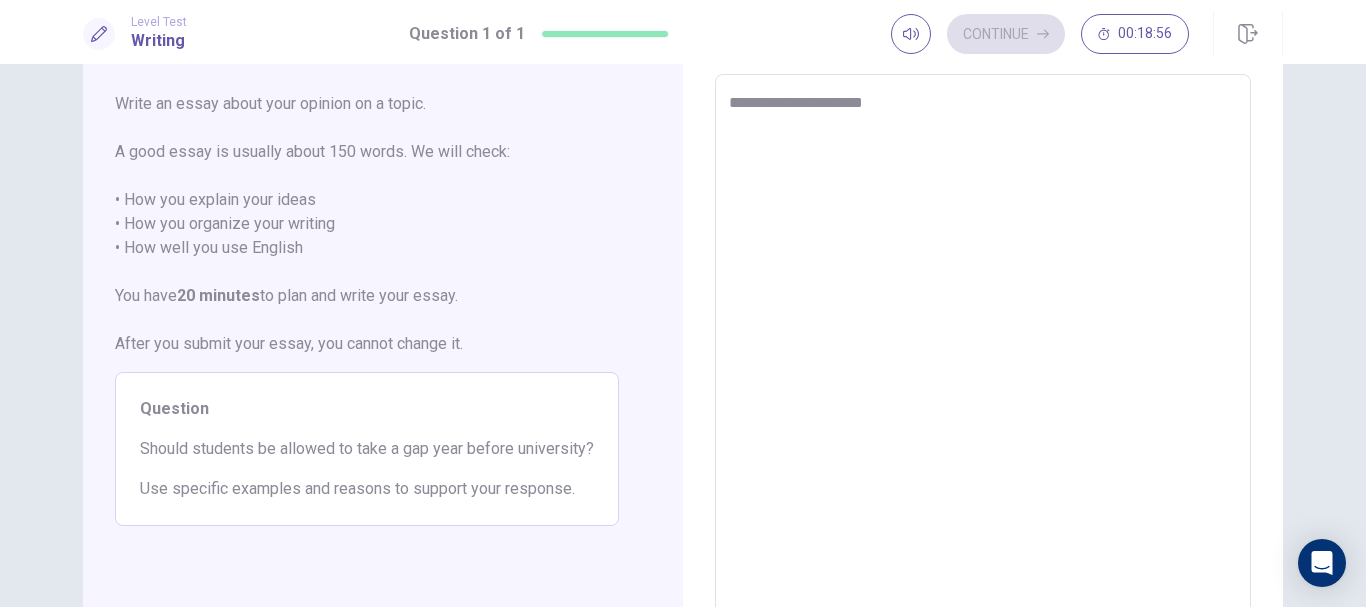 type on "*" 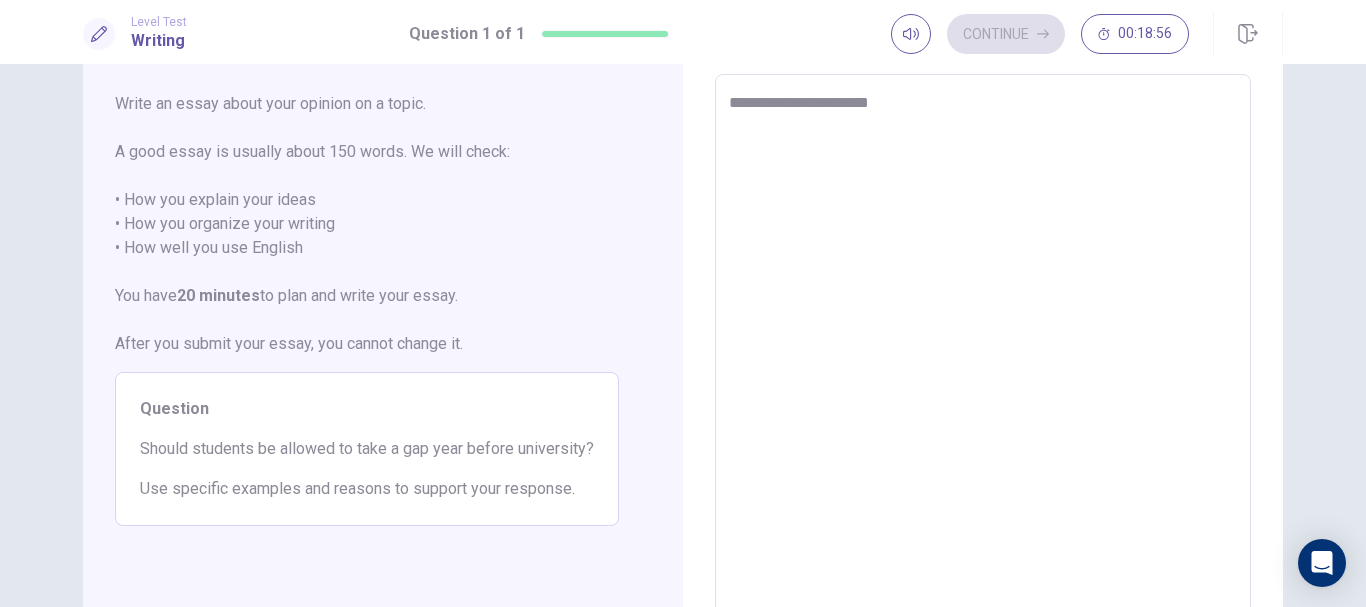 type on "*" 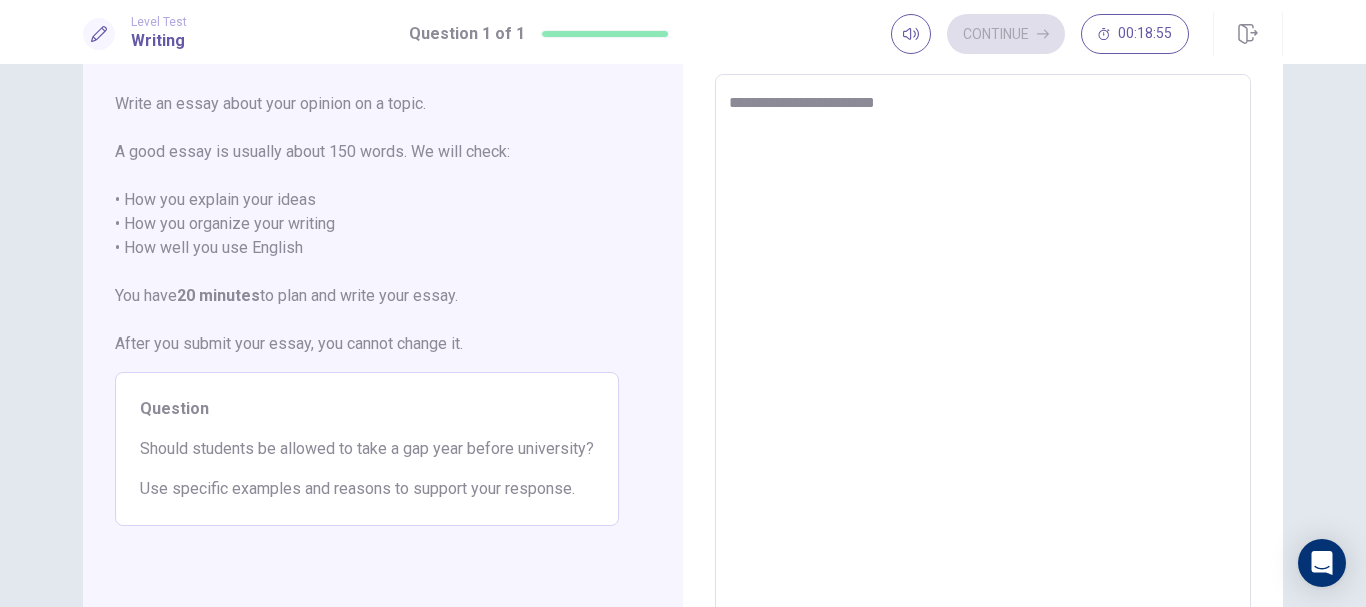 type on "*" 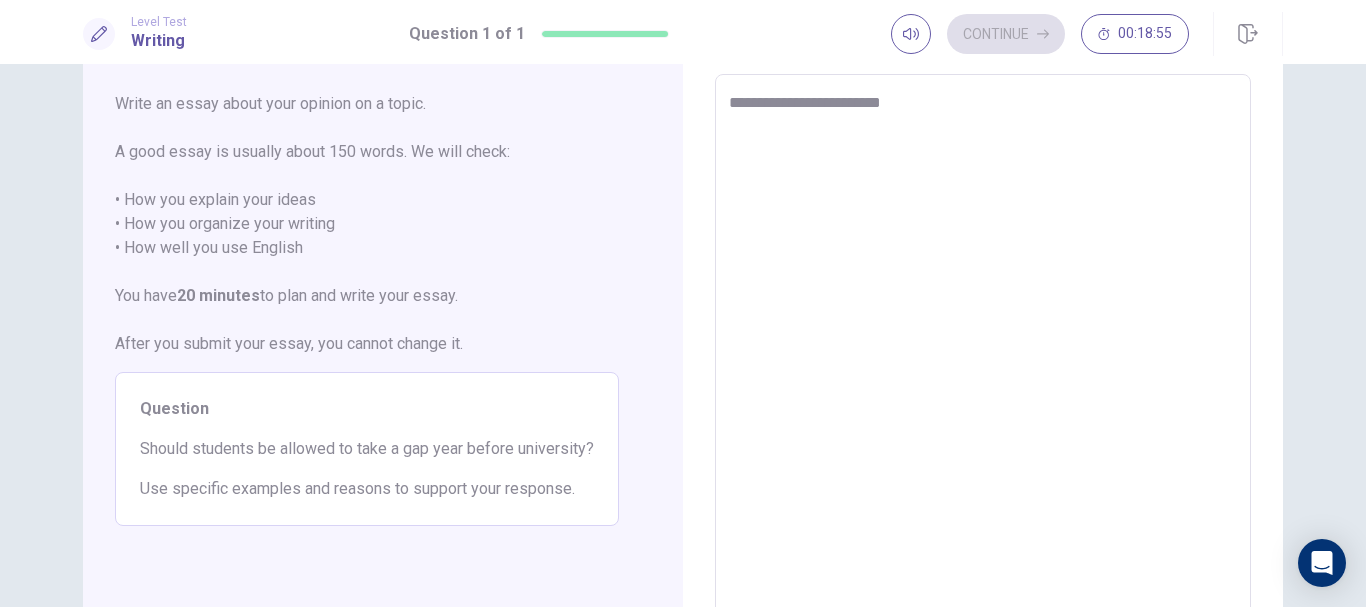 type on "**********" 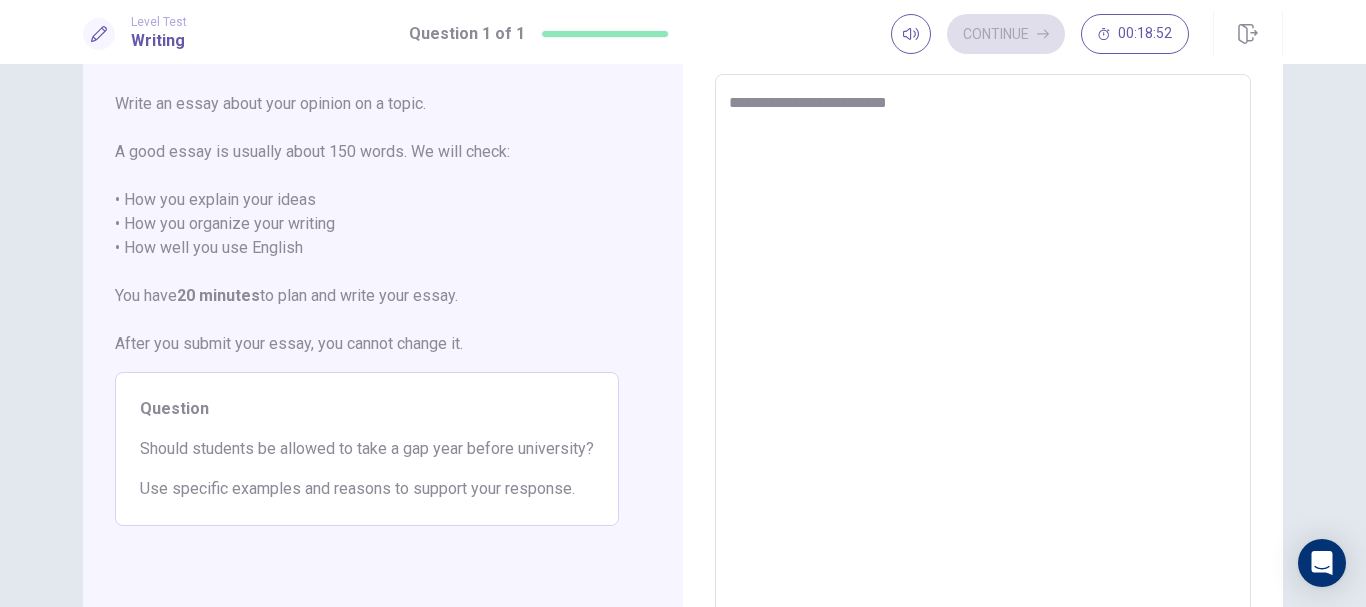 type on "*" 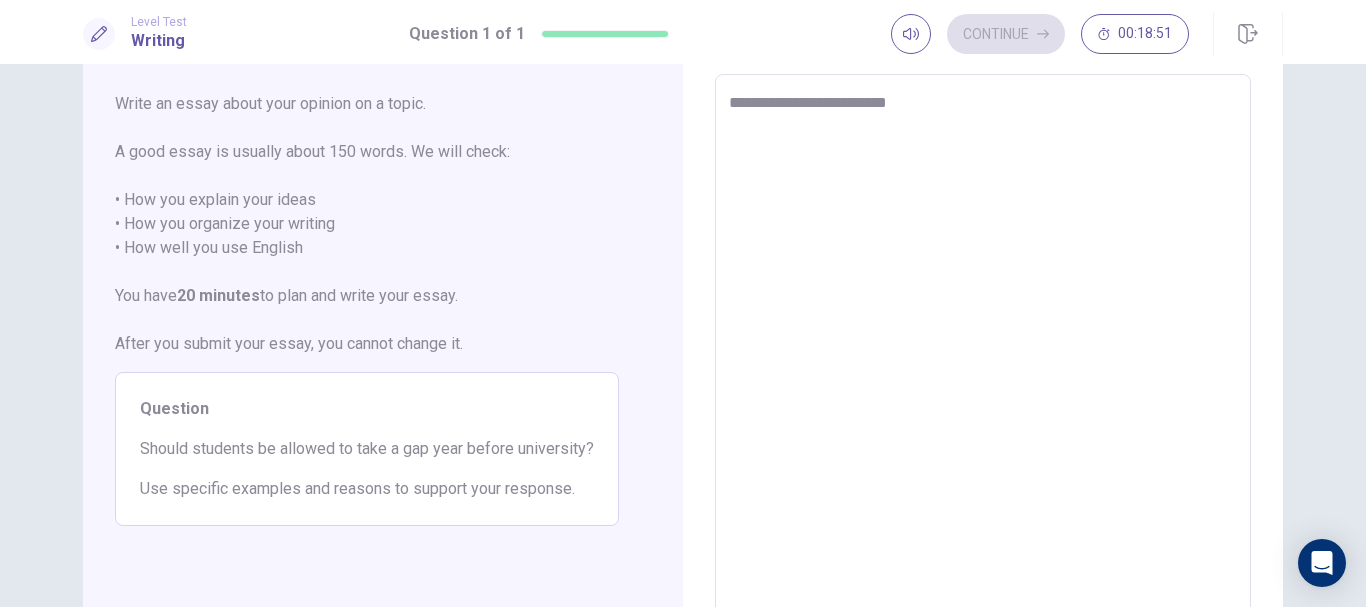 type on "**********" 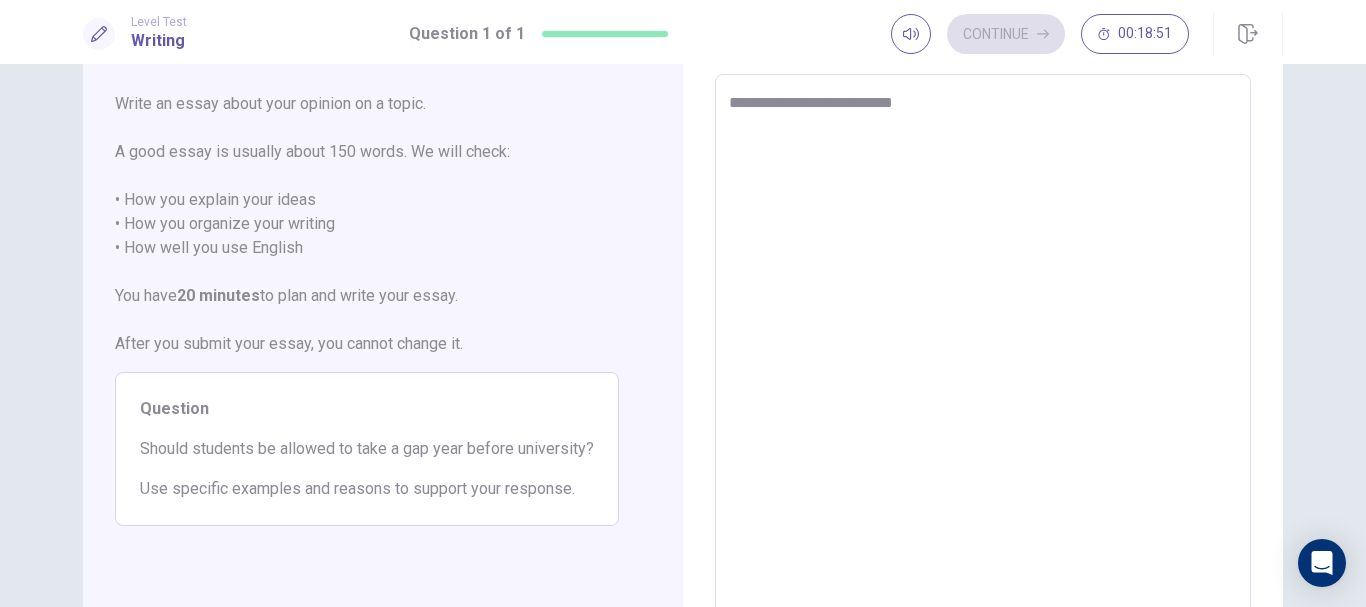 type on "**********" 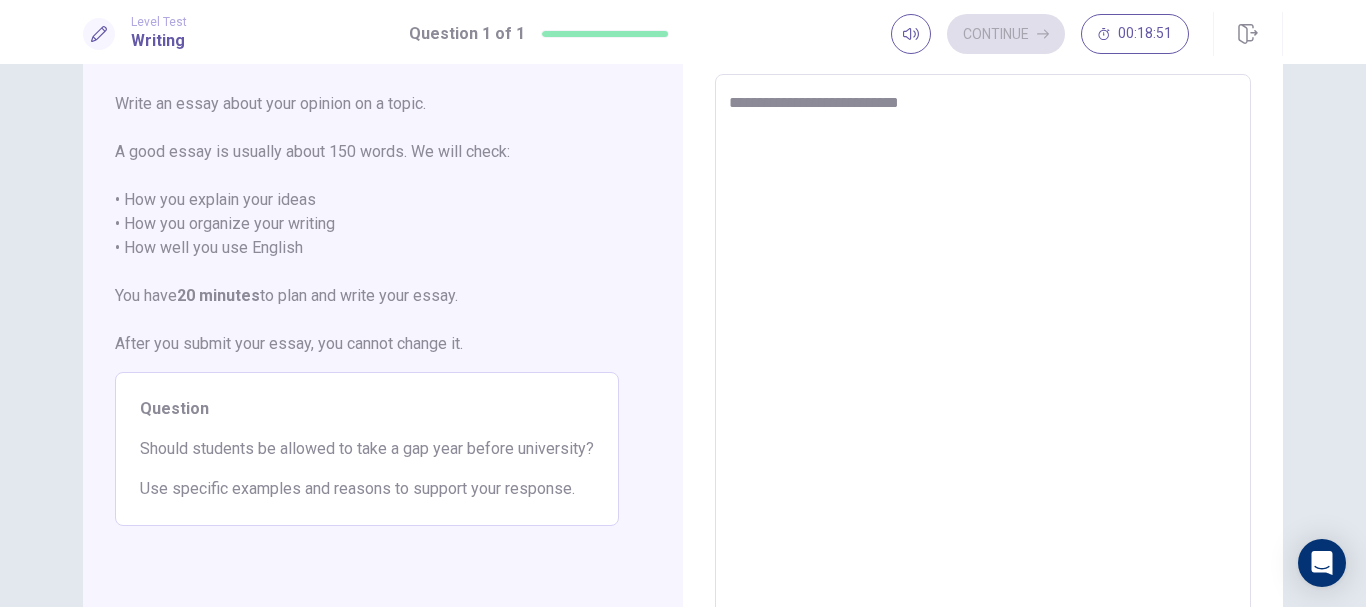 type on "**********" 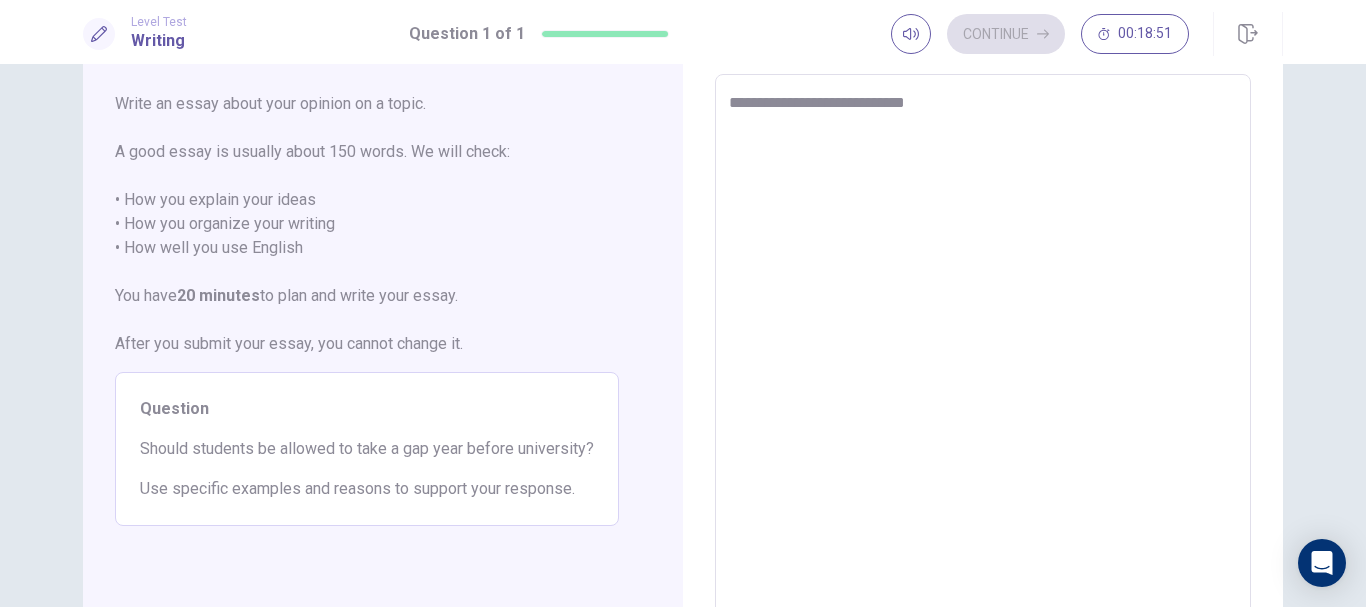 type on "*" 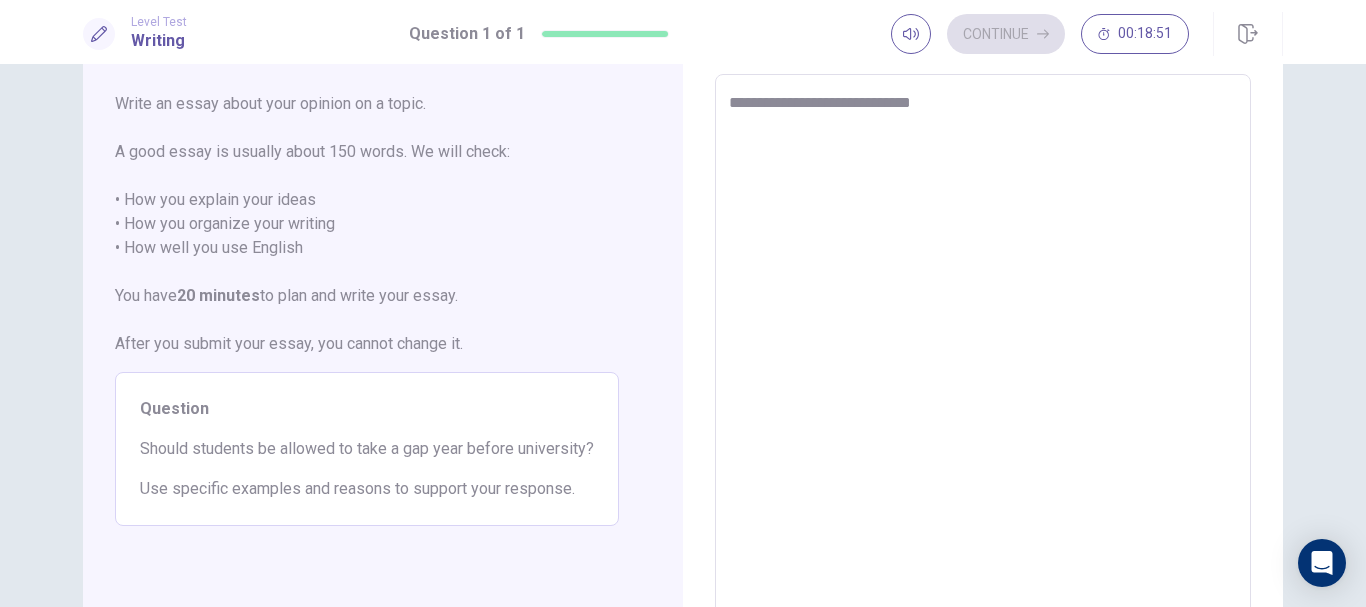 type on "*" 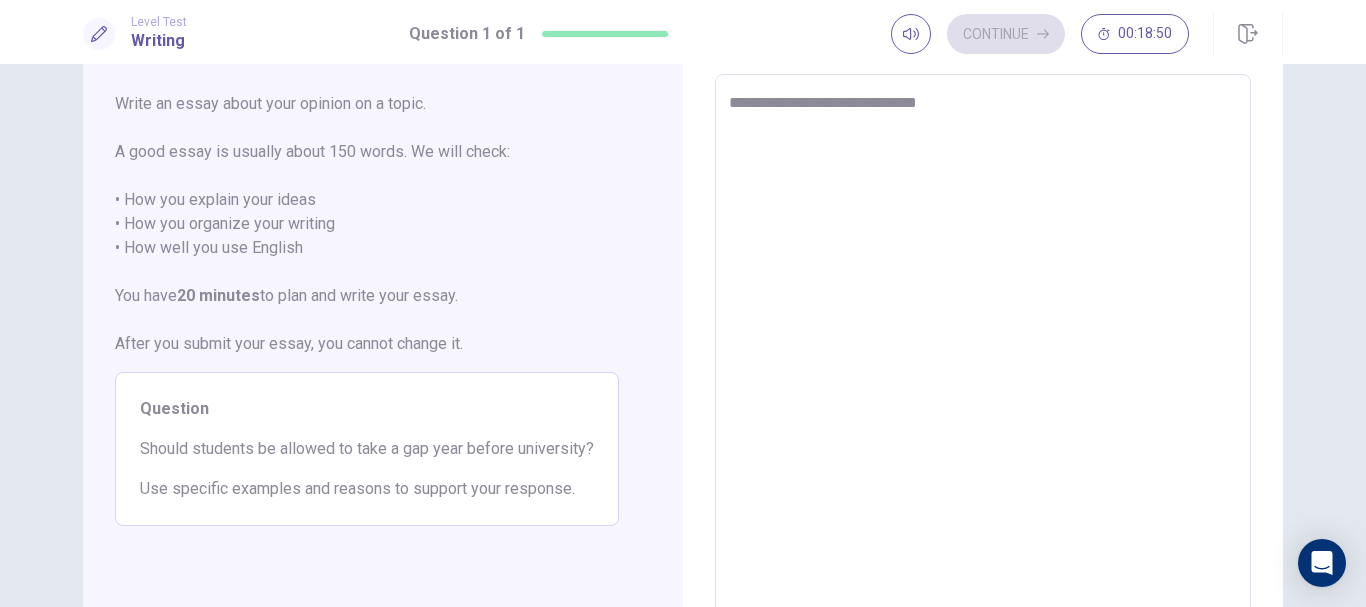 type on "**********" 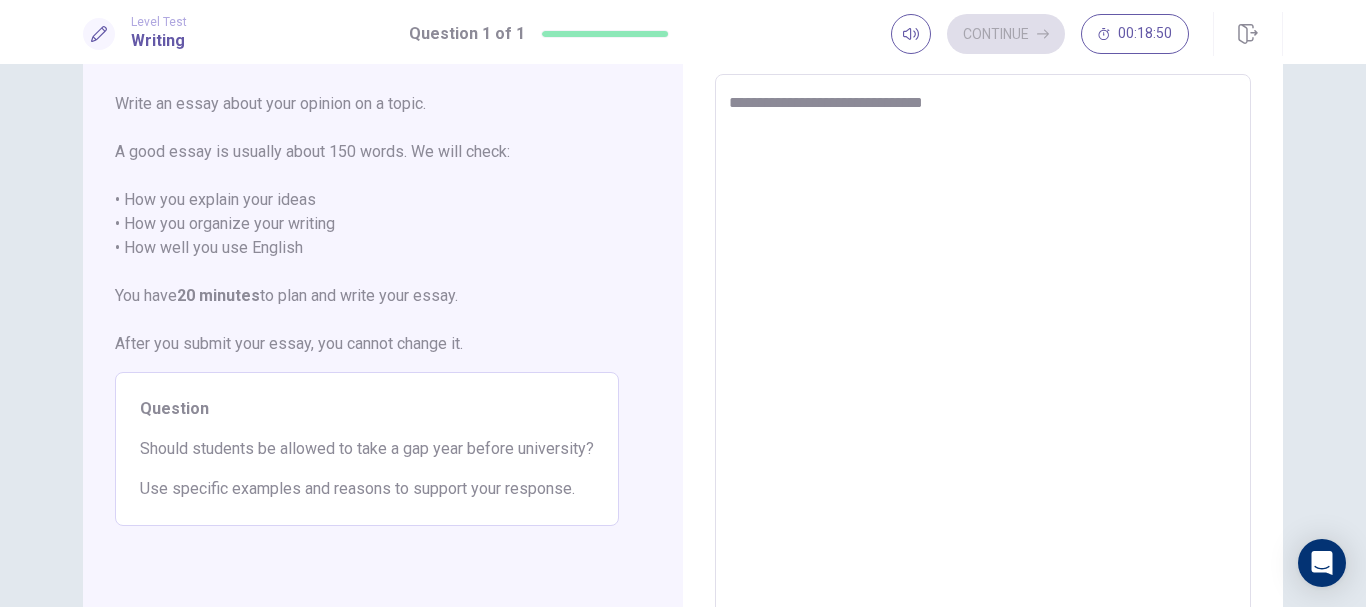 type on "*" 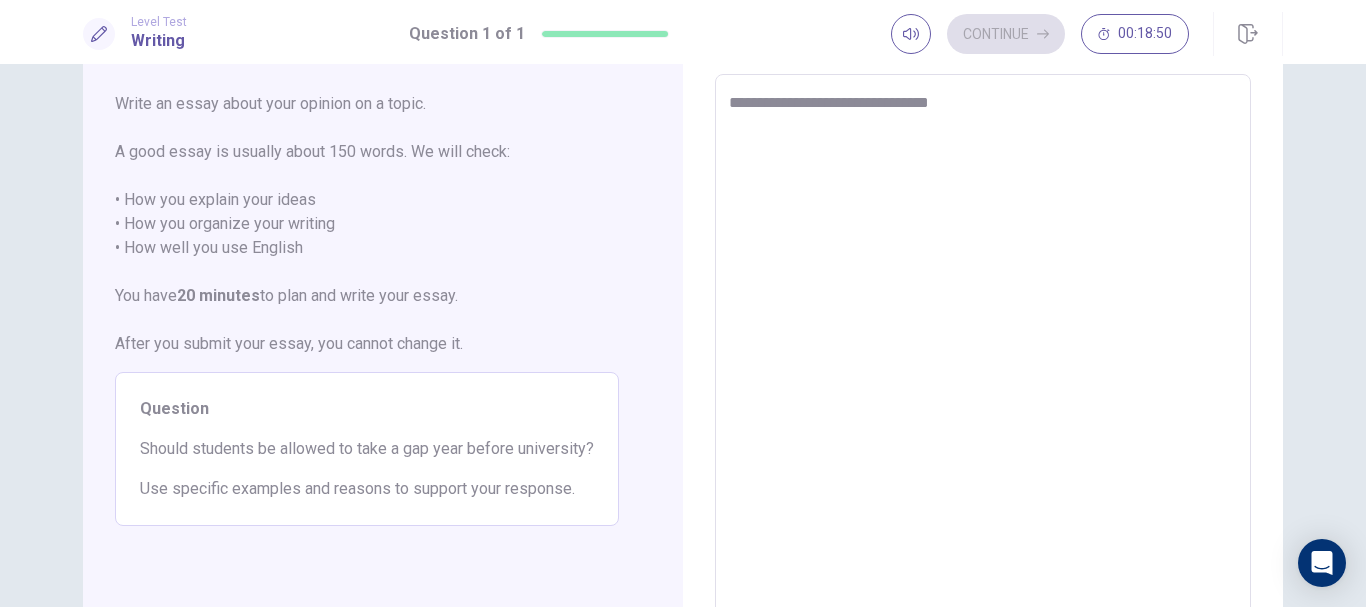 type on "*" 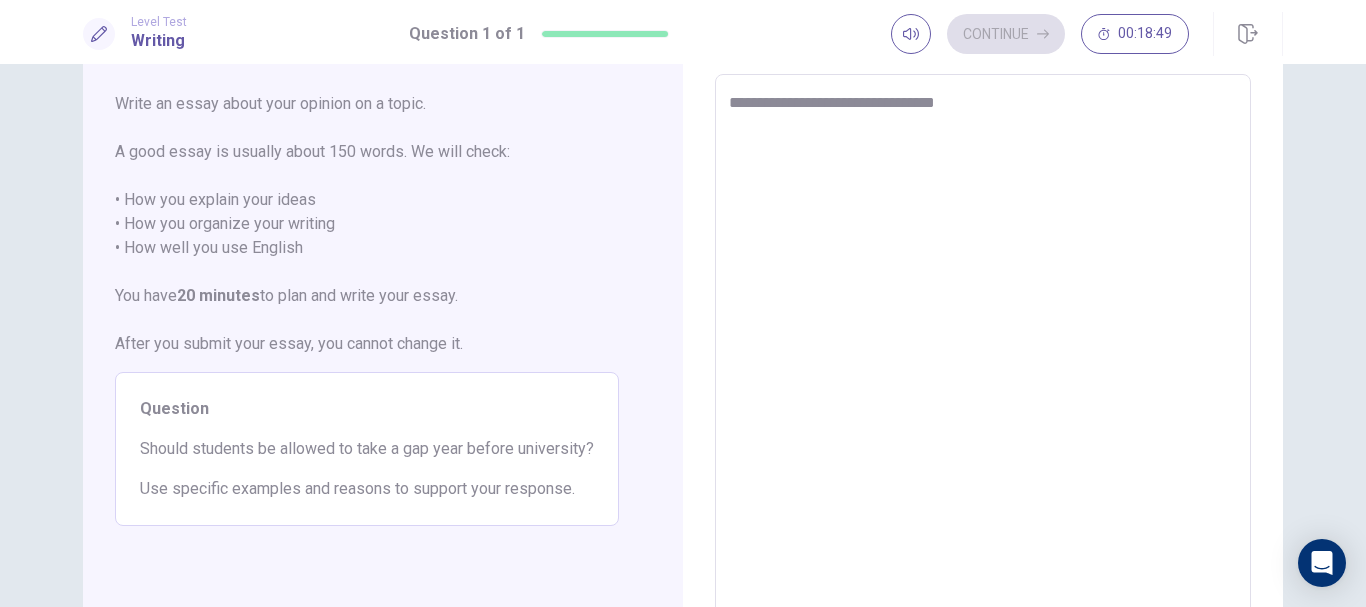 type on "**********" 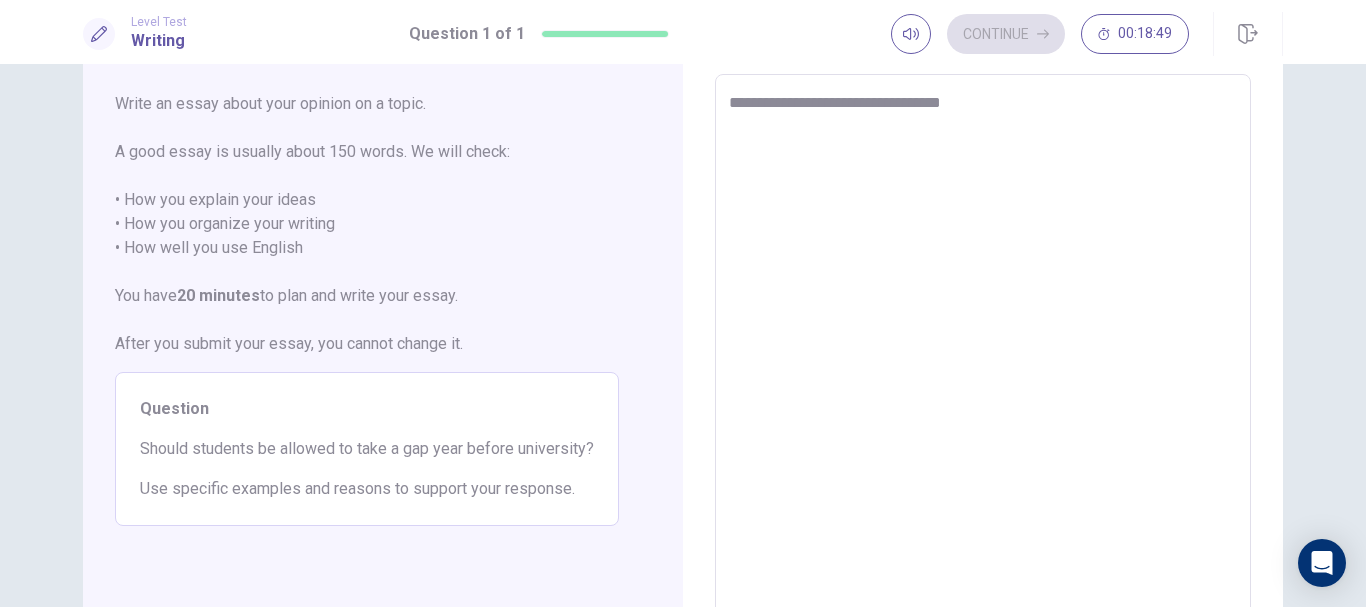 type on "*" 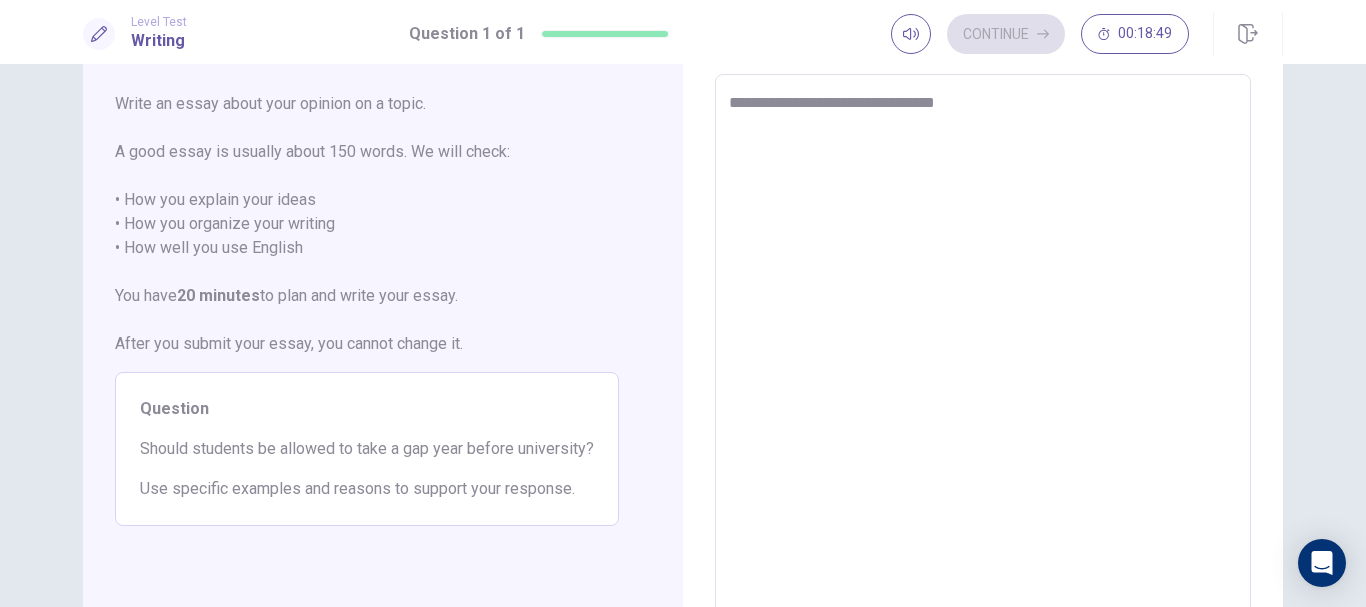 type on "*" 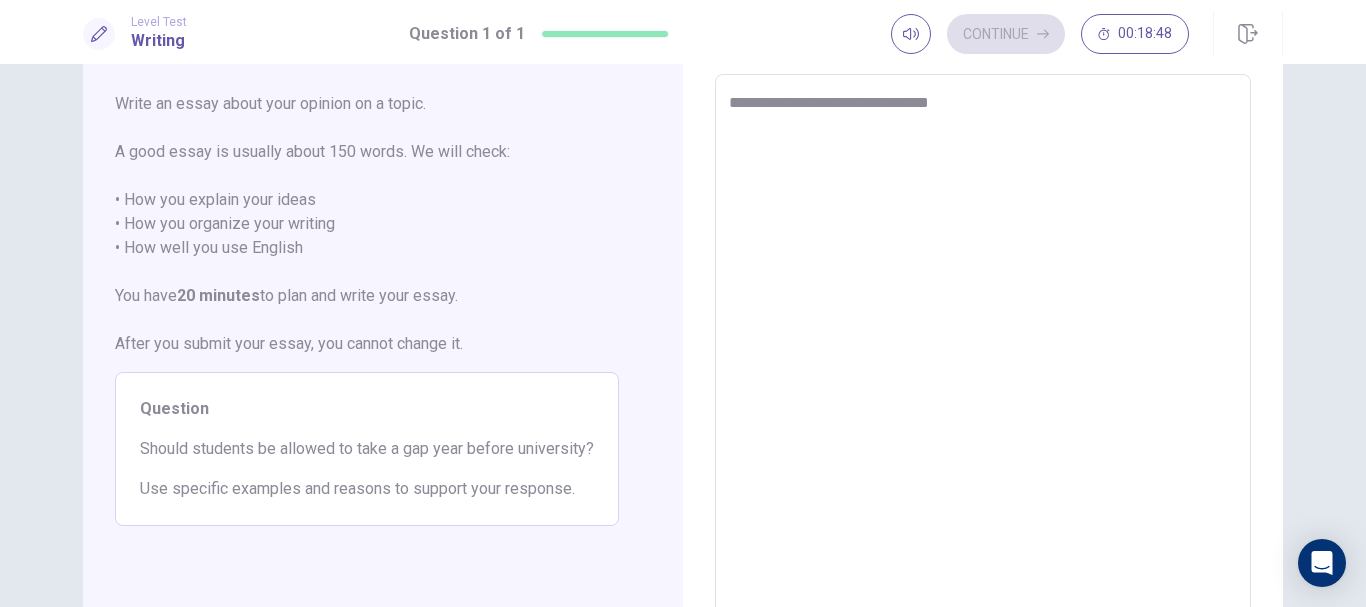 type on "*" 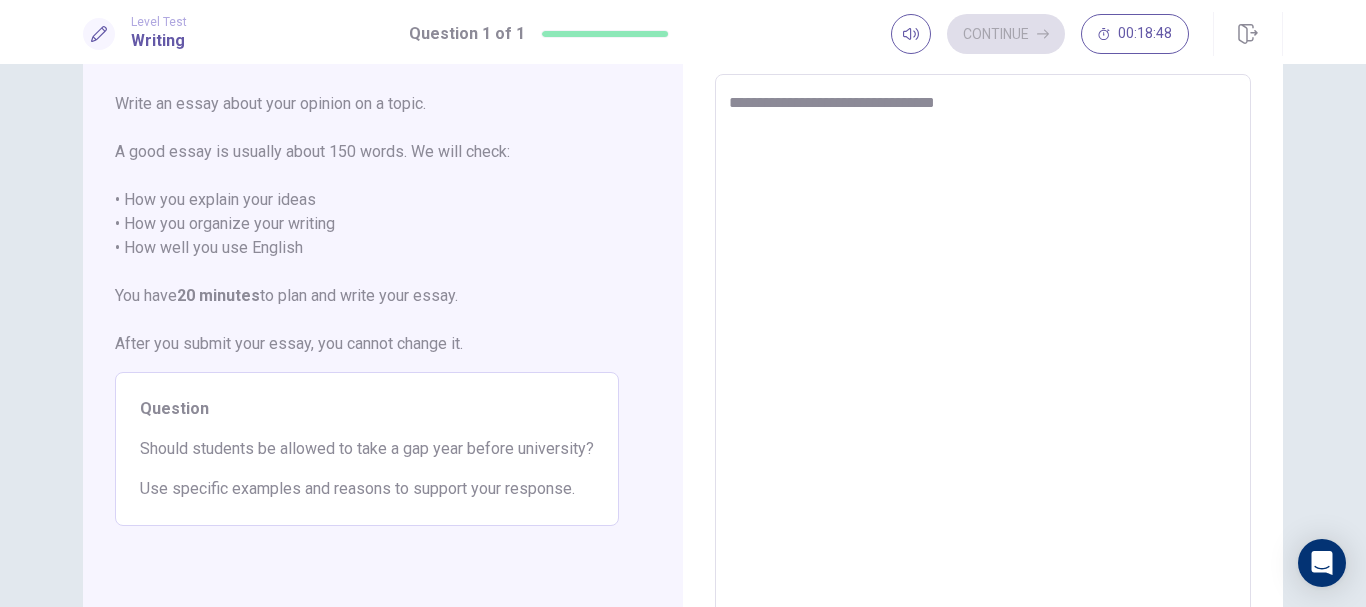 type on "**********" 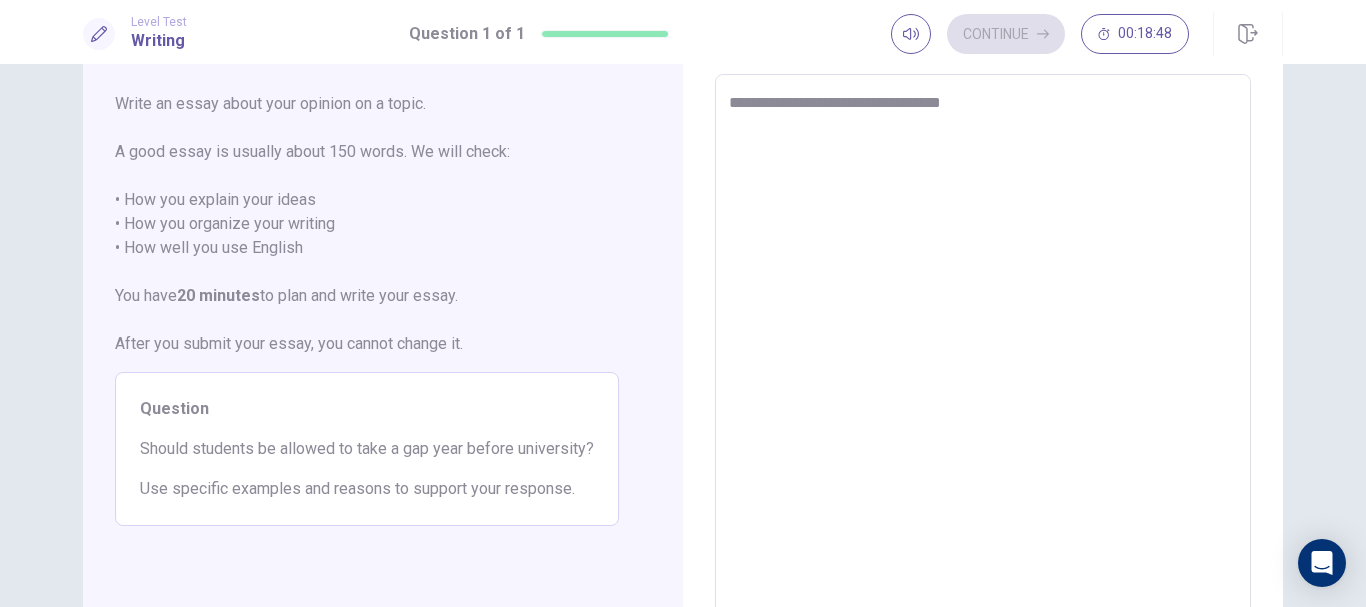 type on "*" 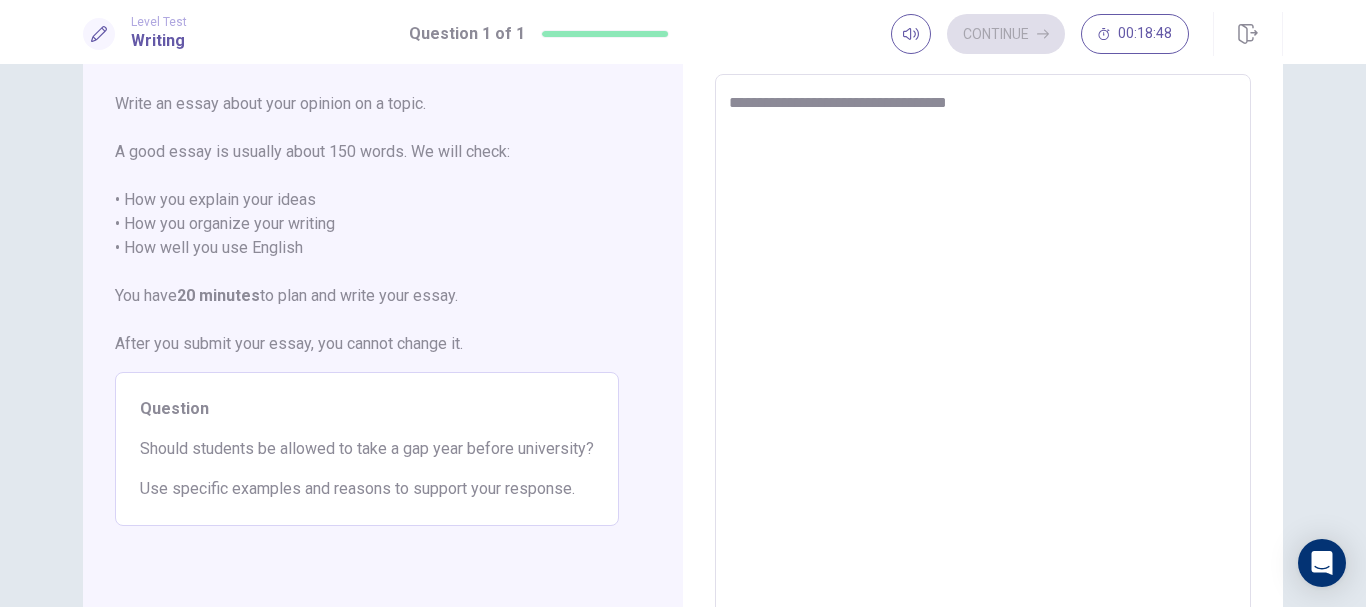type on "*" 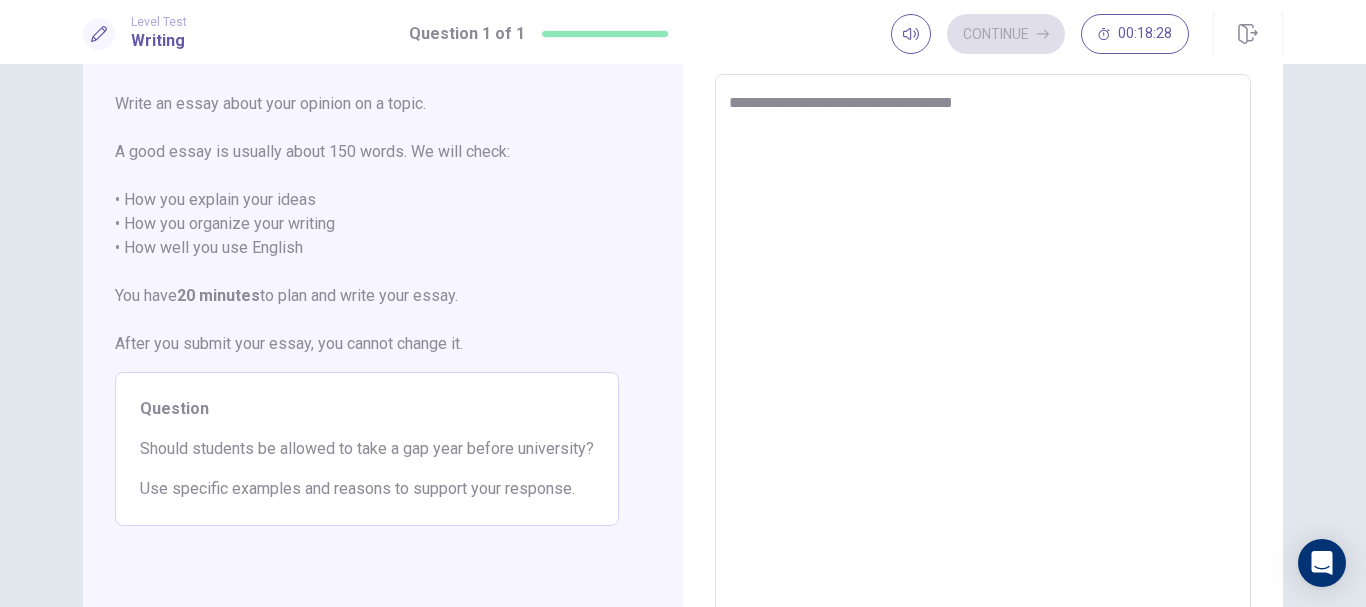 type on "*" 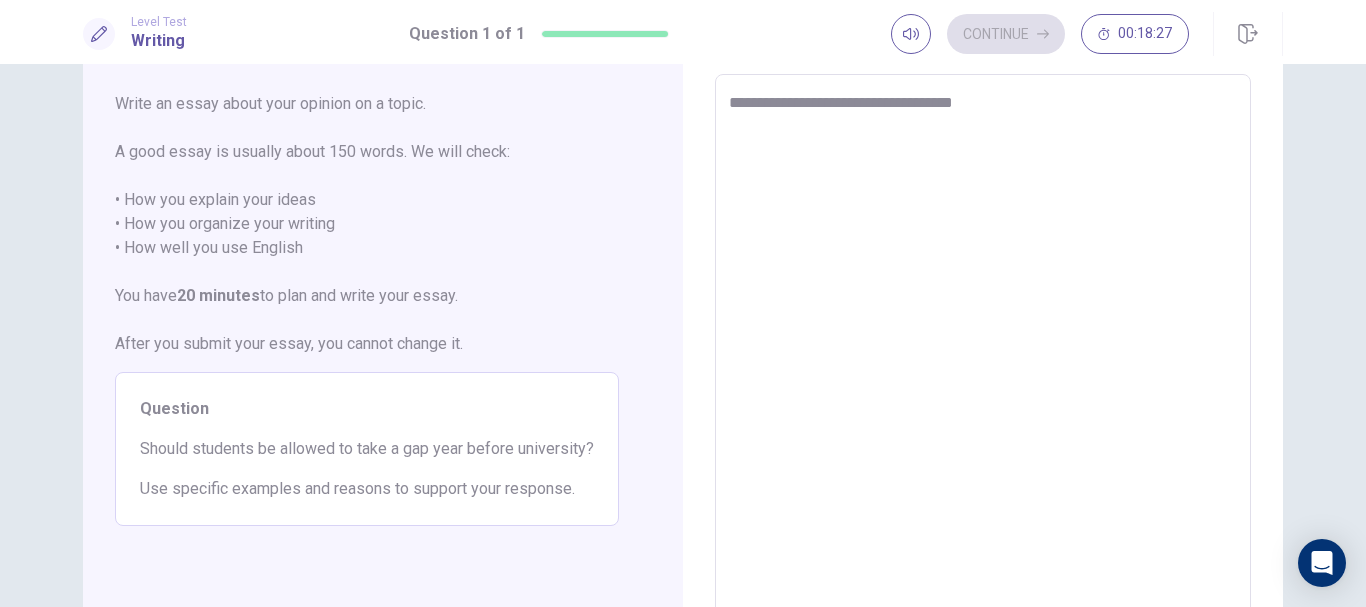 type on "**********" 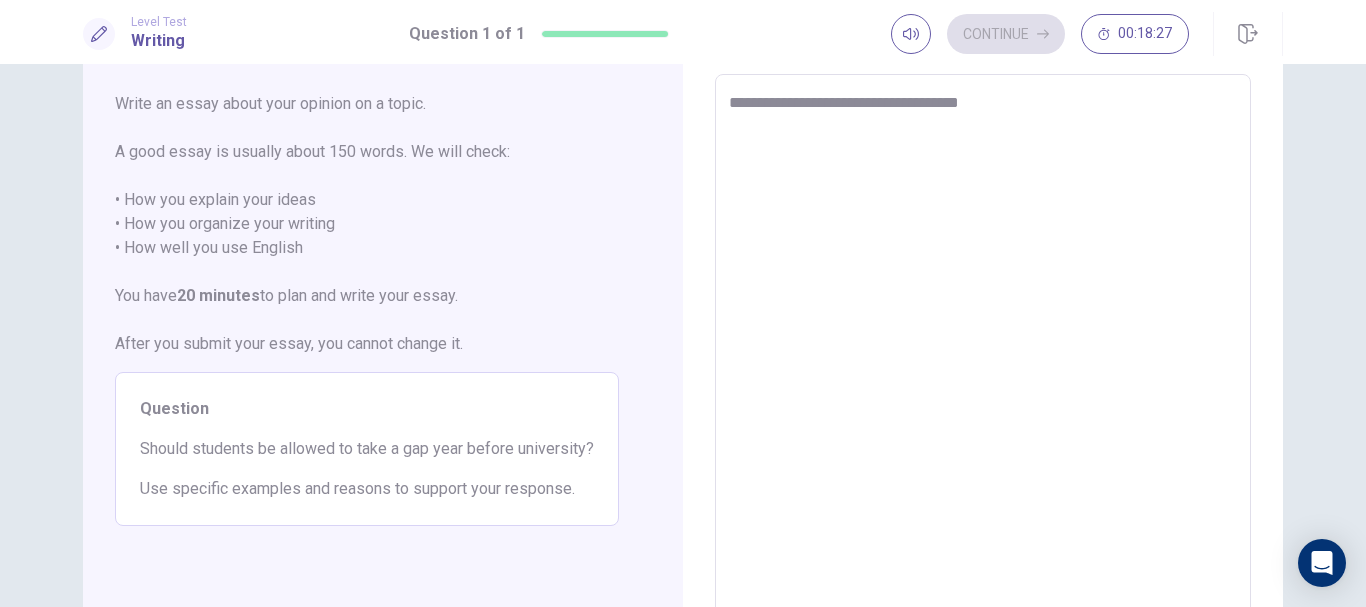 type on "**********" 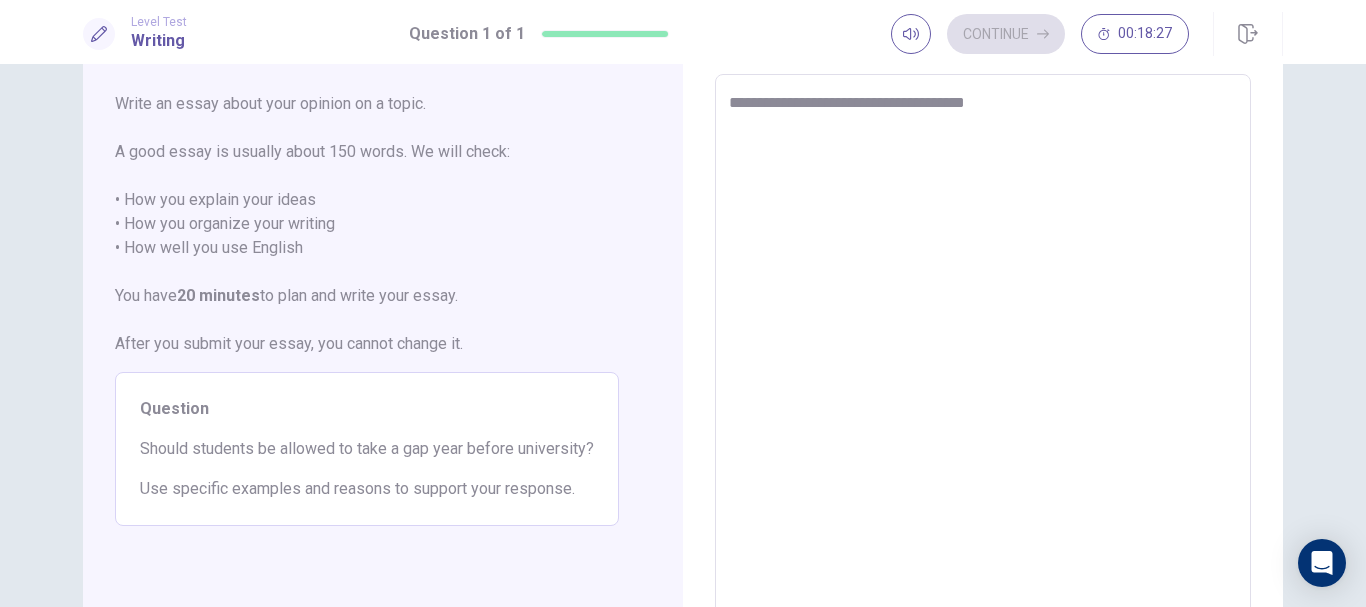 type on "*" 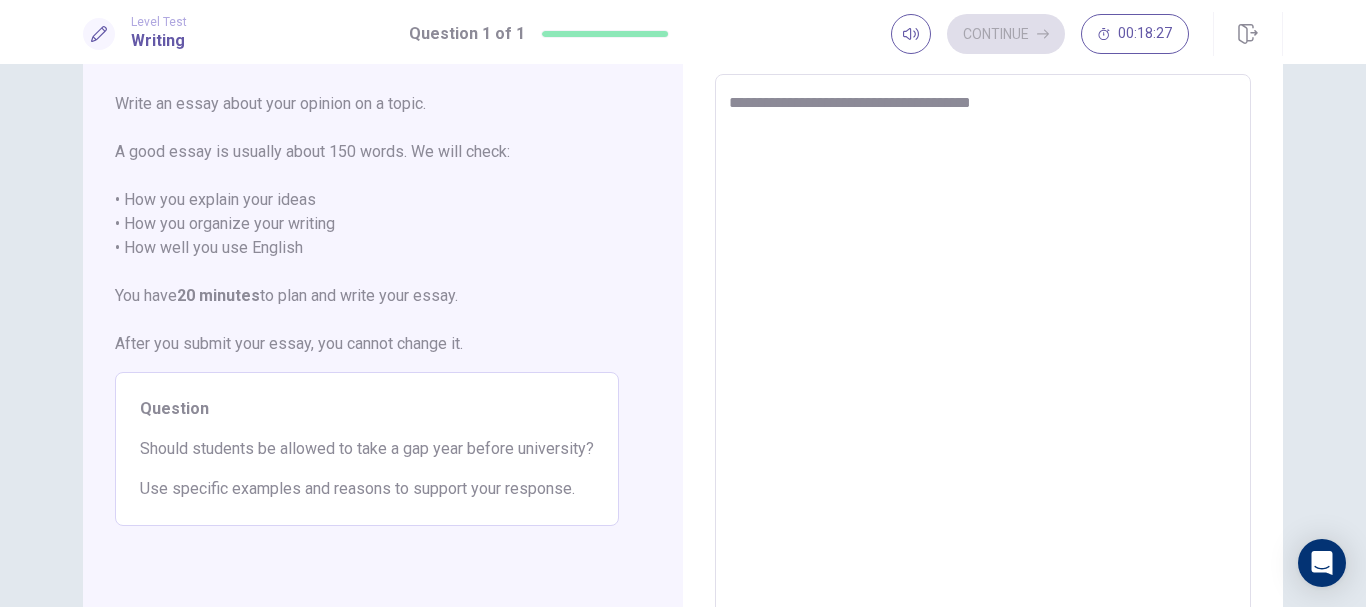 type on "*" 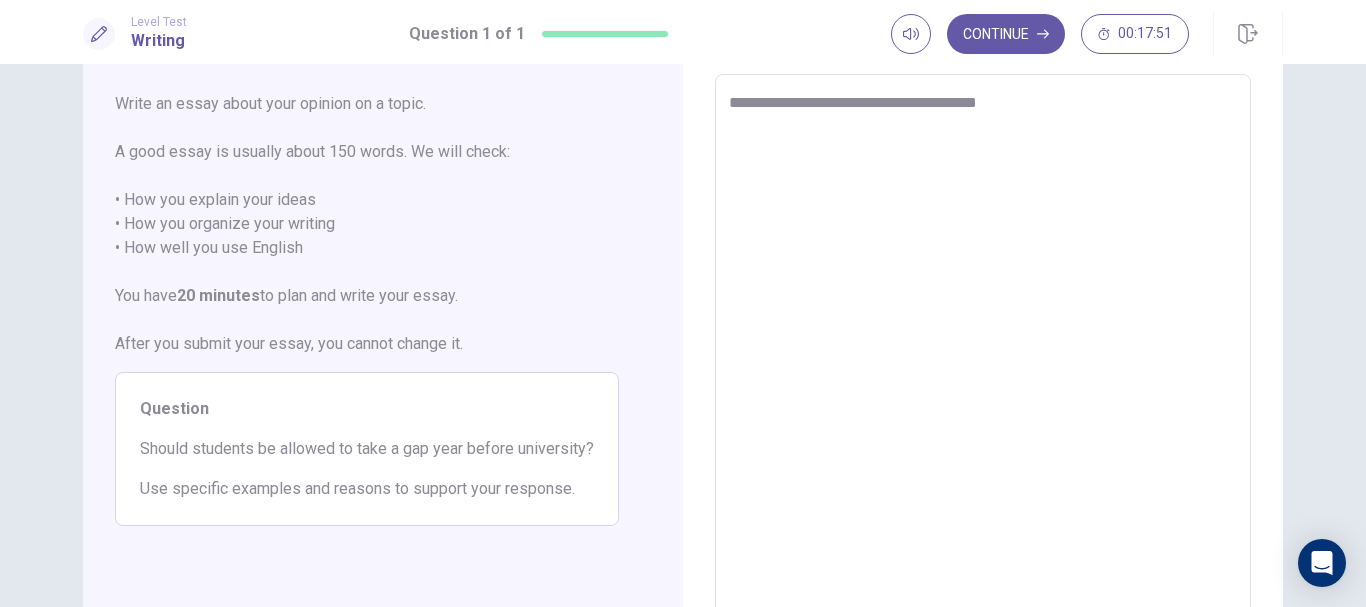 type on "*" 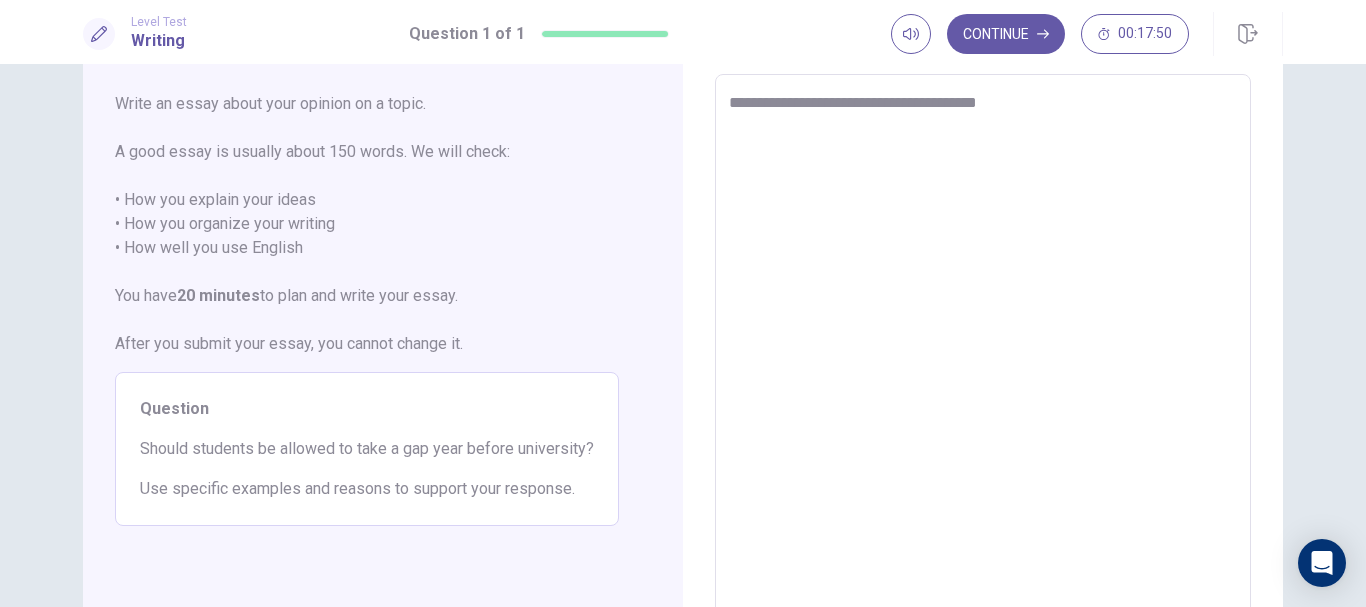 type on "**********" 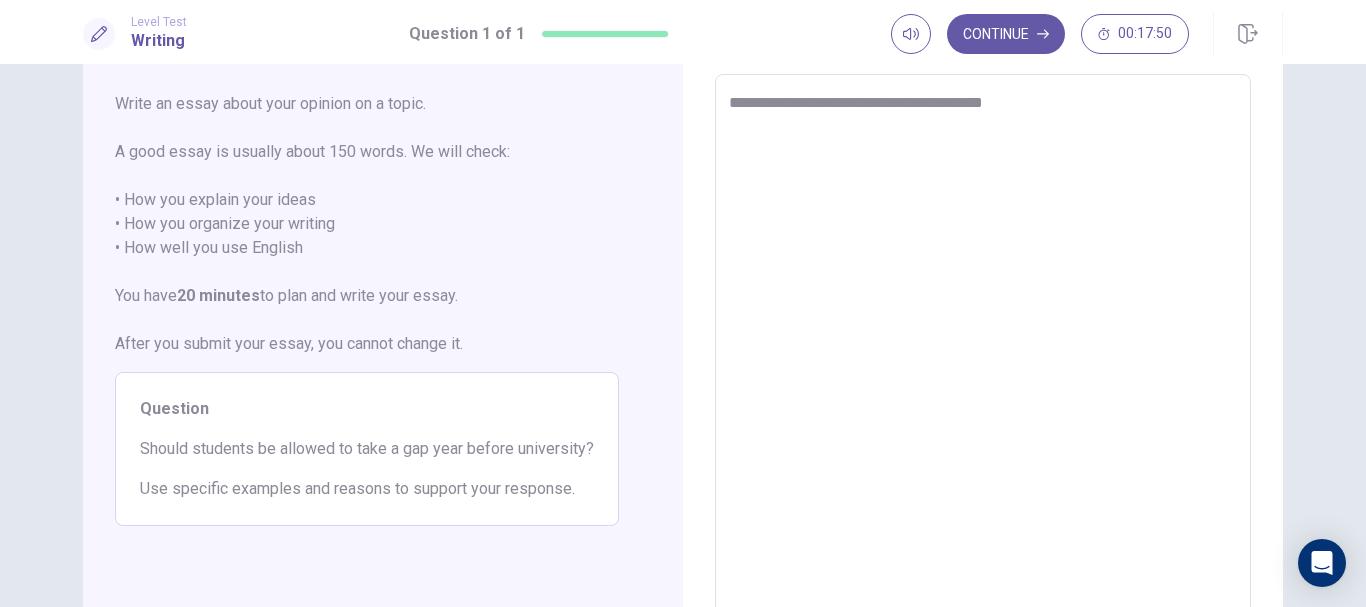 type on "*" 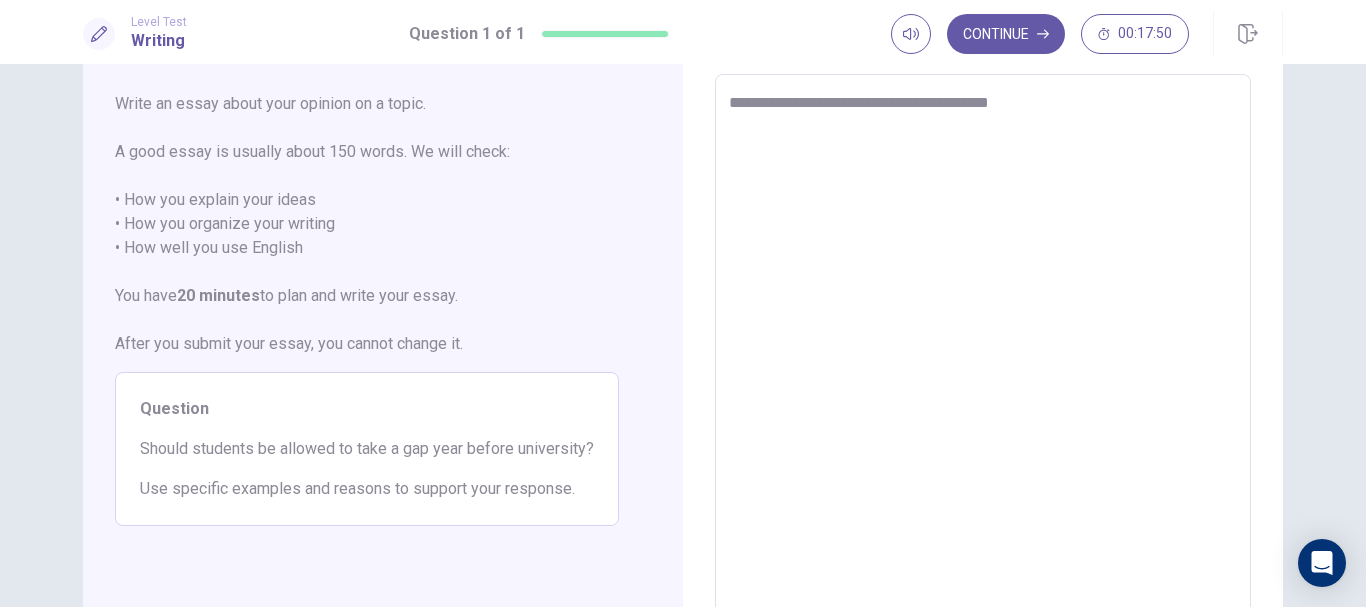 type on "**********" 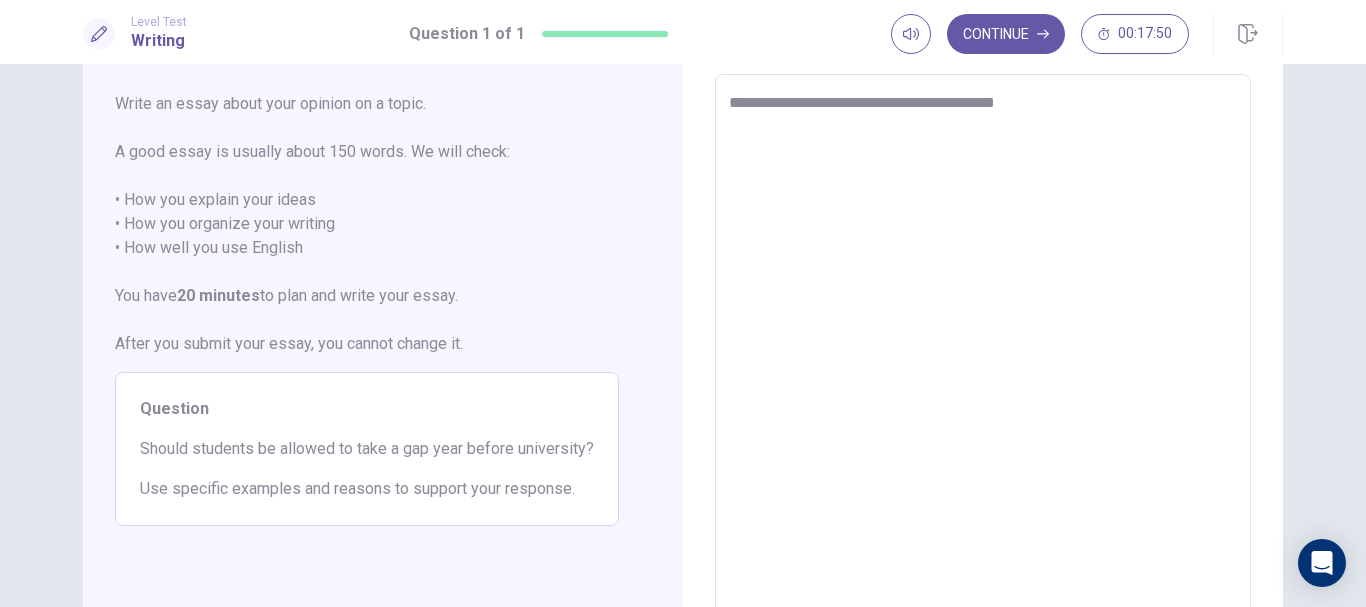 type on "*" 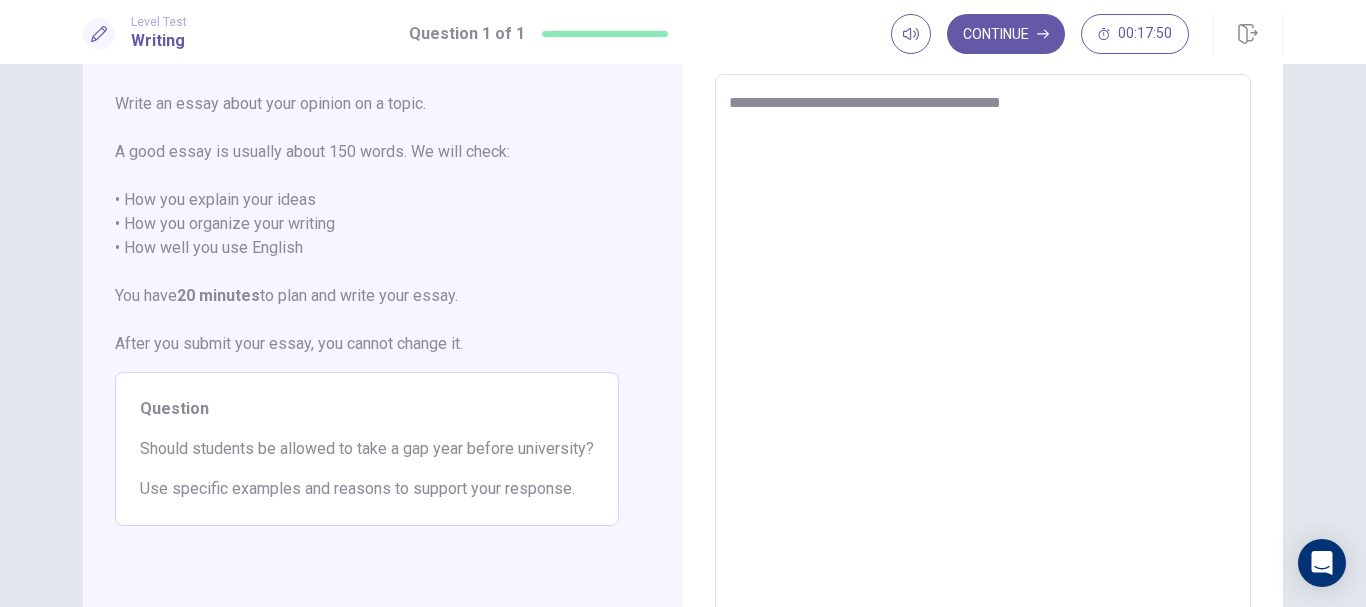 type on "*" 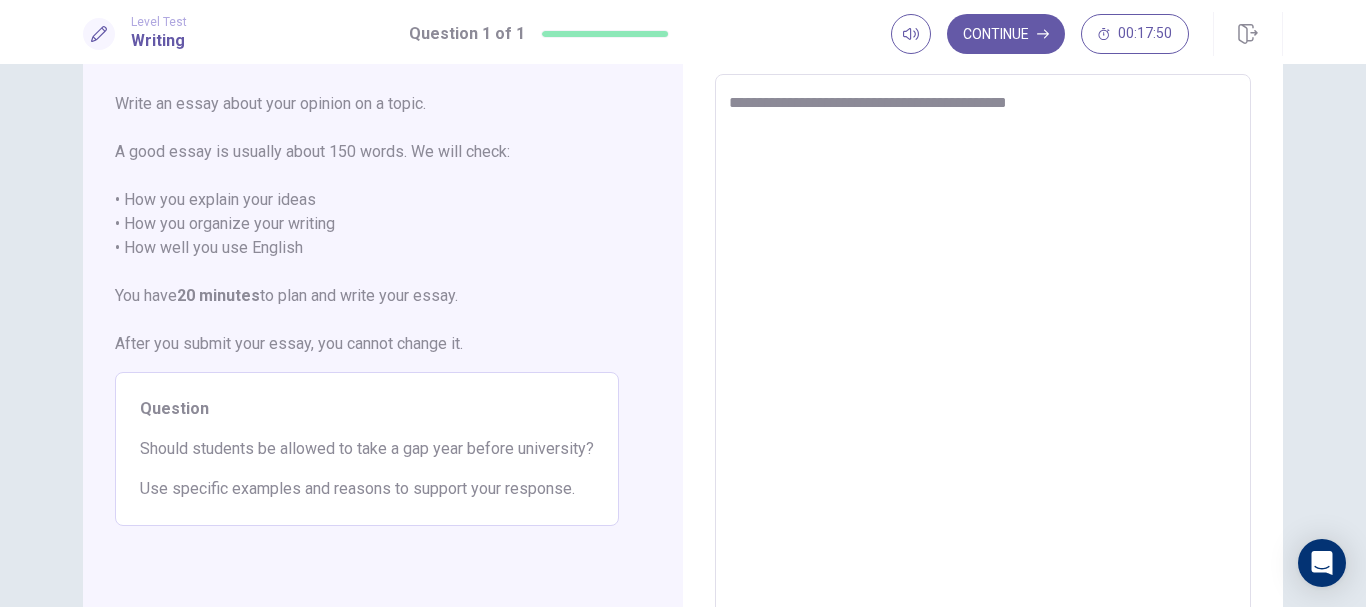 type on "*" 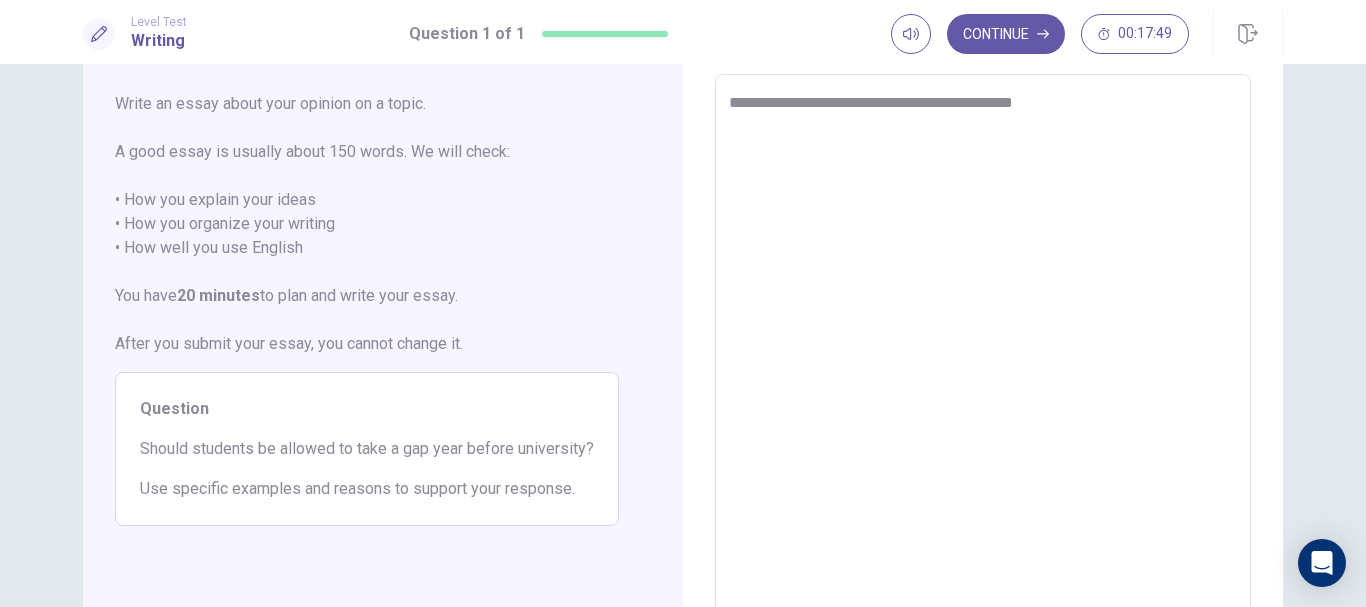 type on "*" 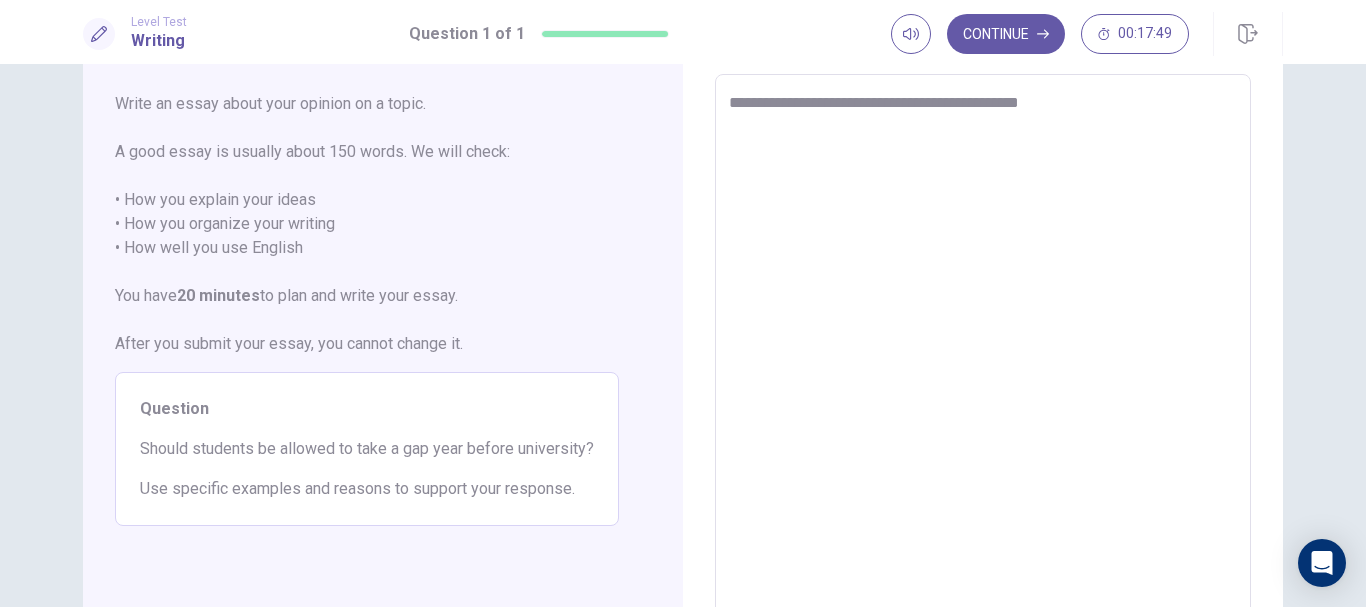 type on "*" 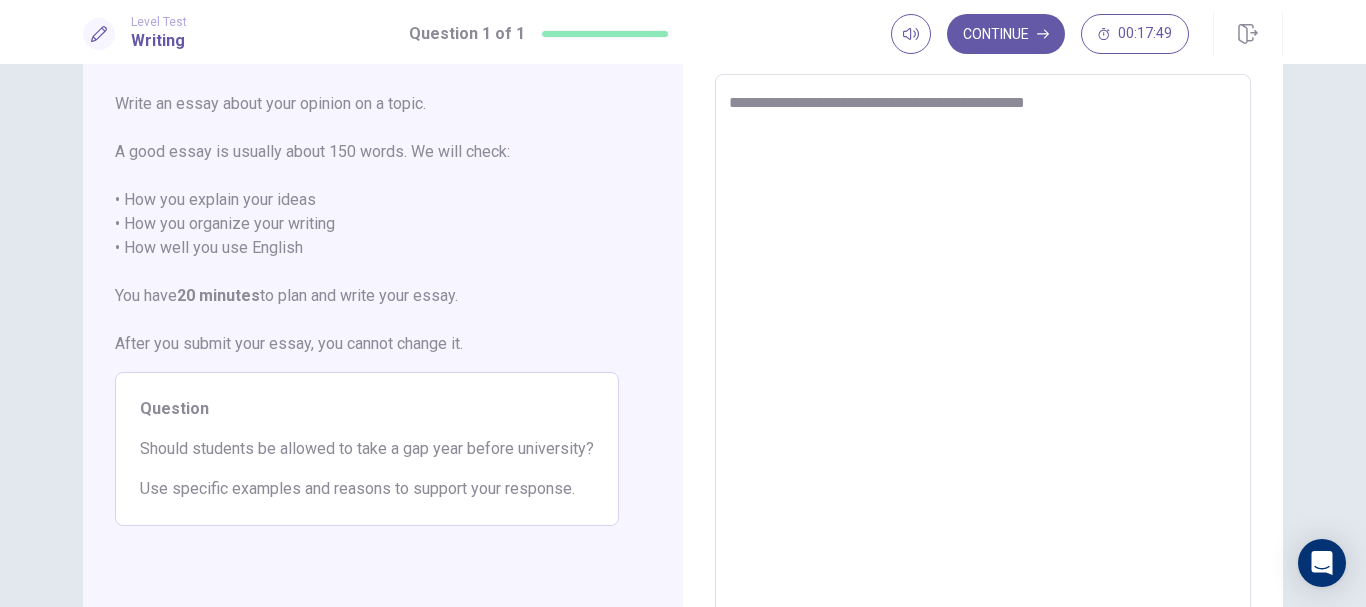 type on "*" 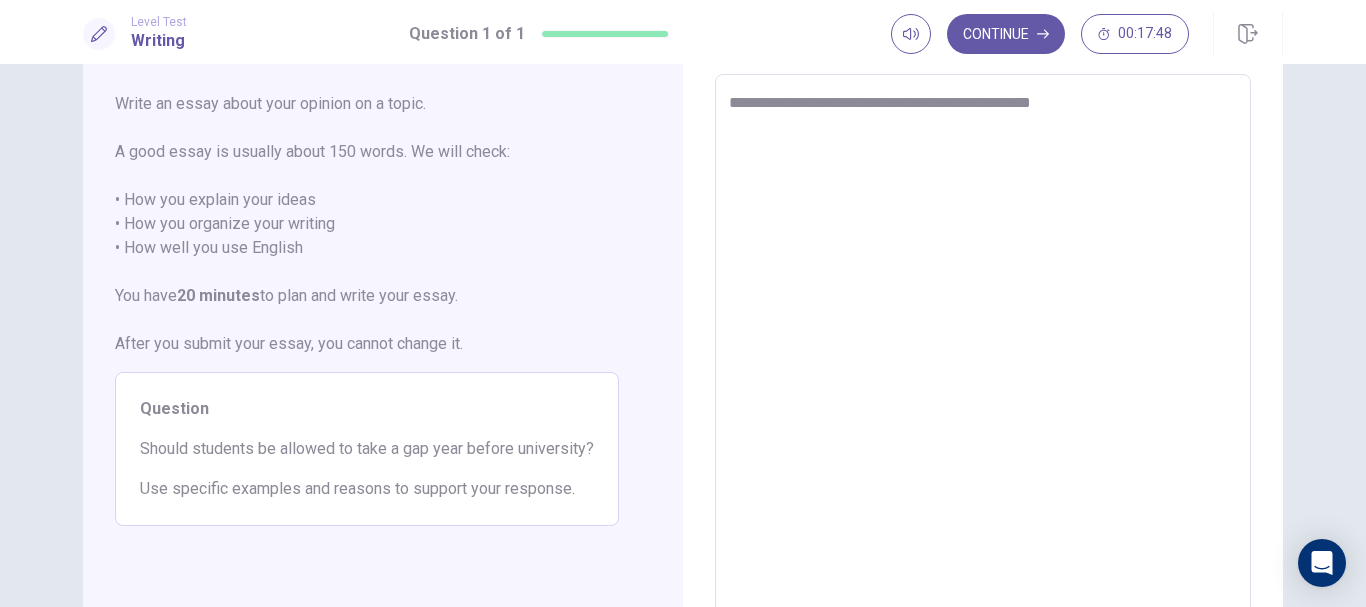 type on "*" 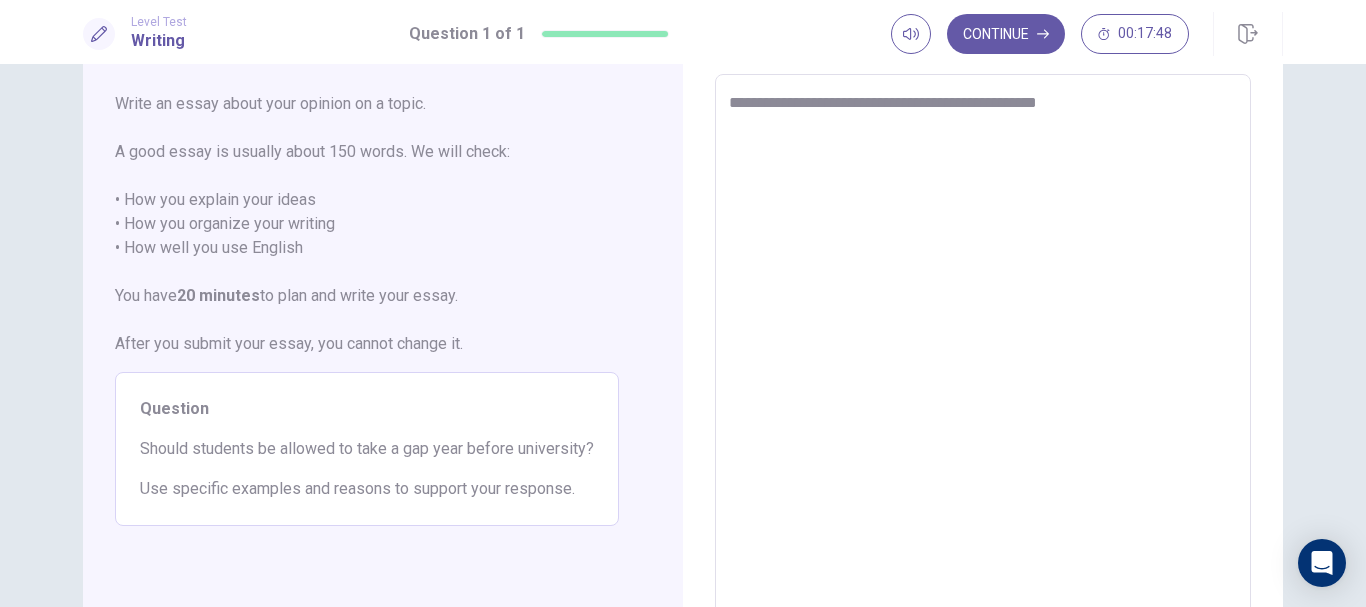type on "*" 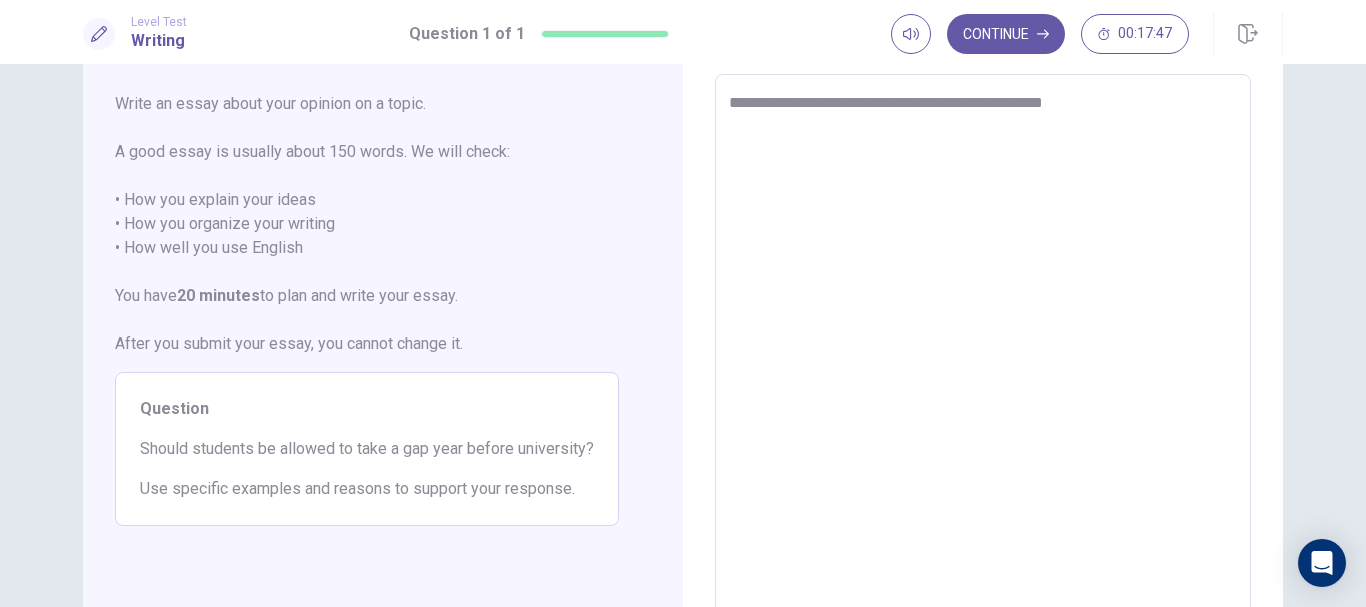 type on "*" 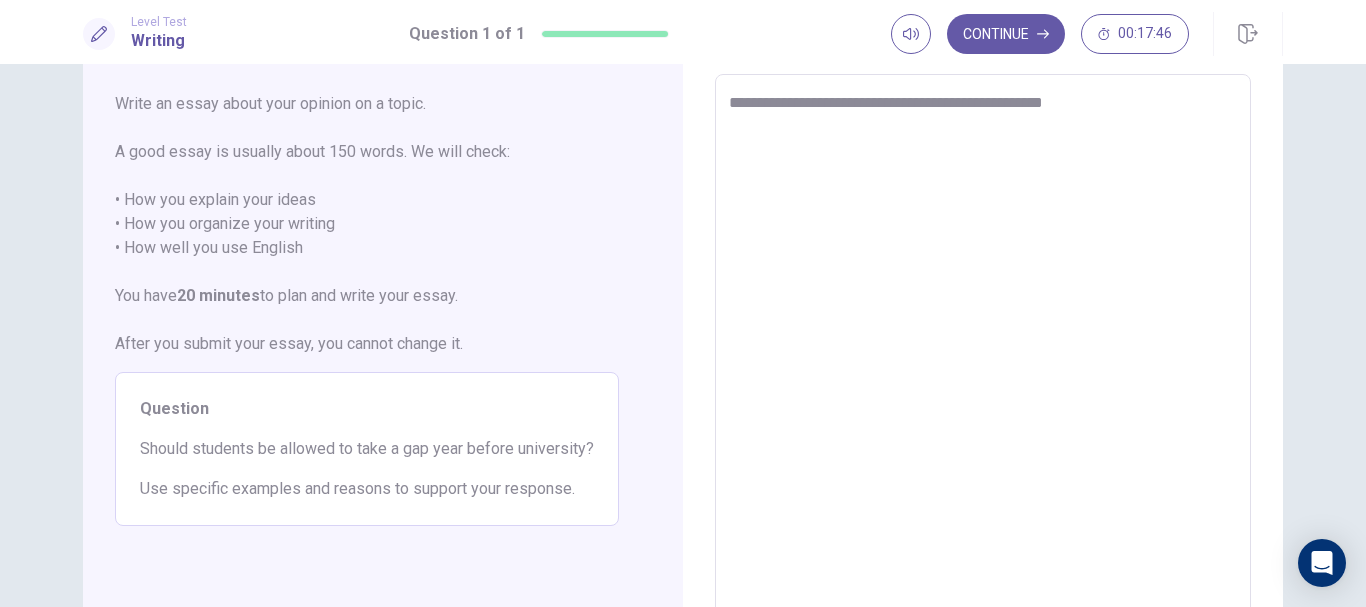 type on "**********" 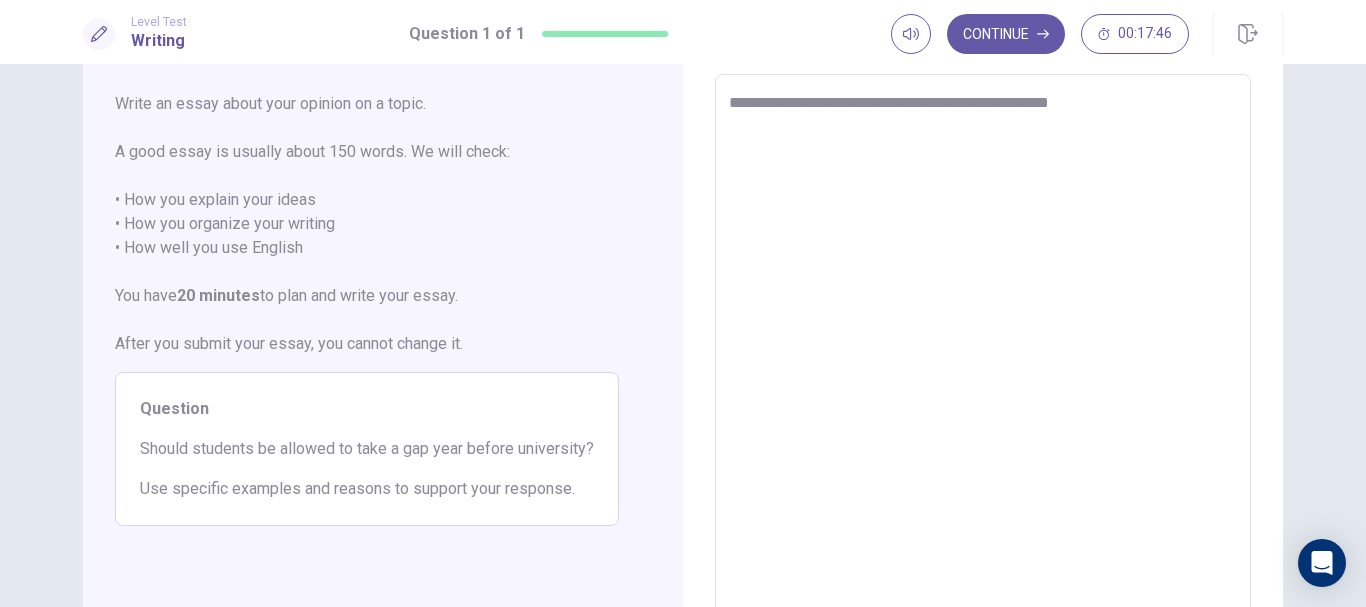 type on "*" 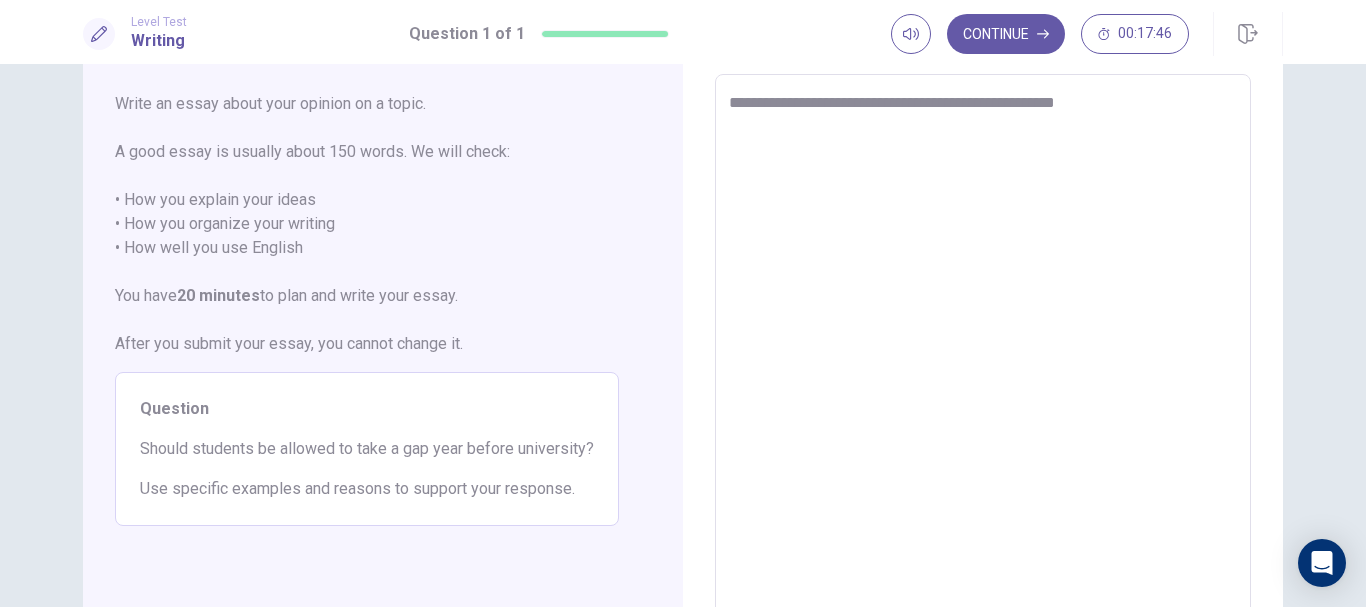 type on "*" 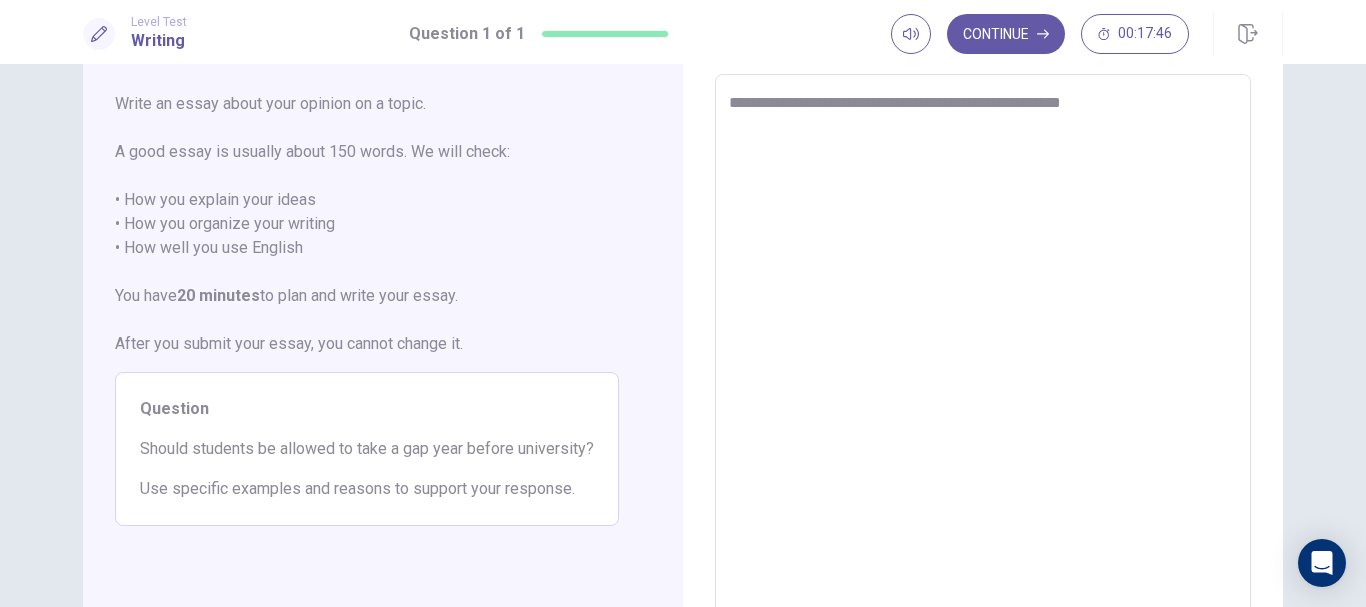 type on "**********" 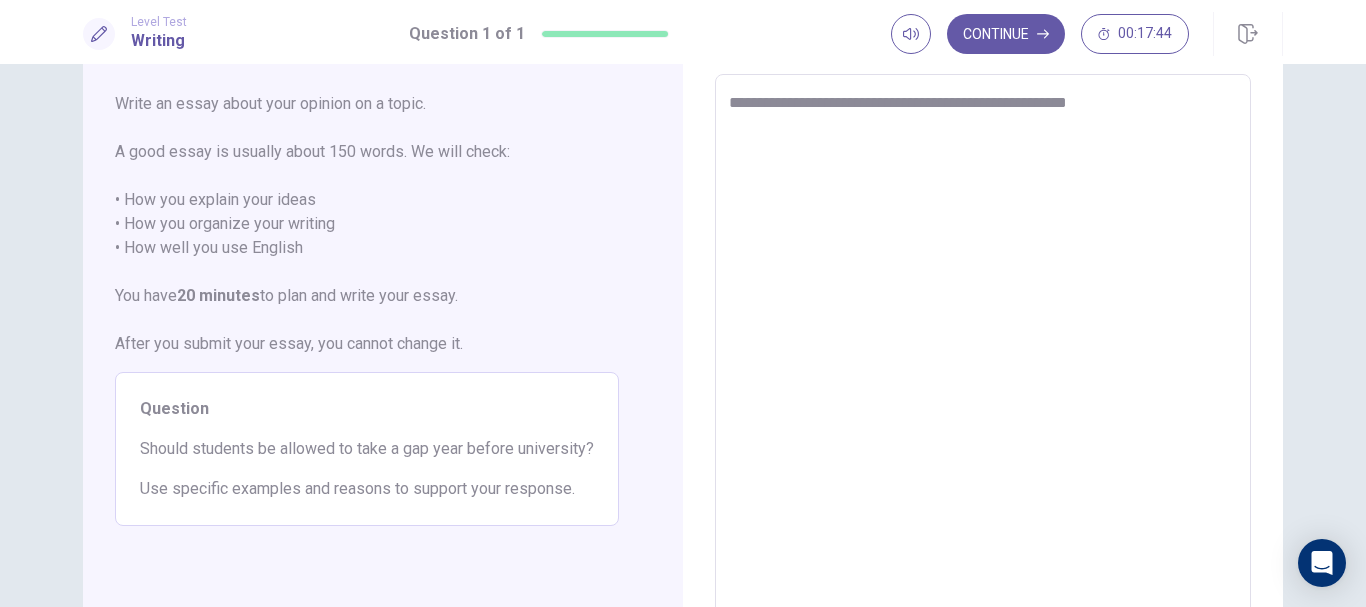 type on "*" 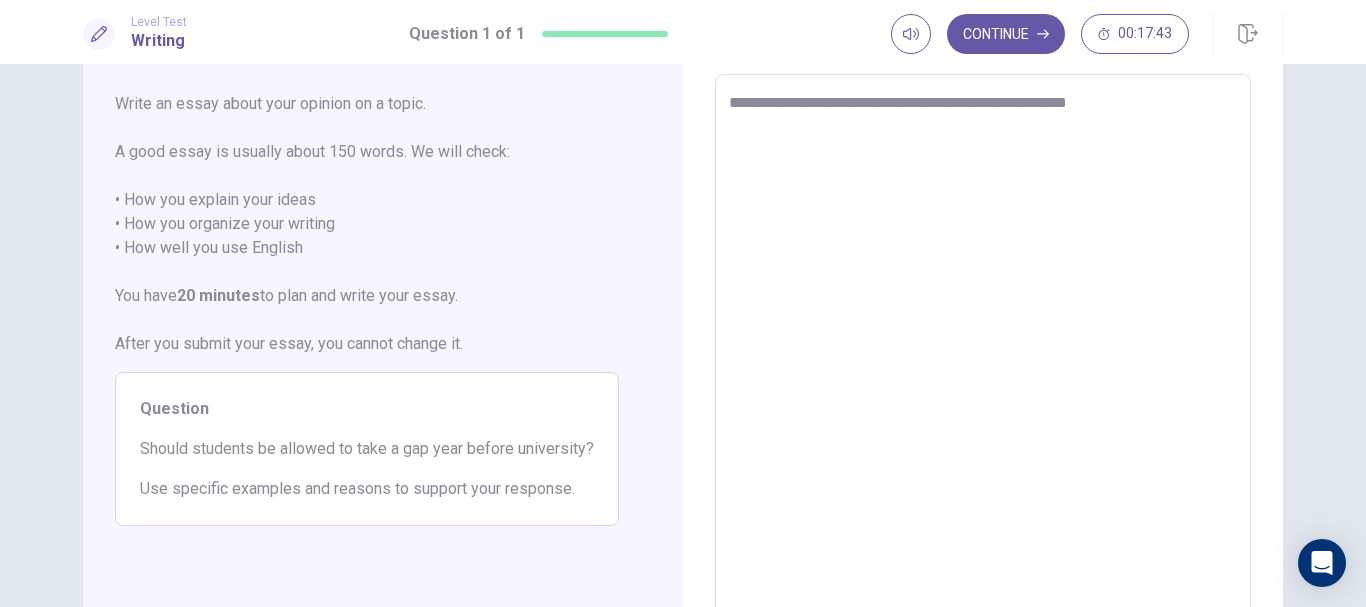 type on "**********" 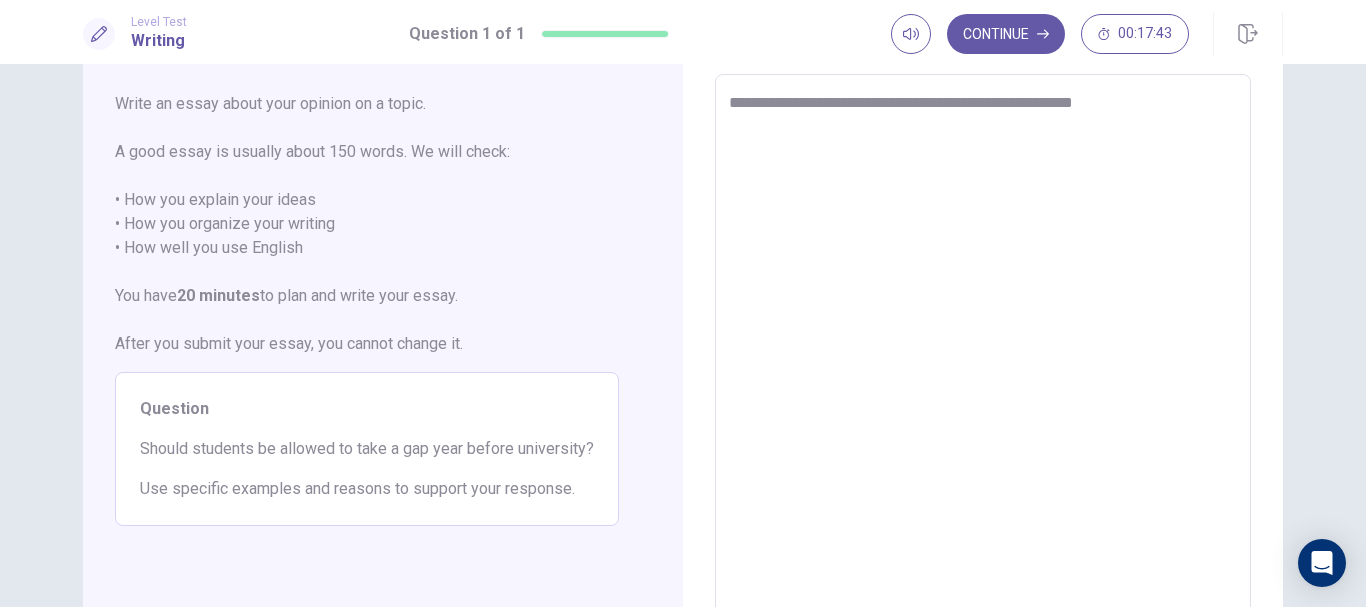 type on "*" 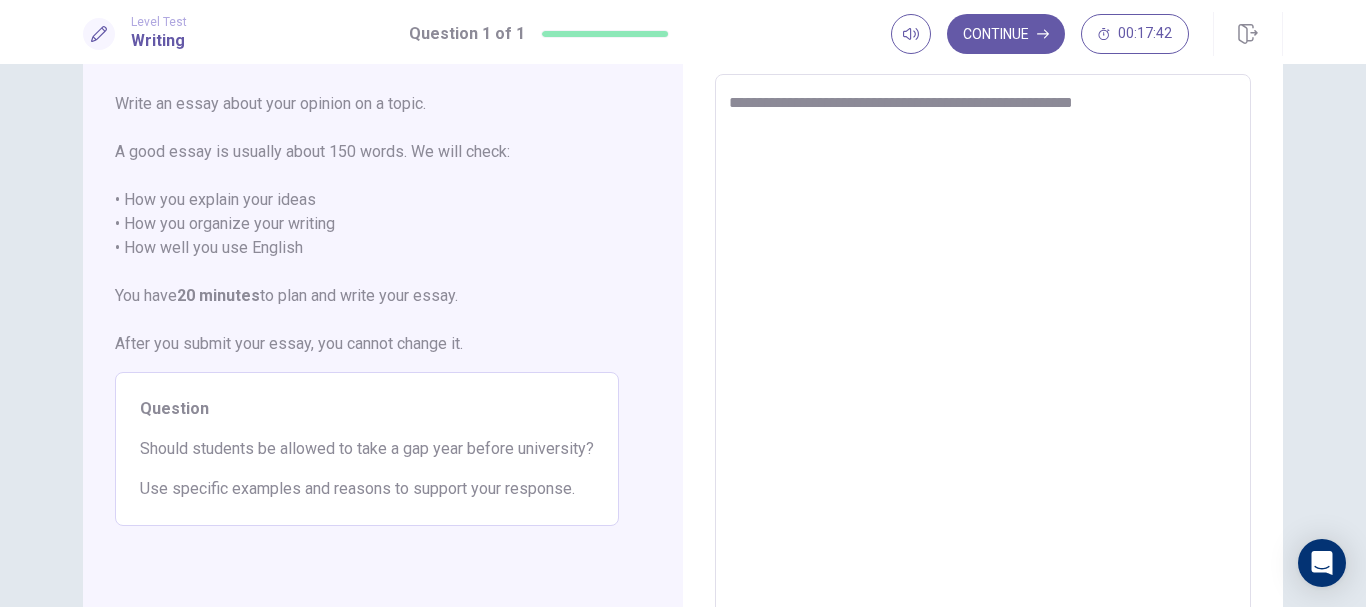 type on "**********" 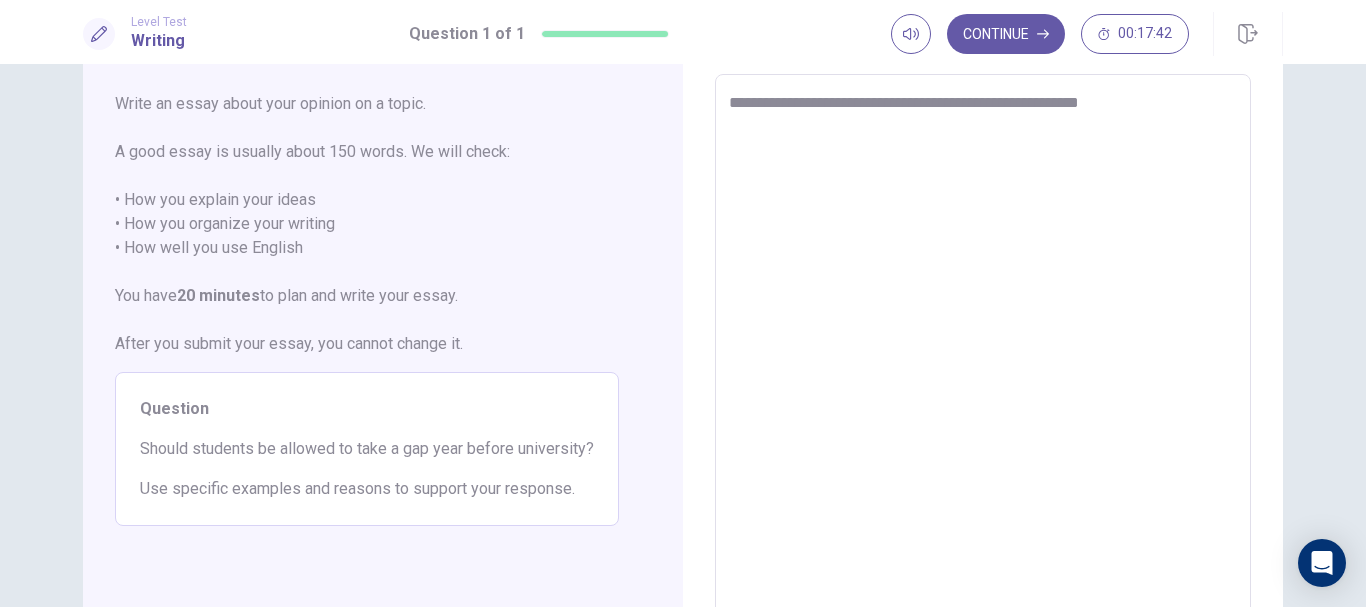 type on "*" 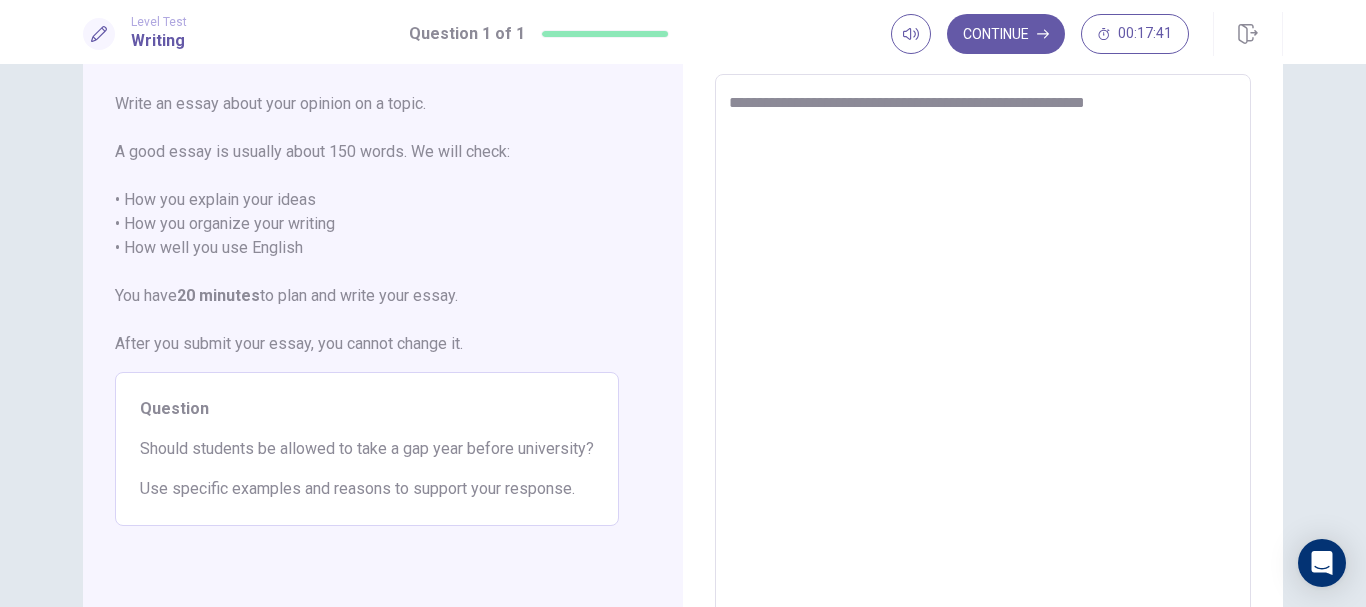 type on "**********" 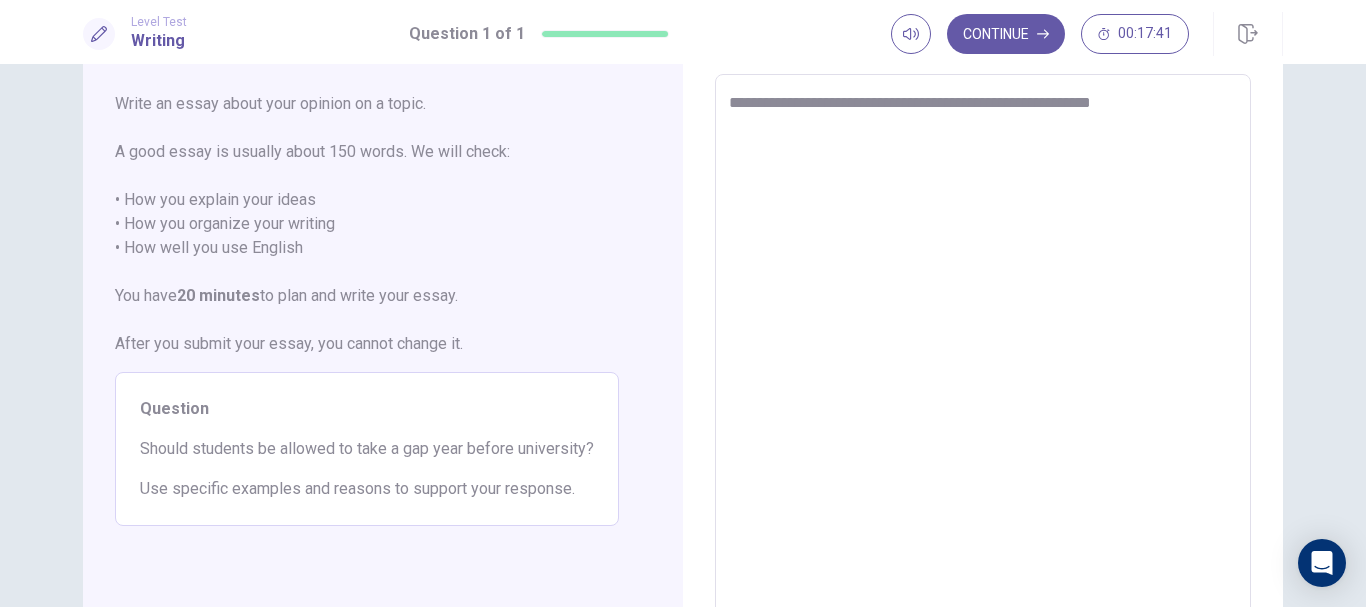 type on "*" 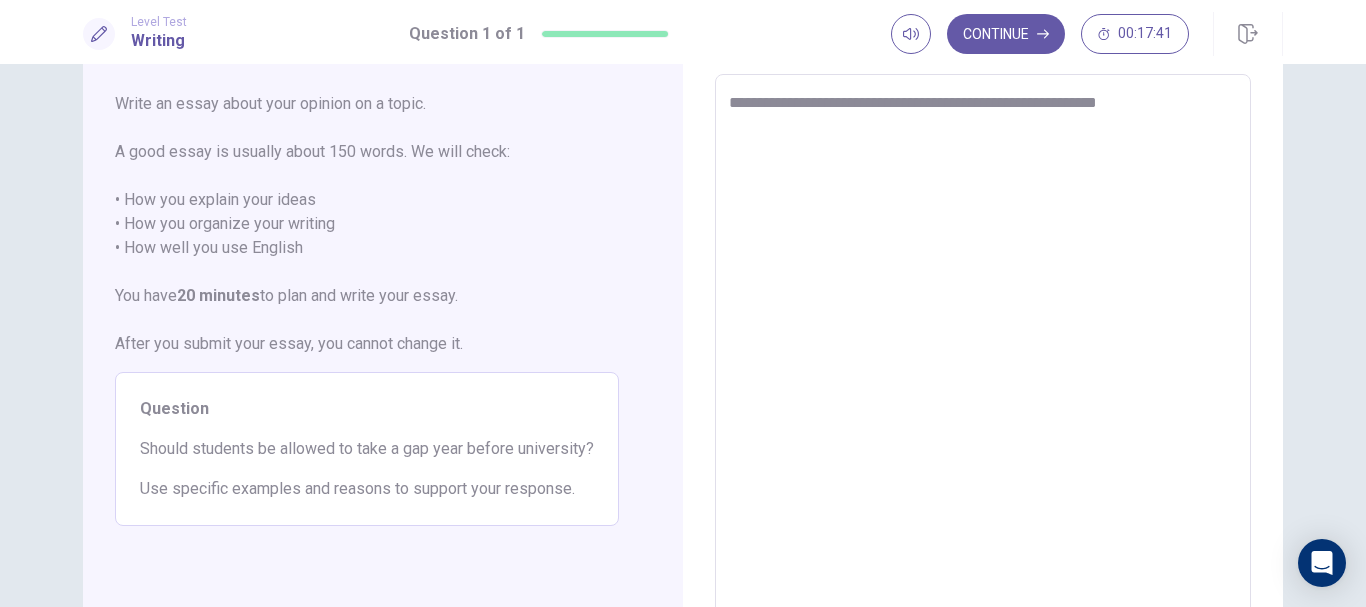 type on "*" 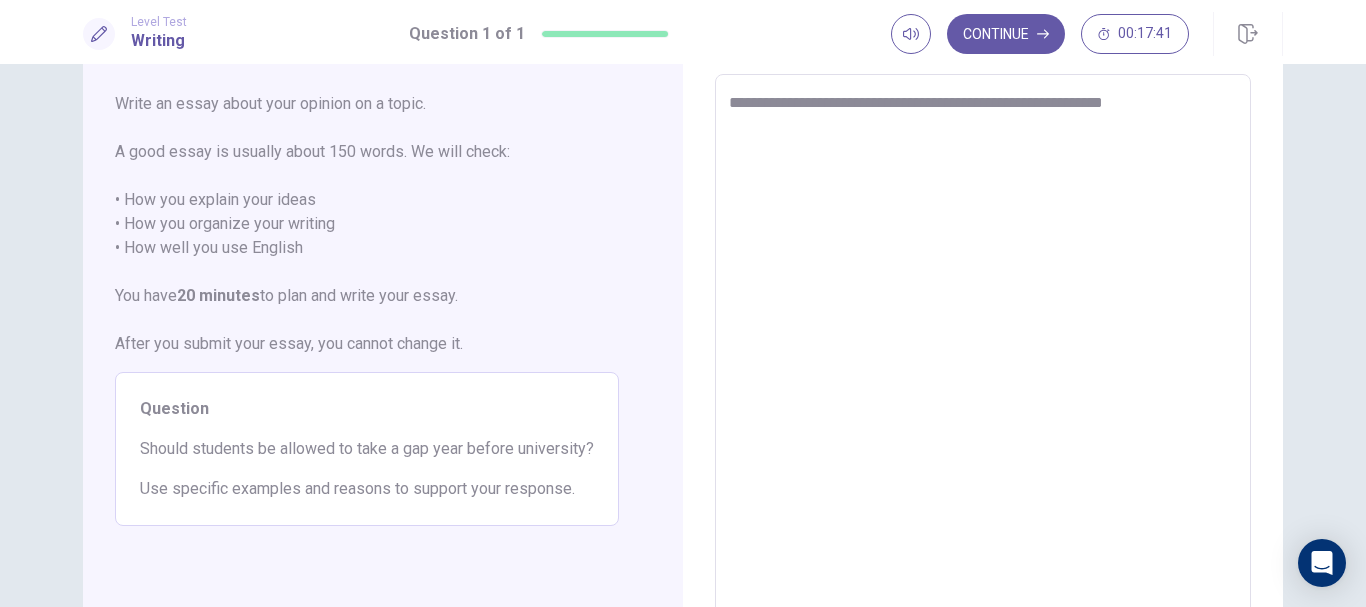 type on "*" 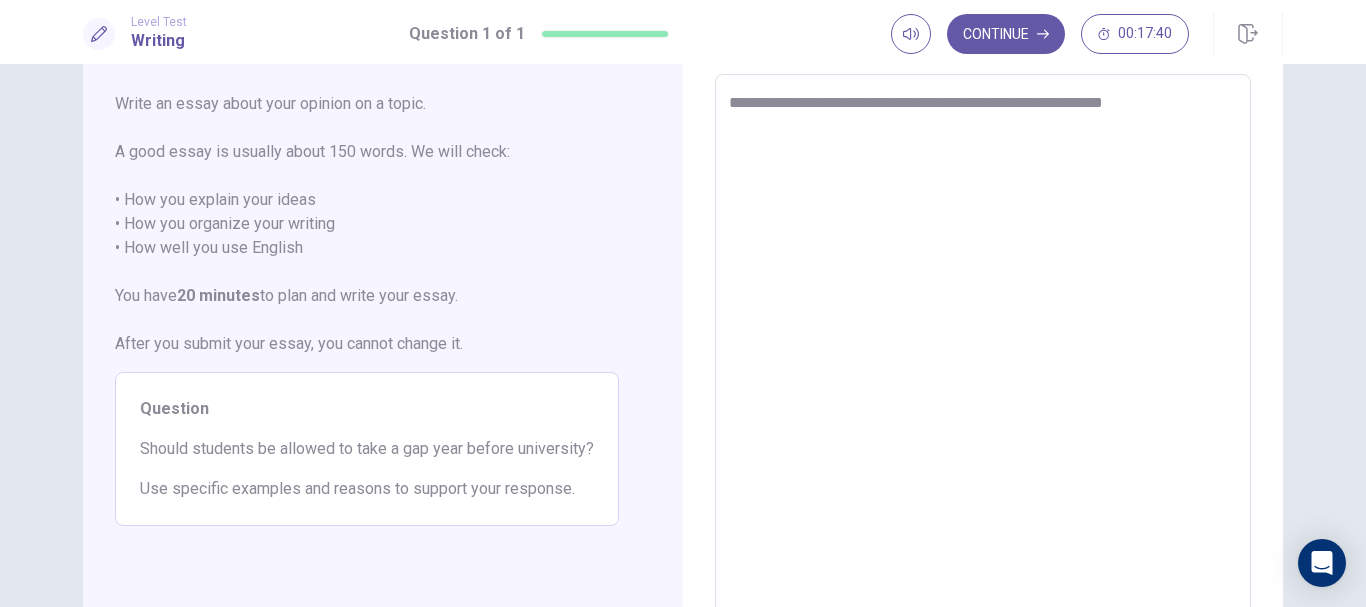 type on "**********" 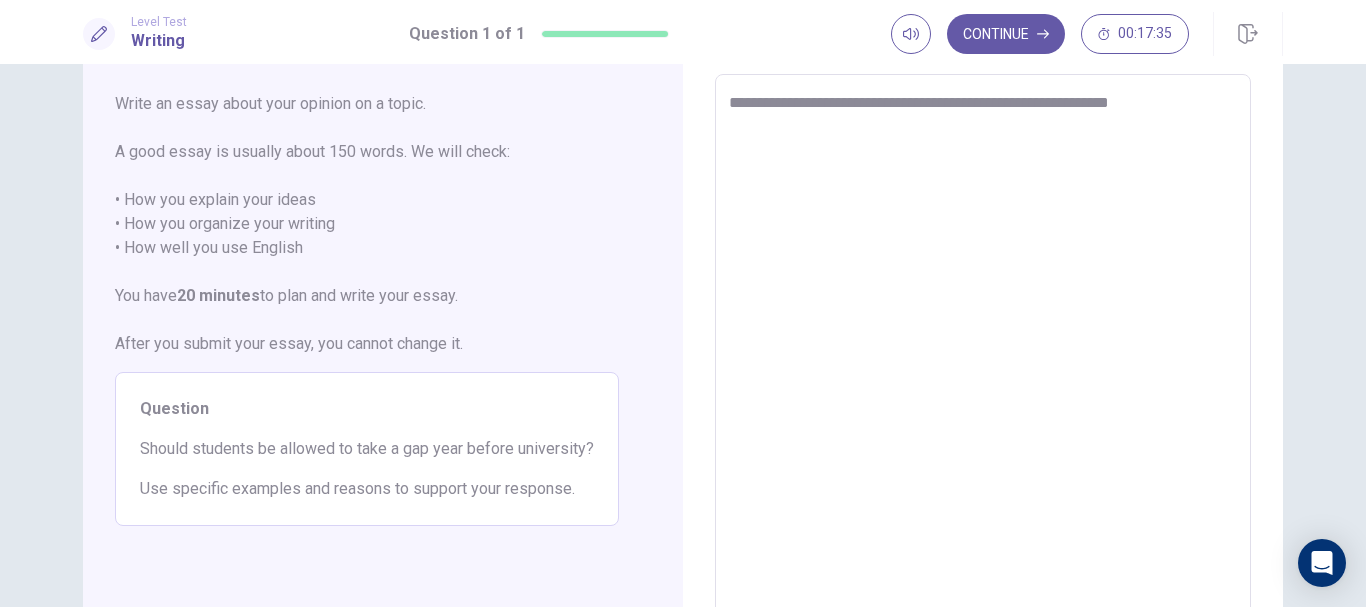 click on "**********" at bounding box center [983, 351] 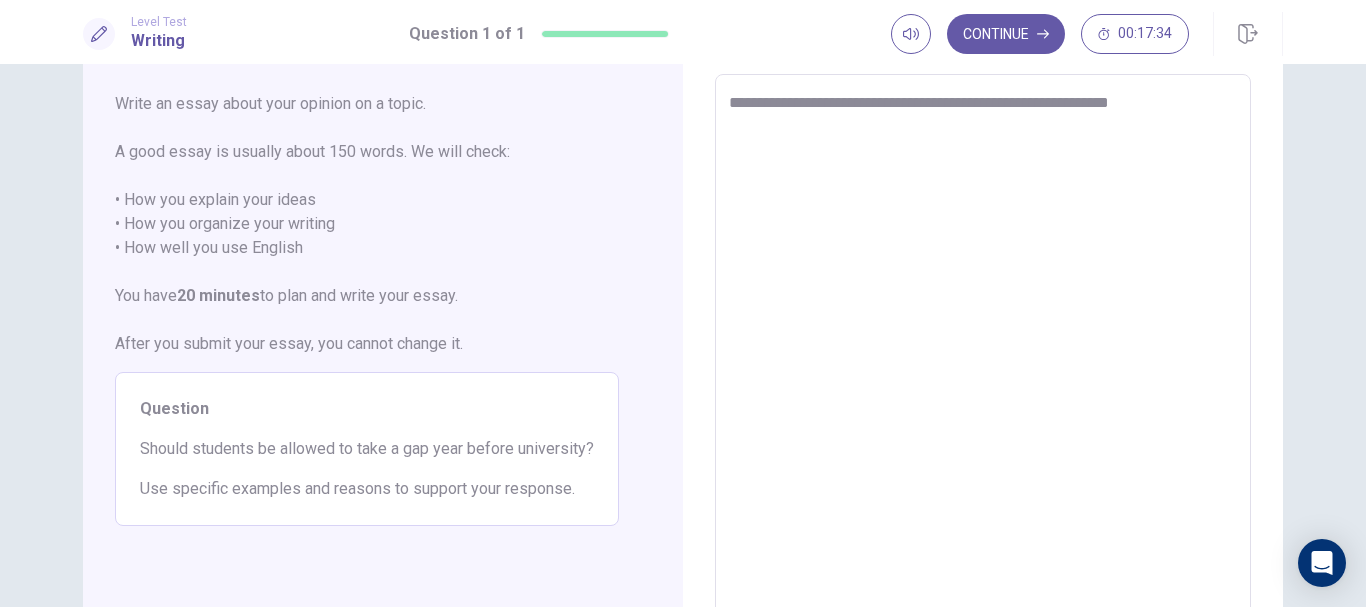 type on "**********" 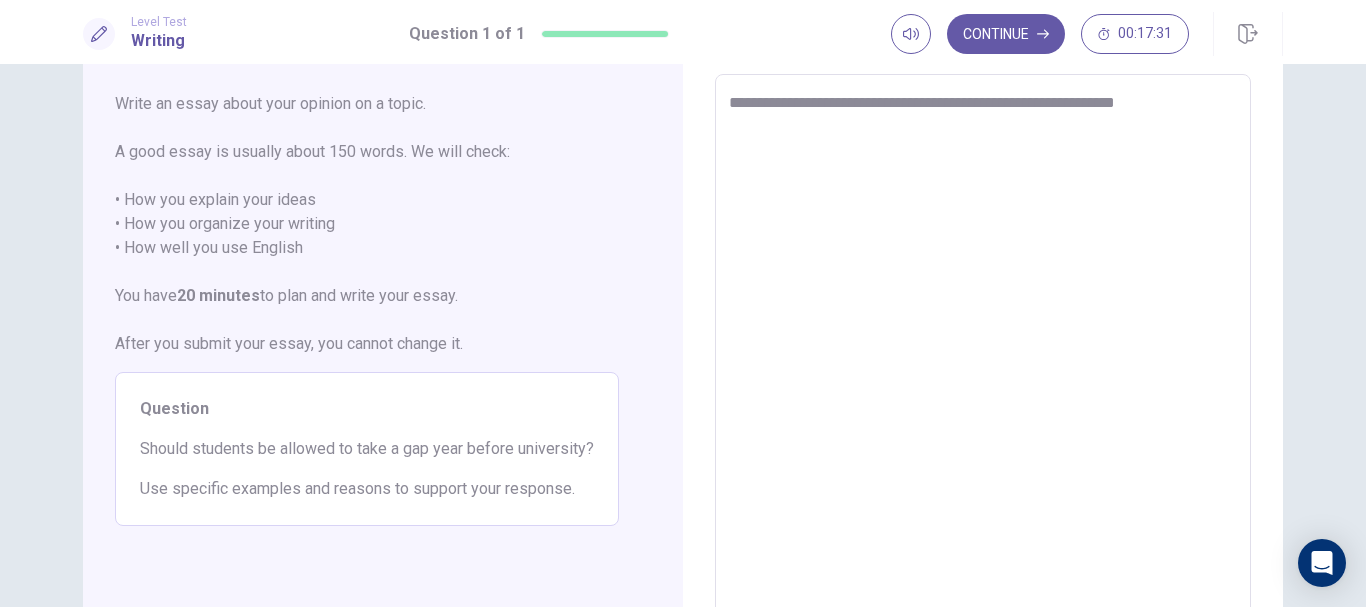 click on "**********" at bounding box center (983, 351) 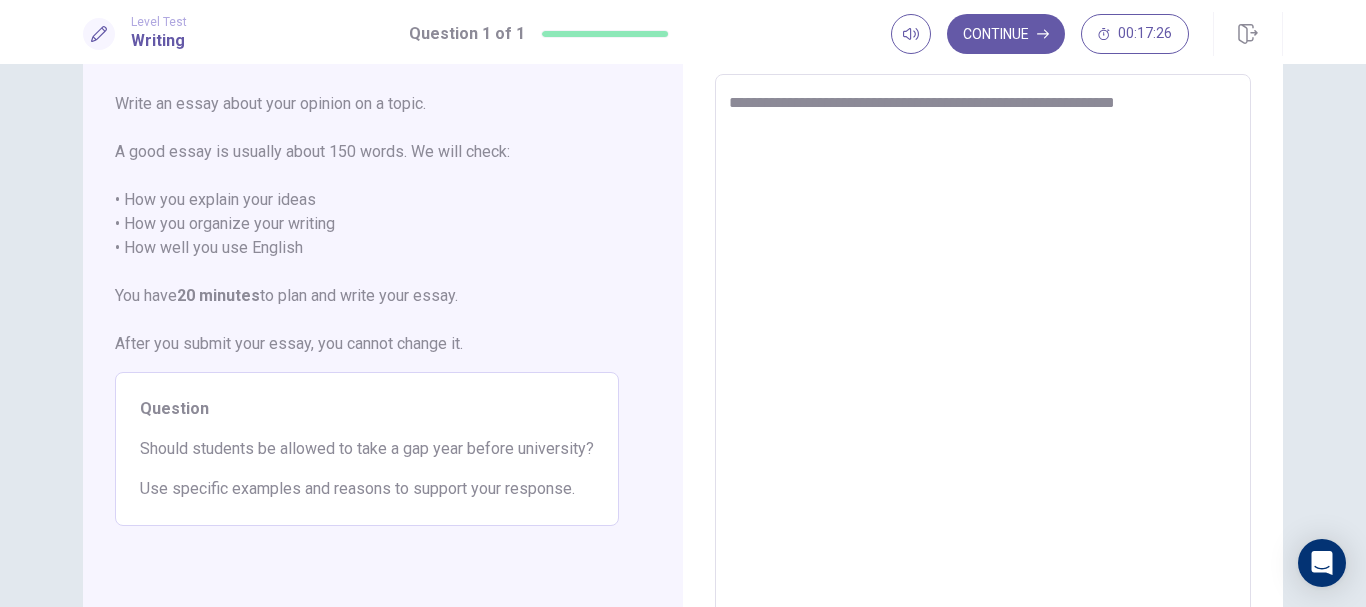 type on "*" 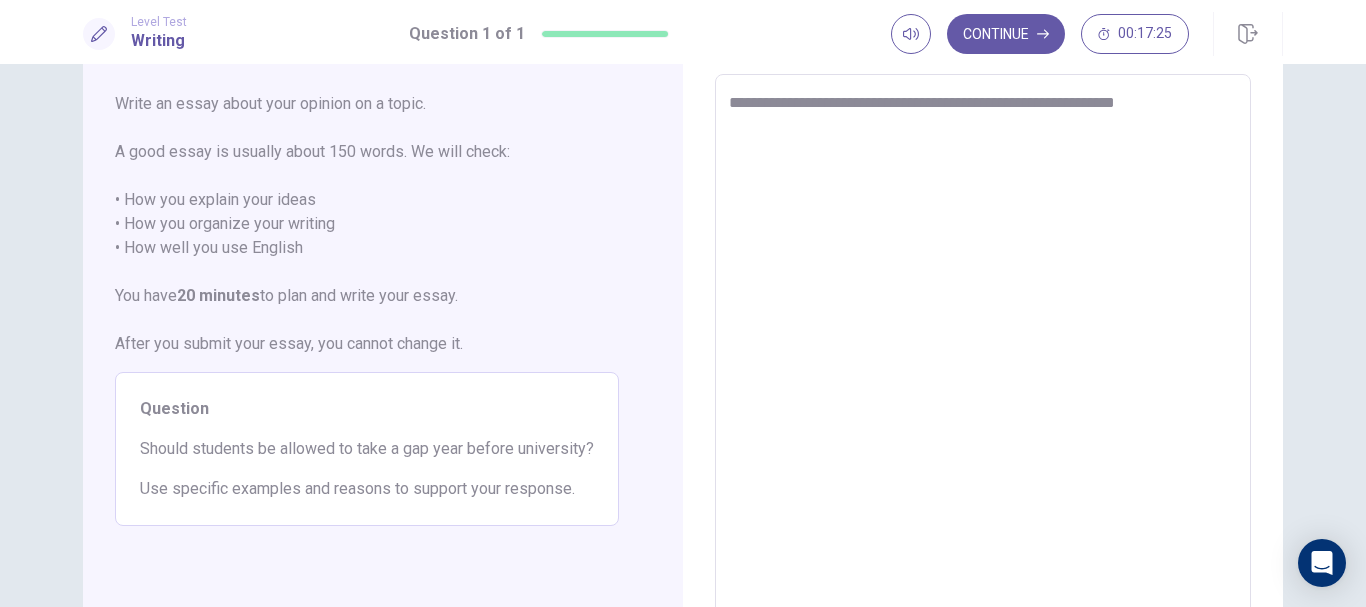 type on "**********" 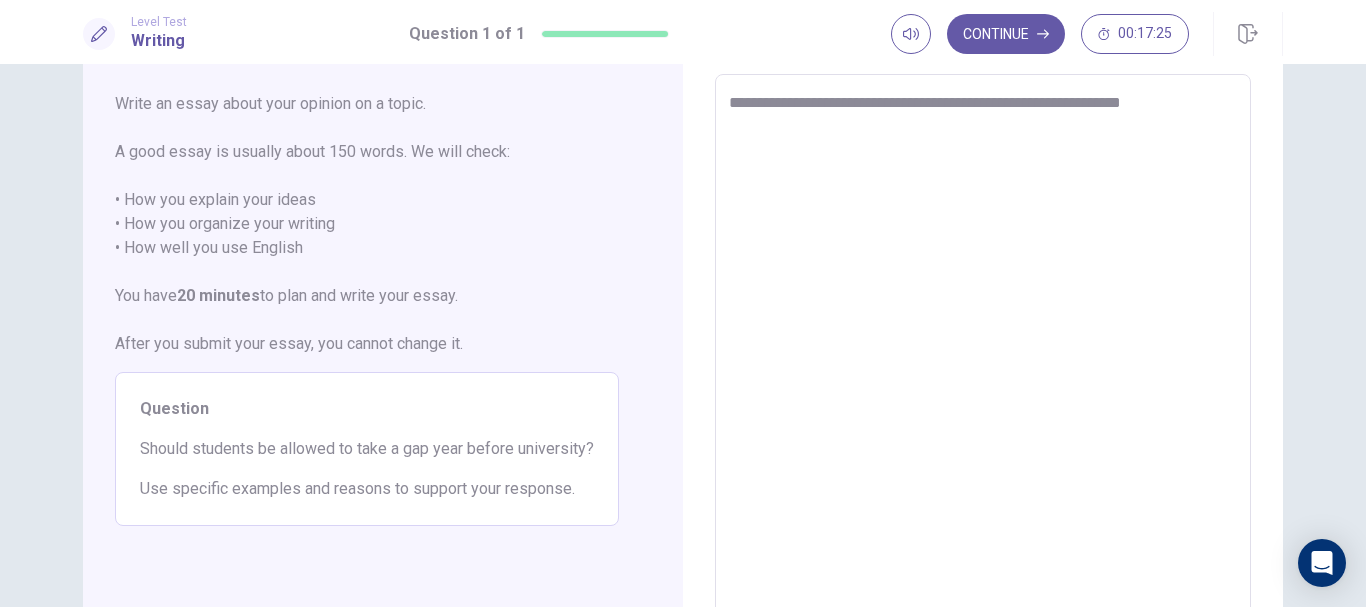 type on "*" 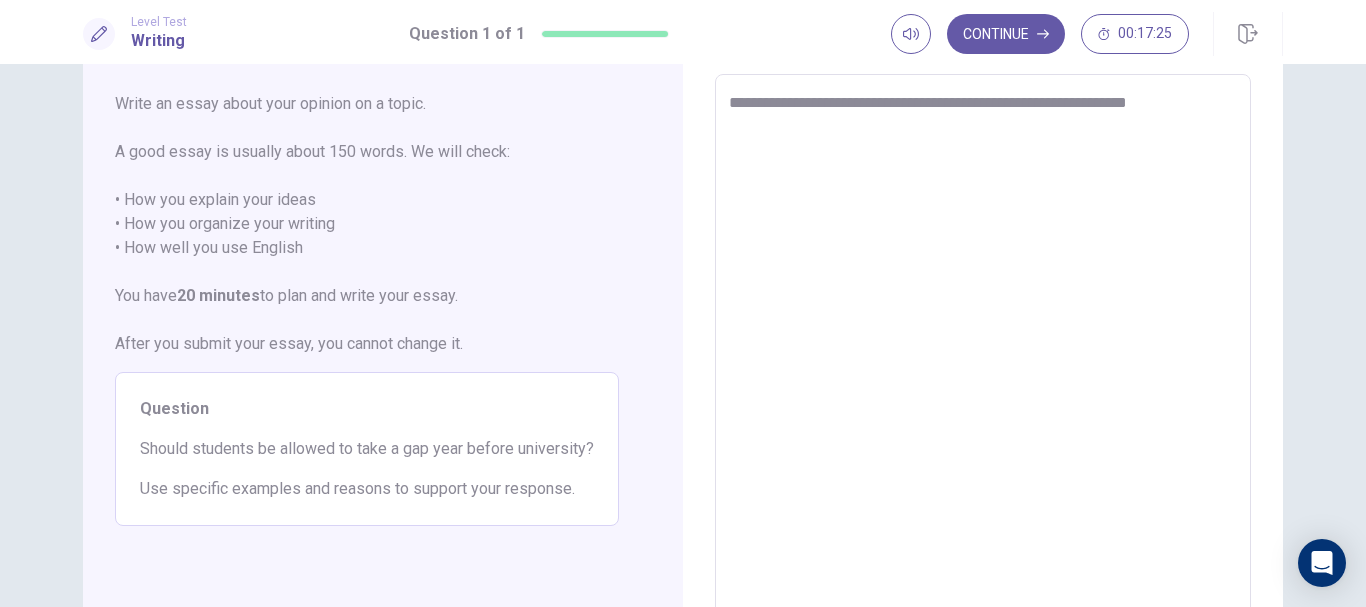 type on "*" 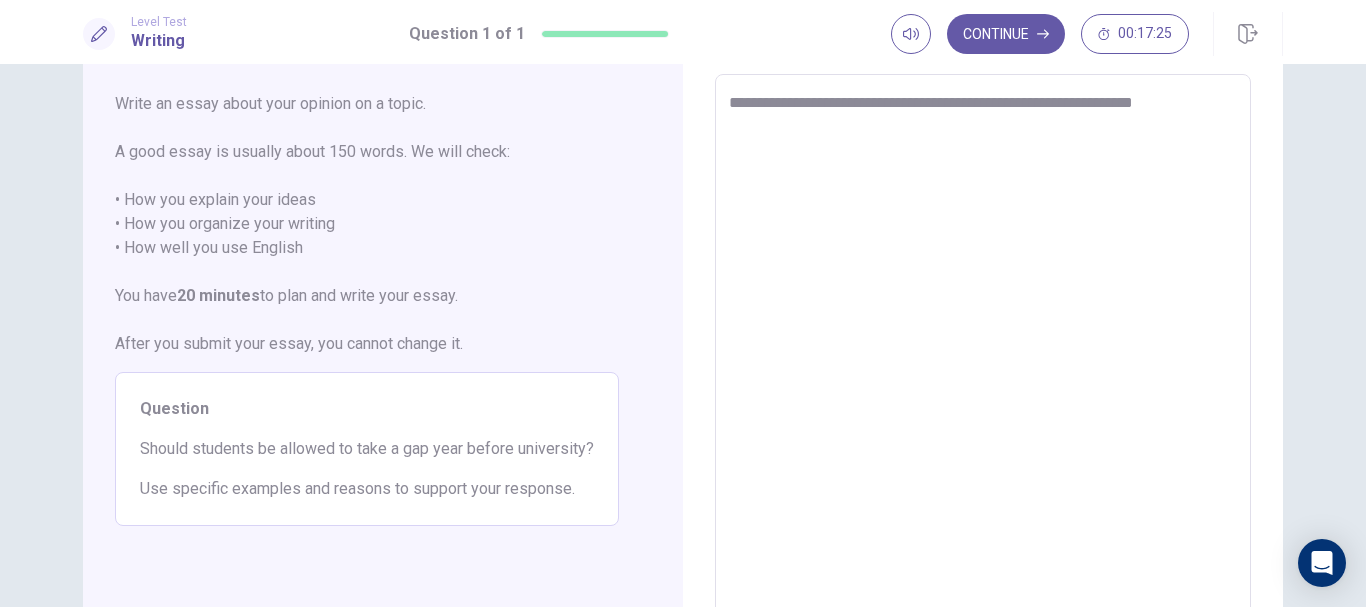 type on "**********" 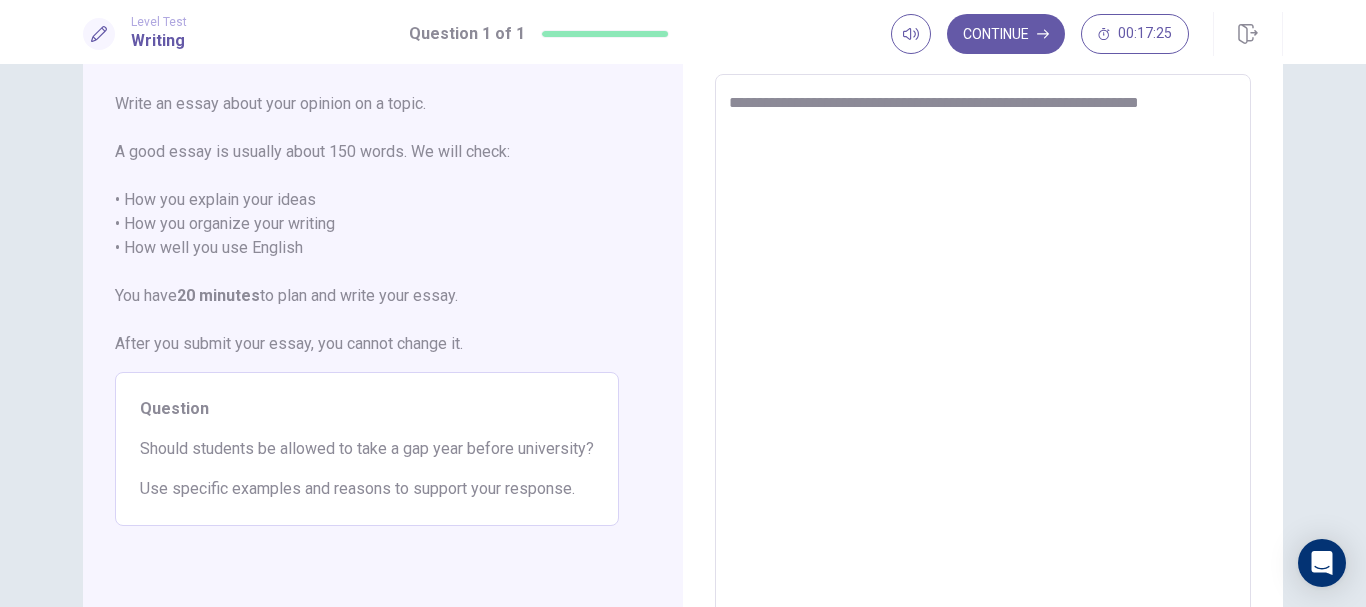 type on "*" 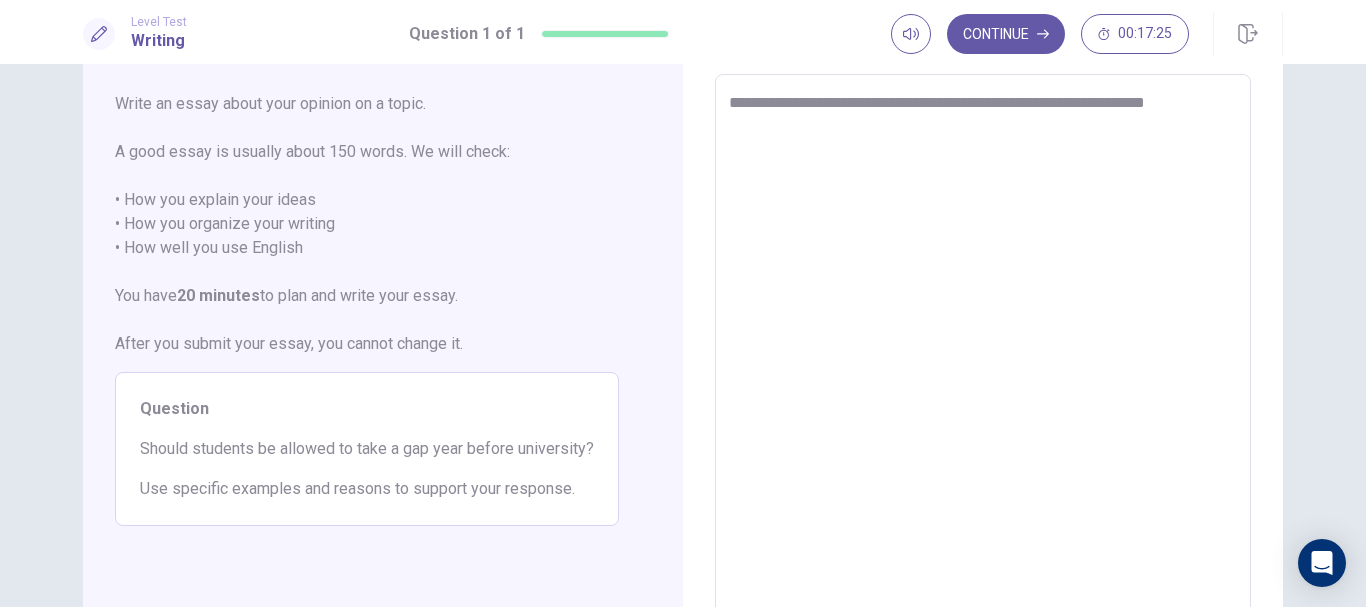 type on "*" 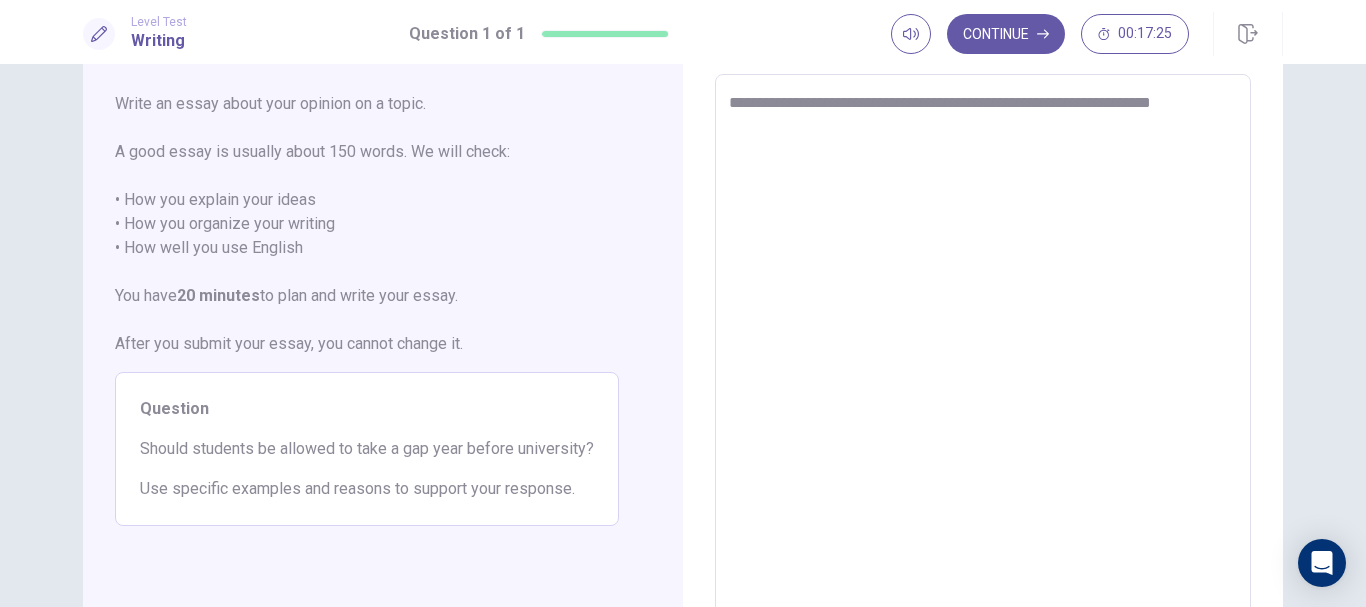 type on "*" 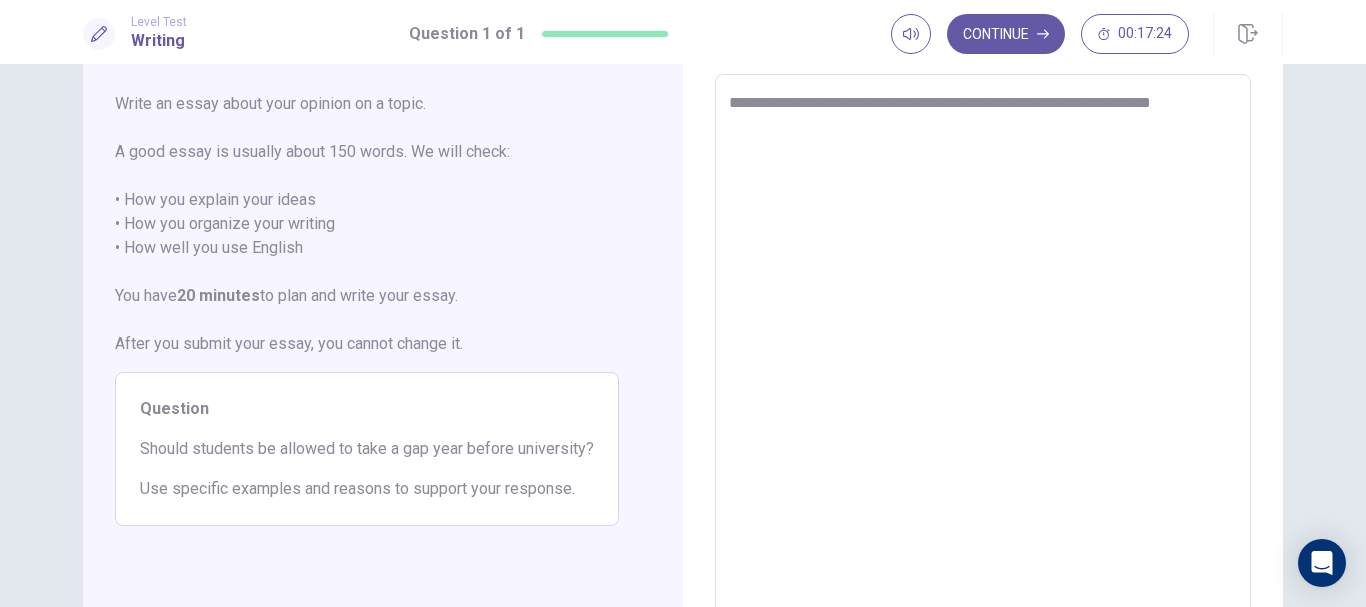 type on "**********" 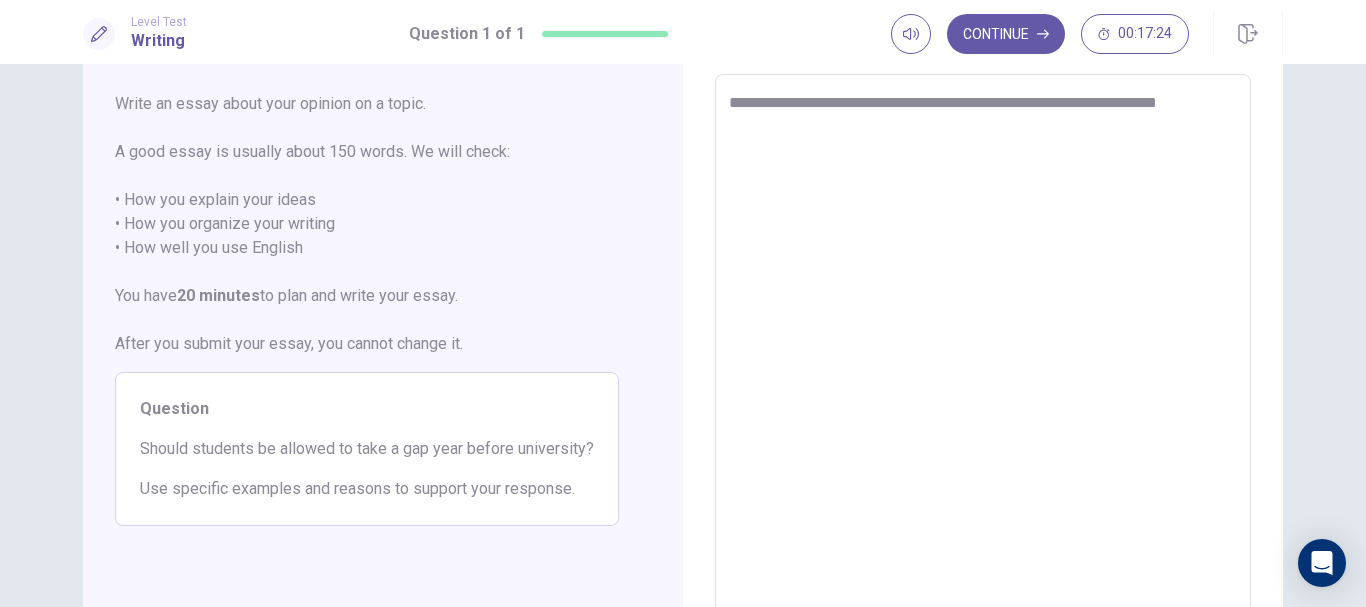 type on "*" 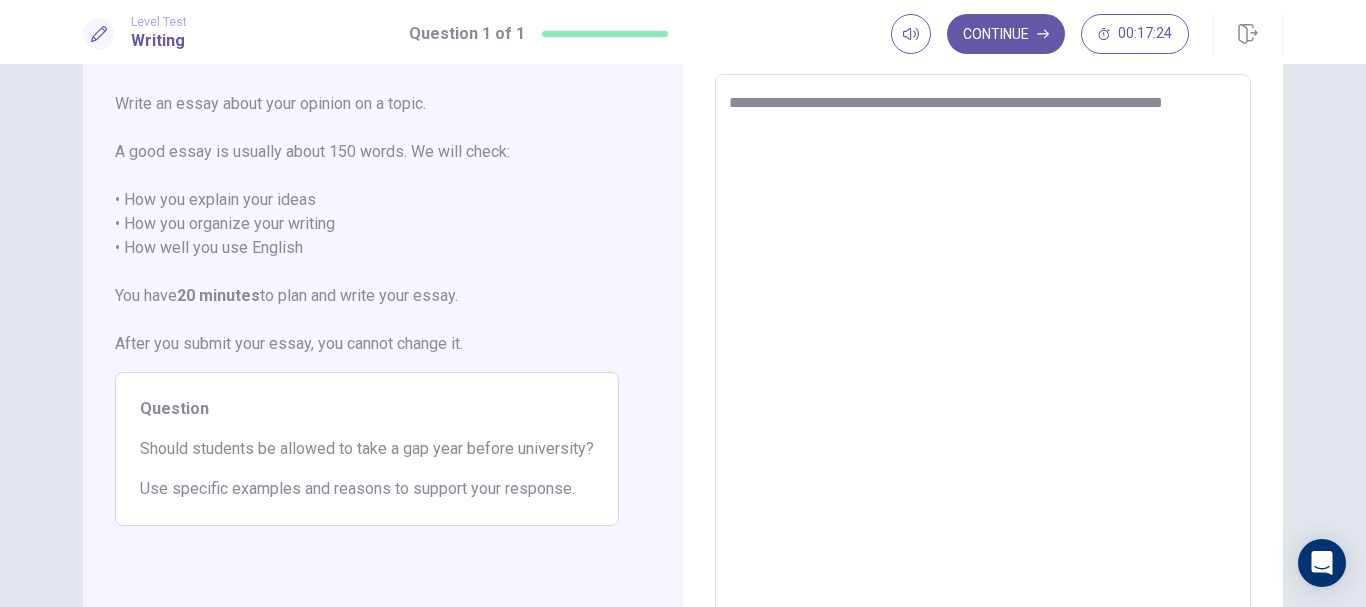 type on "**********" 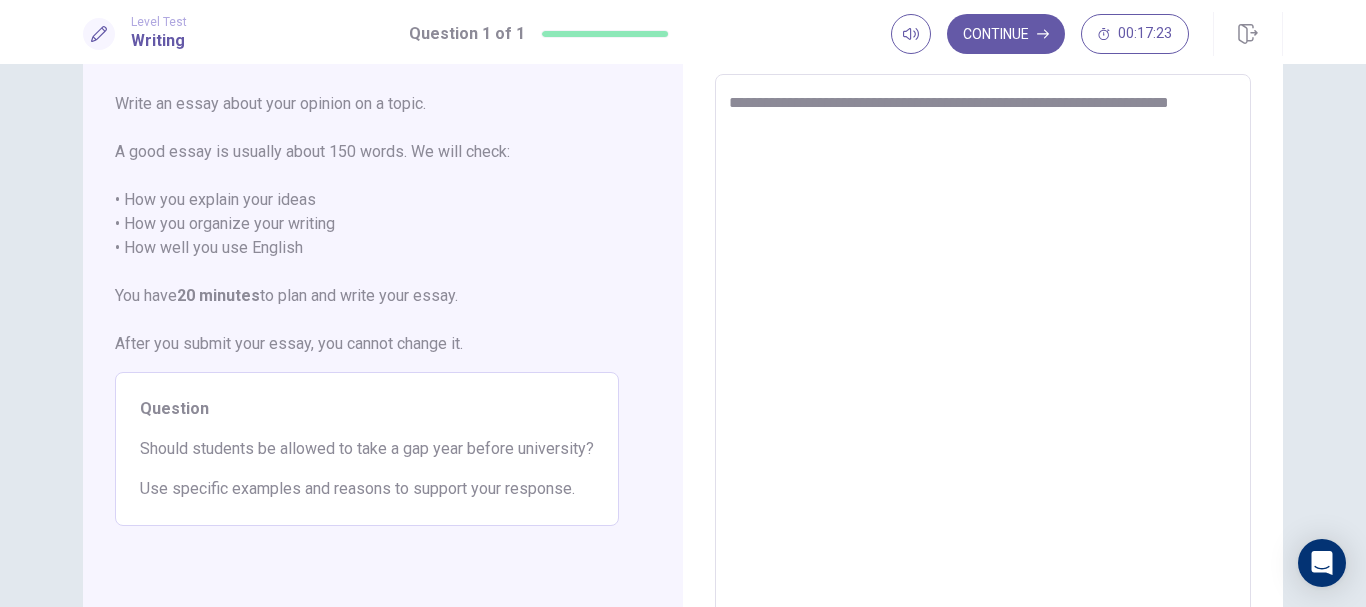type on "*" 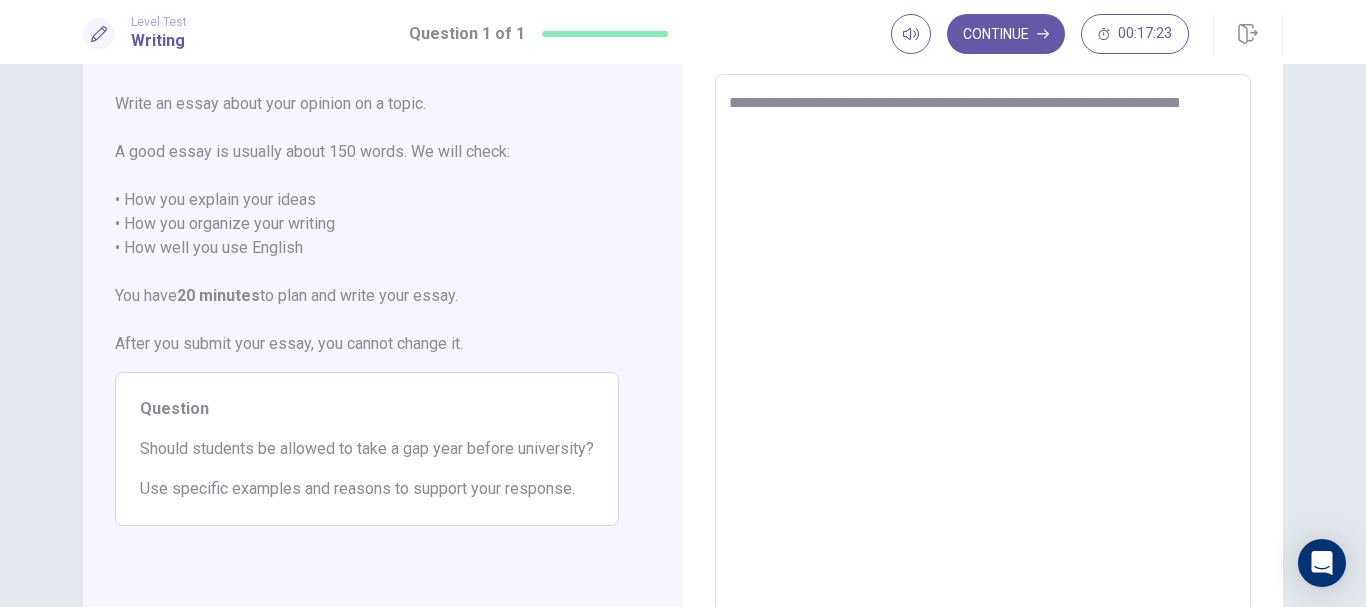 type on "**********" 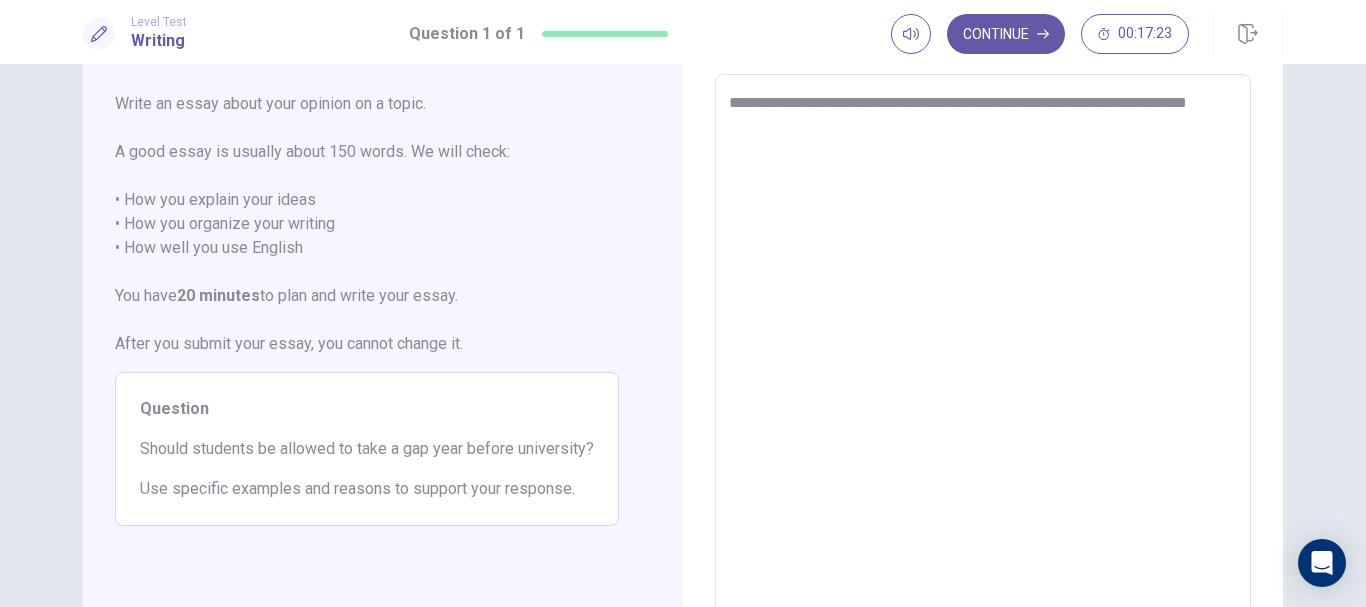 type on "**********" 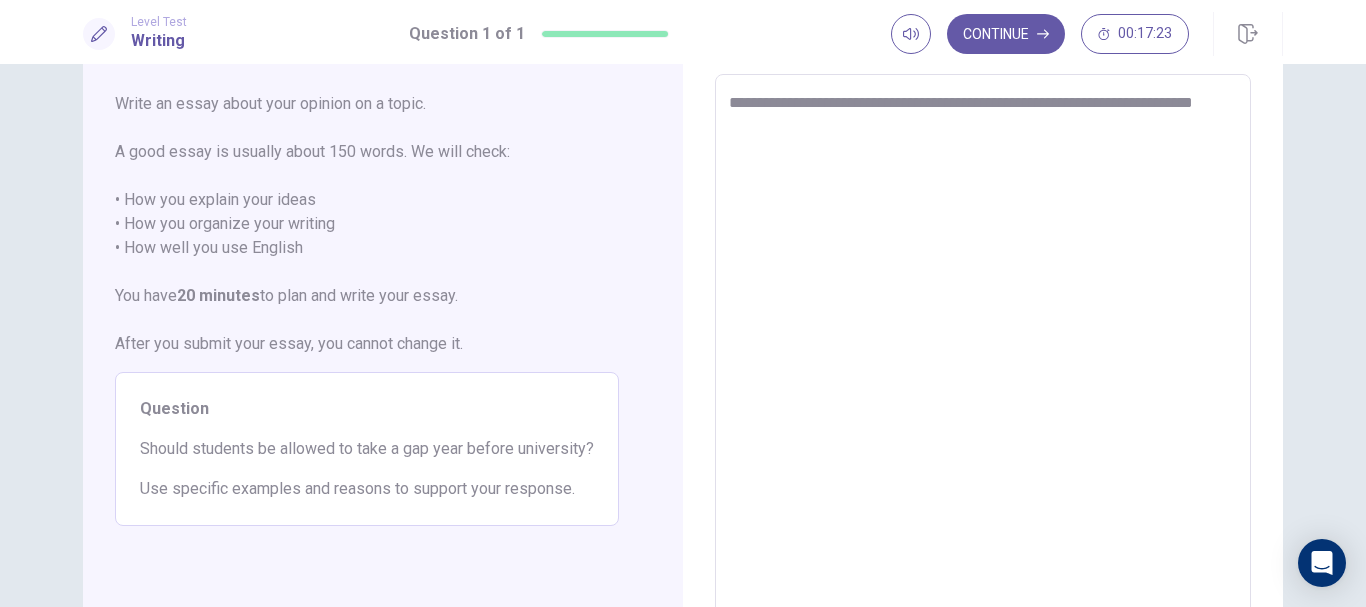 type on "*" 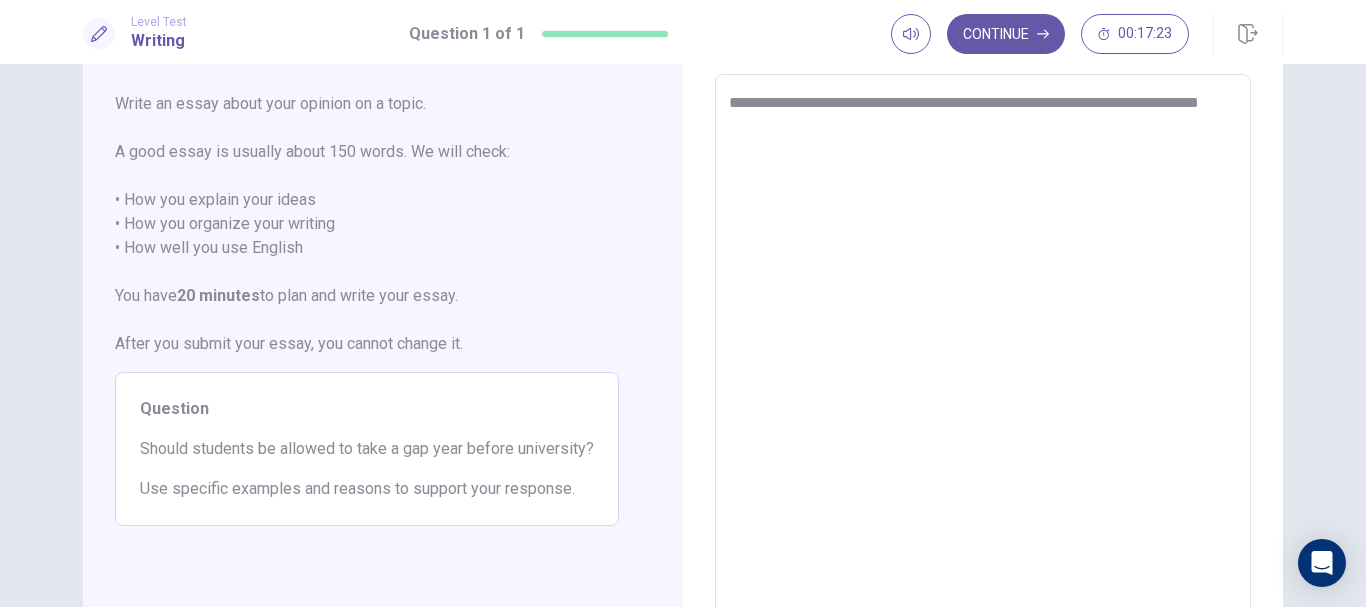 type on "**********" 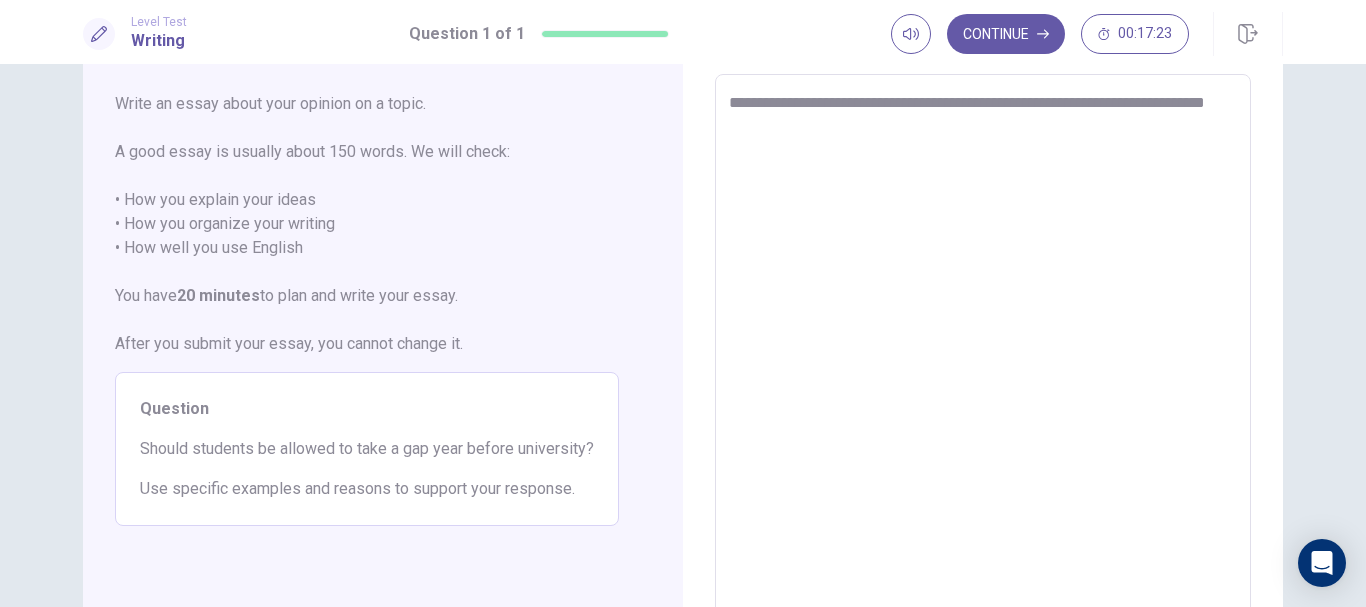 type on "*" 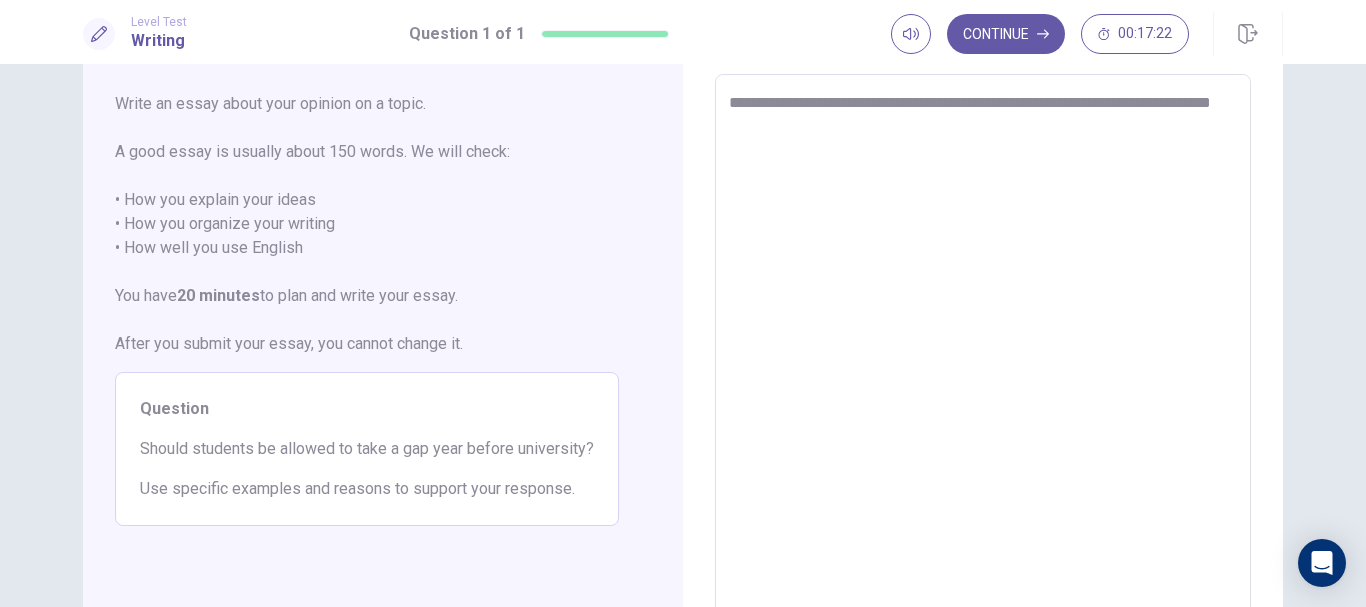 type on "*" 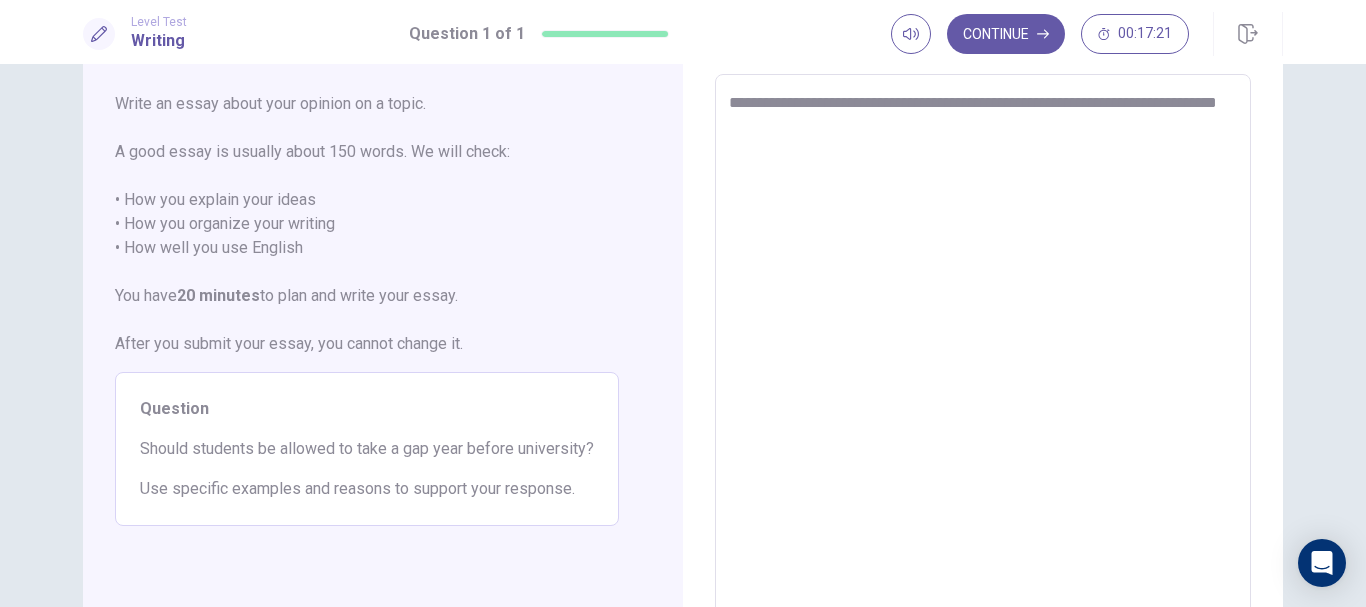 type on "*" 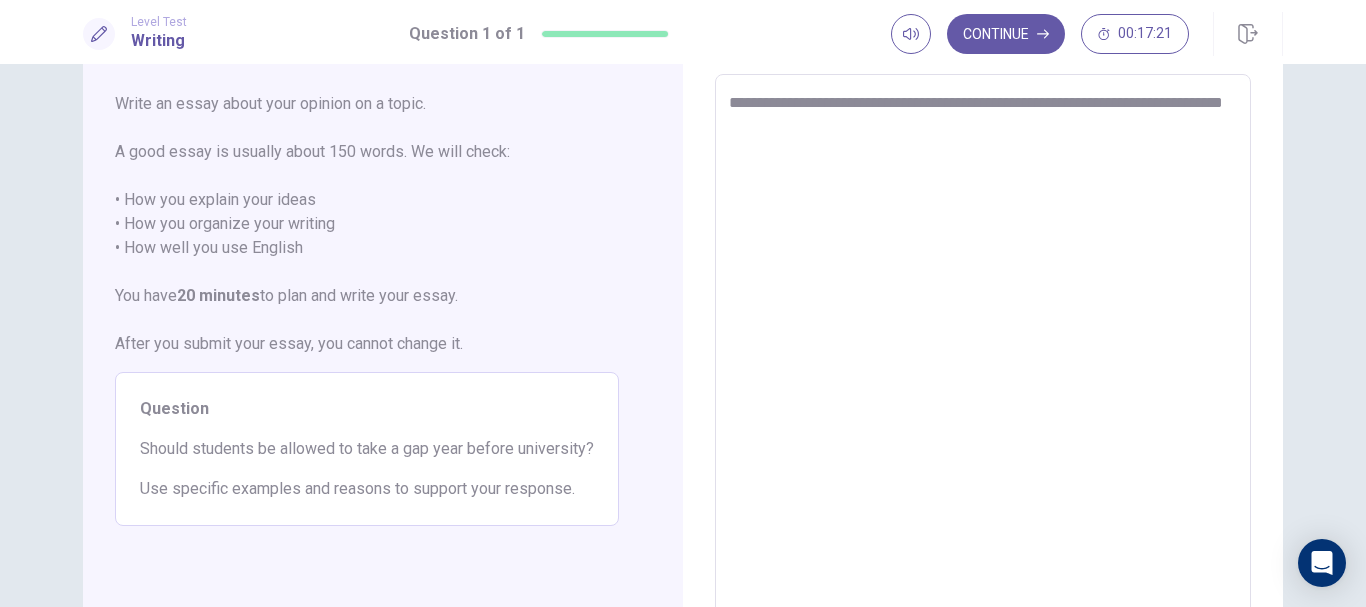 type on "*" 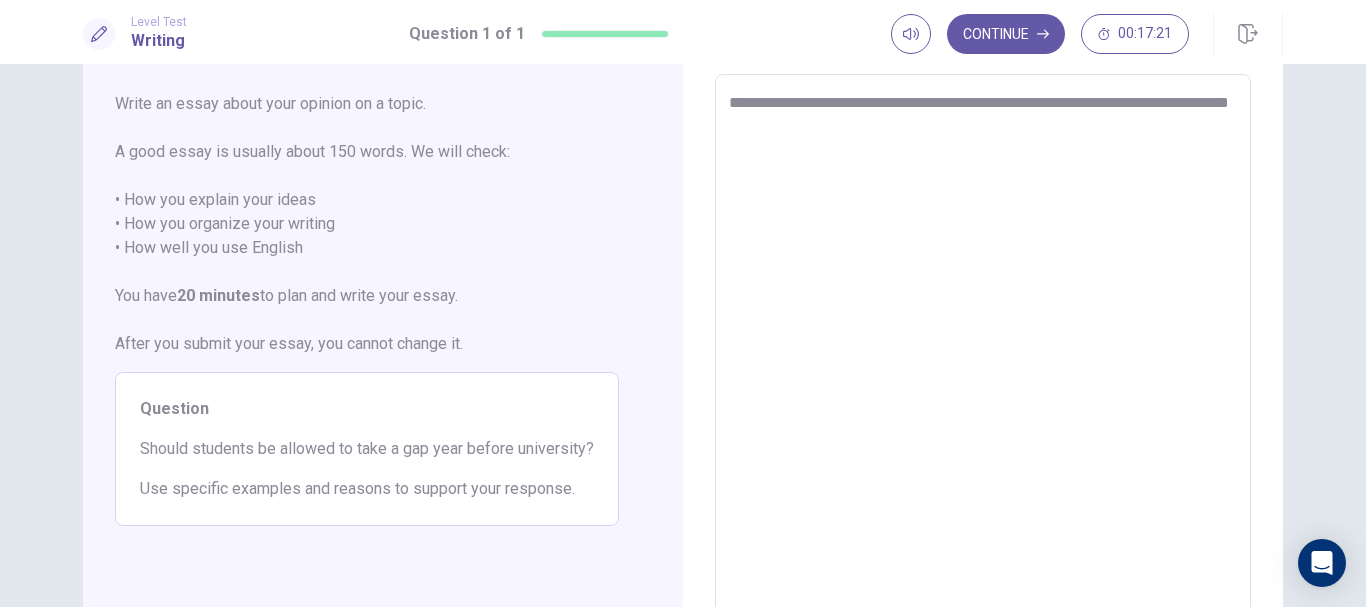 type on "*" 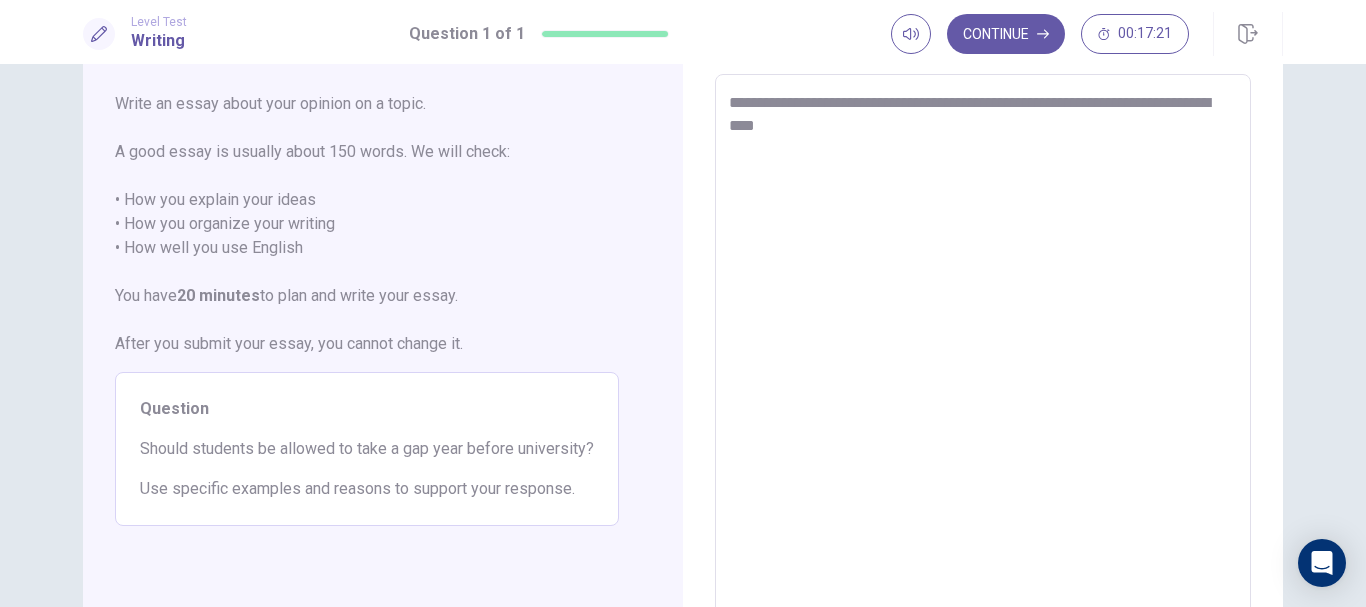 type on "**********" 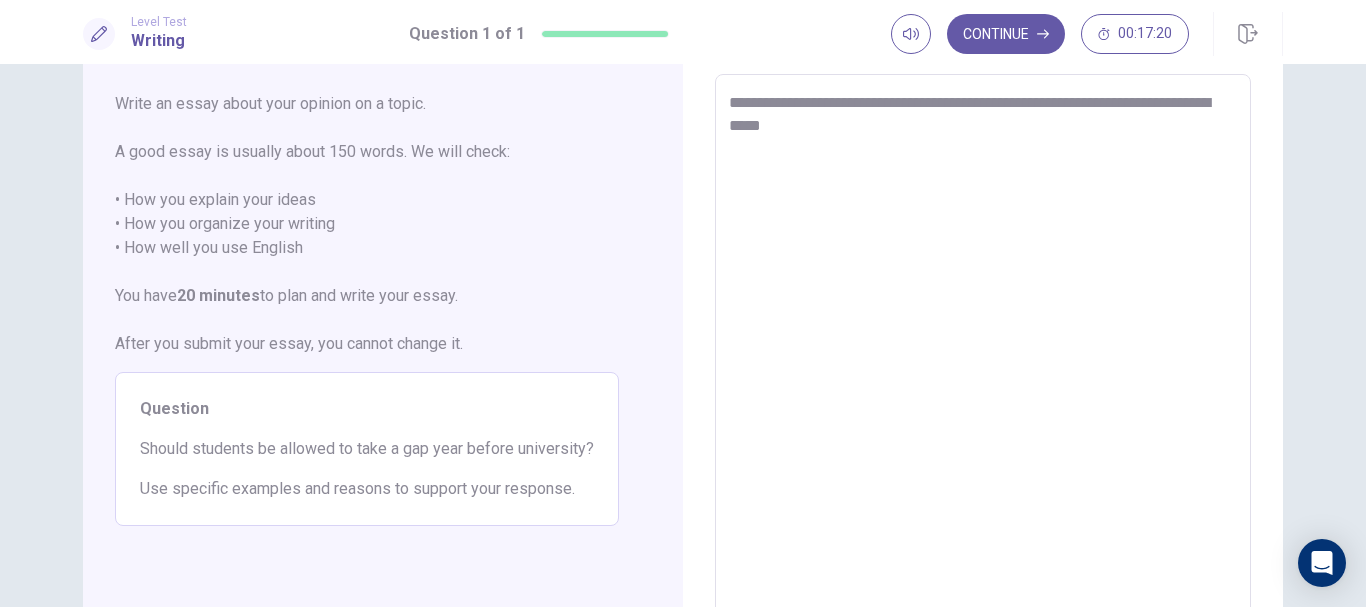 type on "**********" 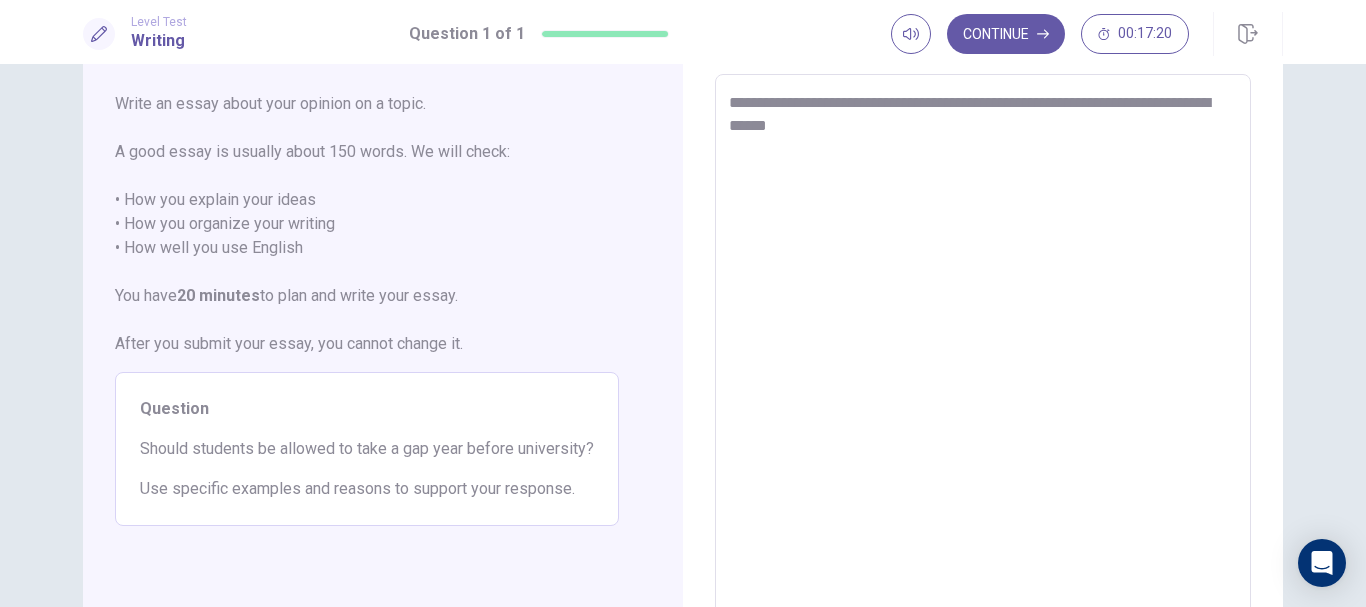 type on "*" 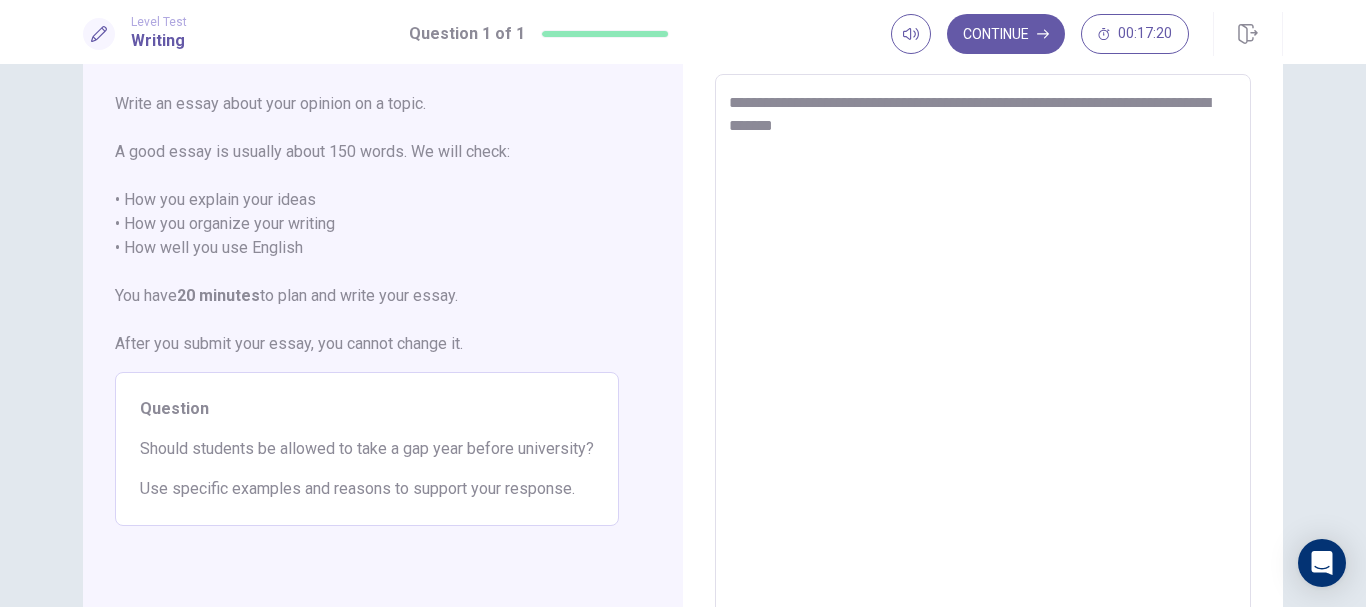 type on "*" 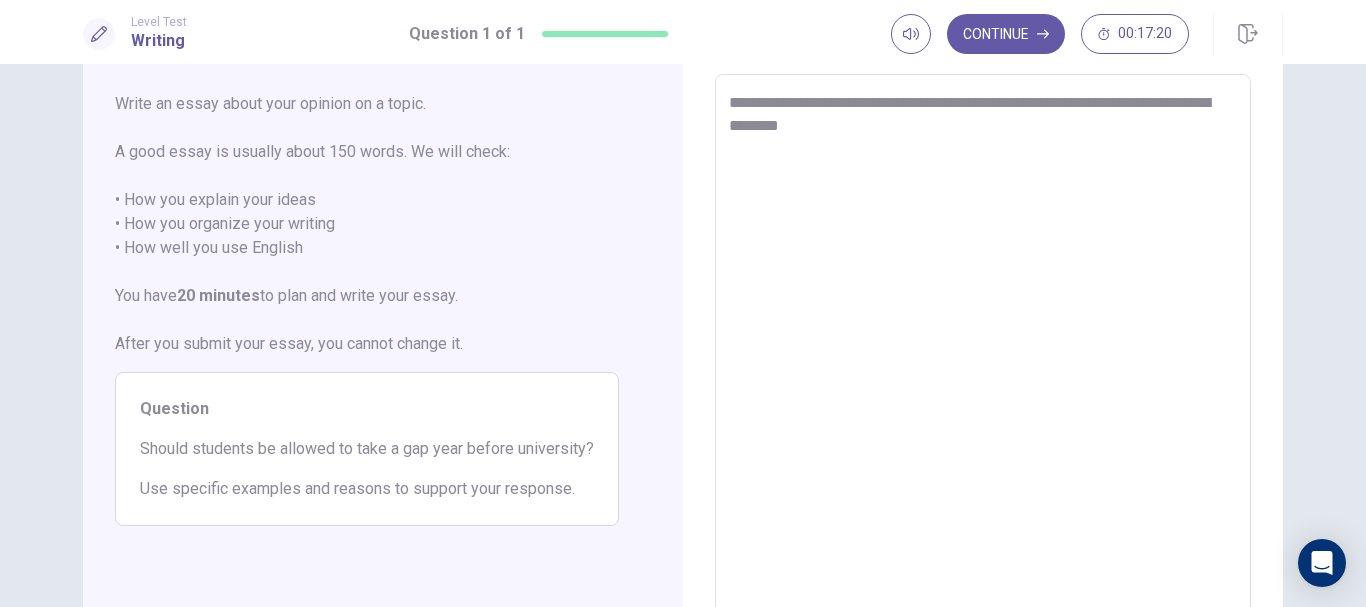 type on "*" 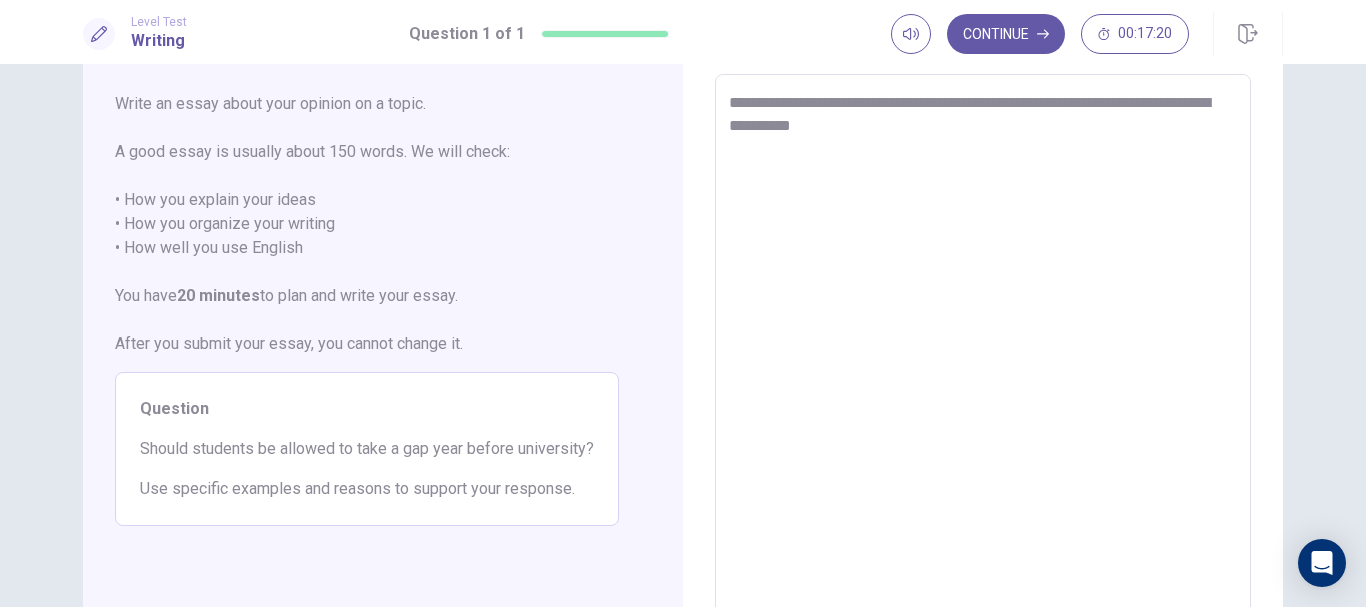 type on "**********" 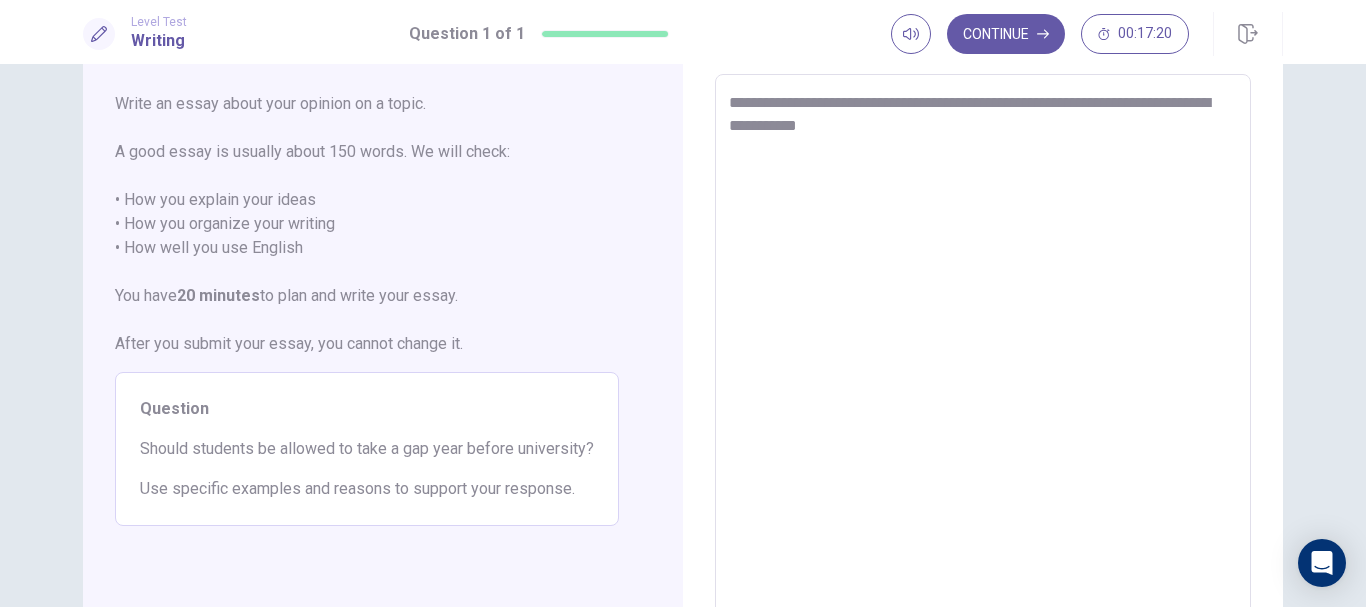 type on "*" 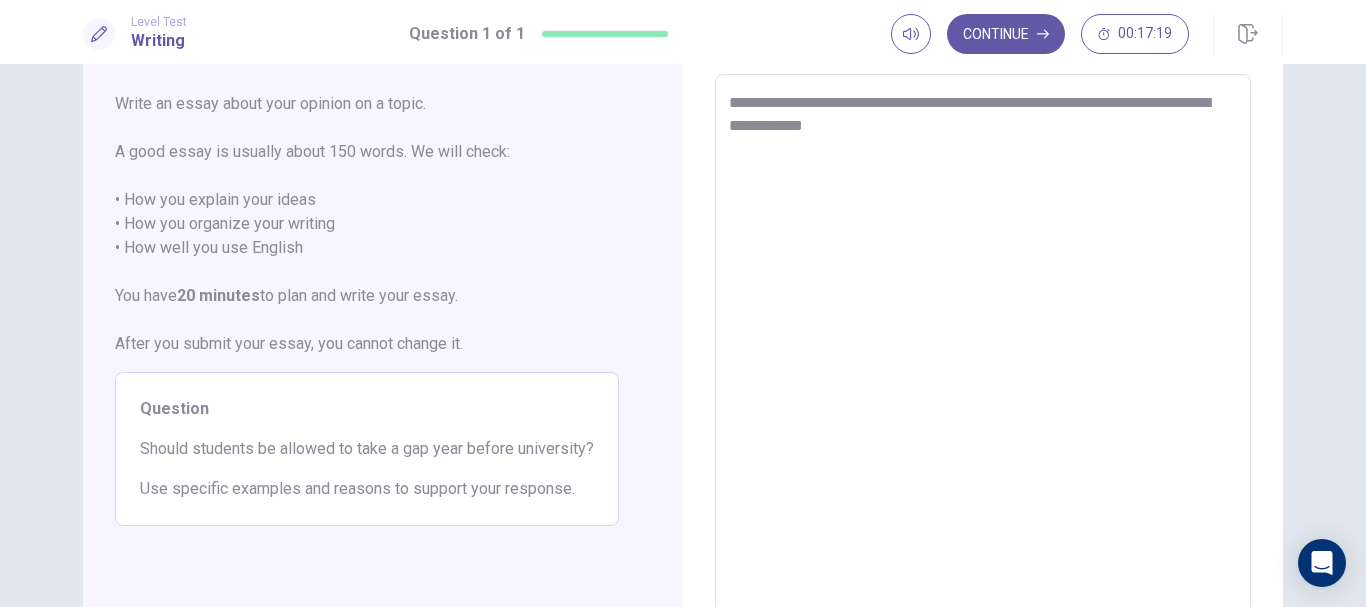 type on "**********" 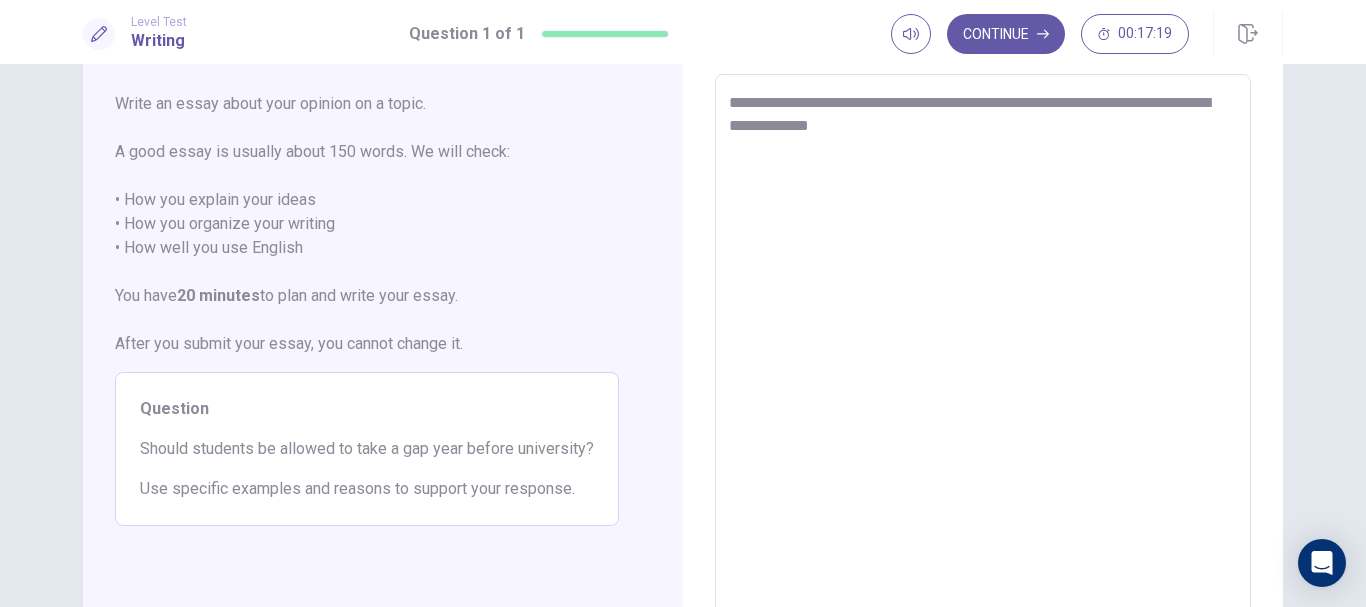 type on "**********" 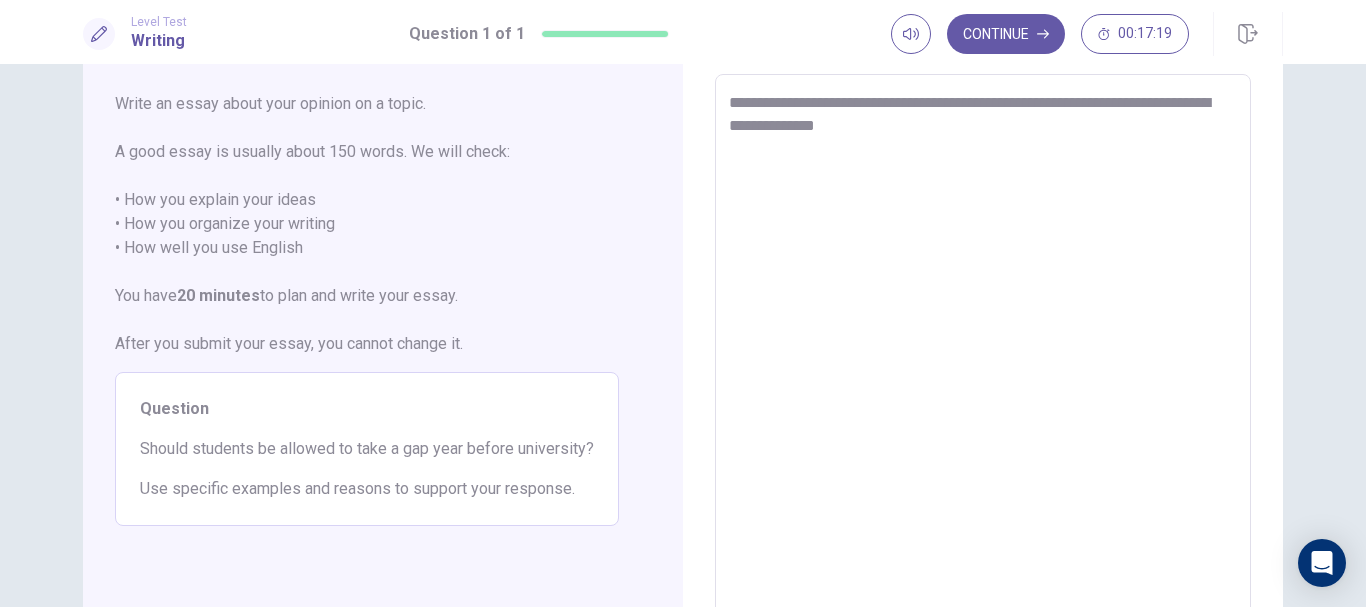 type on "*" 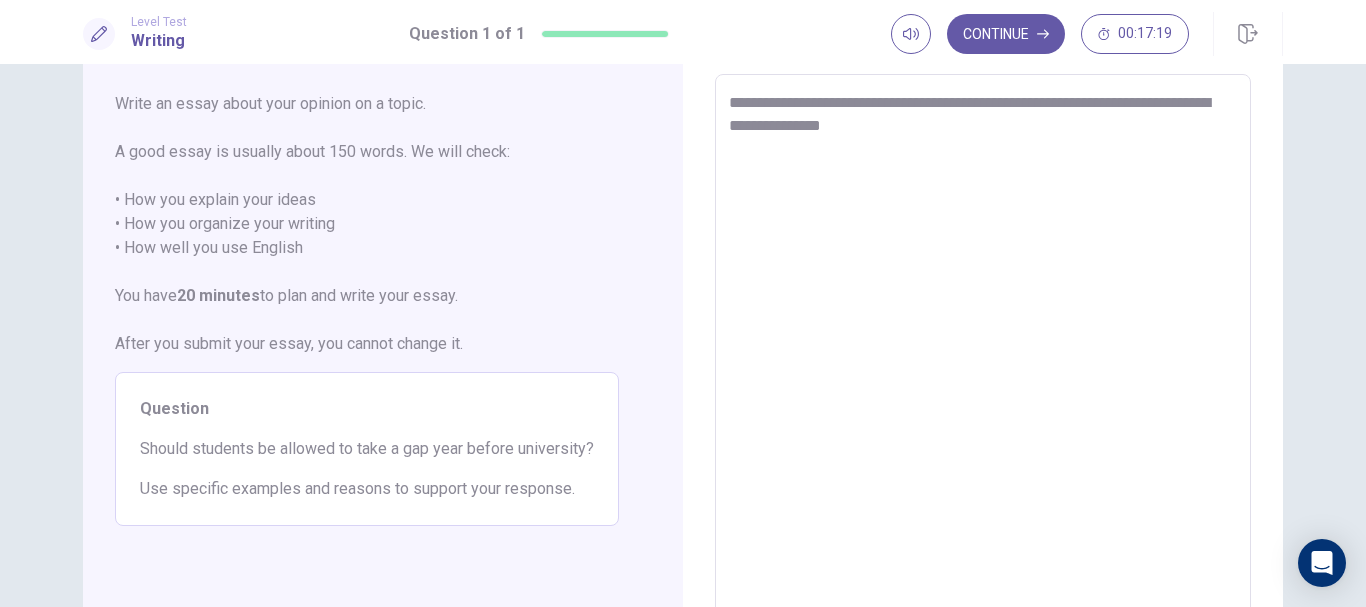 type on "*" 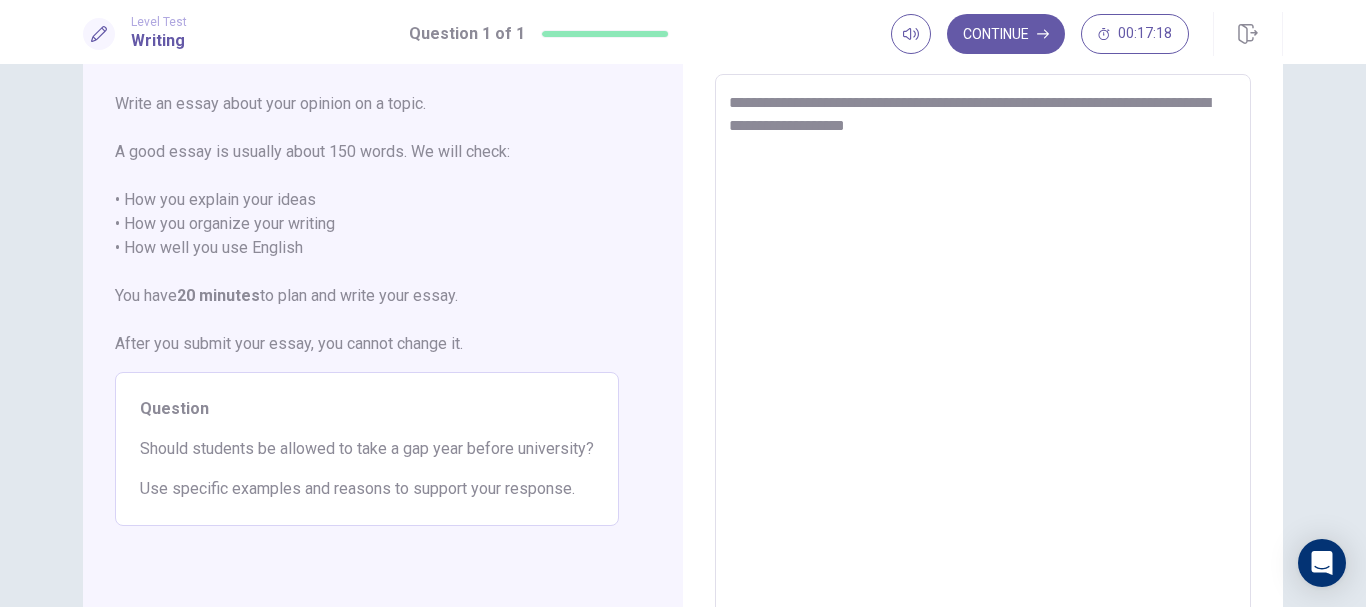 type on "*" 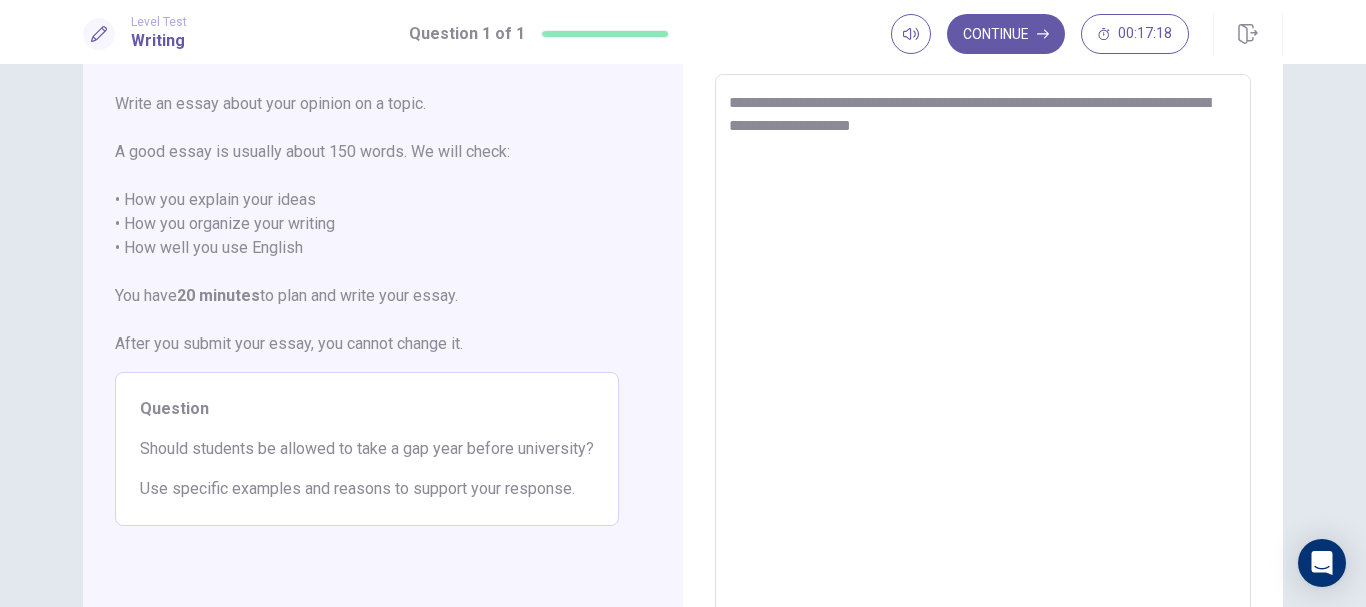 type on "*" 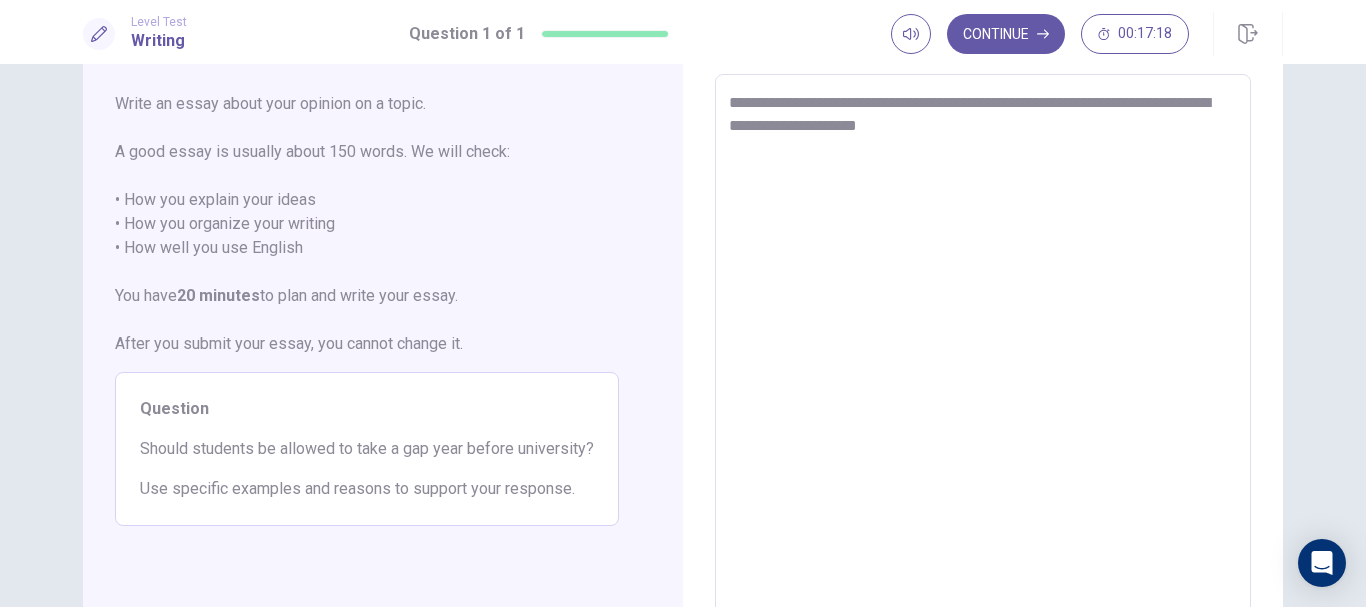 type 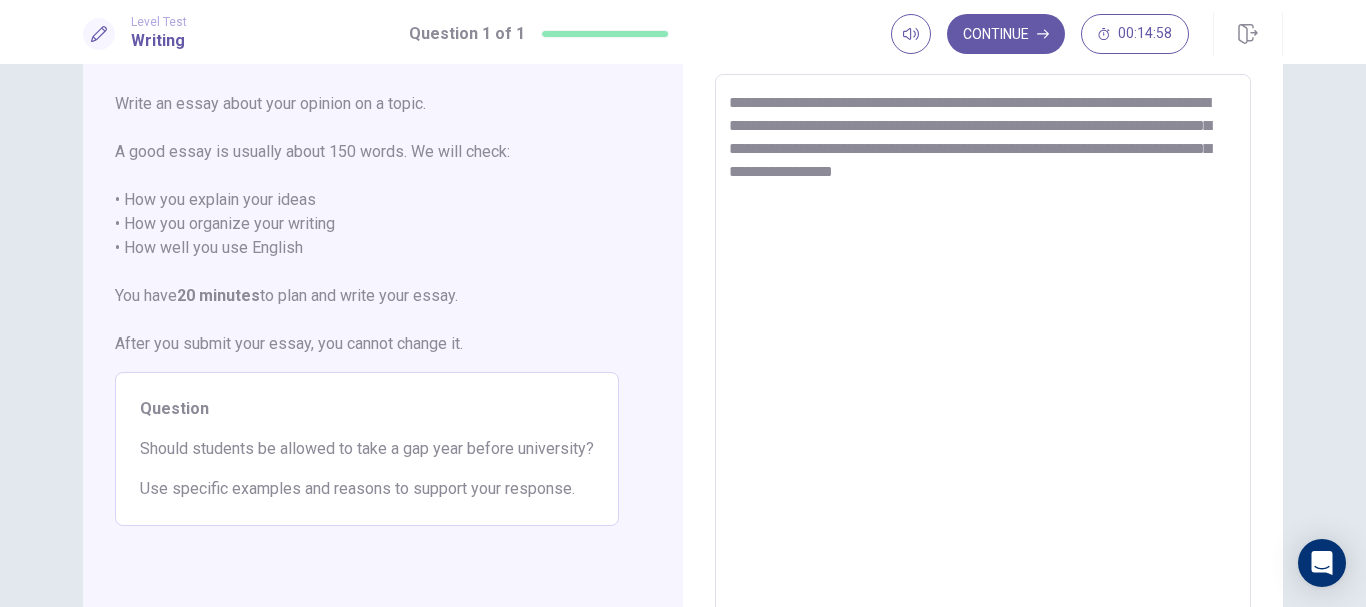 click on "**********" at bounding box center [983, 351] 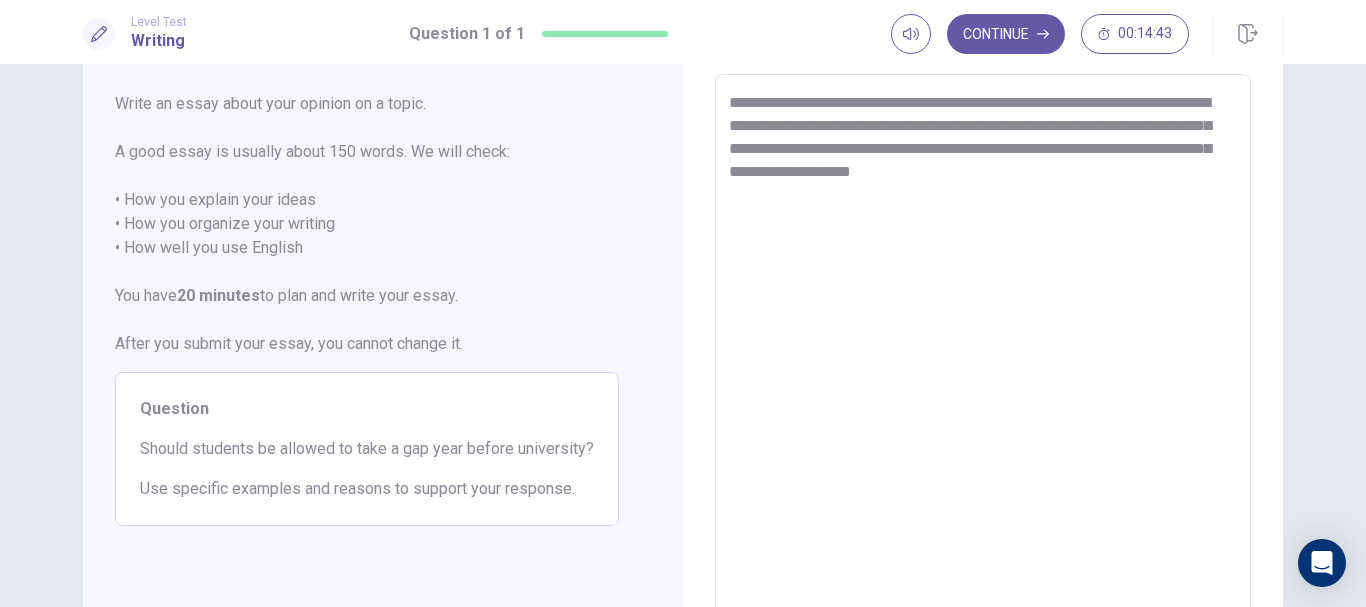 click on "**********" at bounding box center [983, 351] 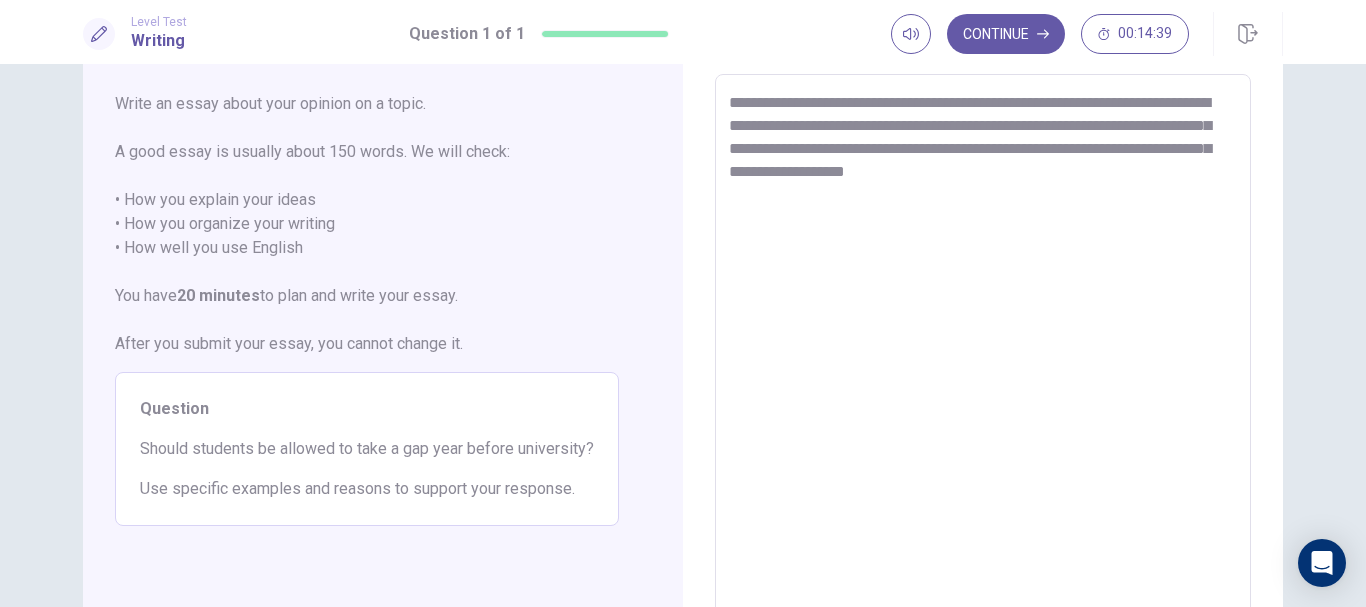 click on "**********" at bounding box center (983, 351) 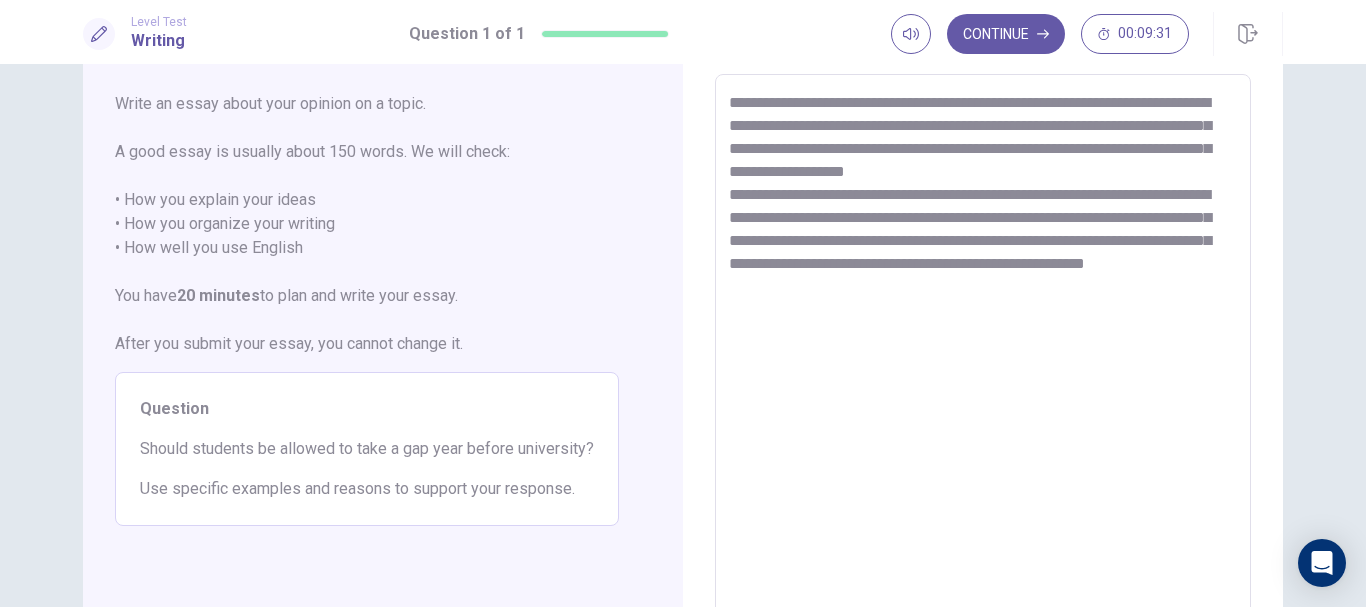 click on "**********" at bounding box center [983, 351] 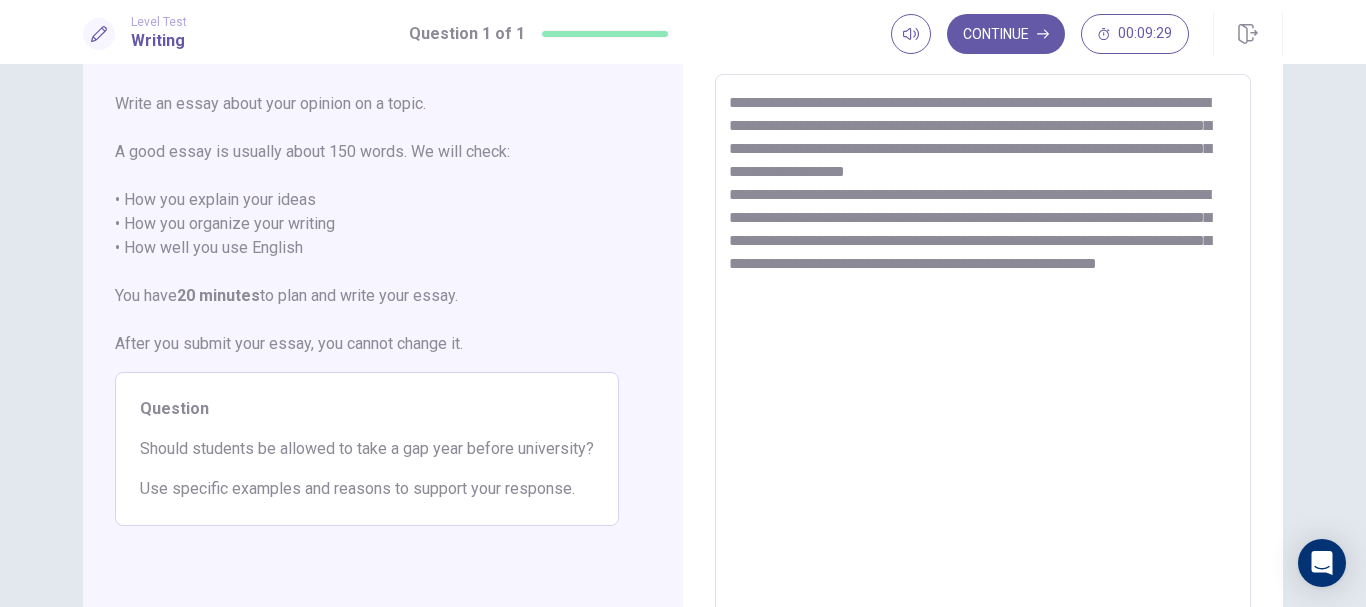 click on "**********" at bounding box center [983, 351] 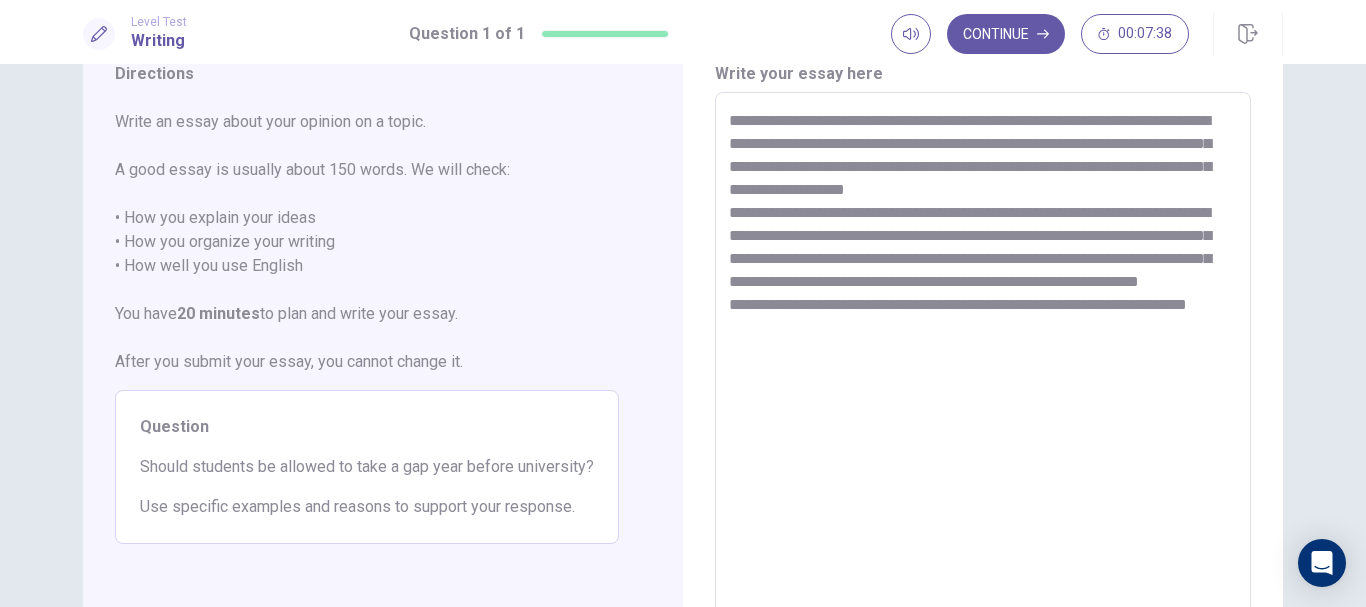 scroll, scrollTop: 68, scrollLeft: 0, axis: vertical 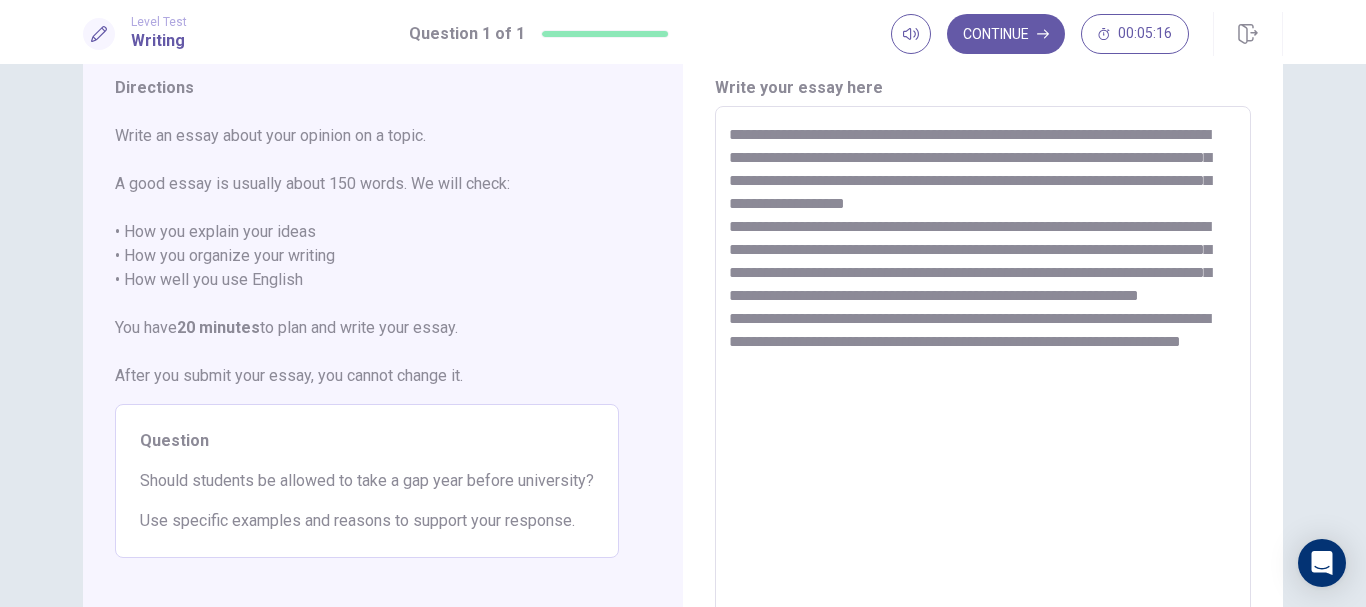 click on "**********" at bounding box center (983, 383) 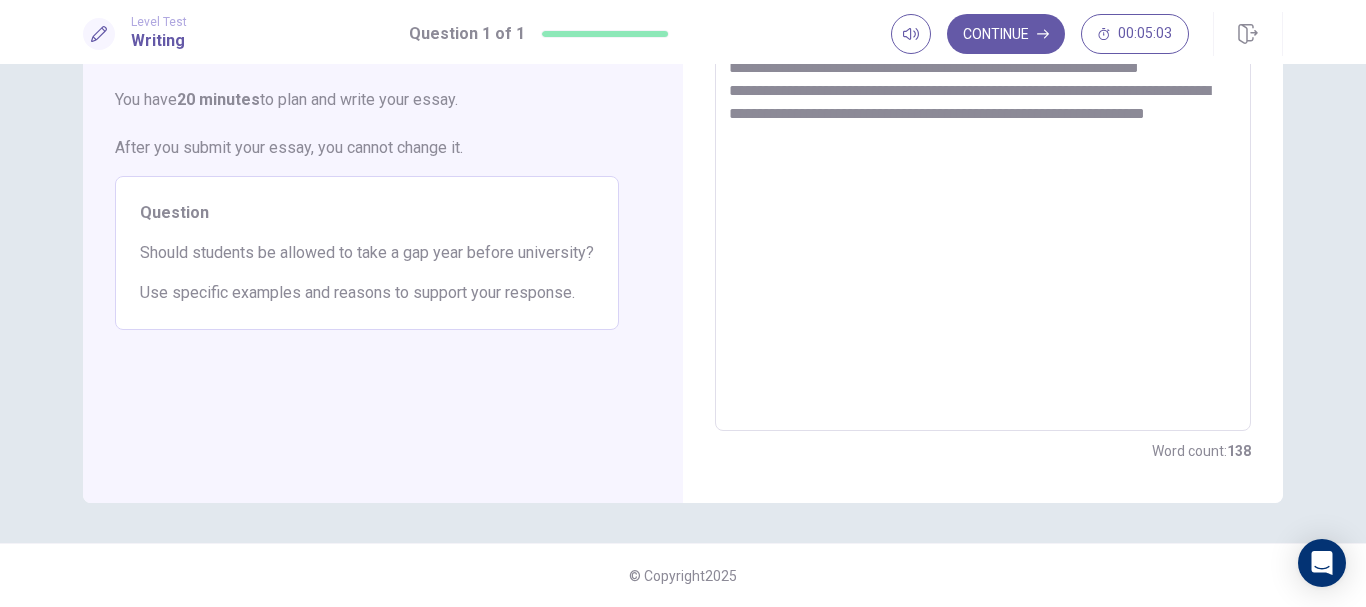 scroll, scrollTop: 66, scrollLeft: 0, axis: vertical 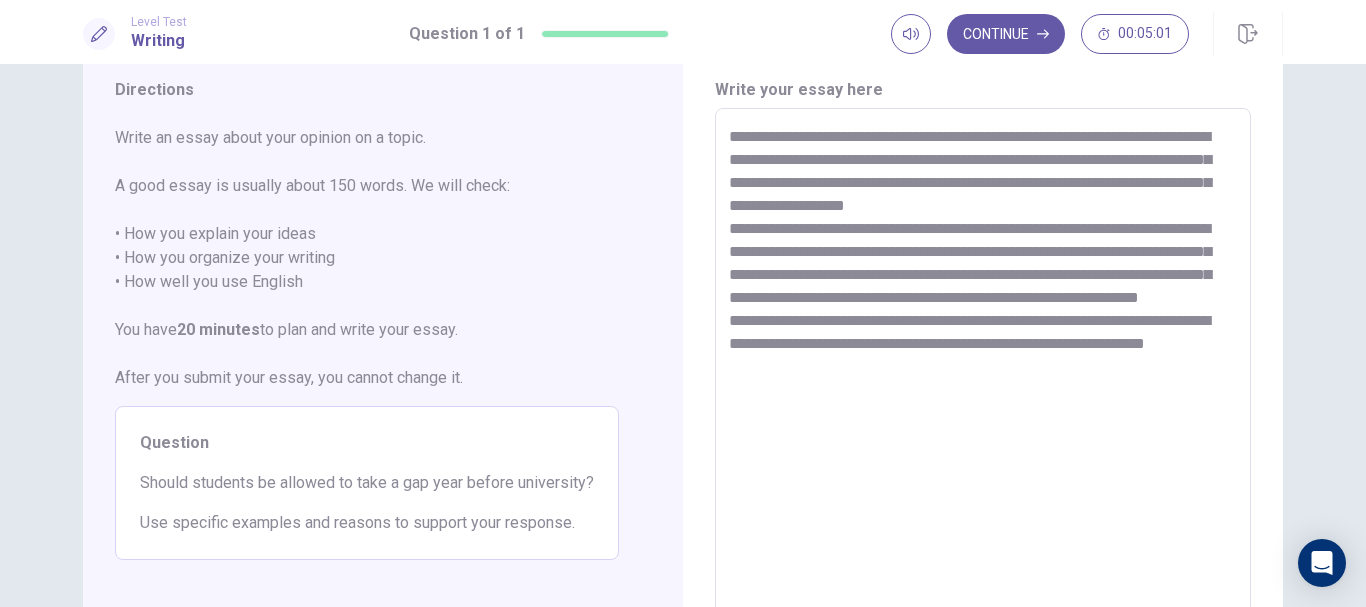 click on "**********" at bounding box center [983, 385] 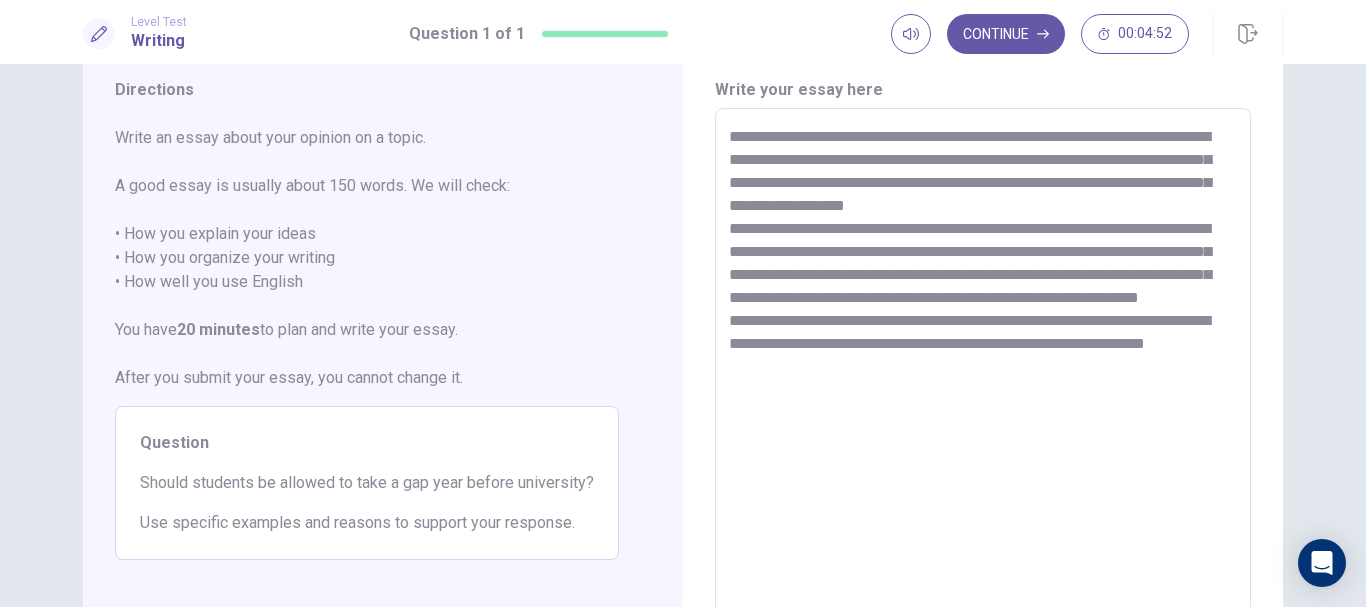 click on "**********" at bounding box center (983, 385) 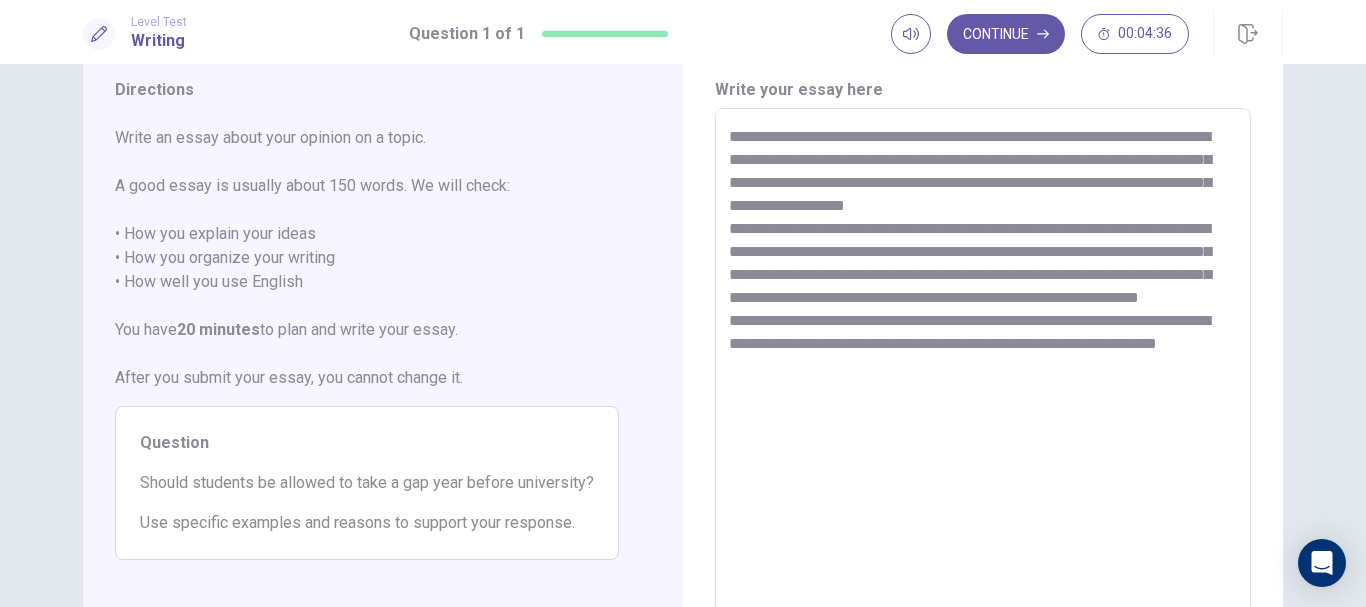 click on "**********" at bounding box center [983, 385] 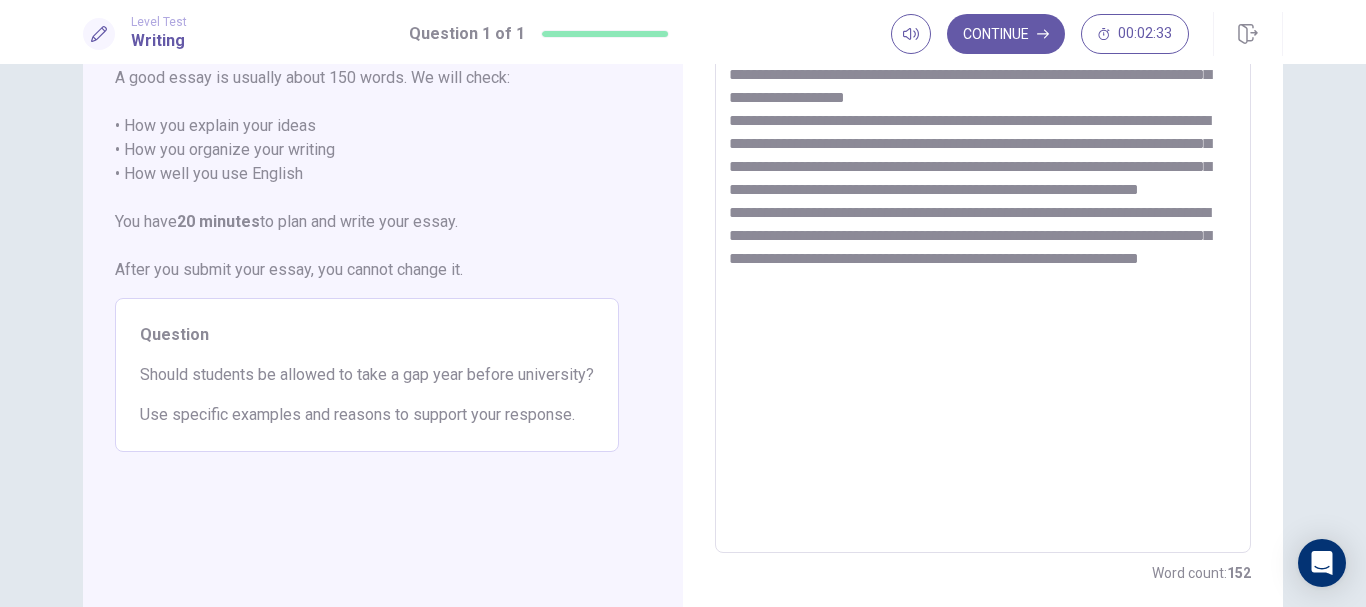 scroll, scrollTop: 86, scrollLeft: 0, axis: vertical 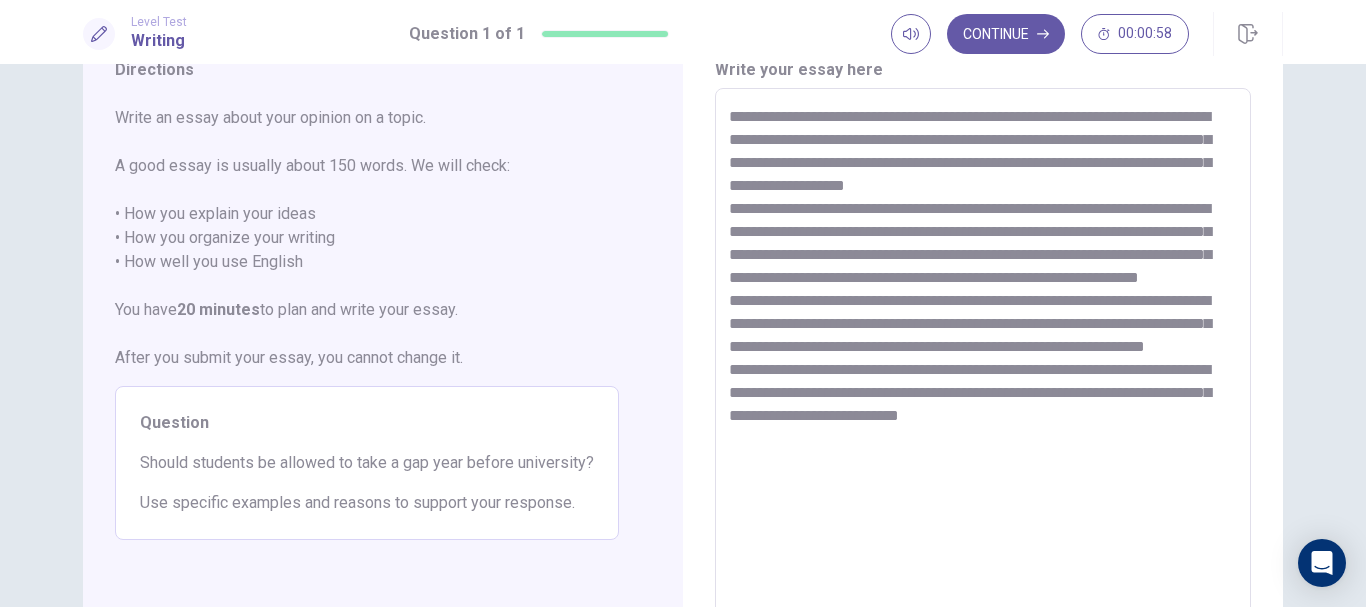 click on "**********" at bounding box center (983, 365) 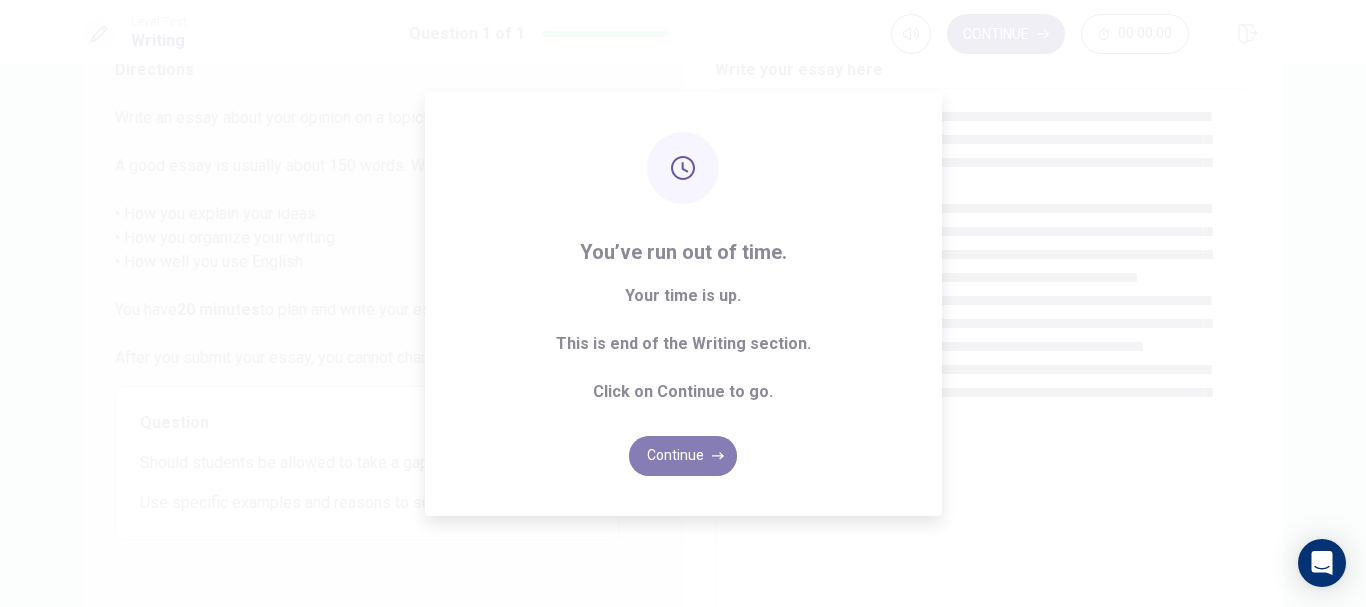 click on "Continue" at bounding box center [683, 456] 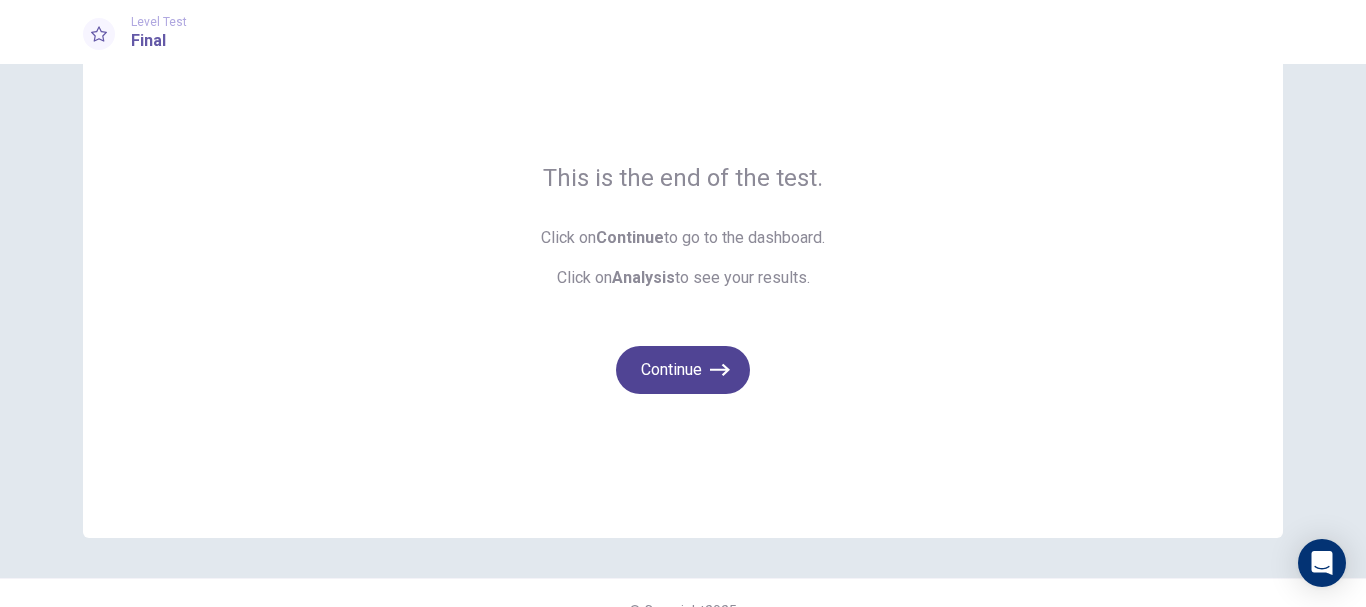 click on "Continue" at bounding box center [683, 370] 